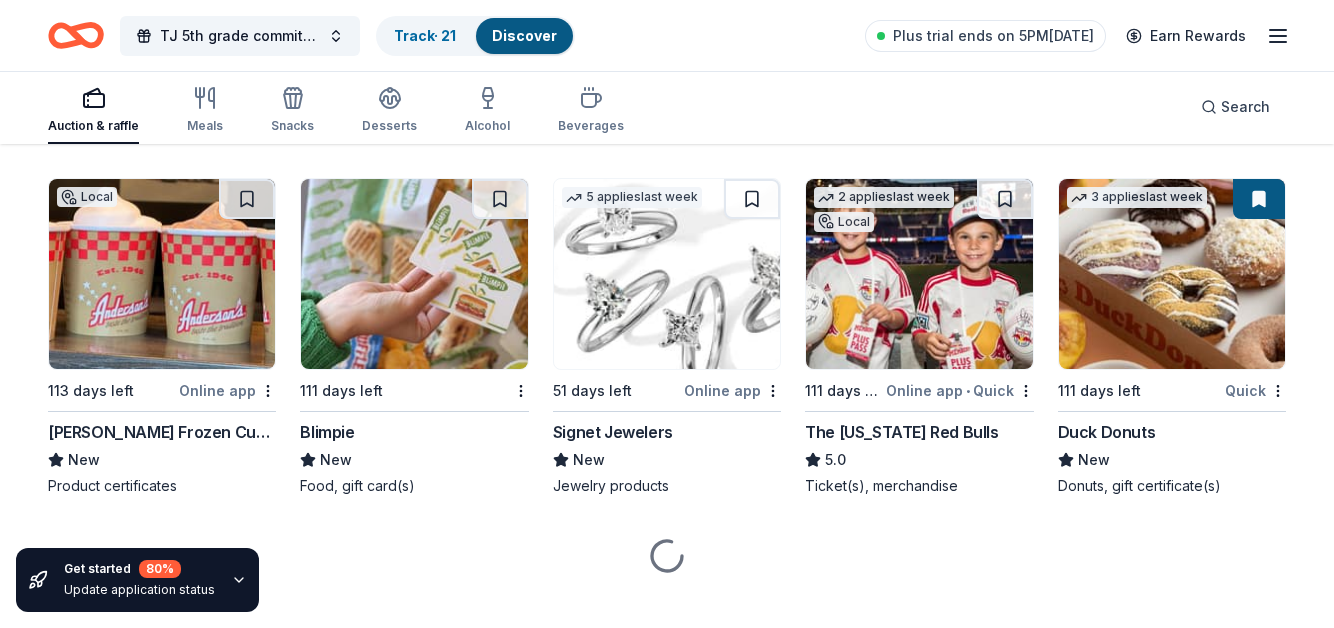 scroll, scrollTop: 6716, scrollLeft: 0, axis: vertical 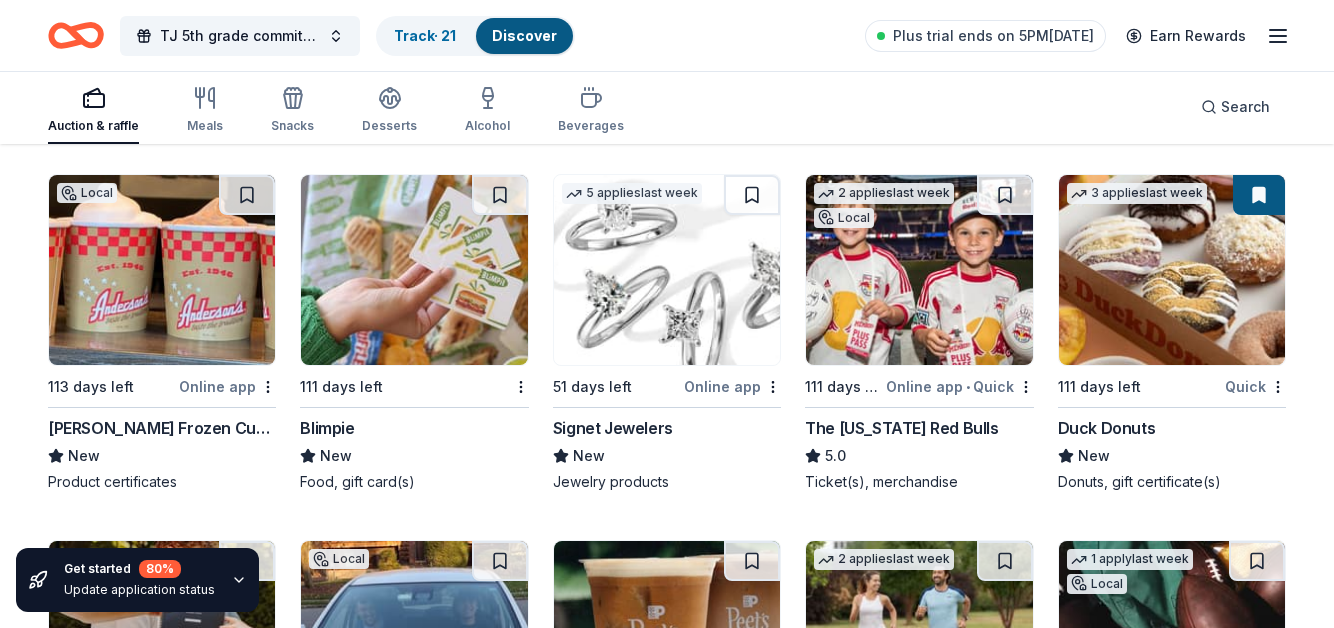click at bounding box center (667, 270) 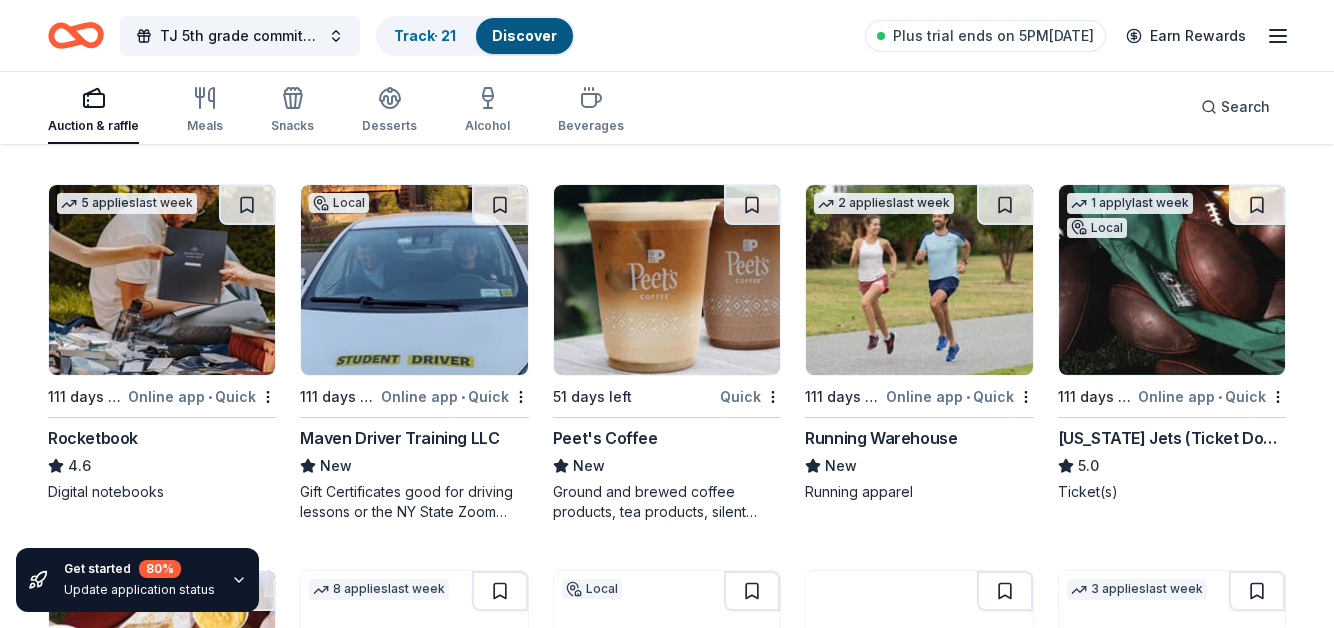 scroll, scrollTop: 7078, scrollLeft: 0, axis: vertical 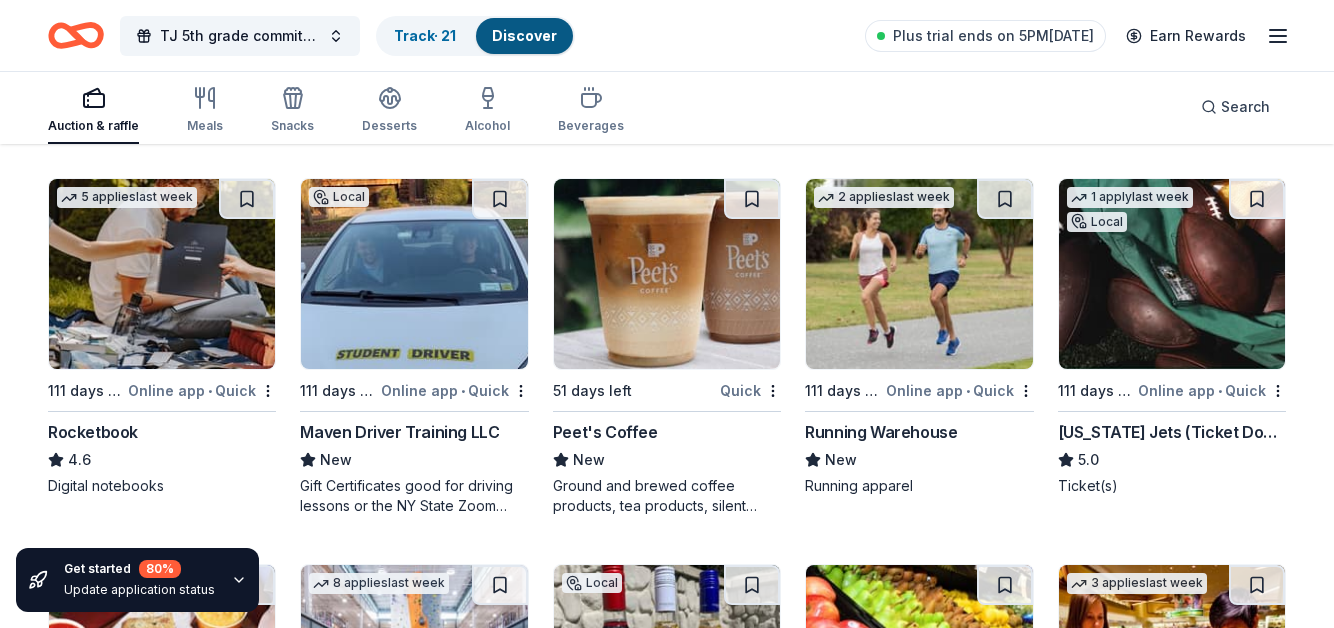 click at bounding box center [414, 274] 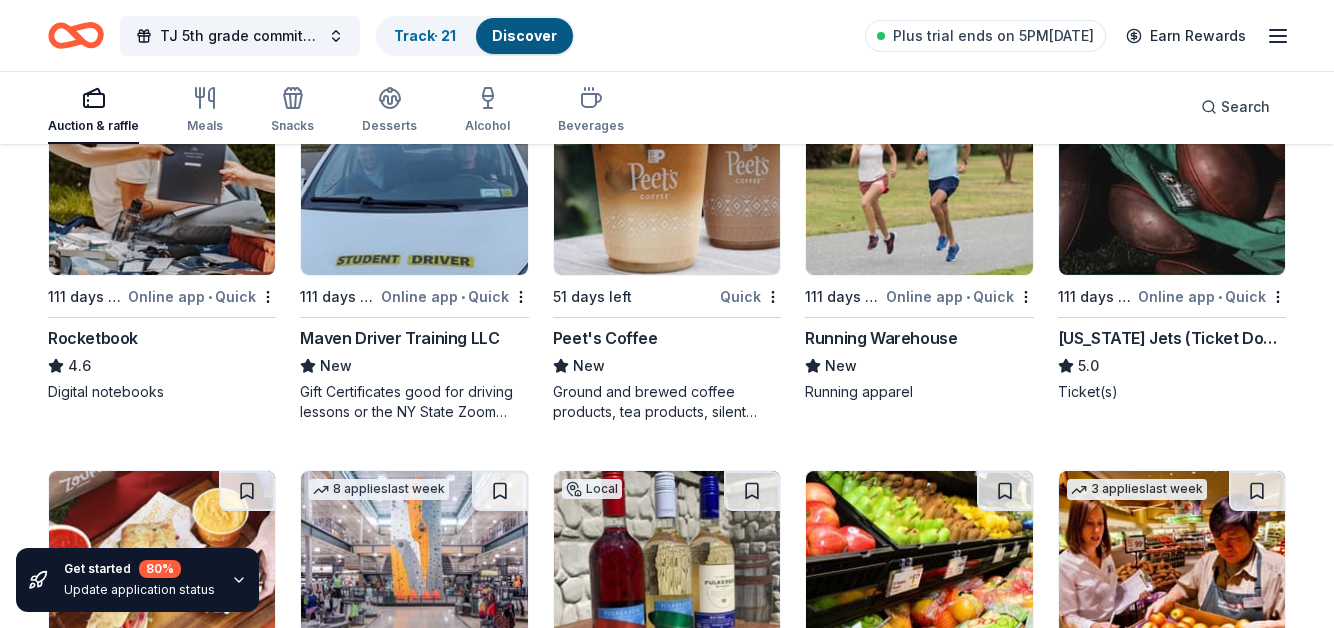 click at bounding box center [162, 180] 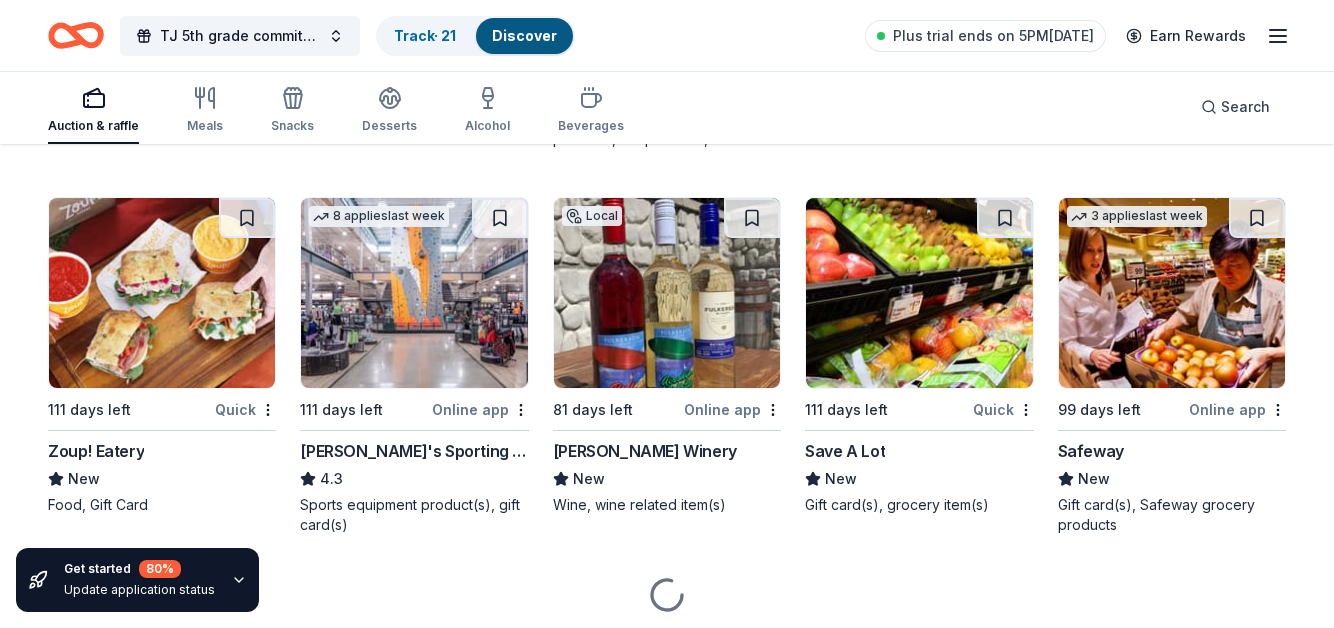 scroll, scrollTop: 7449, scrollLeft: 0, axis: vertical 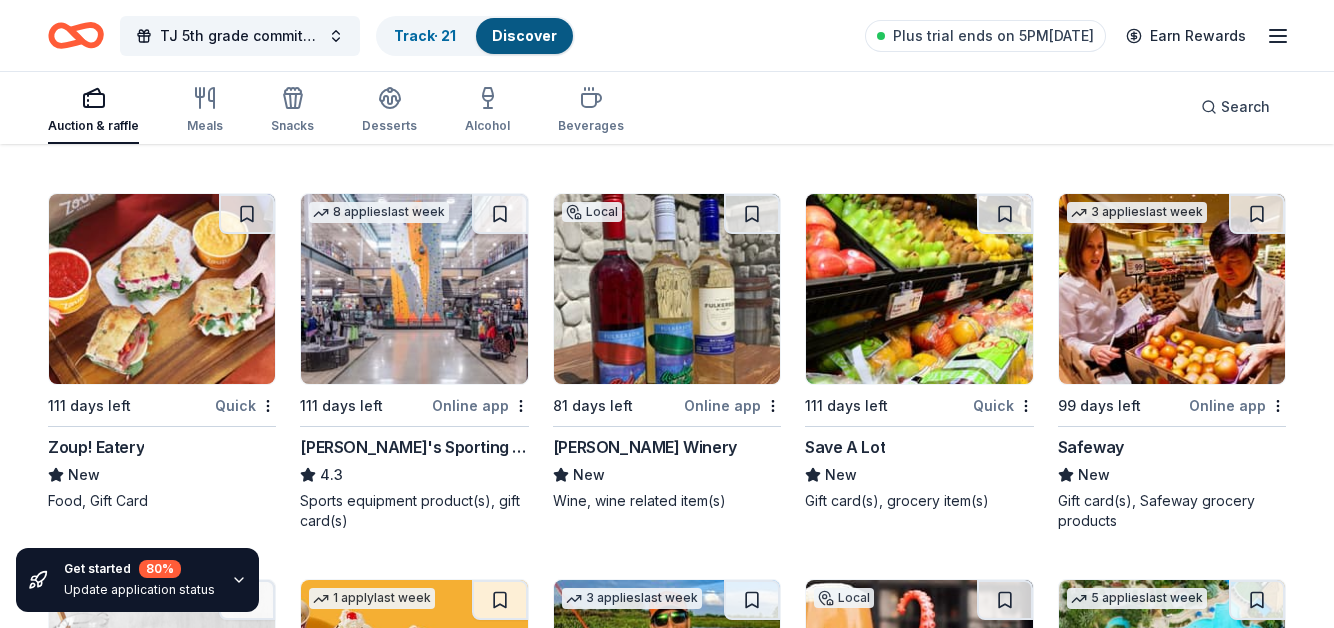 click at bounding box center (162, 289) 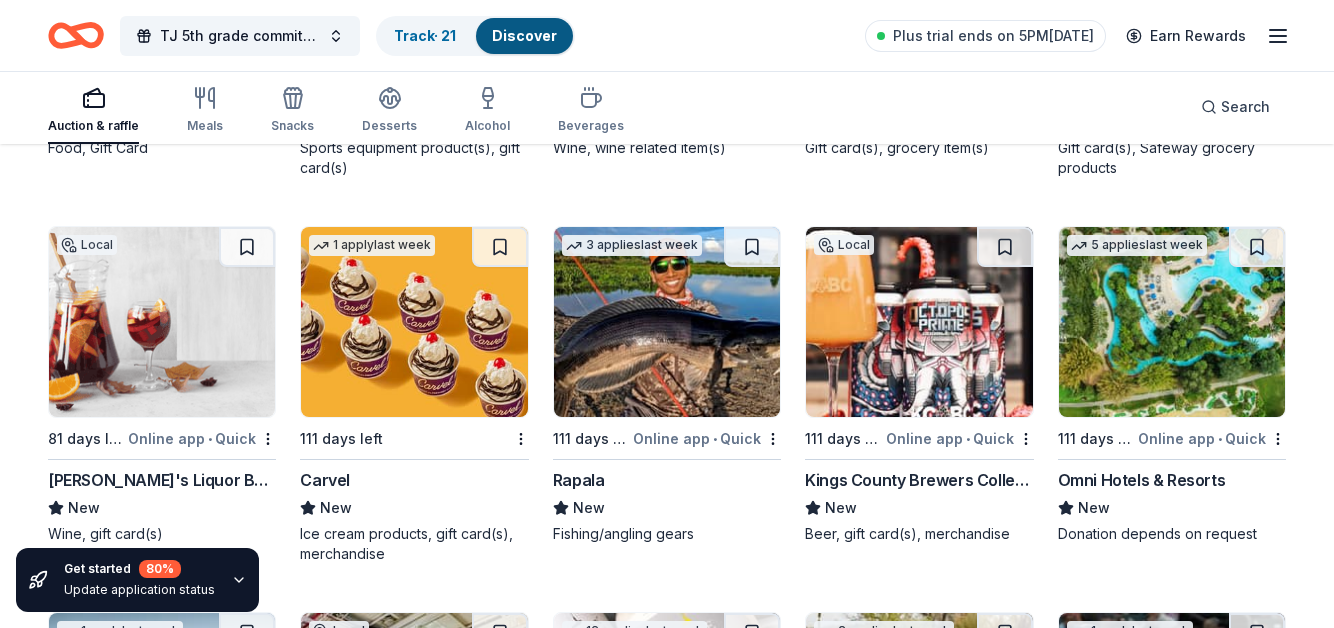 scroll, scrollTop: 7796, scrollLeft: 0, axis: vertical 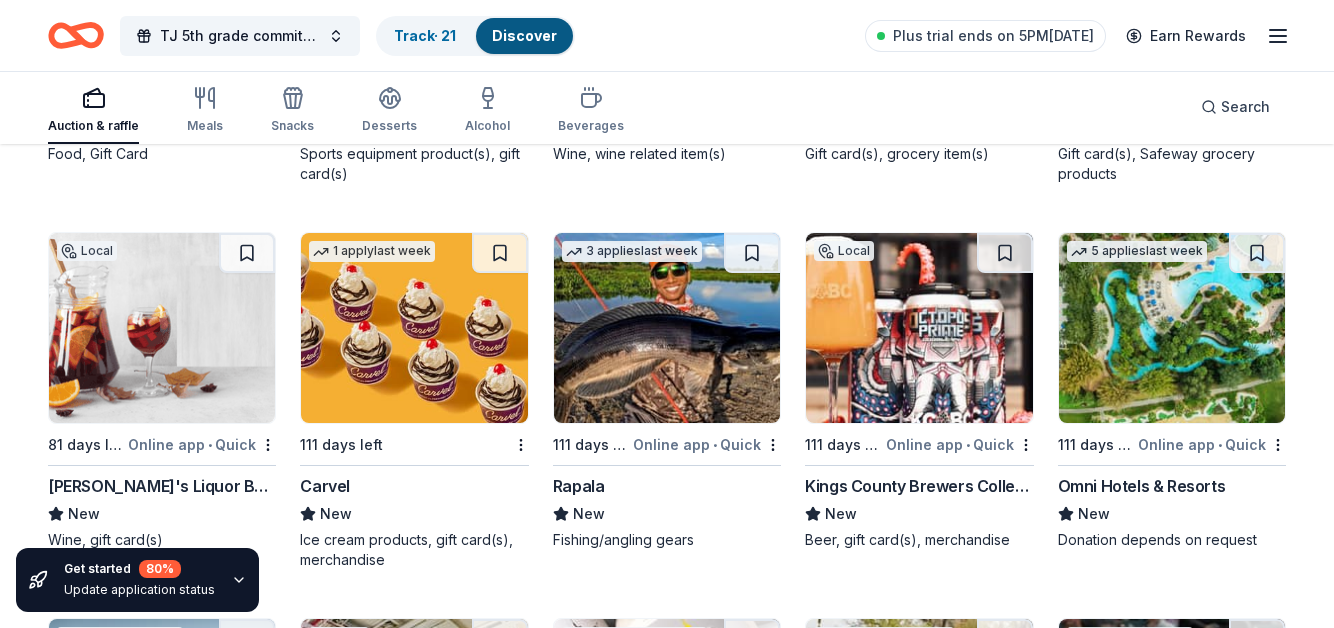 click at bounding box center [1172, 328] 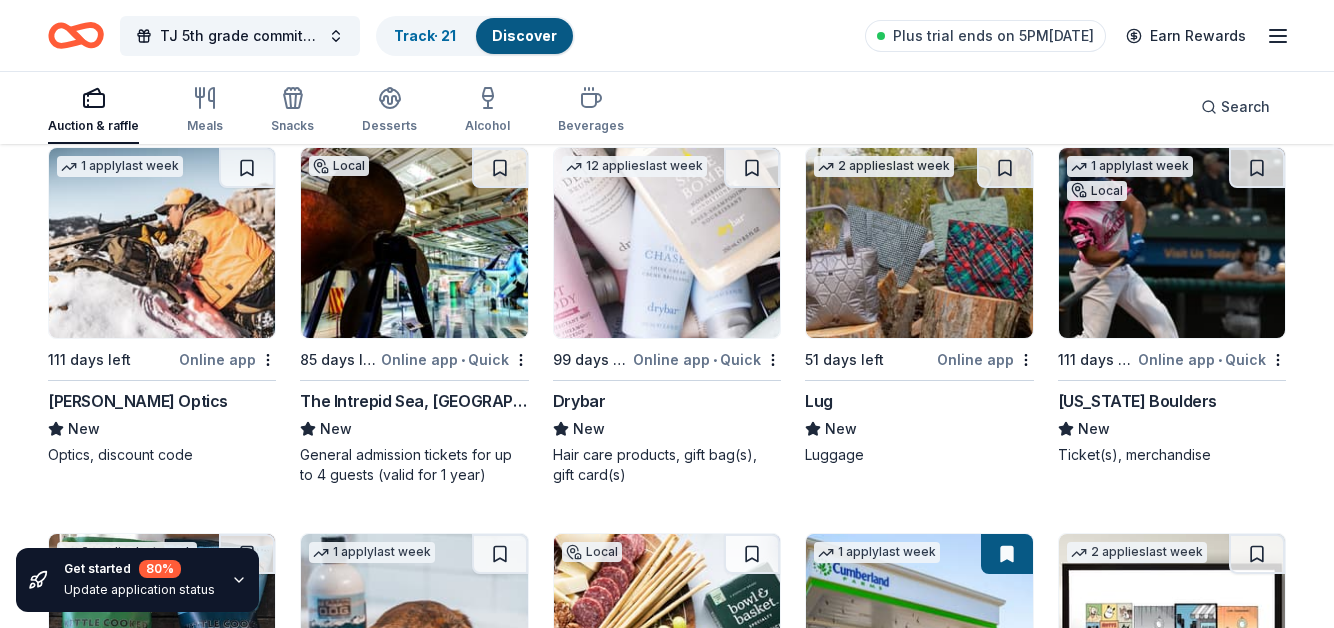 scroll, scrollTop: 8266, scrollLeft: 0, axis: vertical 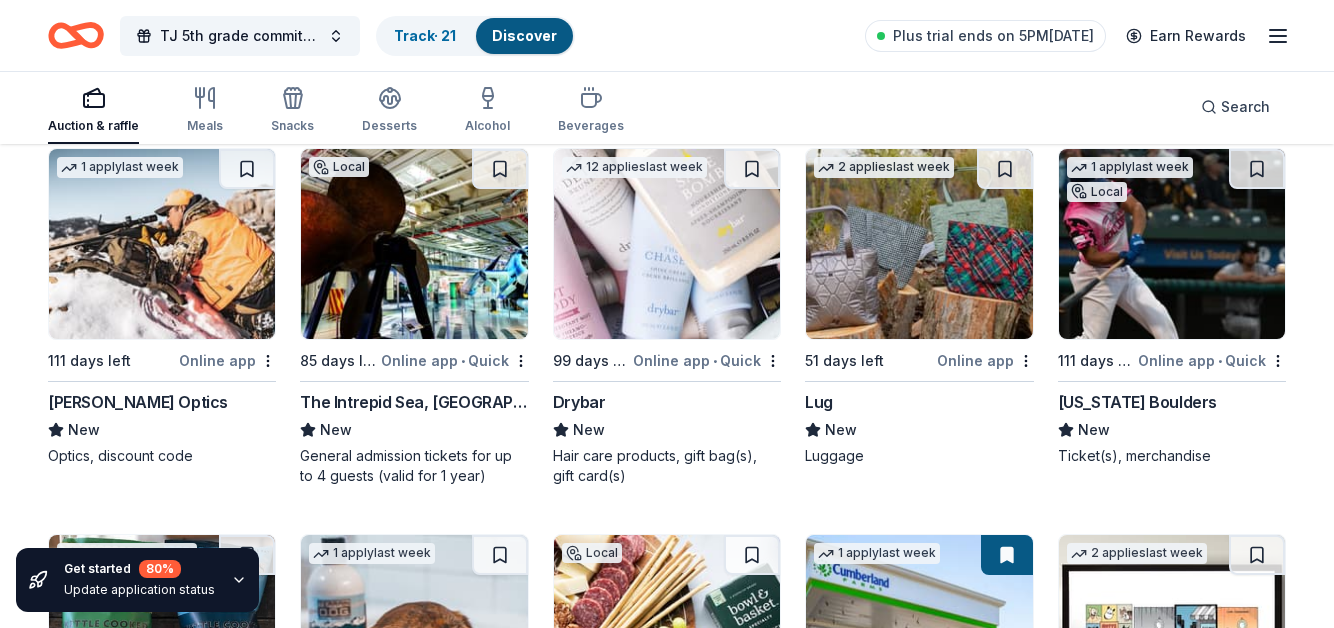 click at bounding box center (667, 244) 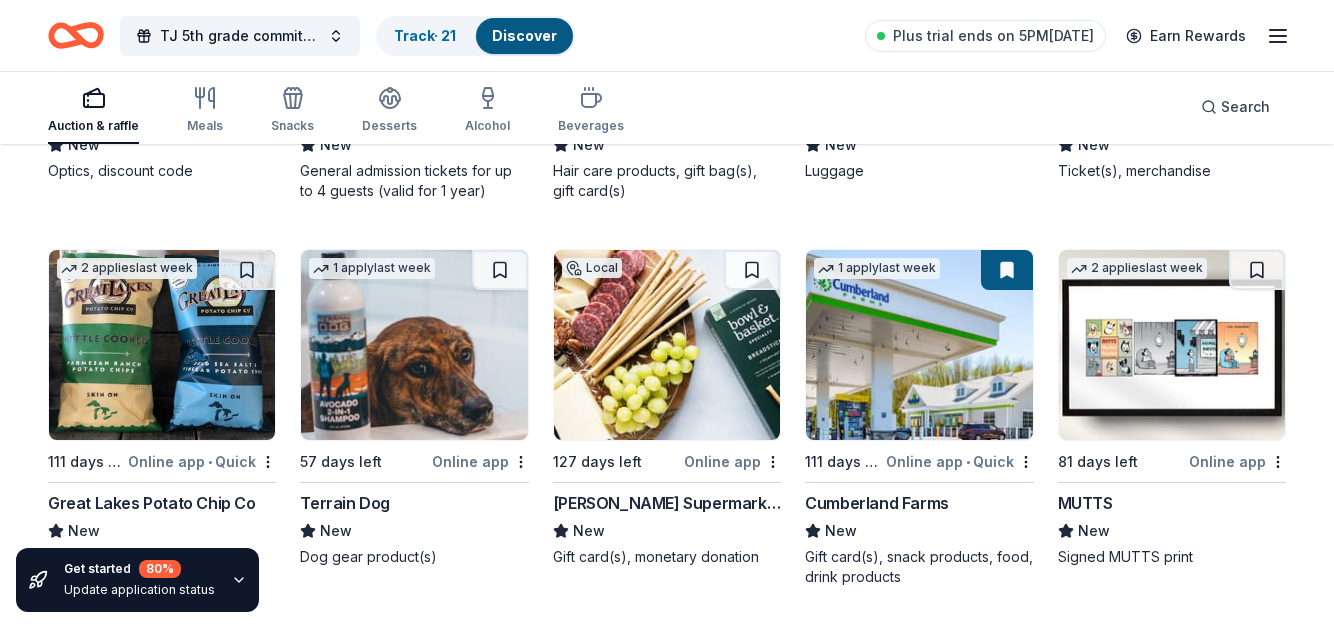scroll, scrollTop: 8556, scrollLeft: 0, axis: vertical 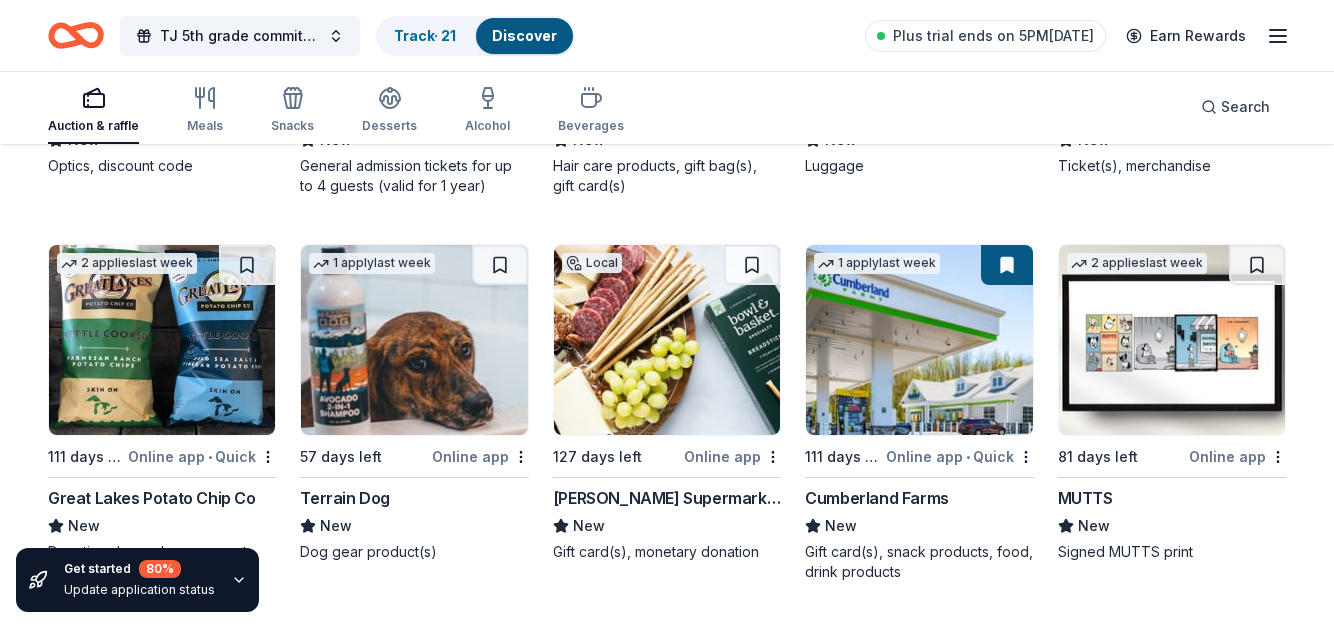 click at bounding box center [162, 340] 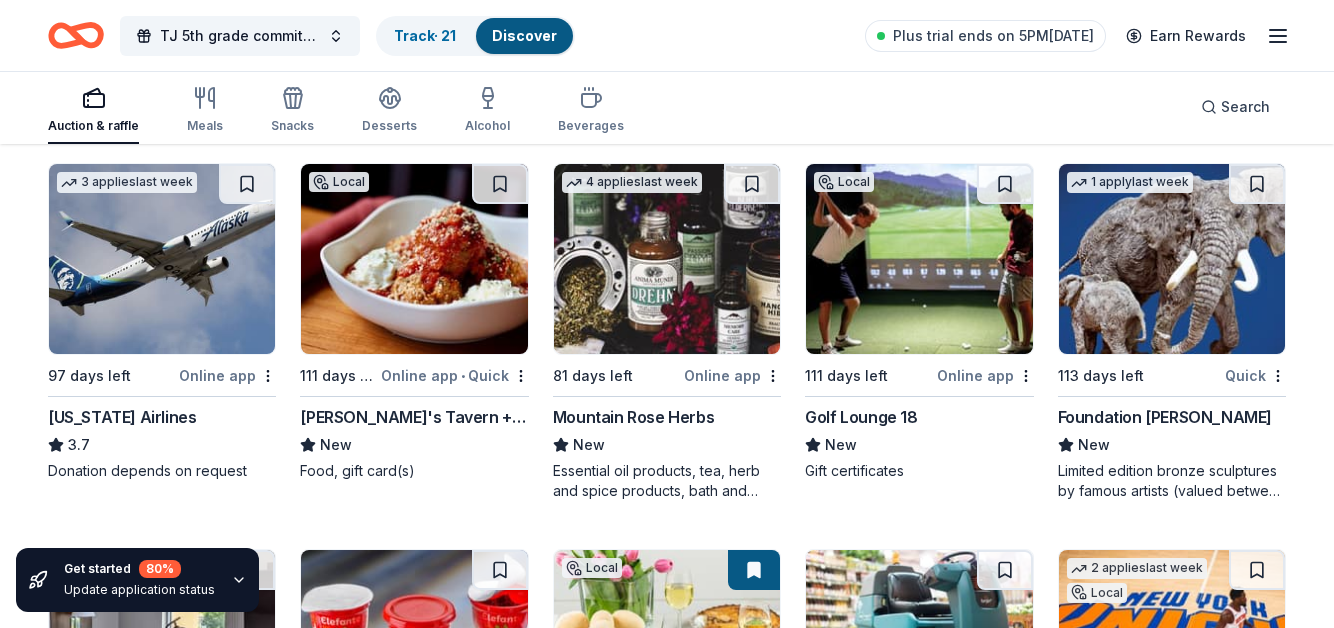 scroll, scrollTop: 9413, scrollLeft: 0, axis: vertical 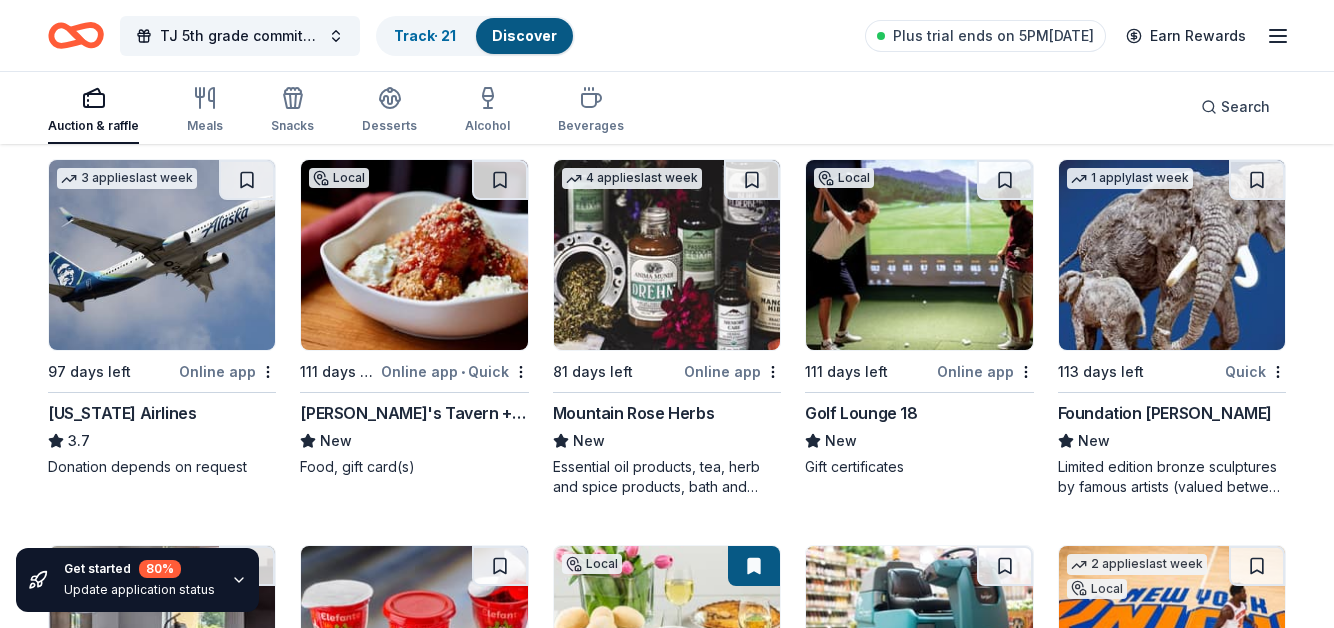 click at bounding box center (919, 255) 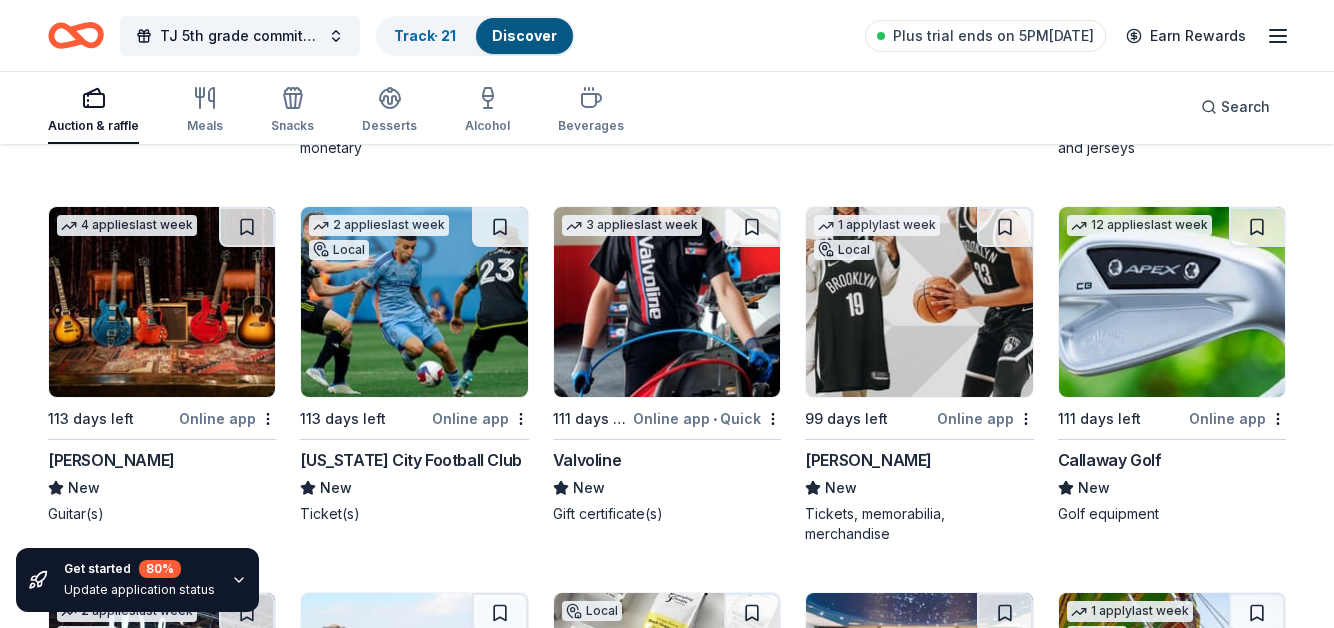 scroll, scrollTop: 10141, scrollLeft: 0, axis: vertical 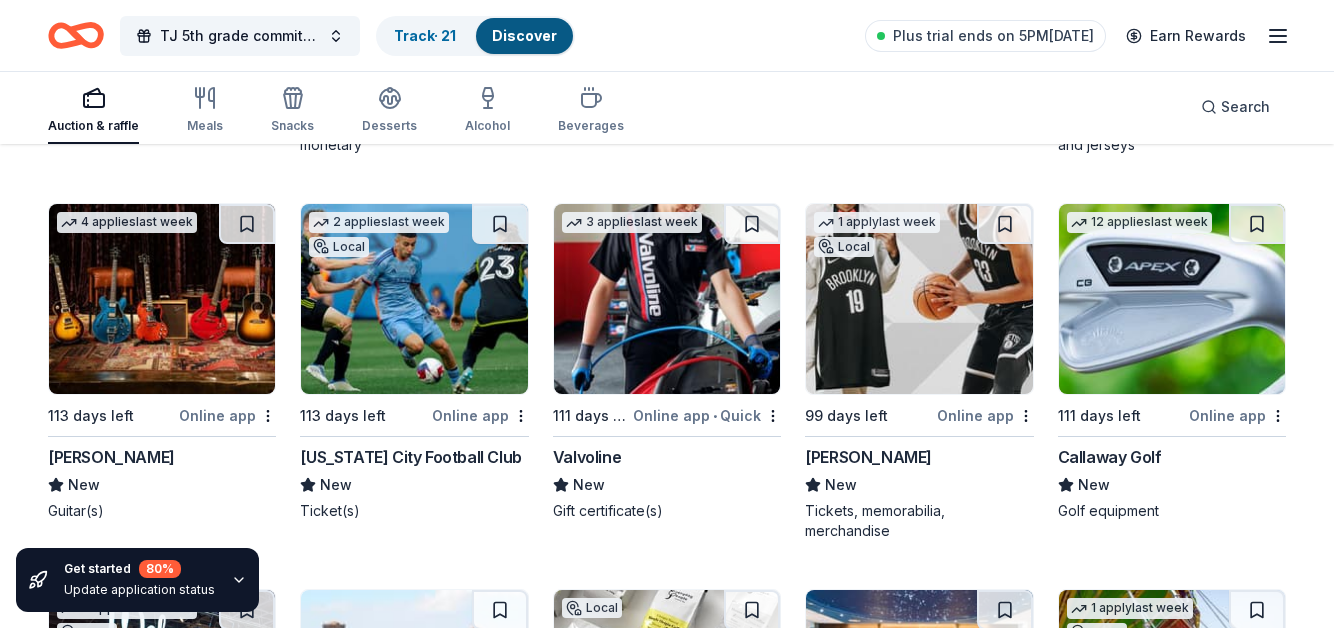 click at bounding box center [162, 299] 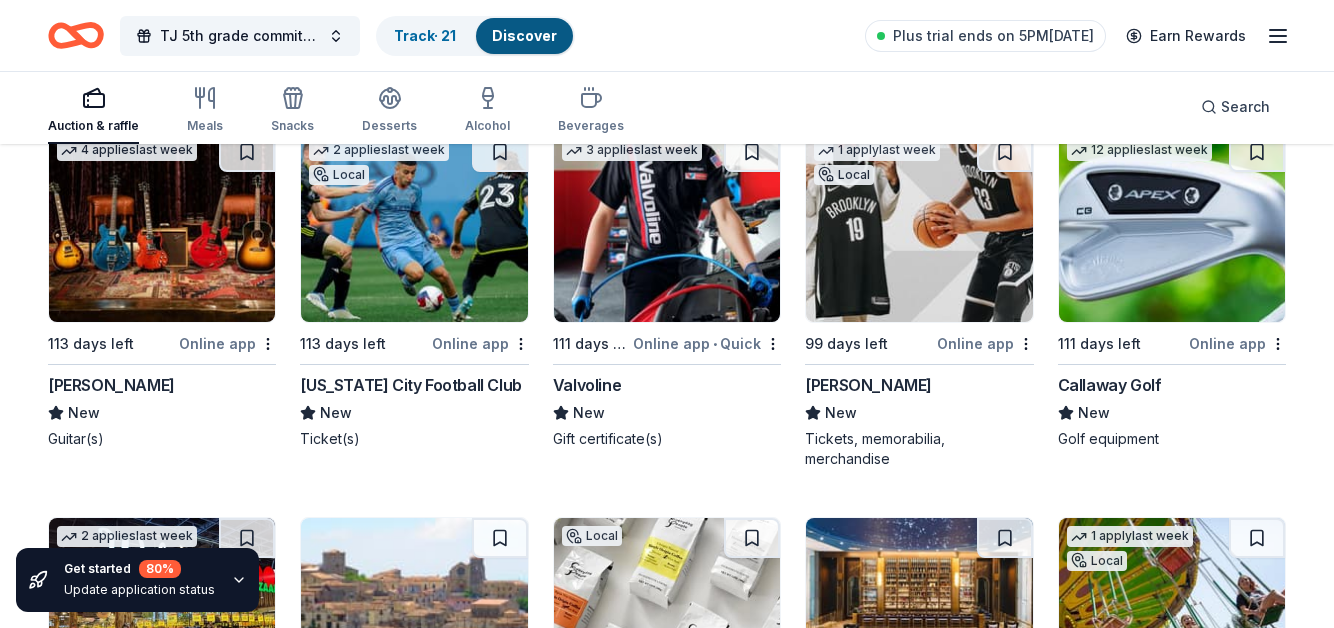 scroll, scrollTop: 10214, scrollLeft: 0, axis: vertical 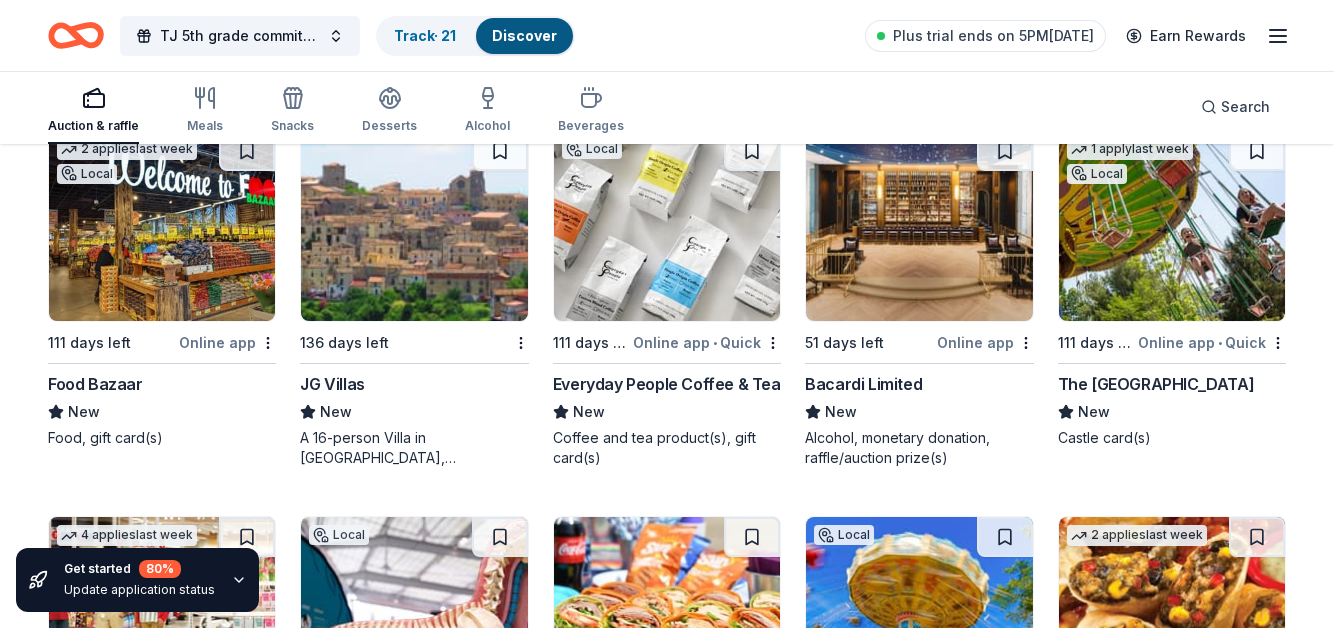 click at bounding box center (414, 226) 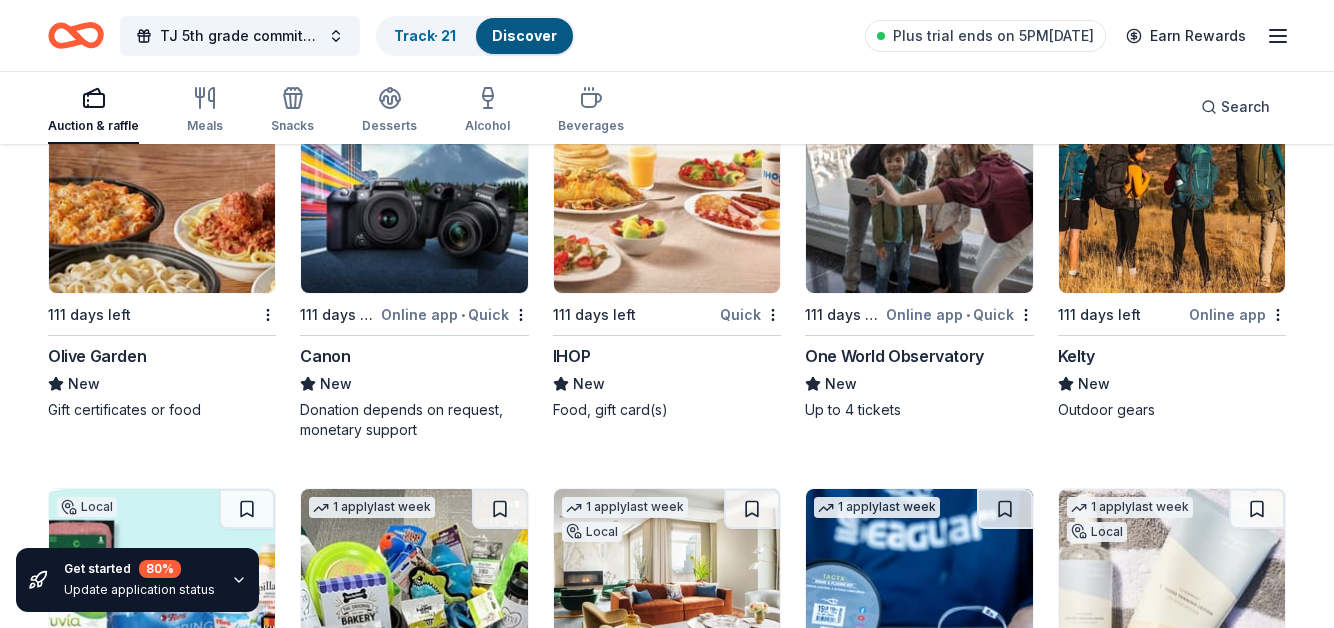 scroll, scrollTop: 11788, scrollLeft: 0, axis: vertical 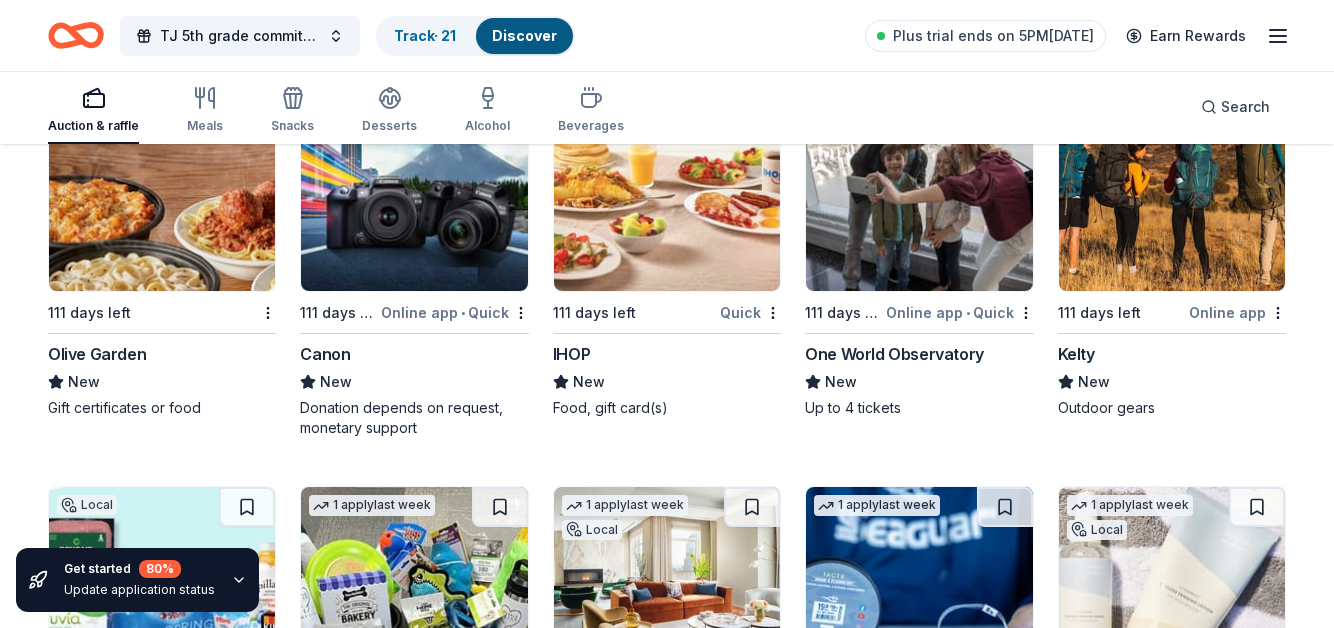 click at bounding box center (414, 196) 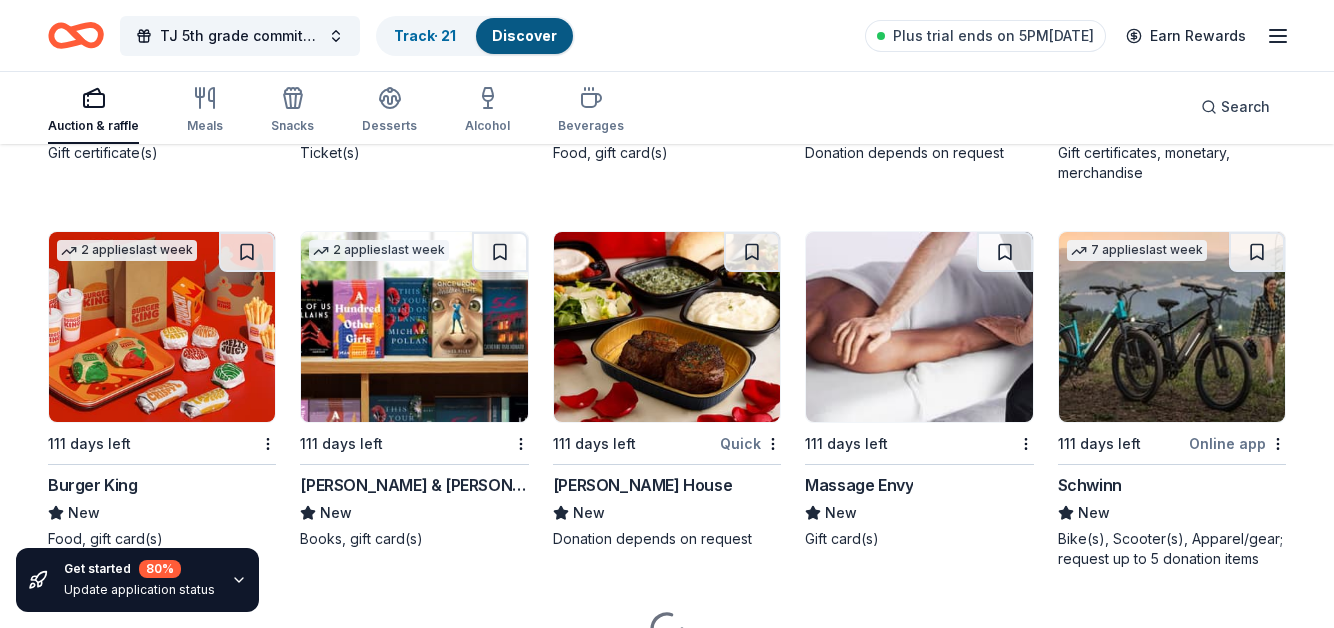 scroll, scrollTop: 12801, scrollLeft: 0, axis: vertical 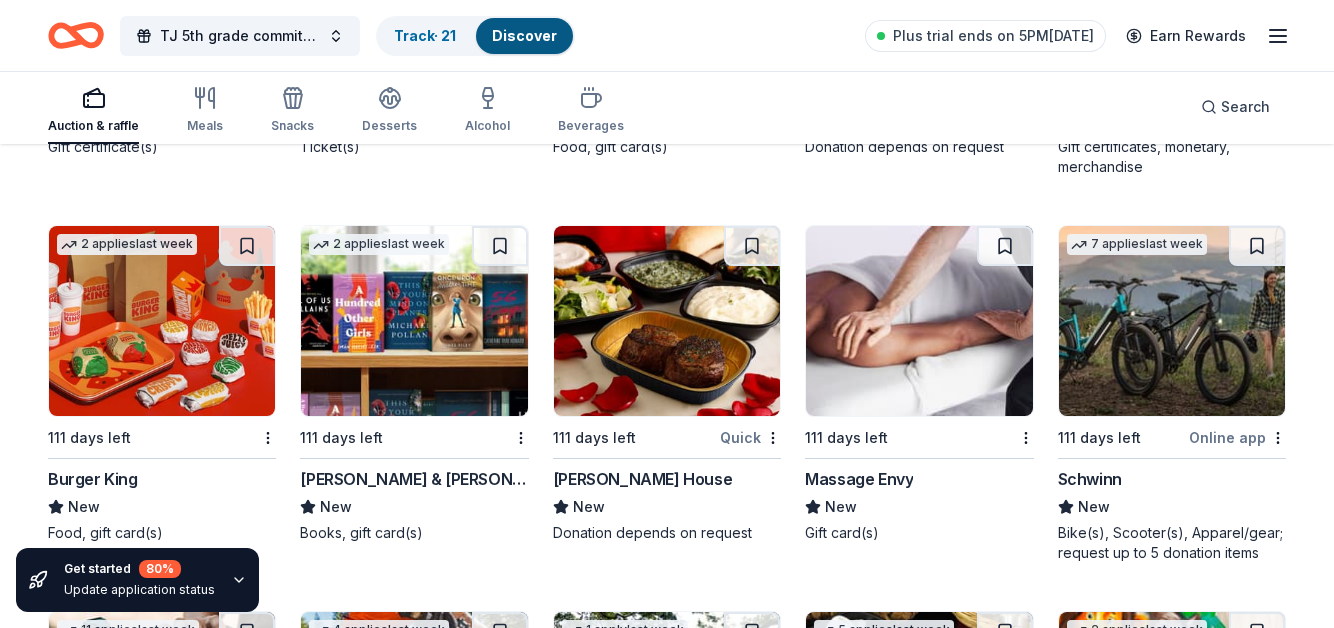 click at bounding box center [1172, 321] 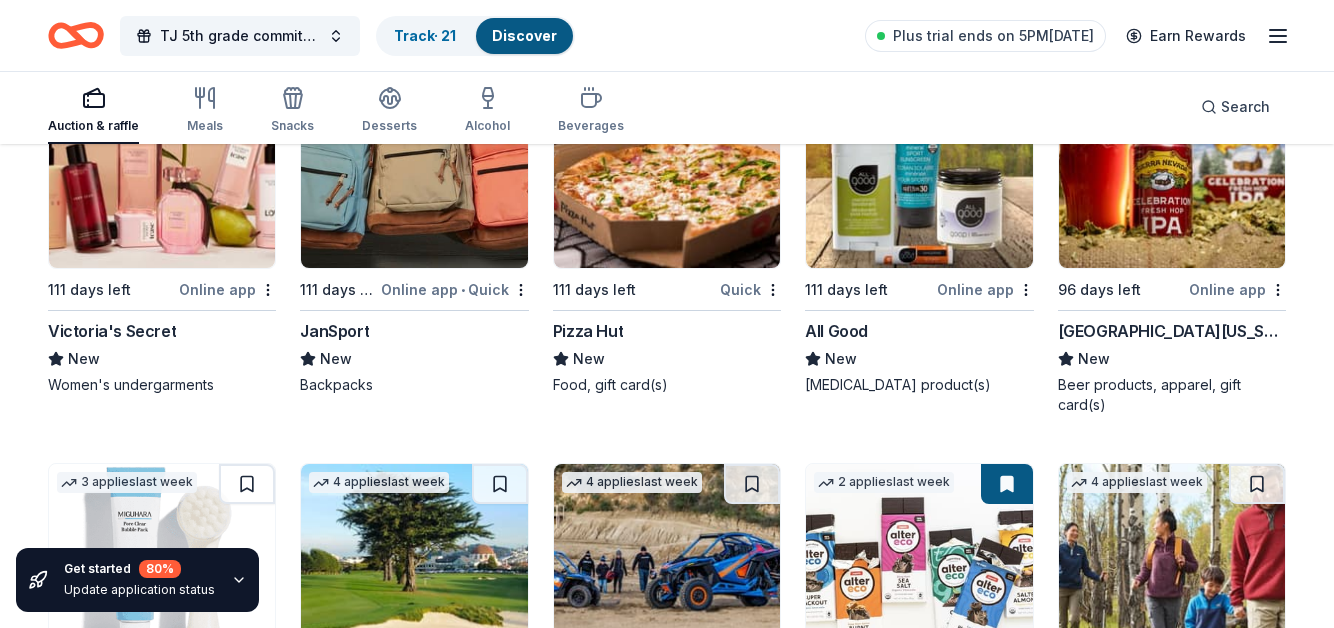 scroll, scrollTop: 13726, scrollLeft: 0, axis: vertical 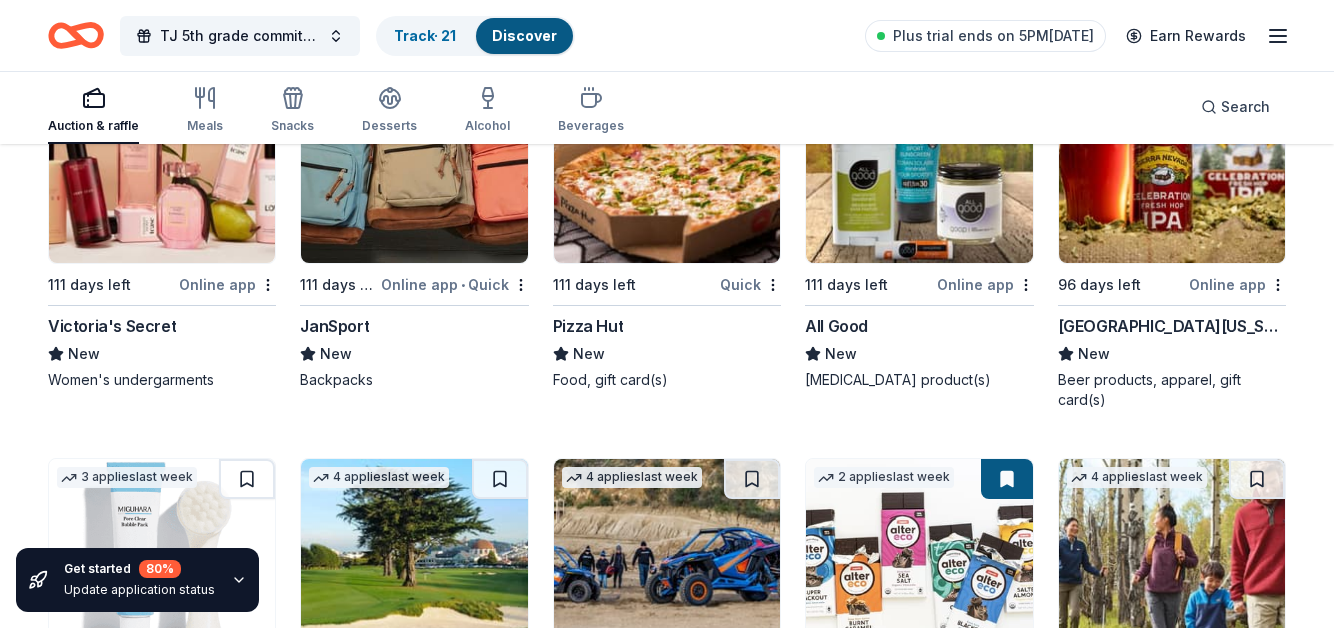 click at bounding box center (162, 168) 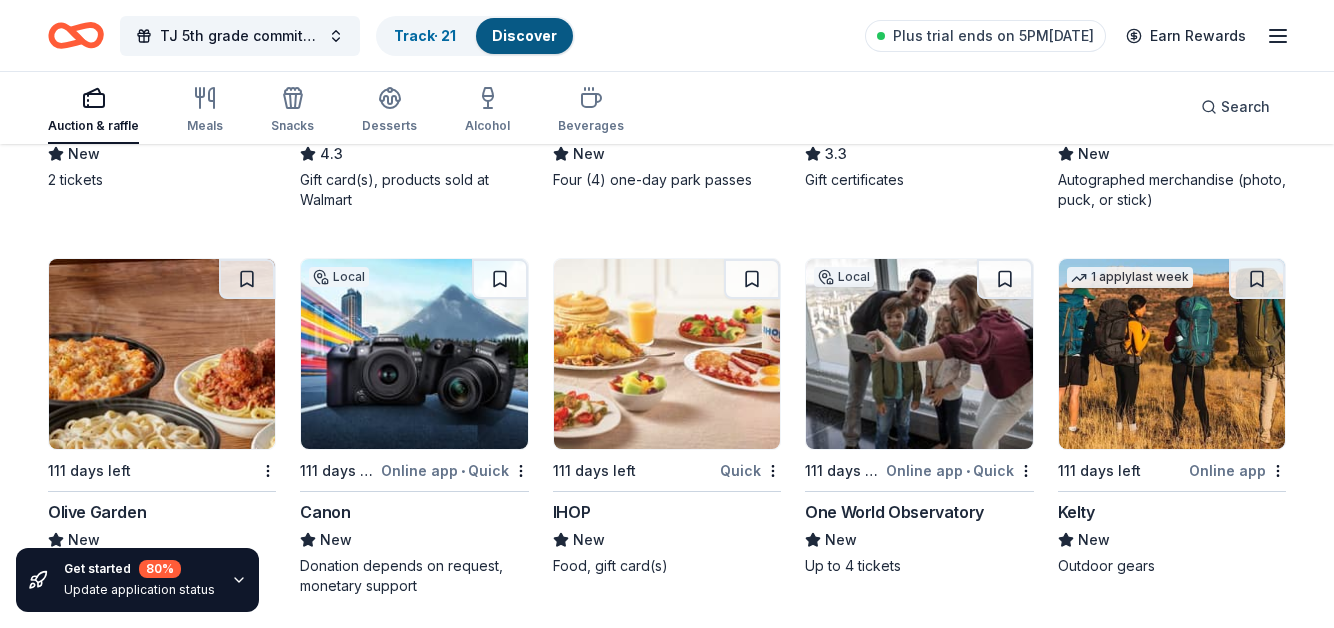 scroll, scrollTop: 11636, scrollLeft: 0, axis: vertical 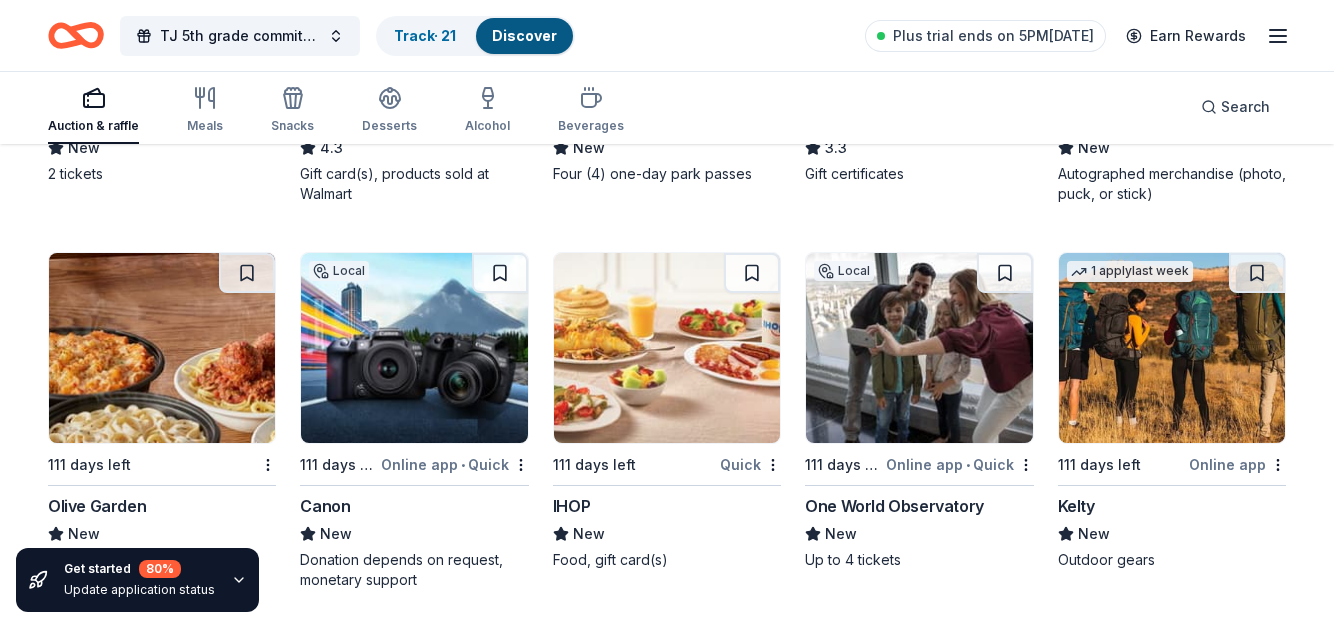 click at bounding box center (919, 348) 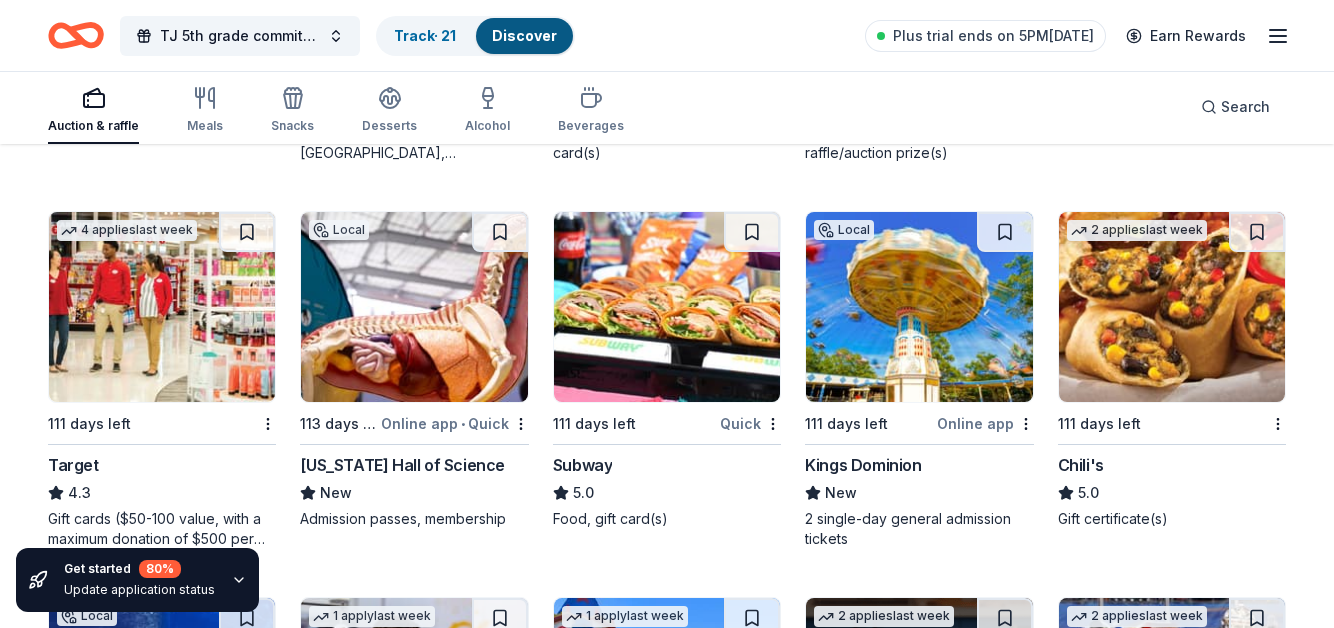 scroll, scrollTop: 10904, scrollLeft: 0, axis: vertical 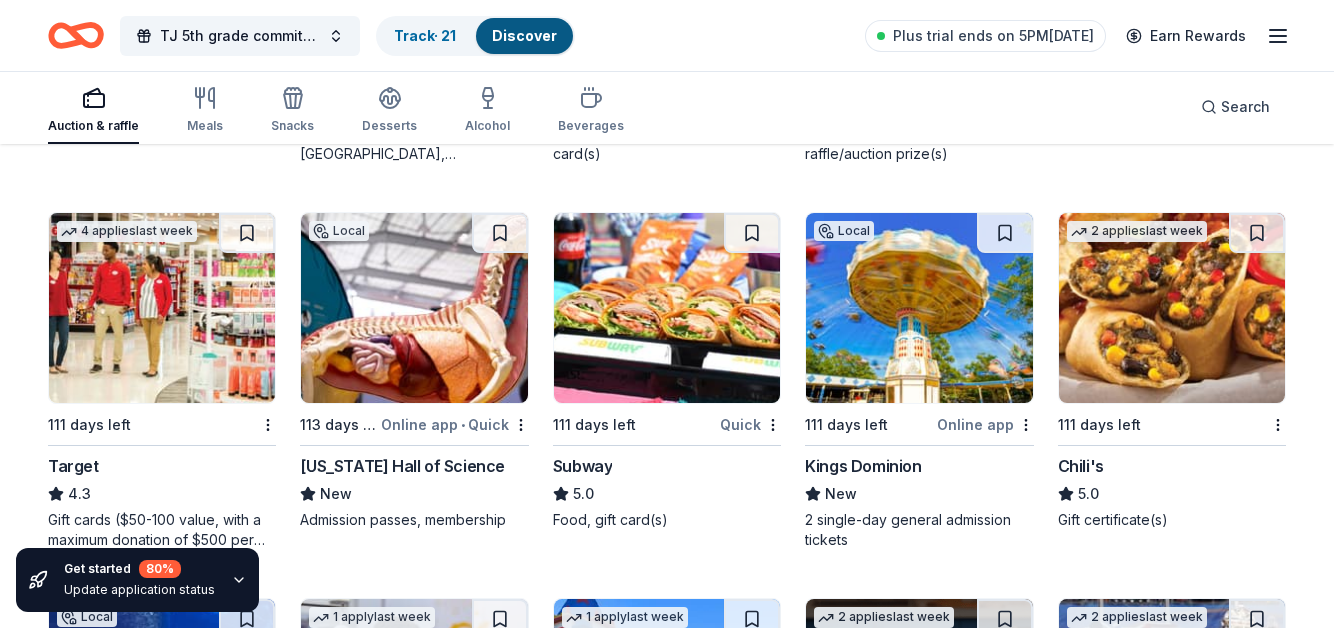 click at bounding box center [919, 308] 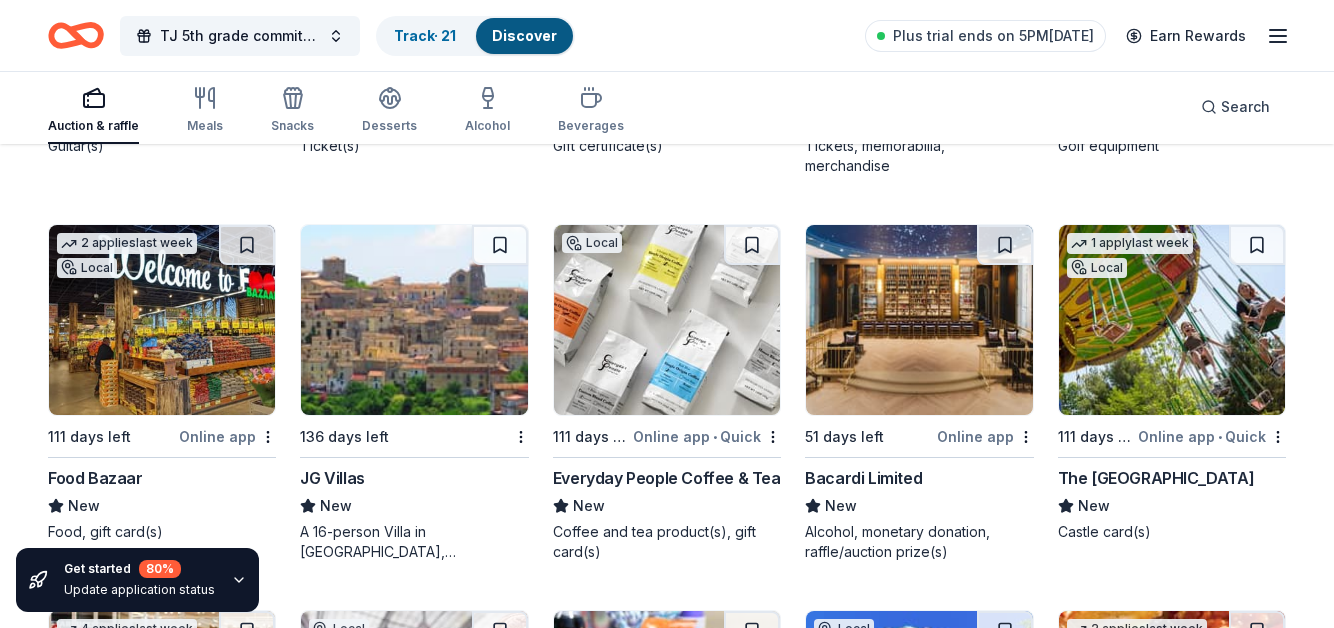 scroll, scrollTop: 10507, scrollLeft: 0, axis: vertical 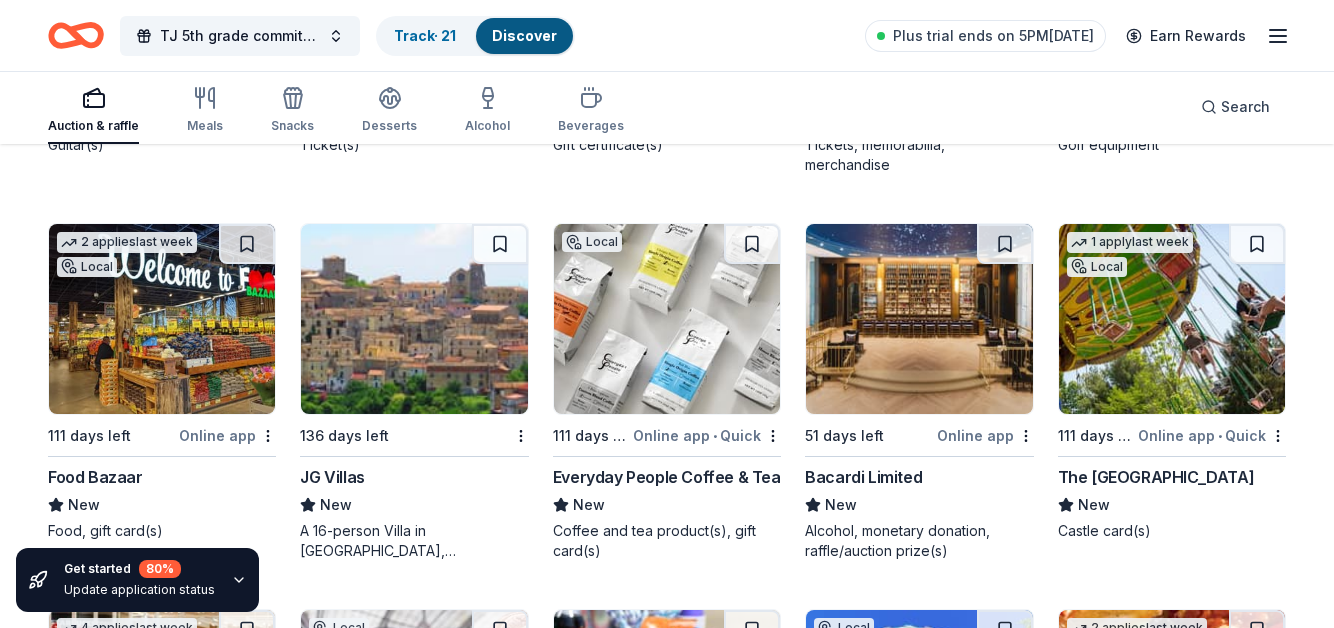 click at bounding box center [1172, 319] 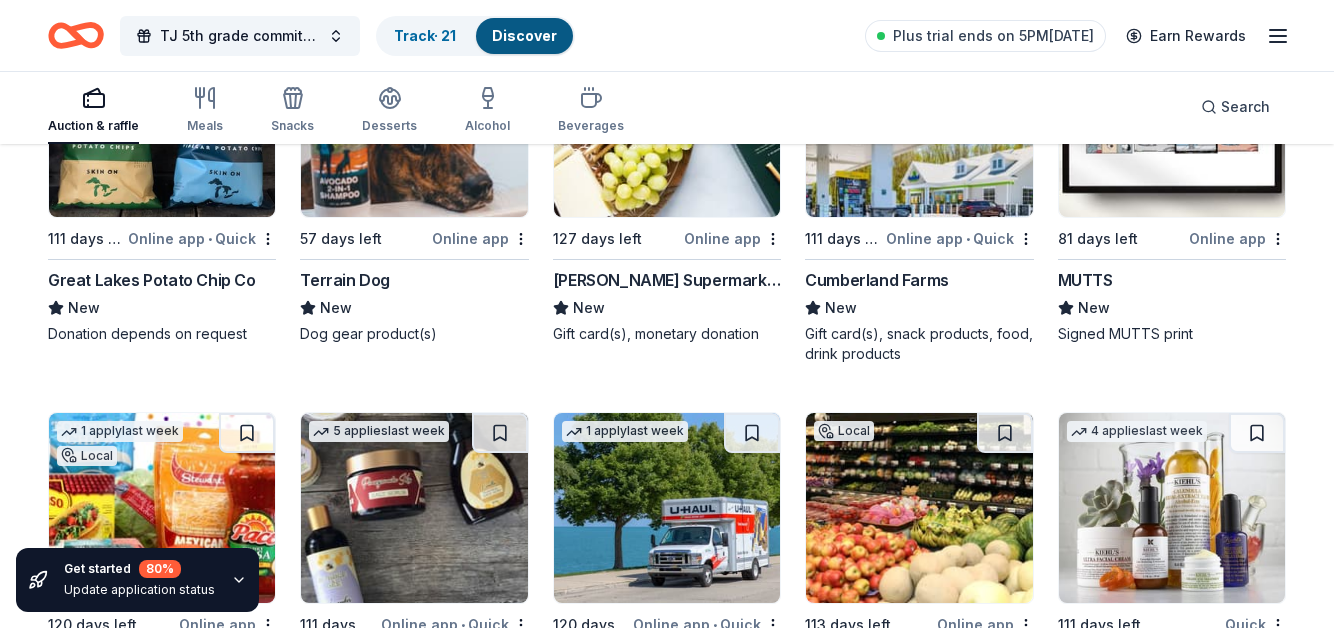 scroll, scrollTop: 8791, scrollLeft: 0, axis: vertical 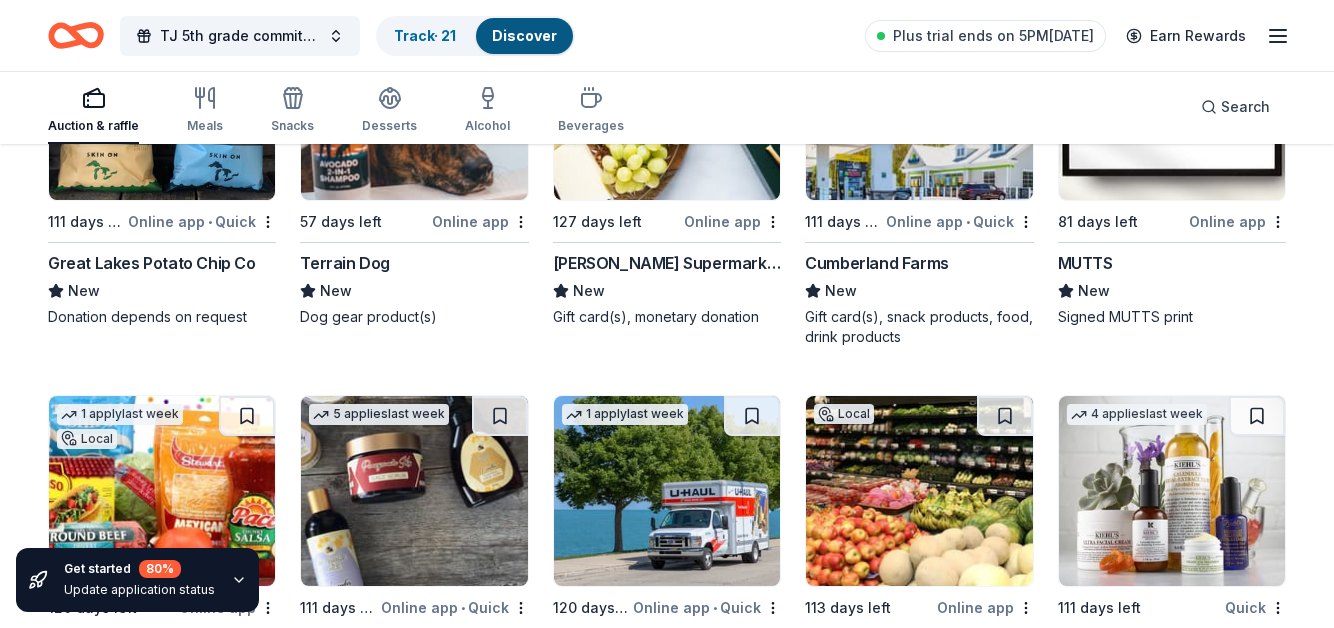 click at bounding box center [1172, 491] 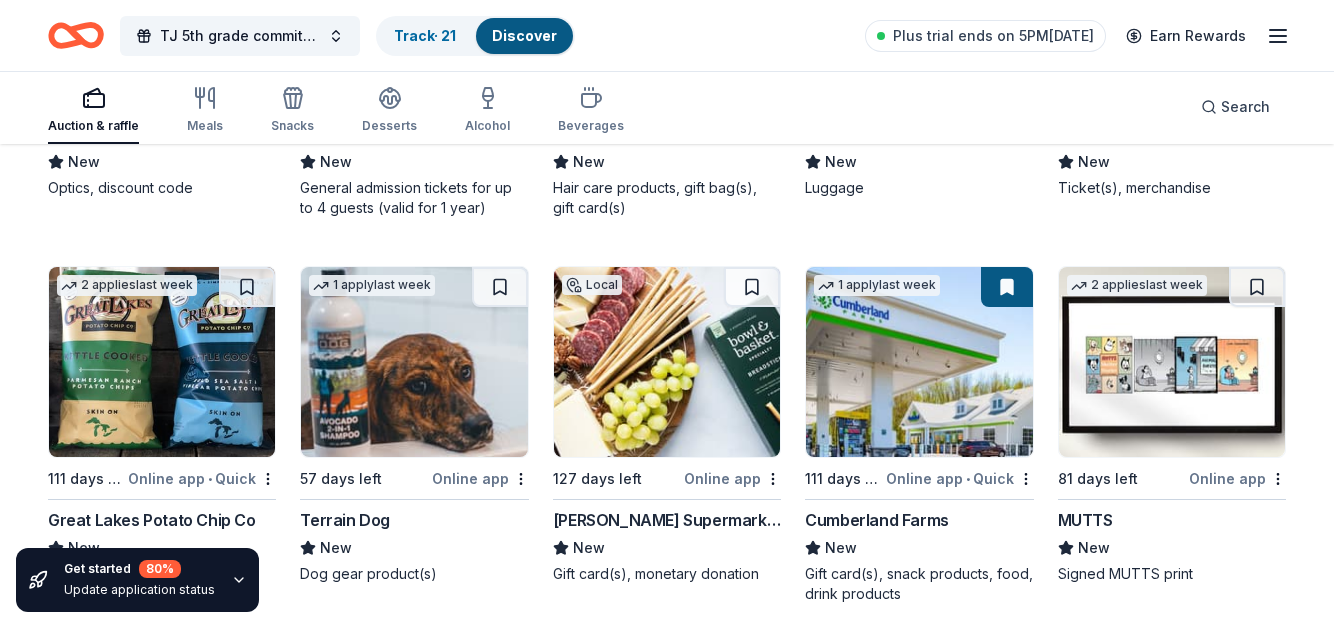 scroll, scrollTop: 8532, scrollLeft: 0, axis: vertical 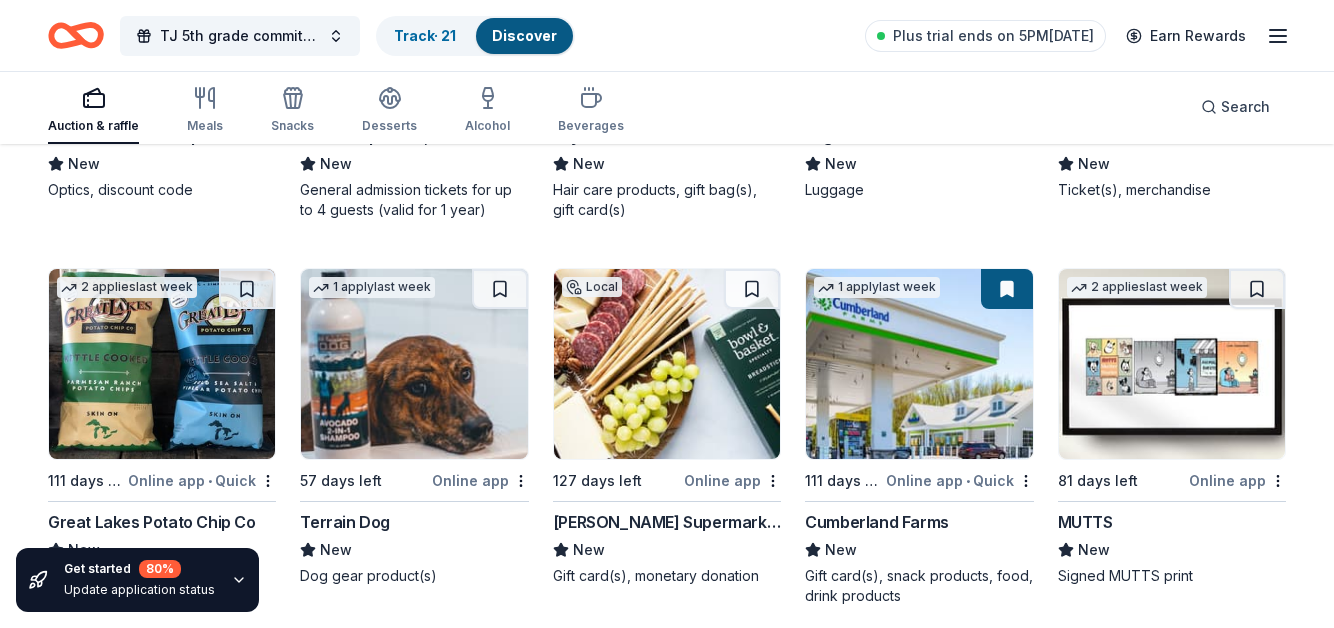 click at bounding box center [414, 364] 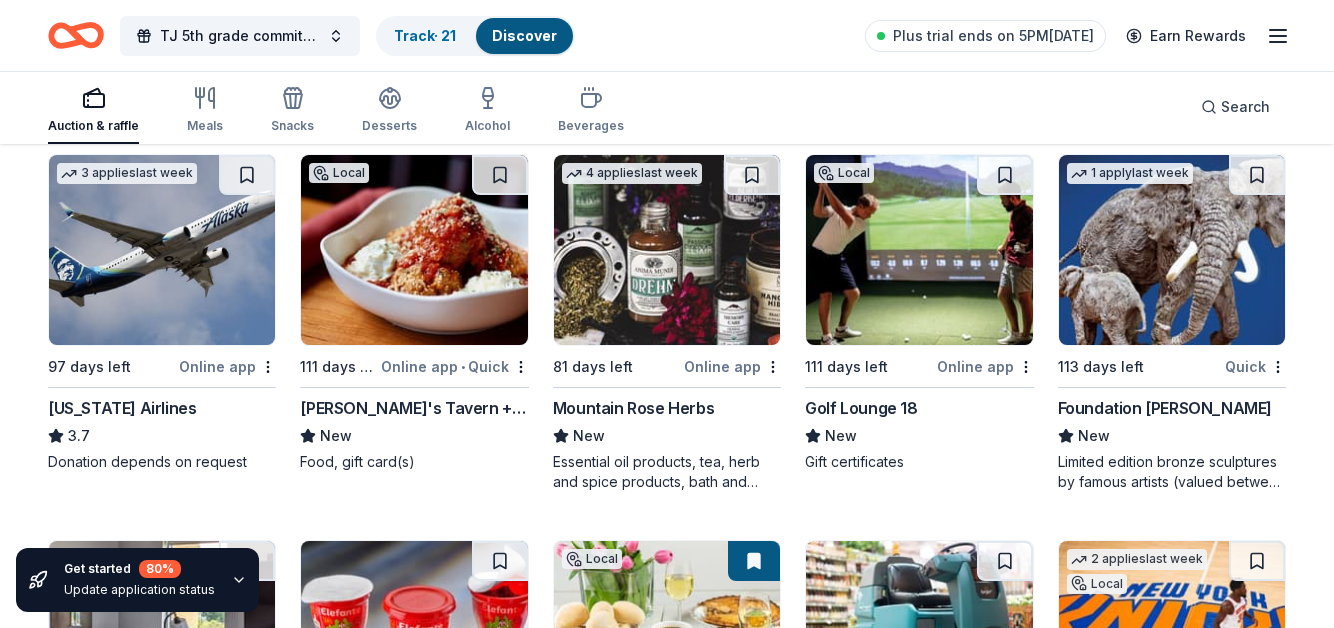 scroll, scrollTop: 9422, scrollLeft: 0, axis: vertical 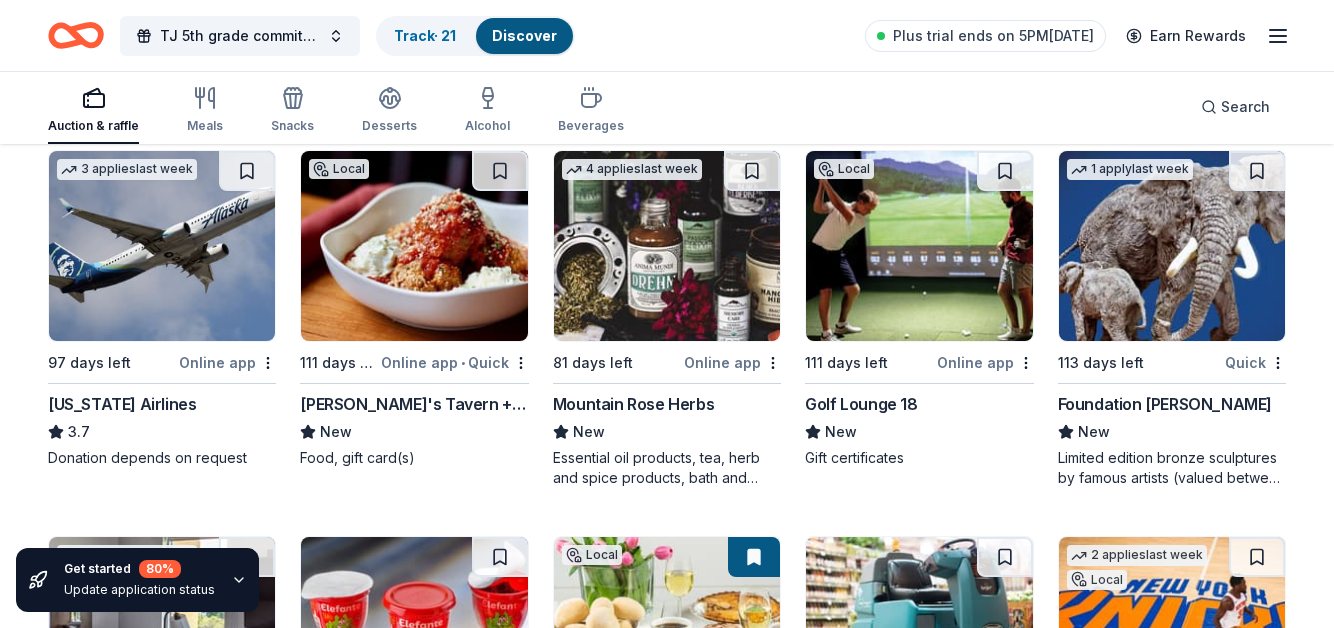 click at bounding box center (414, 246) 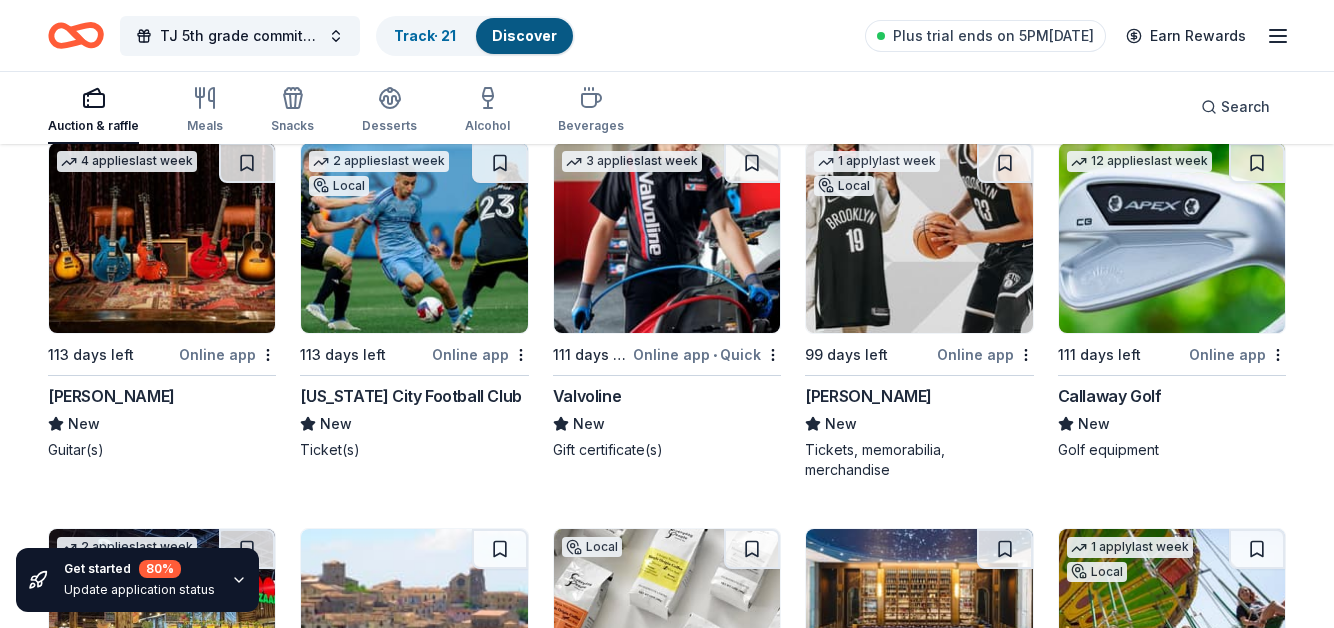scroll, scrollTop: 10203, scrollLeft: 0, axis: vertical 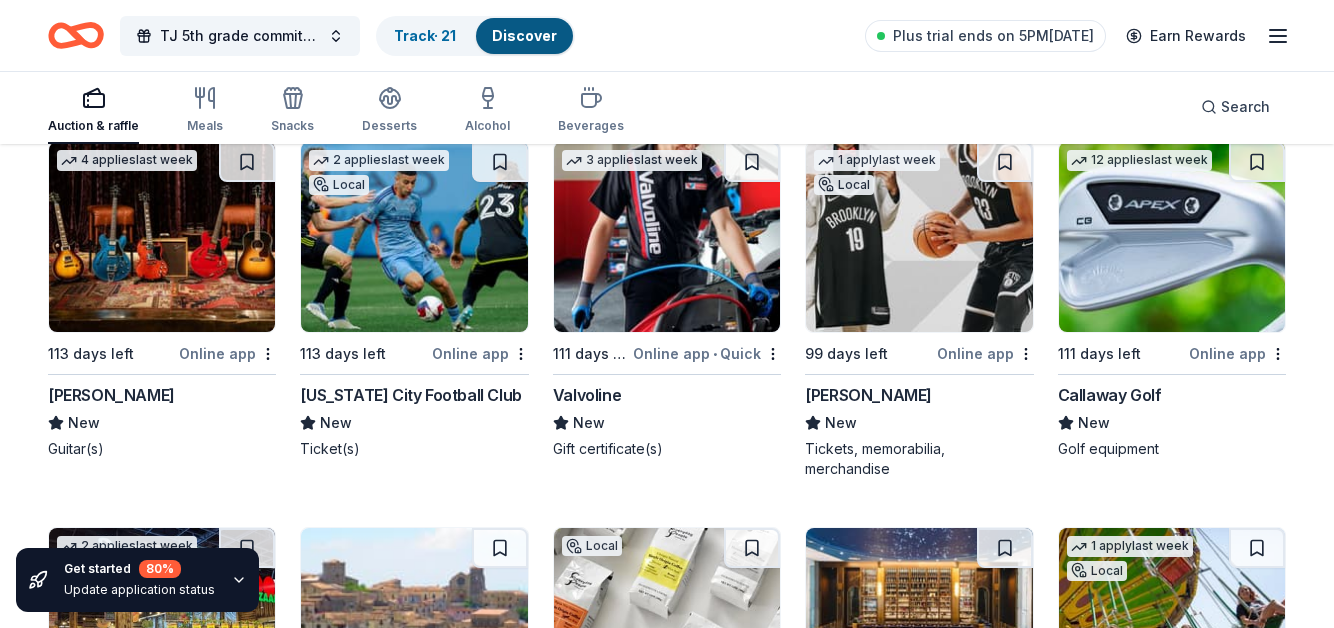 click at bounding box center [667, 237] 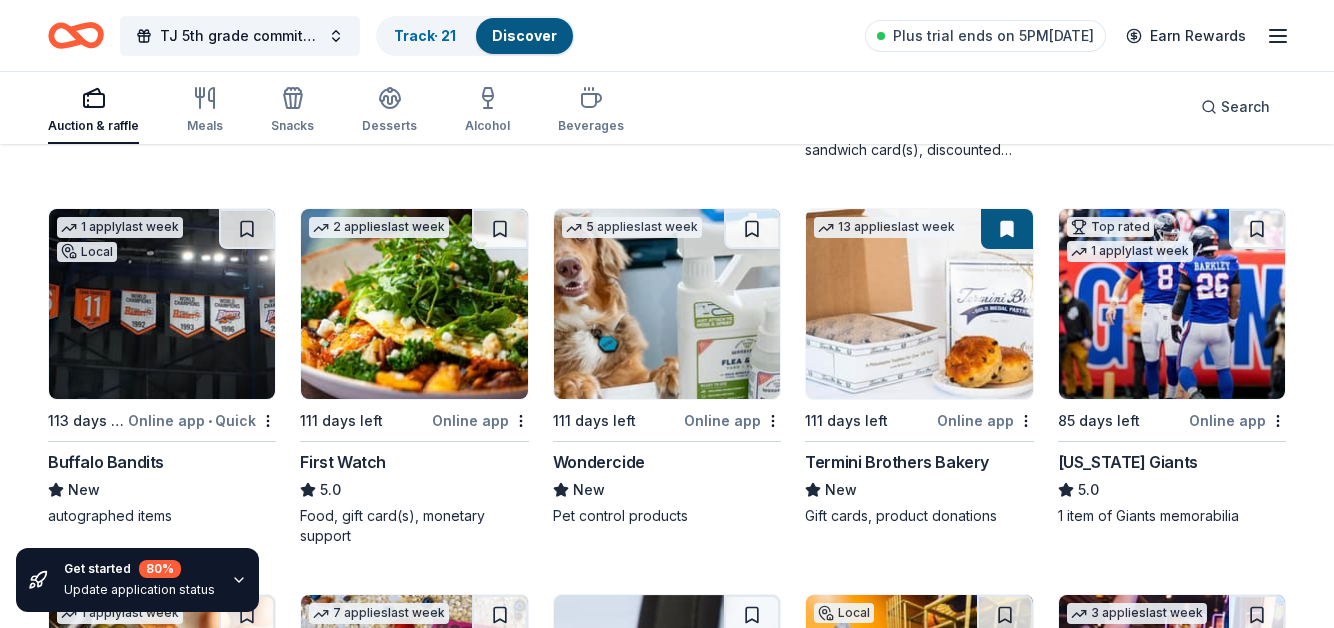 scroll, scrollTop: 1705, scrollLeft: 0, axis: vertical 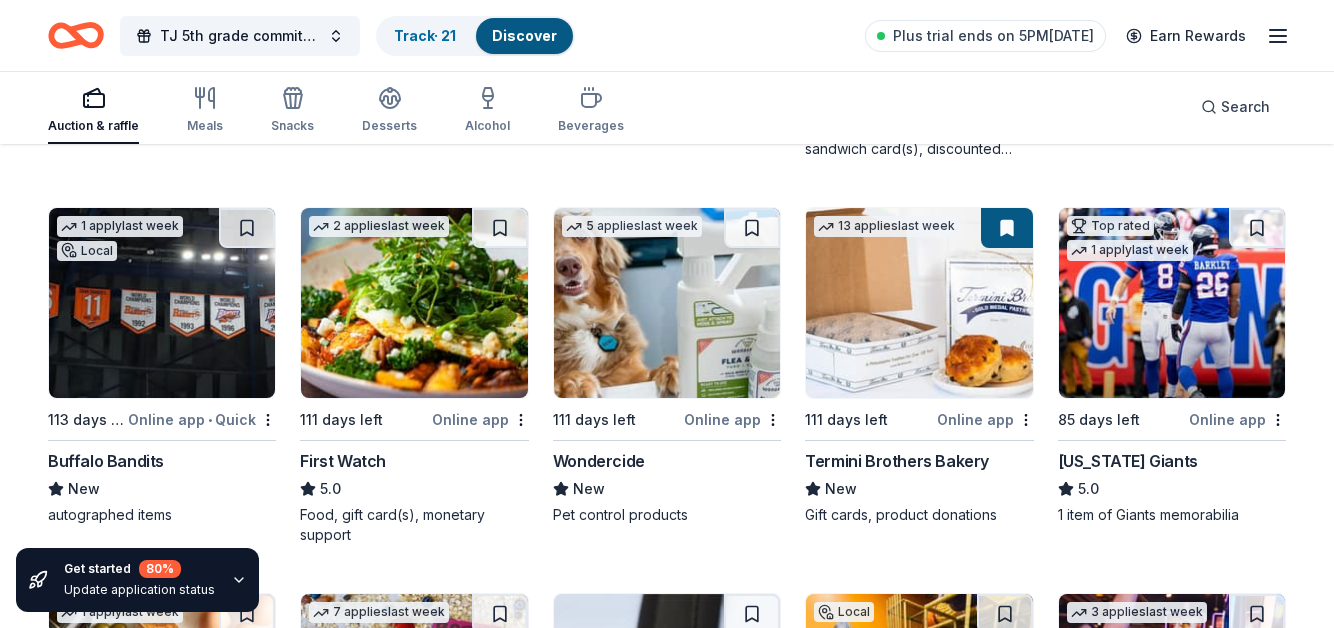 click at bounding box center (414, 303) 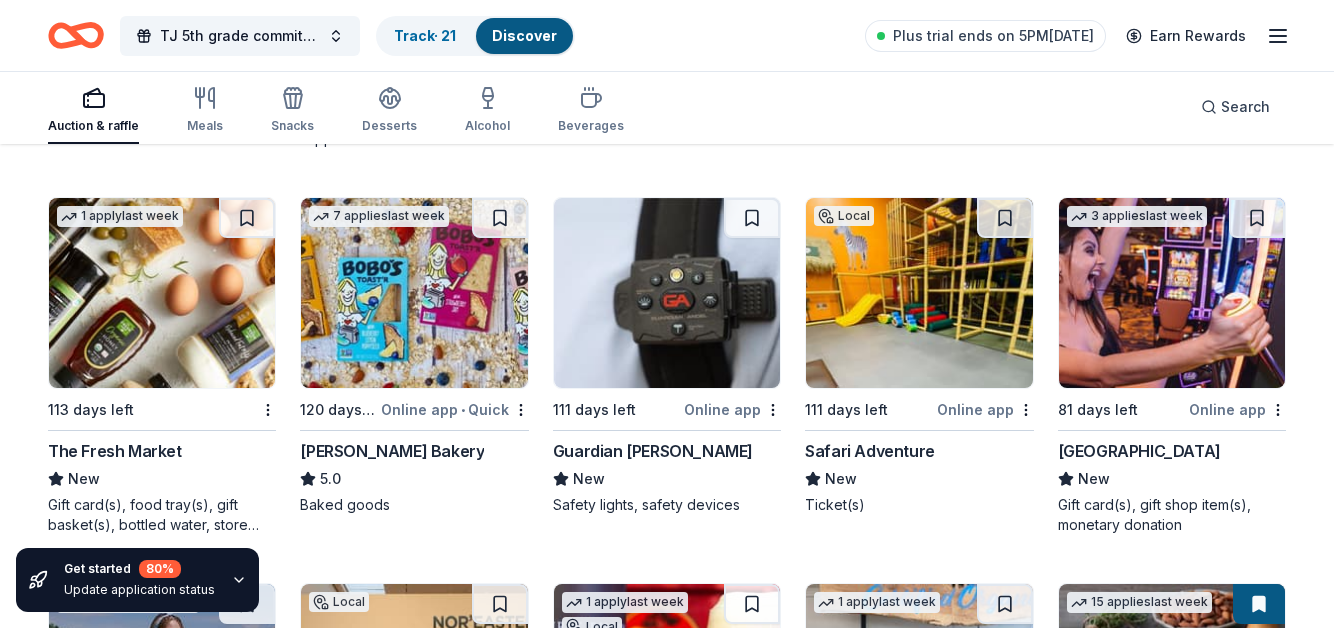 scroll, scrollTop: 2096, scrollLeft: 0, axis: vertical 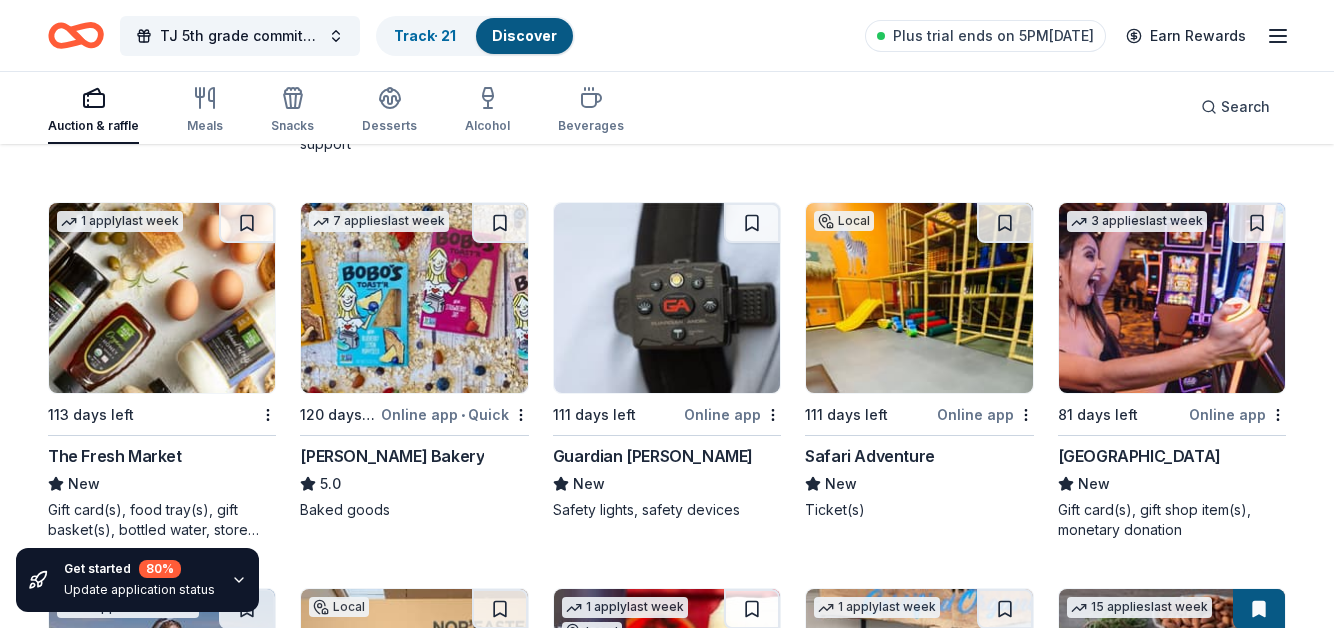 click at bounding box center (667, 298) 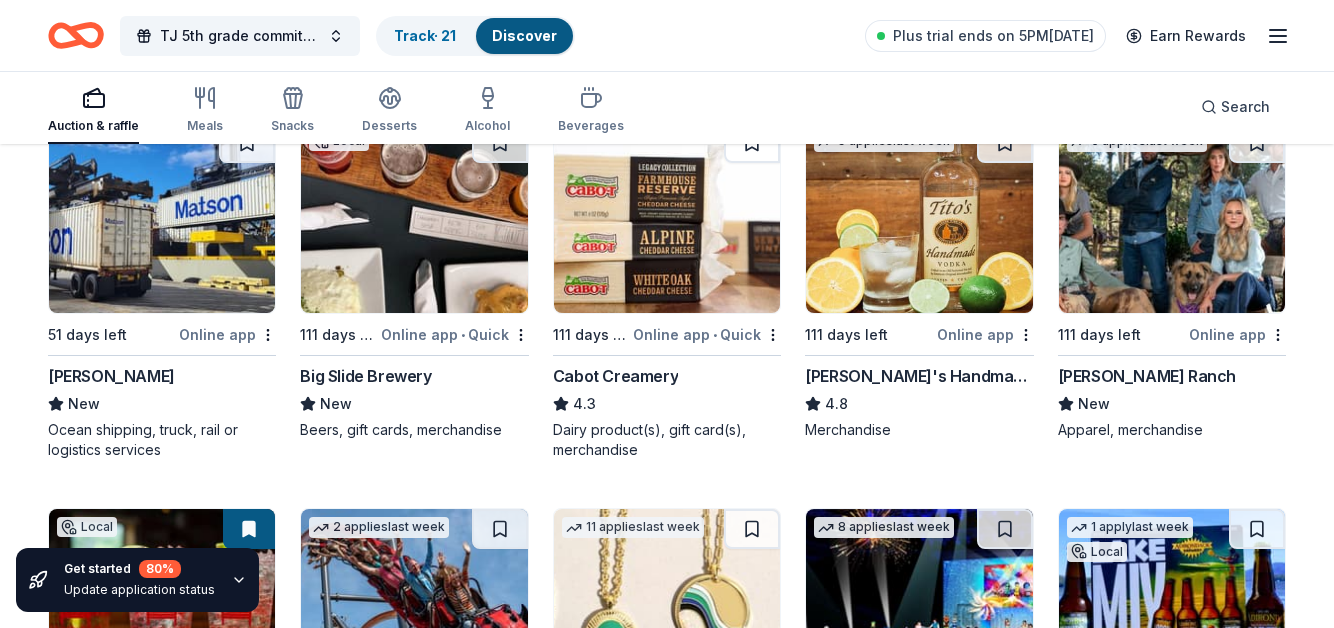 scroll, scrollTop: 2945, scrollLeft: 0, axis: vertical 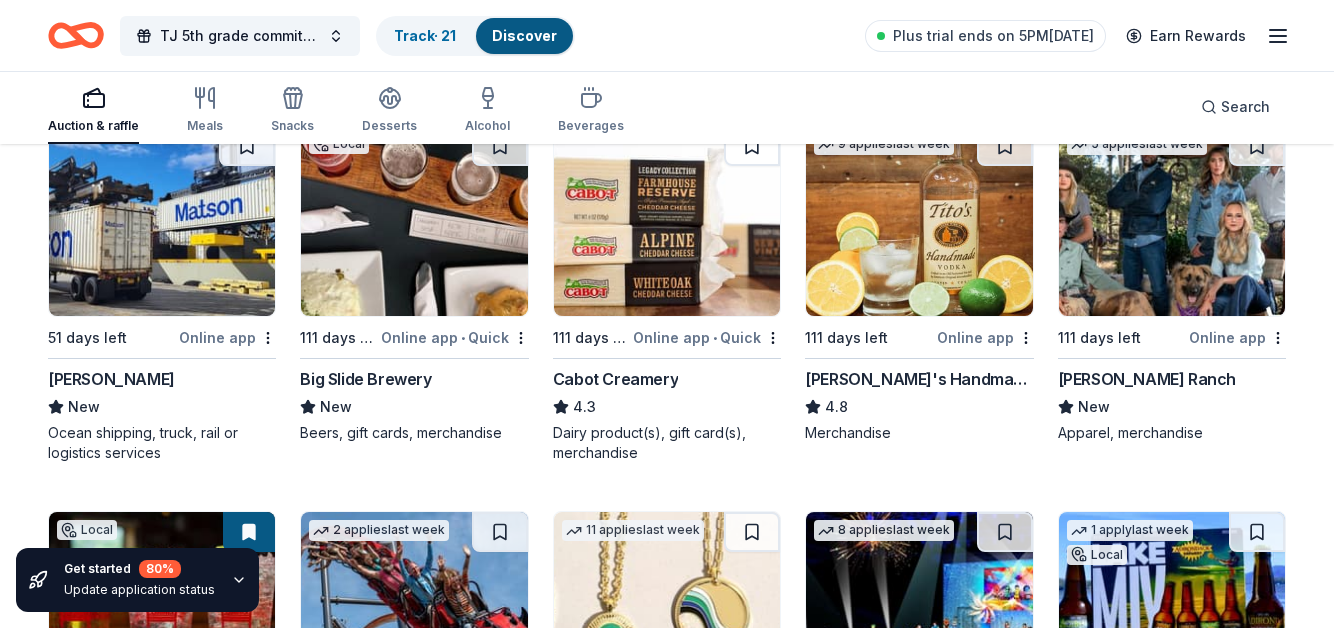 click at bounding box center [414, 221] 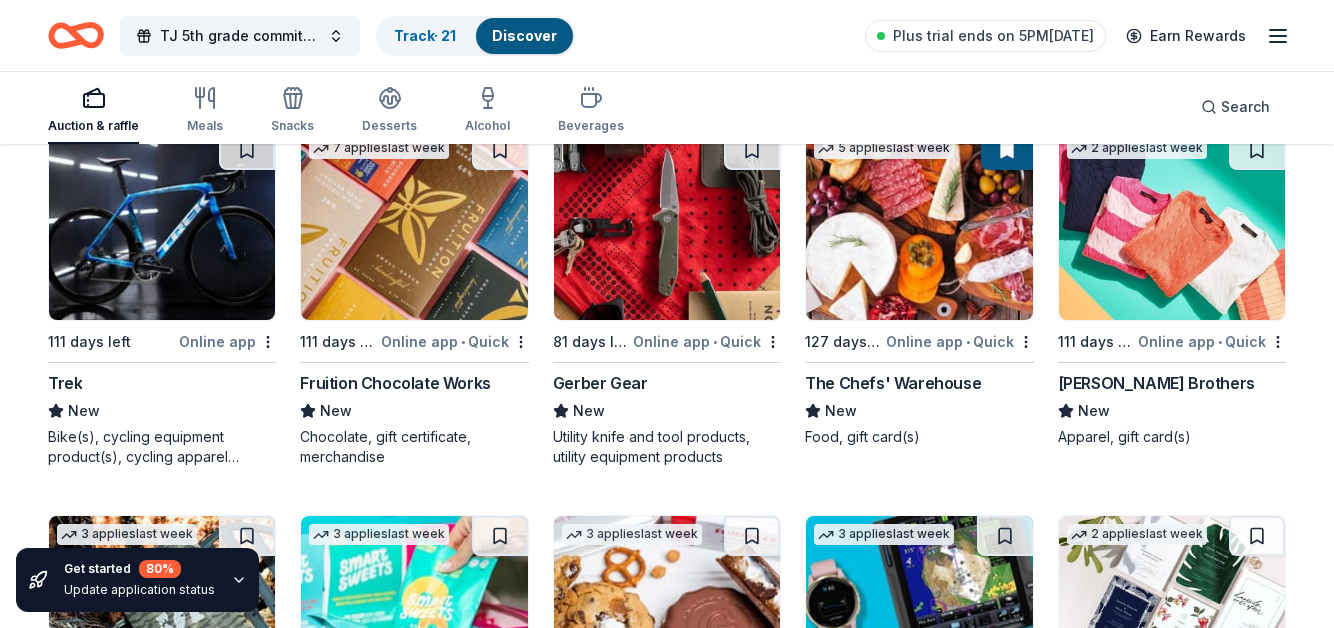 scroll, scrollTop: 14824, scrollLeft: 0, axis: vertical 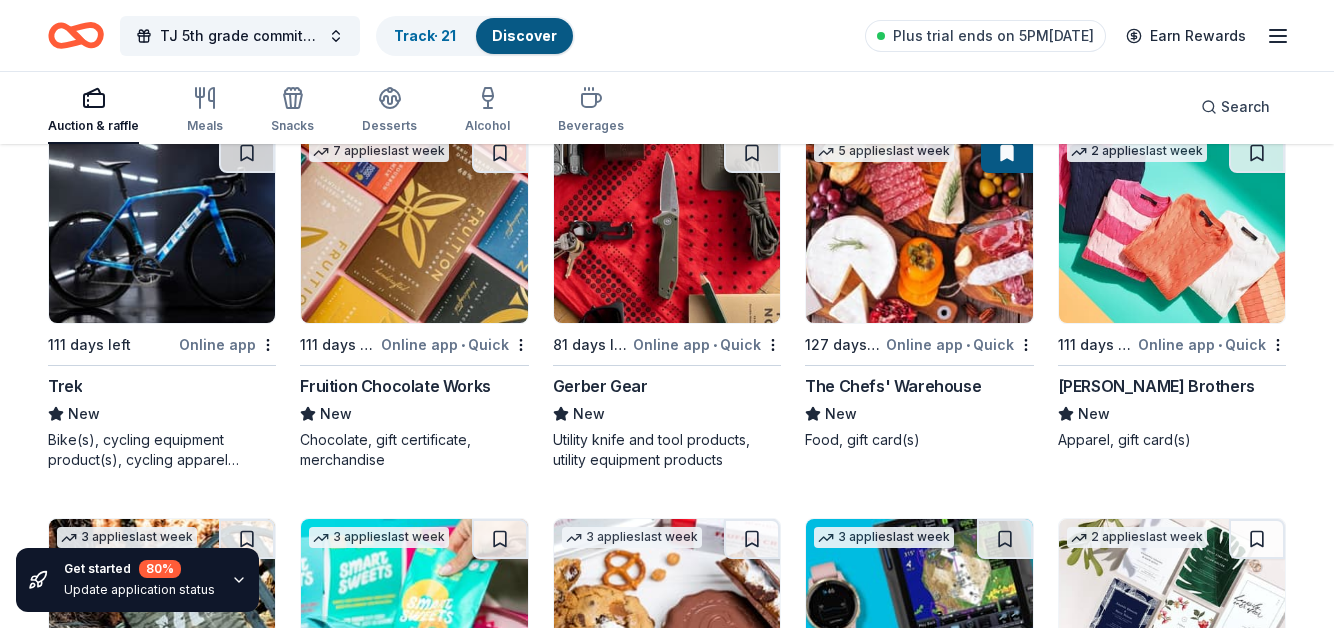 click at bounding box center [1172, 228] 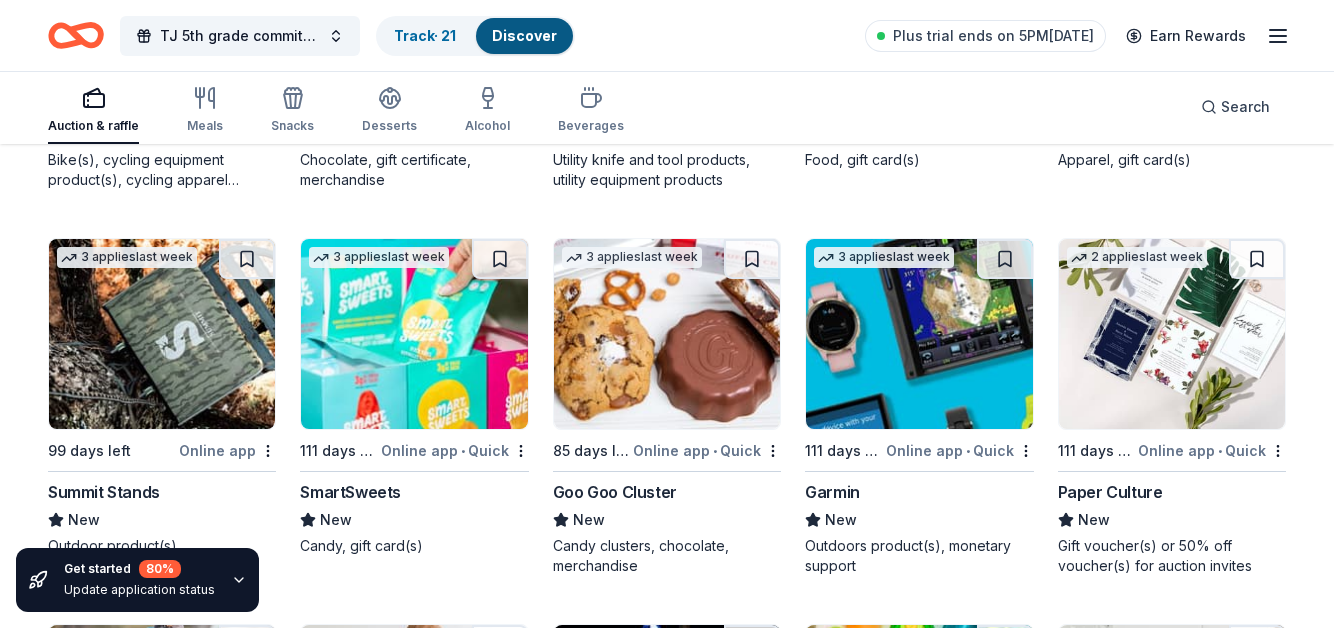 scroll, scrollTop: 15103, scrollLeft: 0, axis: vertical 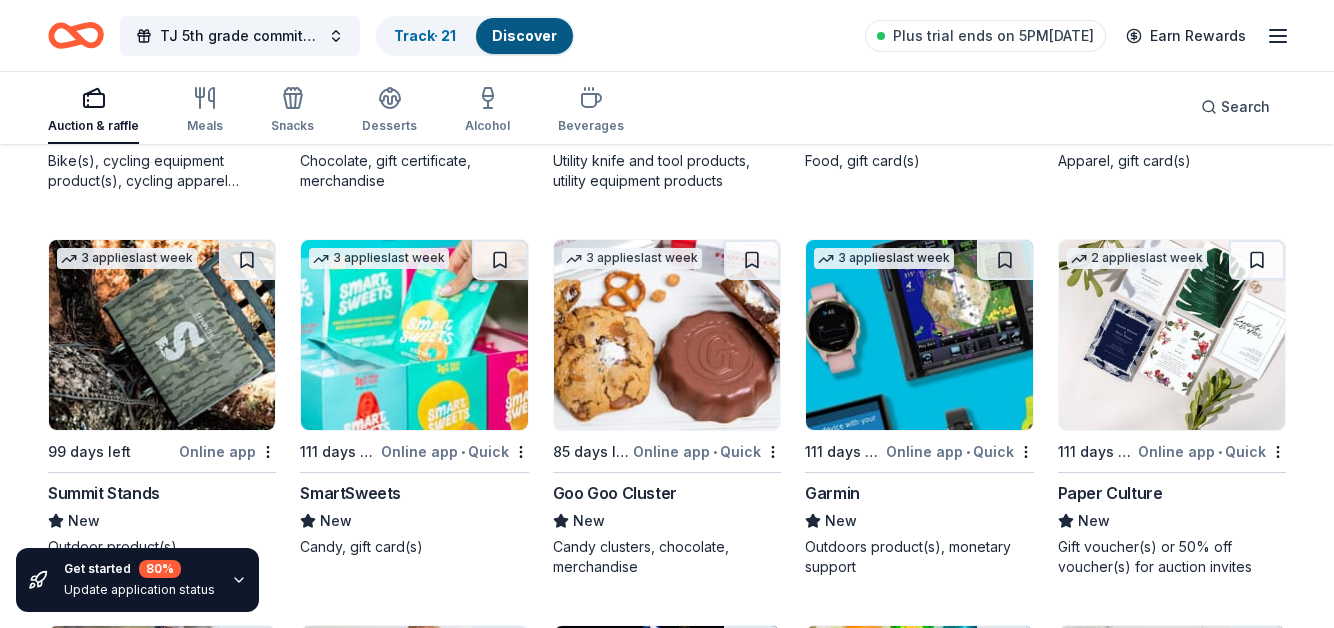 click at bounding box center [919, 335] 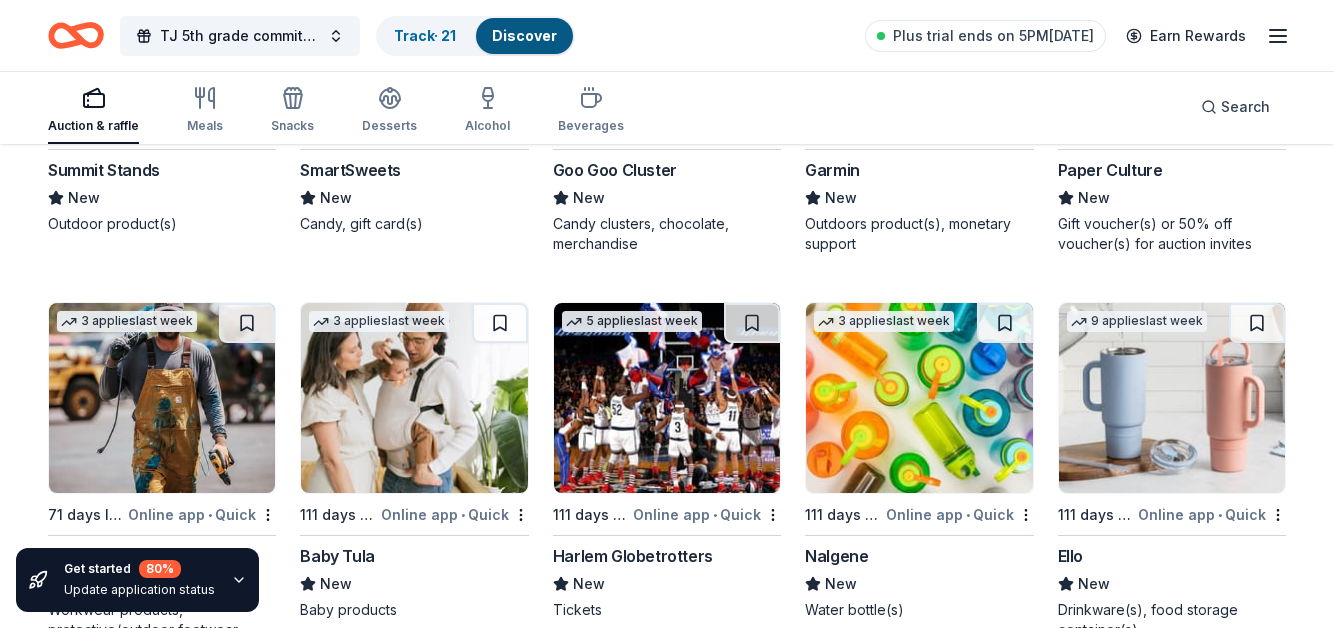 scroll, scrollTop: 15509, scrollLeft: 0, axis: vertical 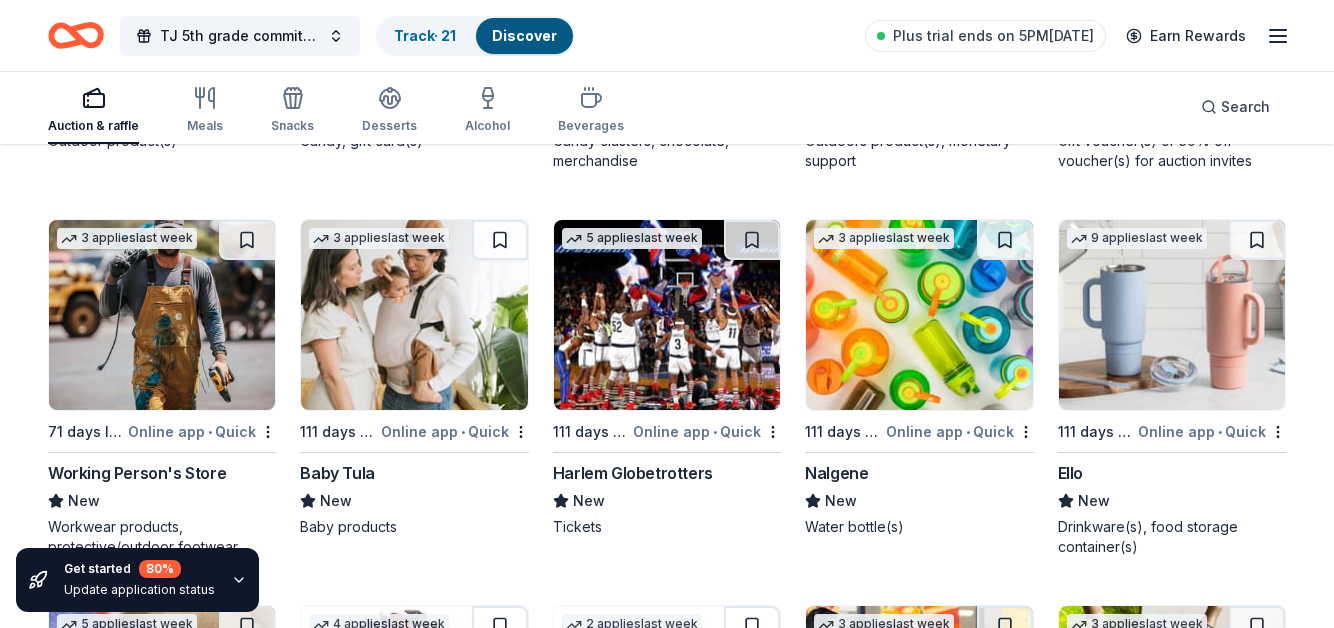 click at bounding box center (1172, 315) 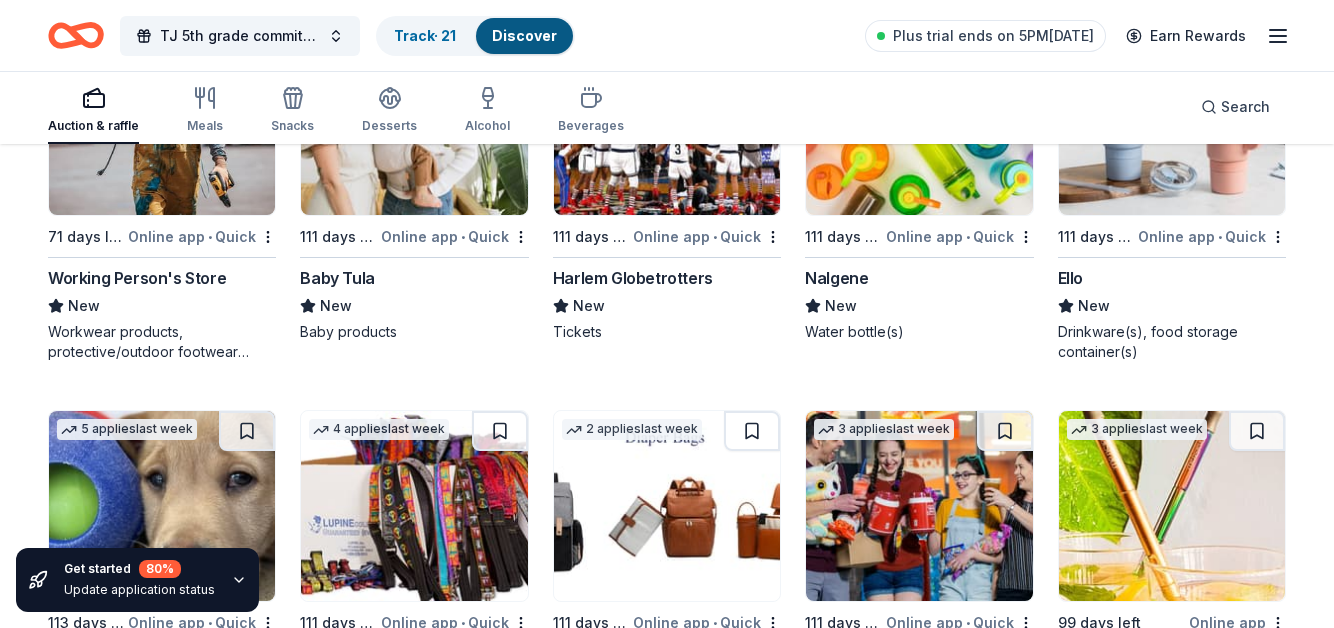 scroll, scrollTop: 15584, scrollLeft: 0, axis: vertical 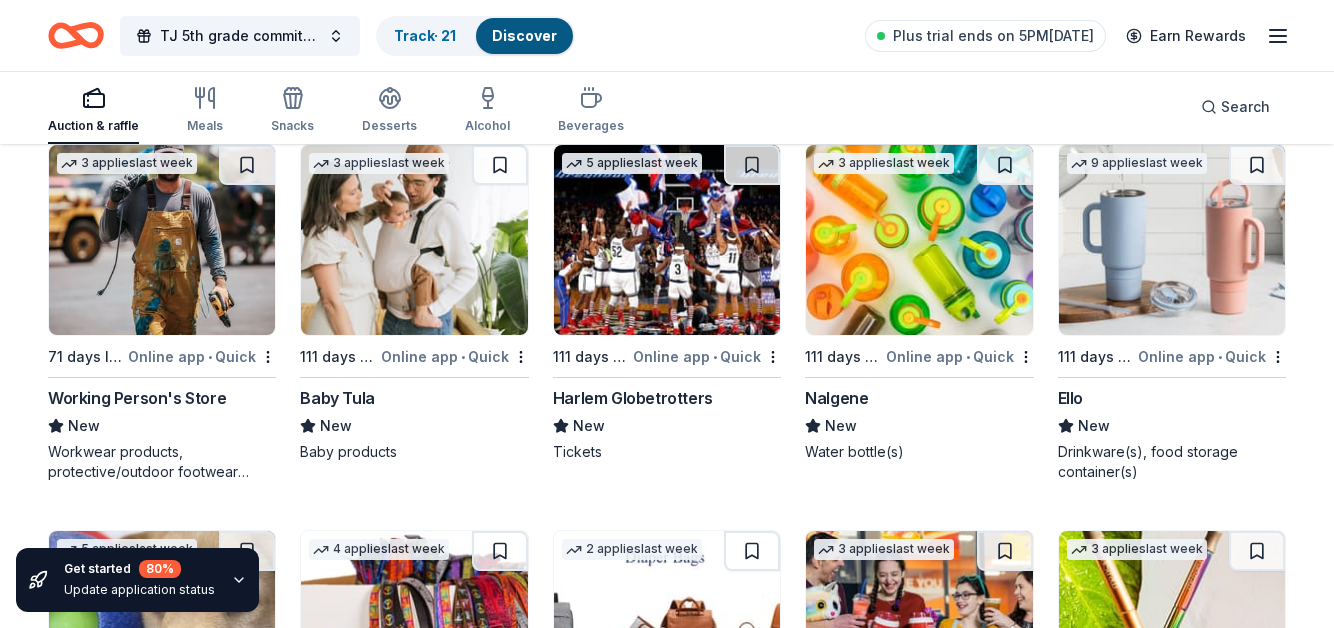 click at bounding box center [919, 240] 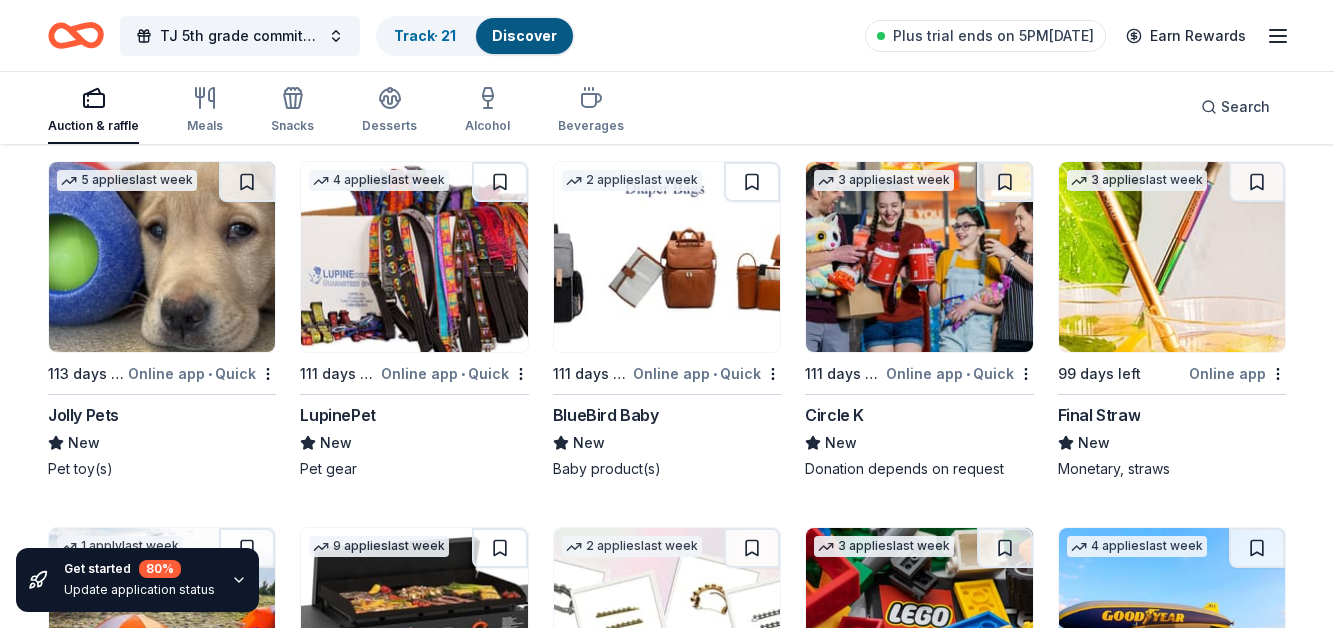 scroll, scrollTop: 15936, scrollLeft: 0, axis: vertical 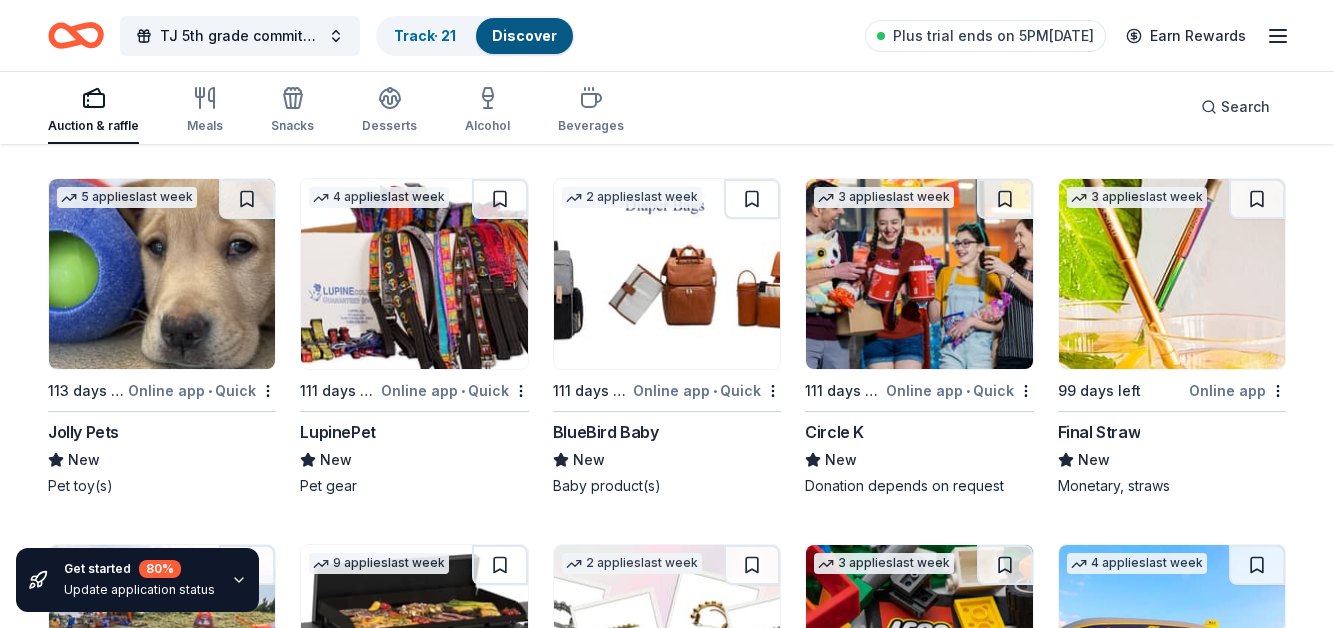 click at bounding box center (1172, 274) 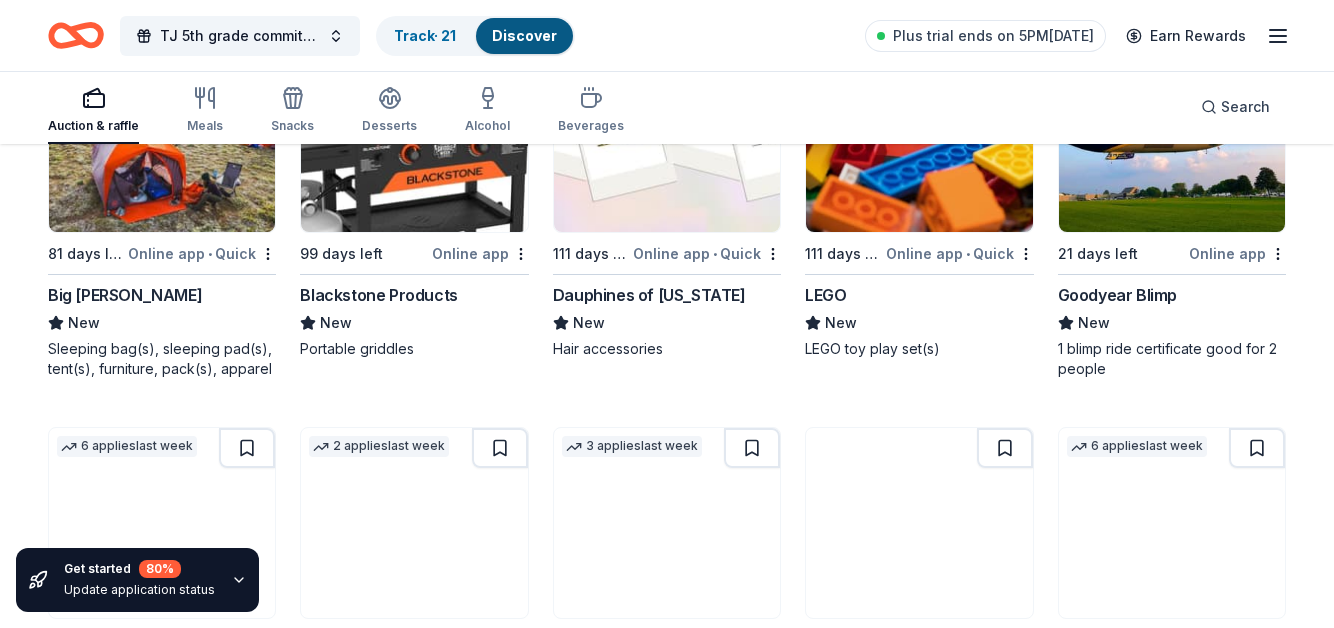 scroll, scrollTop: 16379, scrollLeft: 0, axis: vertical 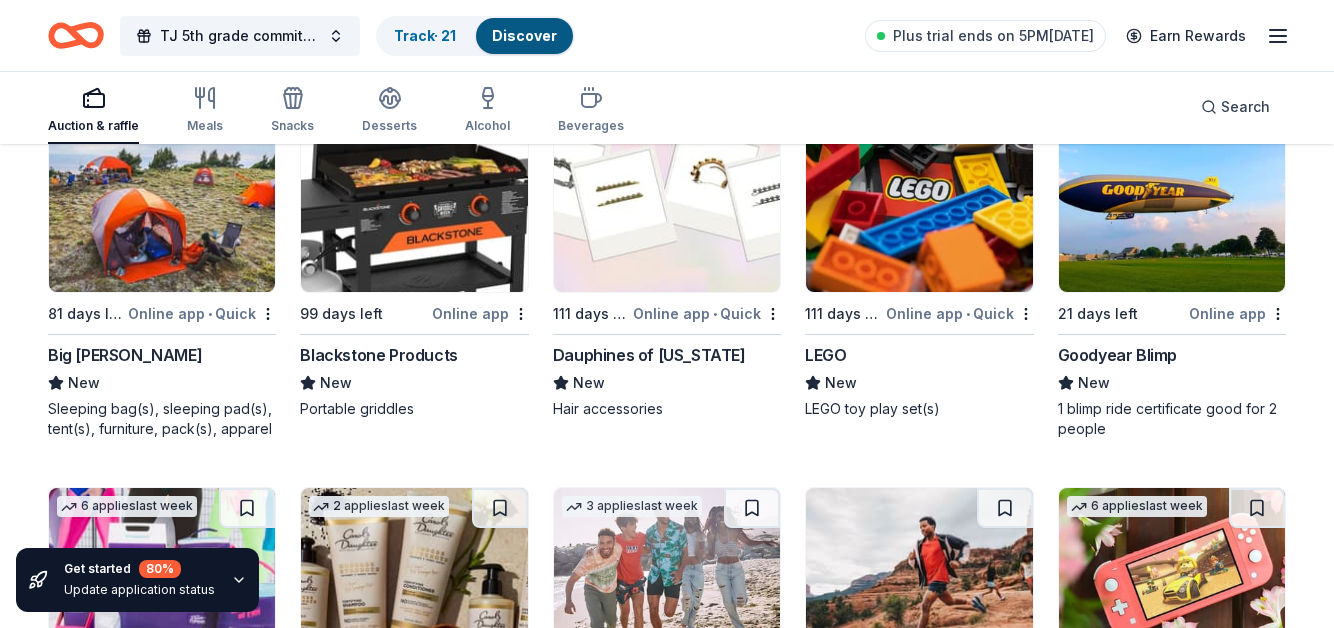 click at bounding box center [162, 197] 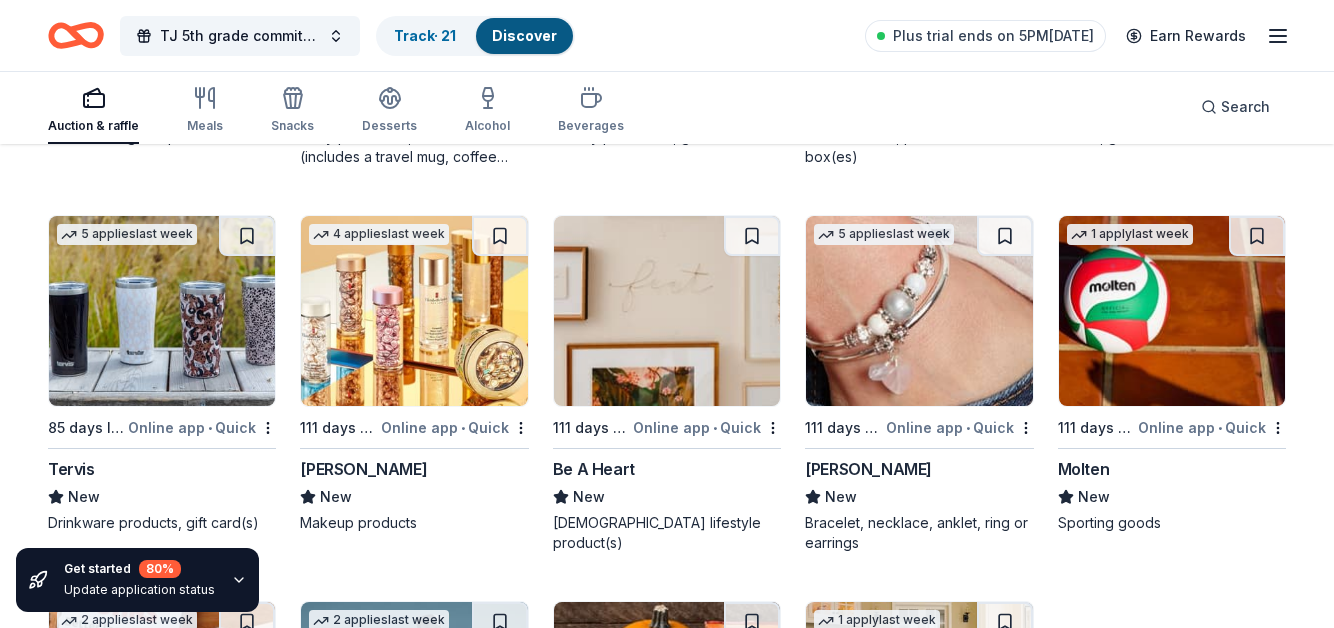 scroll, scrollTop: 17404, scrollLeft: 0, axis: vertical 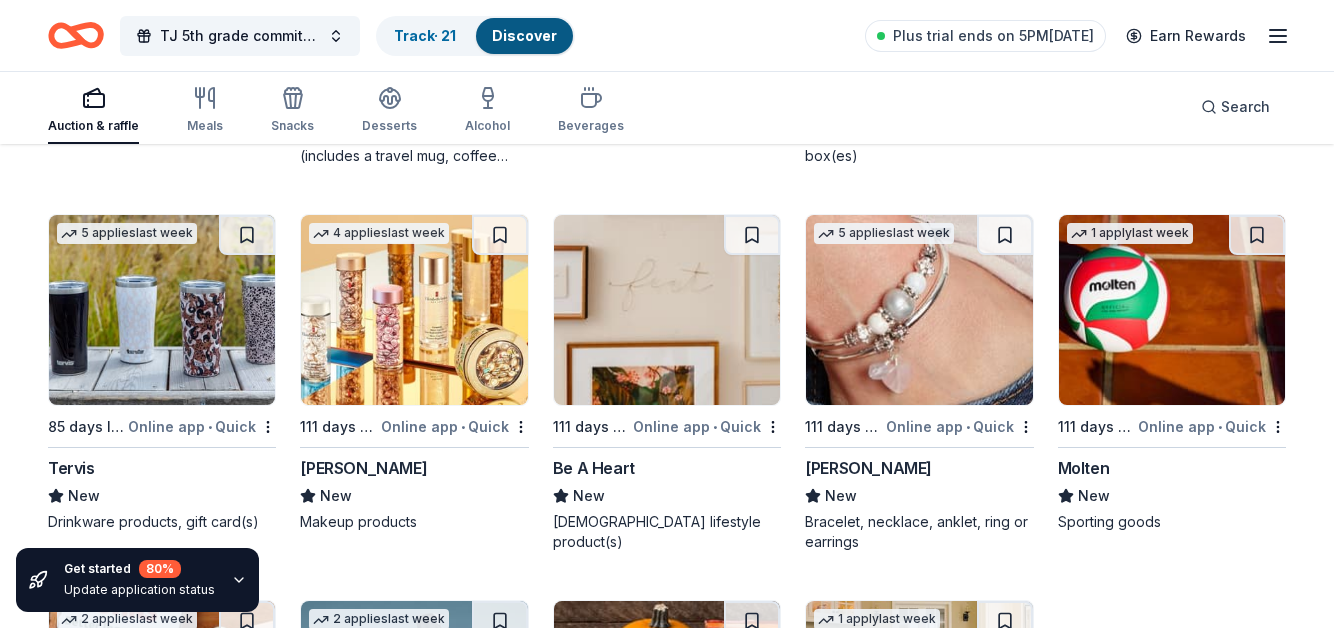 click at bounding box center [1172, 310] 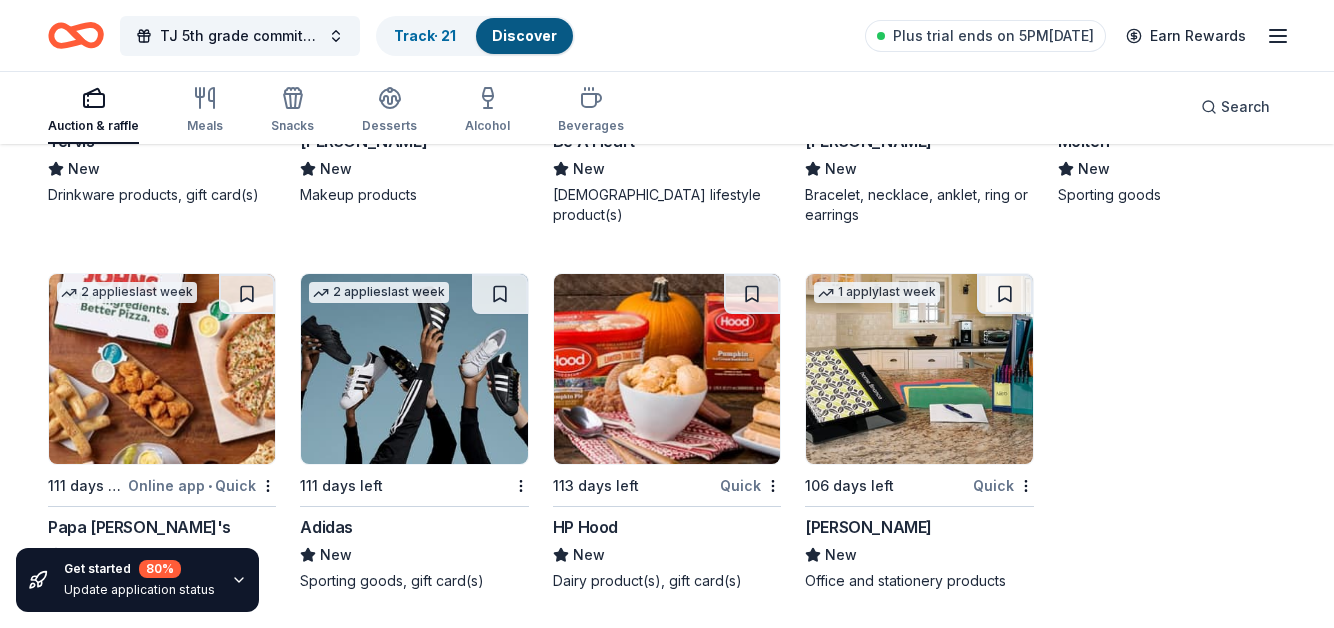 scroll, scrollTop: 17730, scrollLeft: 0, axis: vertical 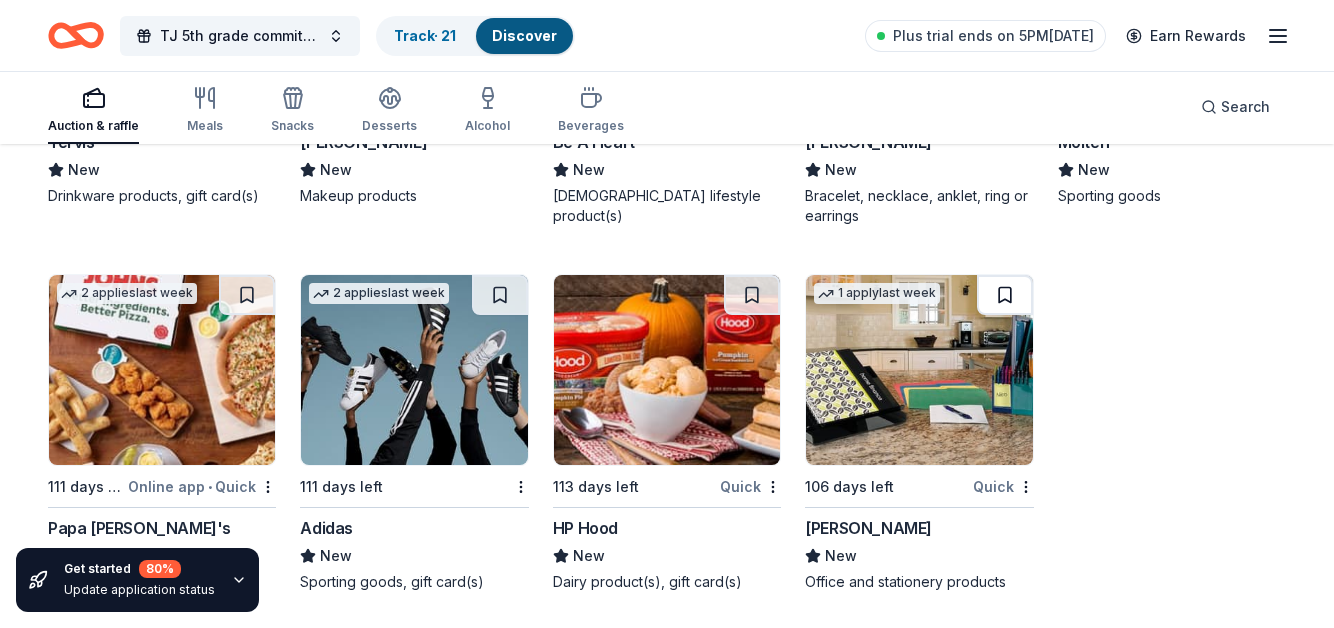 click at bounding box center [1005, 295] 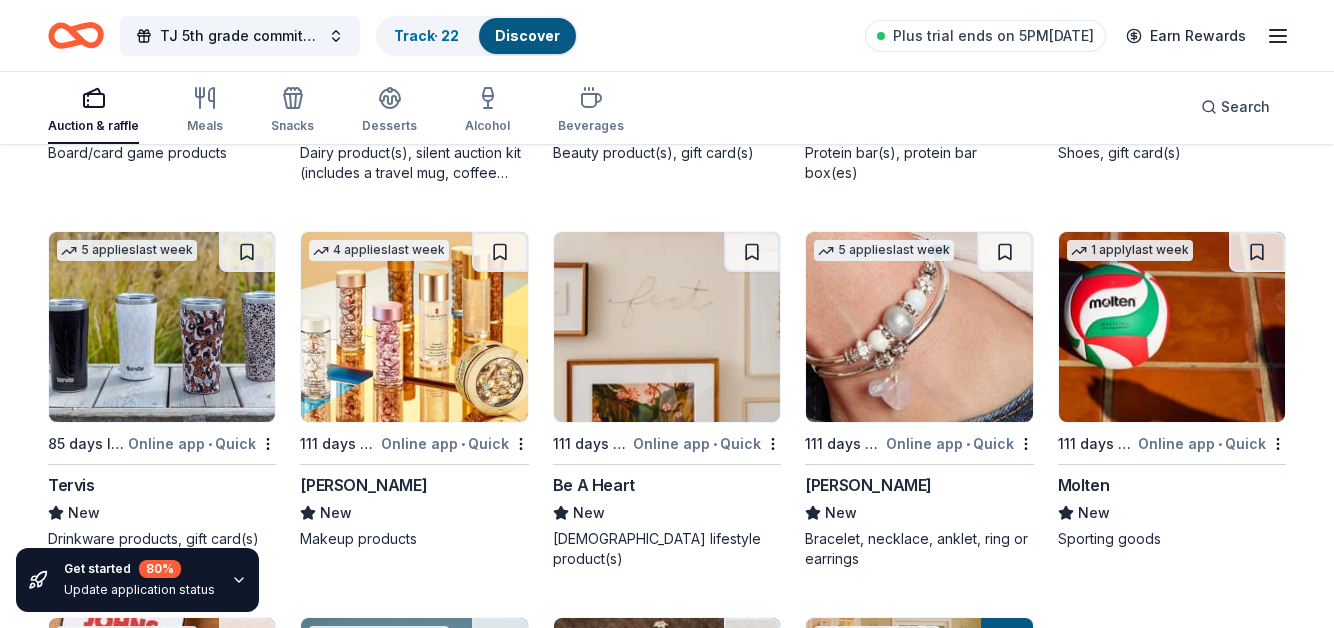 scroll, scrollTop: 17378, scrollLeft: 0, axis: vertical 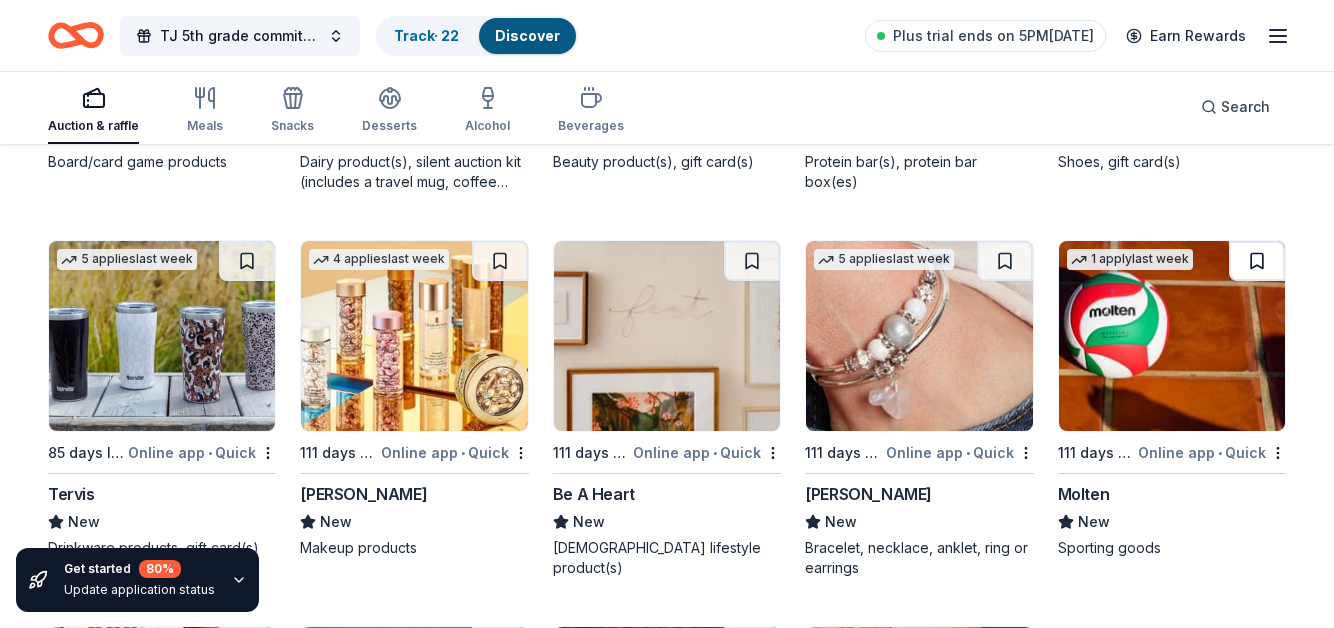 click at bounding box center (1257, 261) 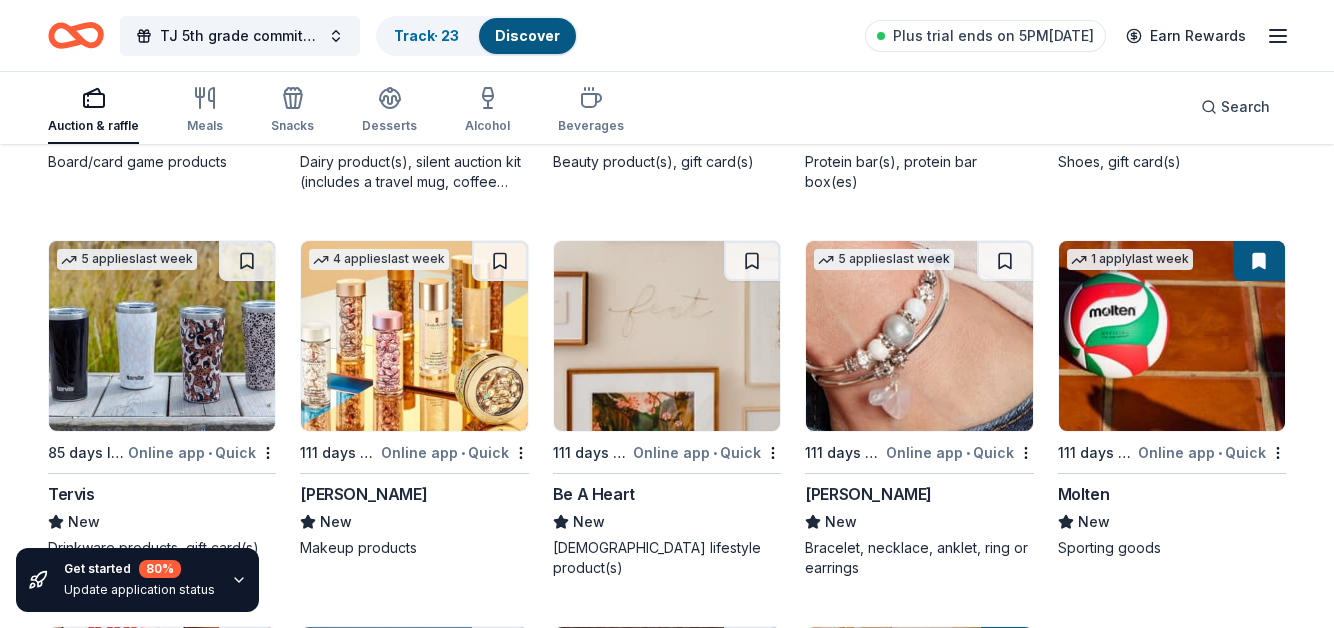 click at bounding box center (919, 336) 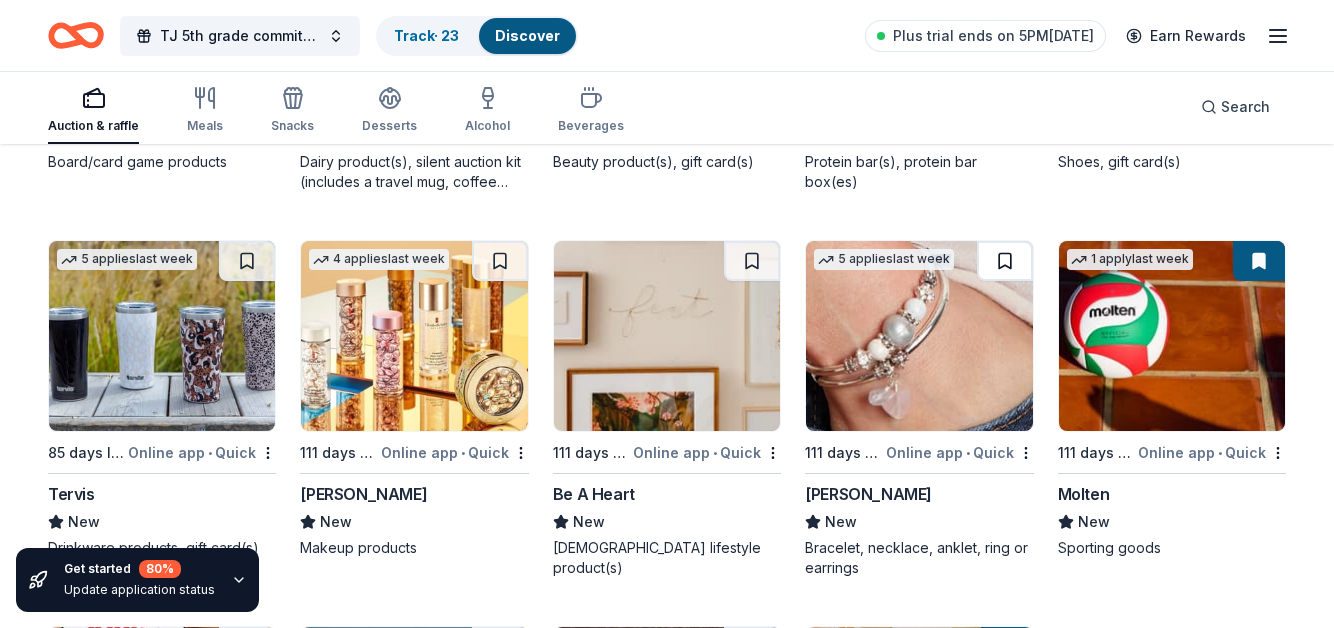 click at bounding box center (1005, 261) 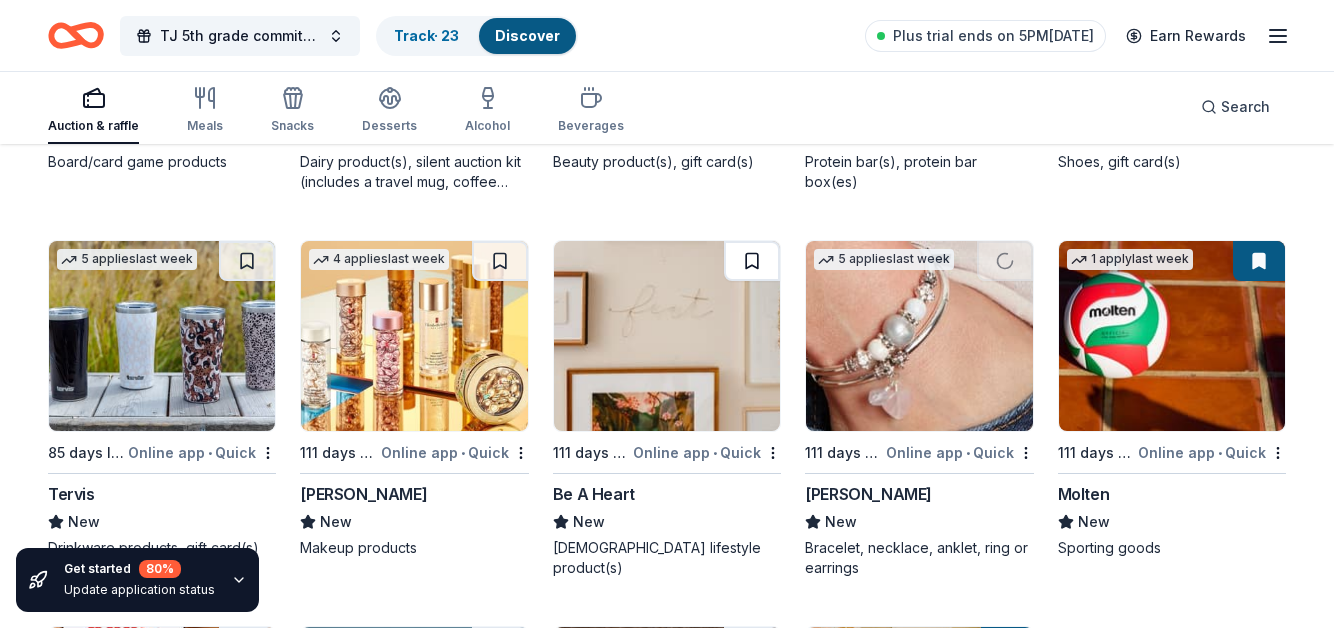 click at bounding box center [752, 261] 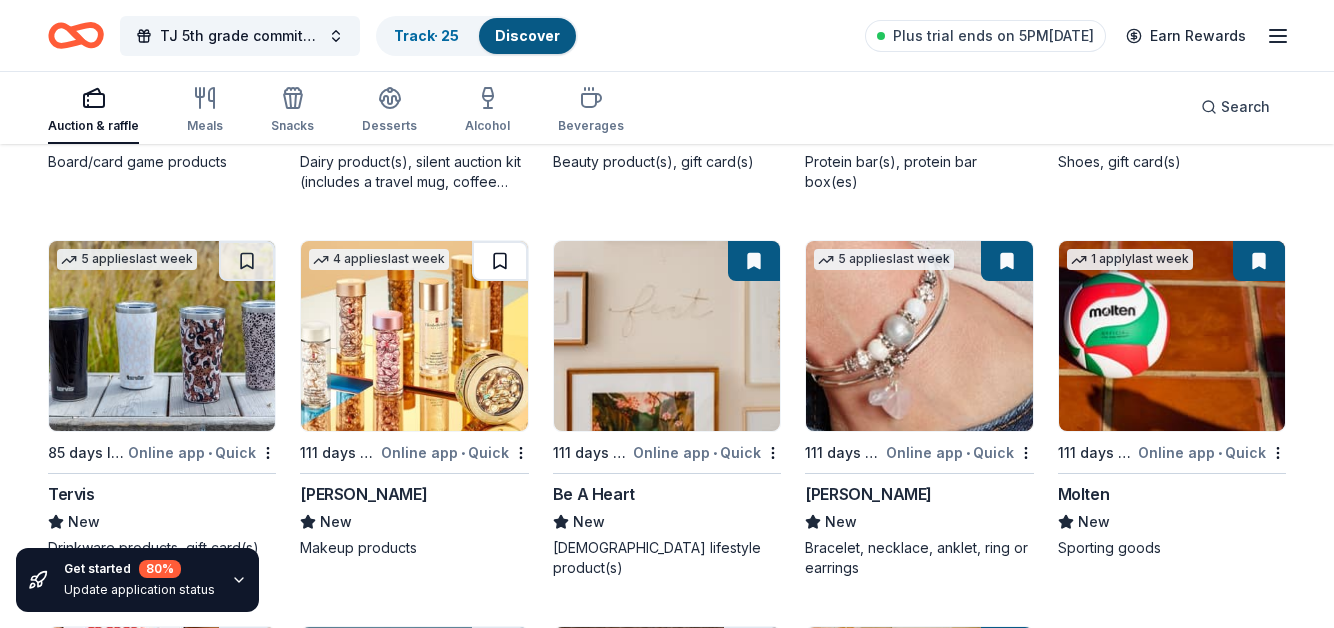 click at bounding box center (500, 261) 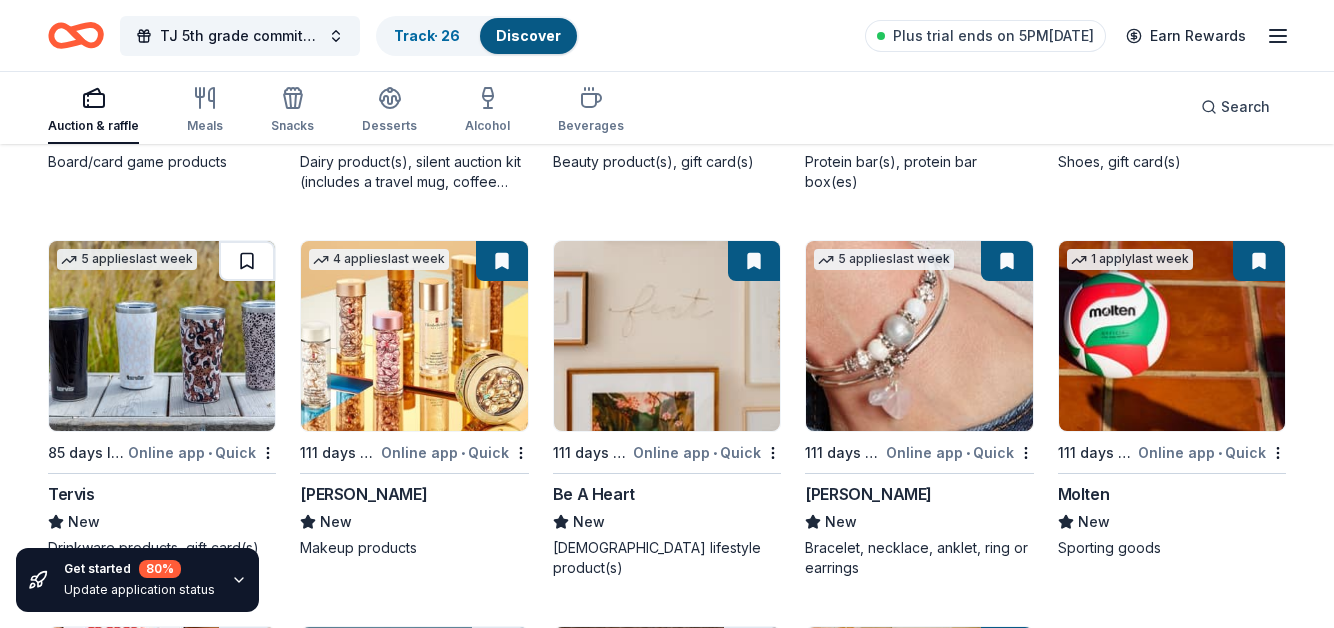 click at bounding box center (247, 261) 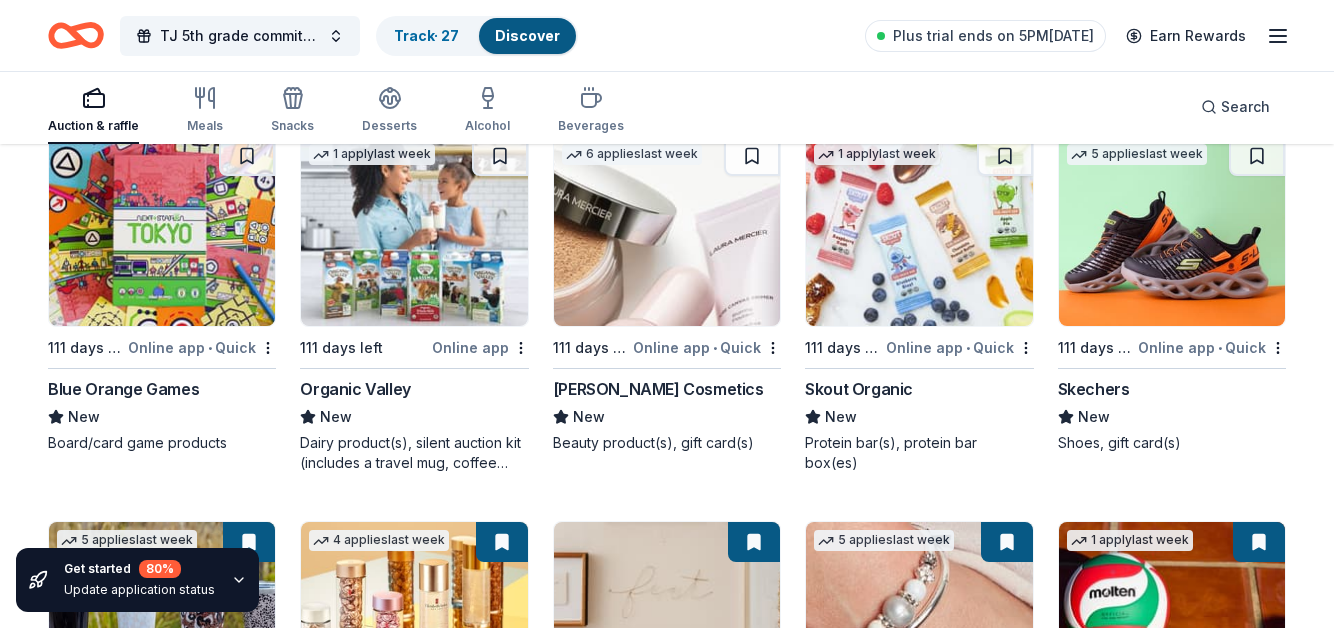 scroll, scrollTop: 17063, scrollLeft: 0, axis: vertical 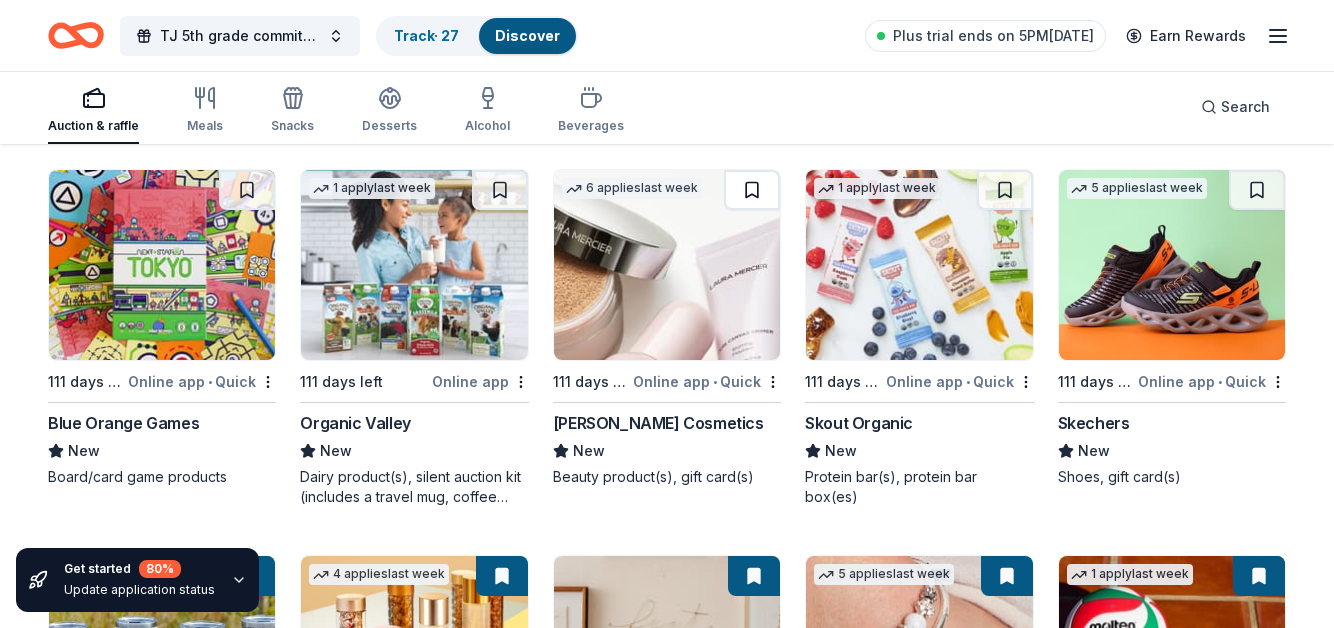 click at bounding box center [752, 190] 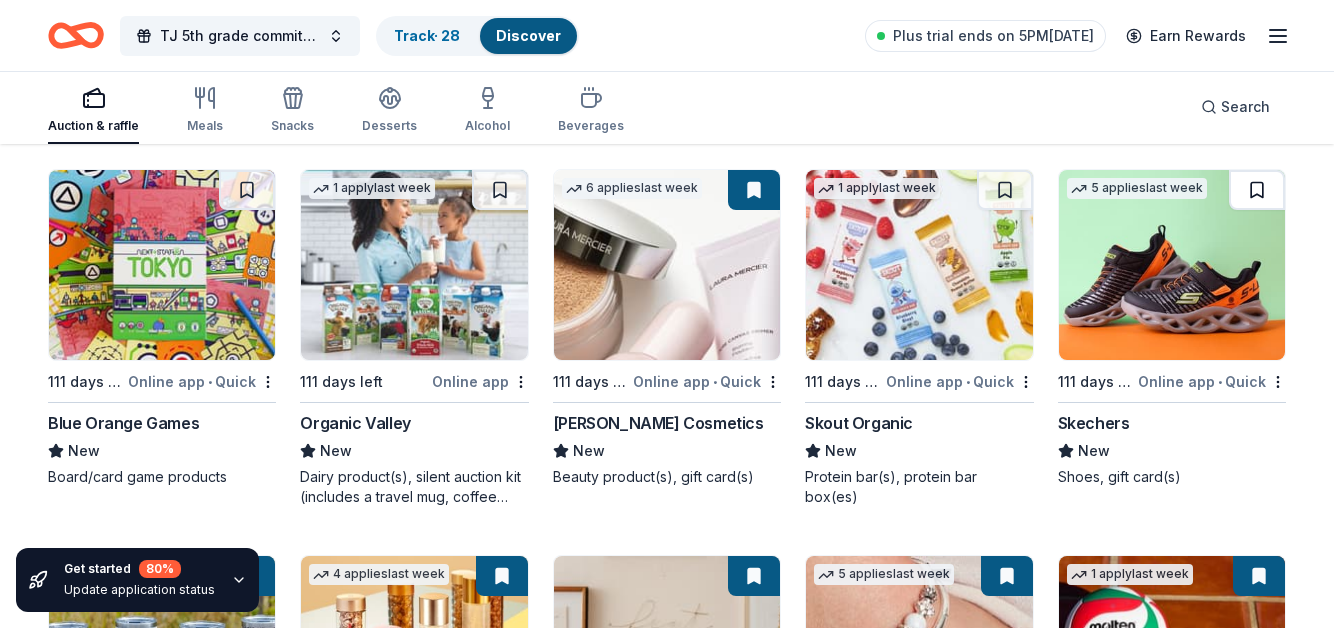 click at bounding box center (1257, 190) 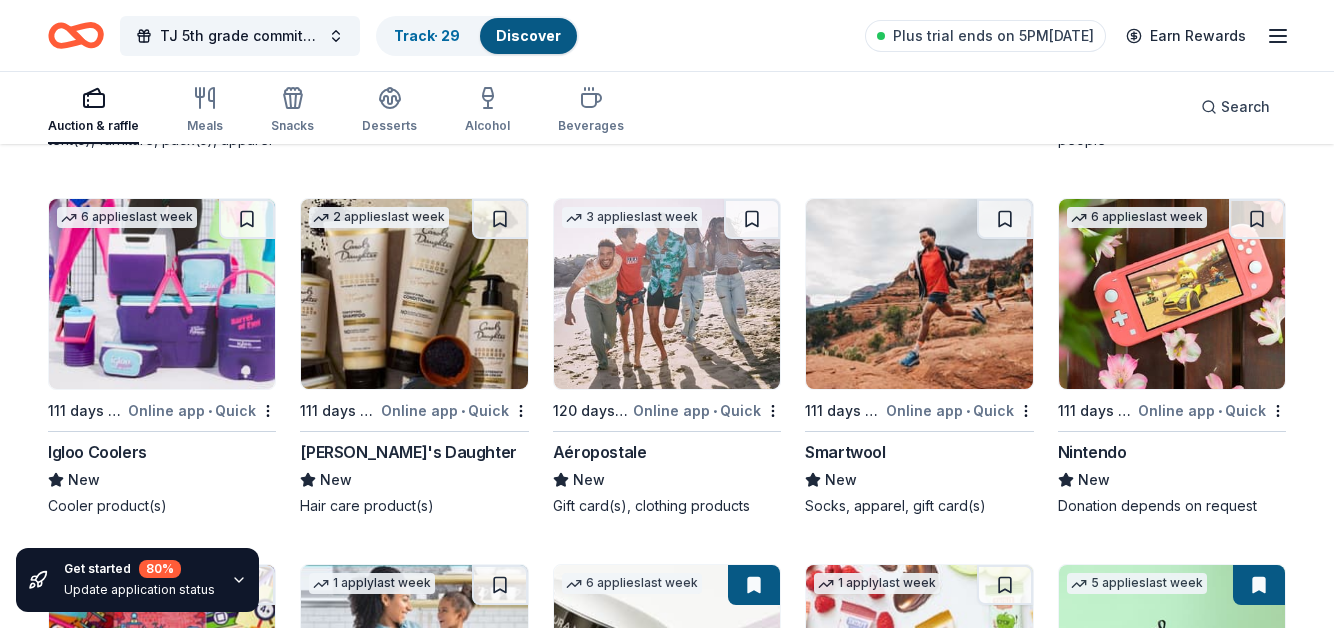scroll, scrollTop: 16663, scrollLeft: 0, axis: vertical 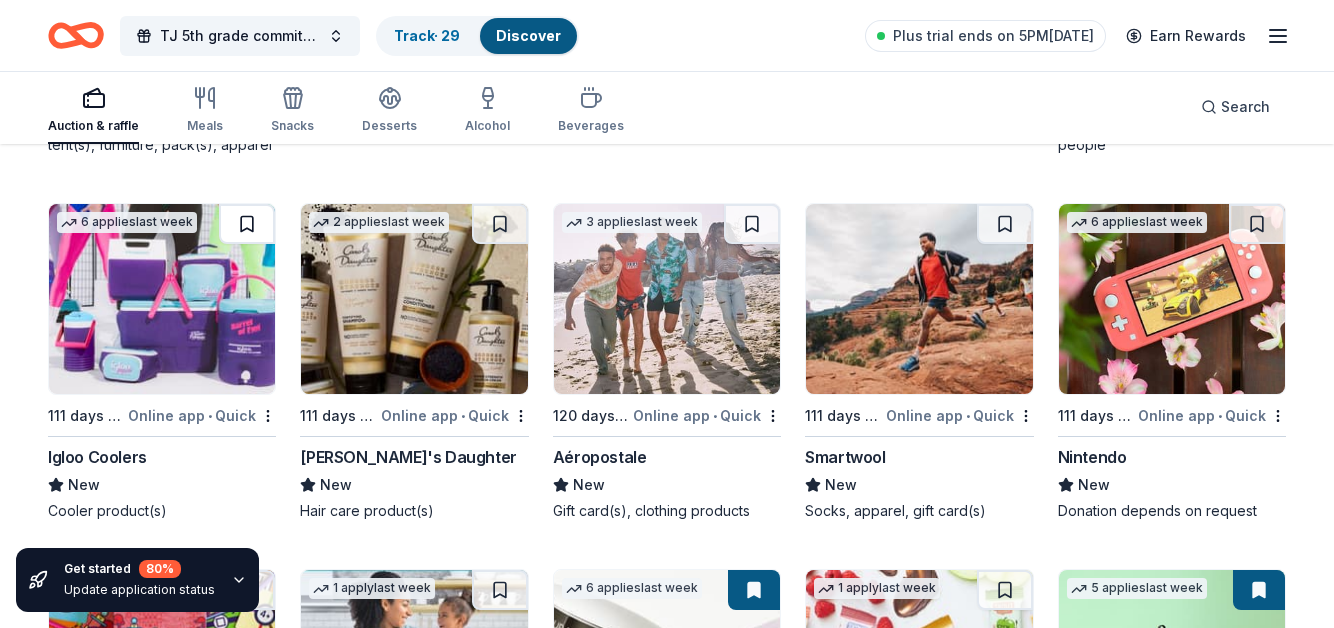 click at bounding box center (247, 224) 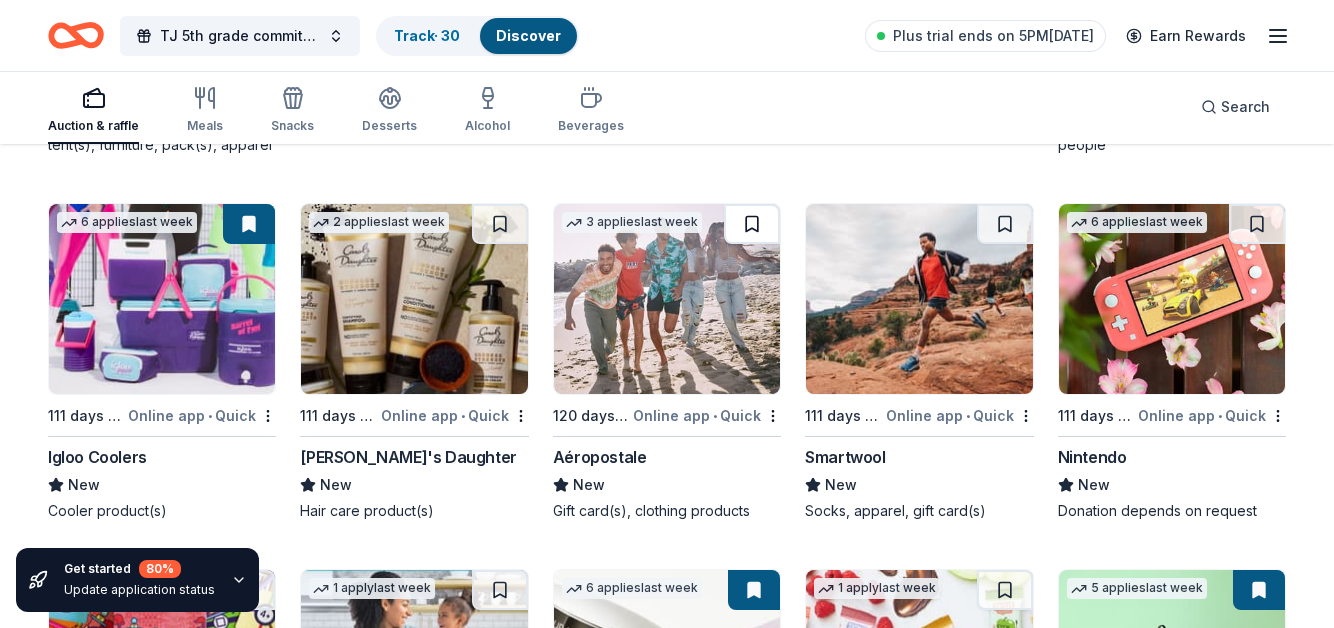 click at bounding box center [752, 224] 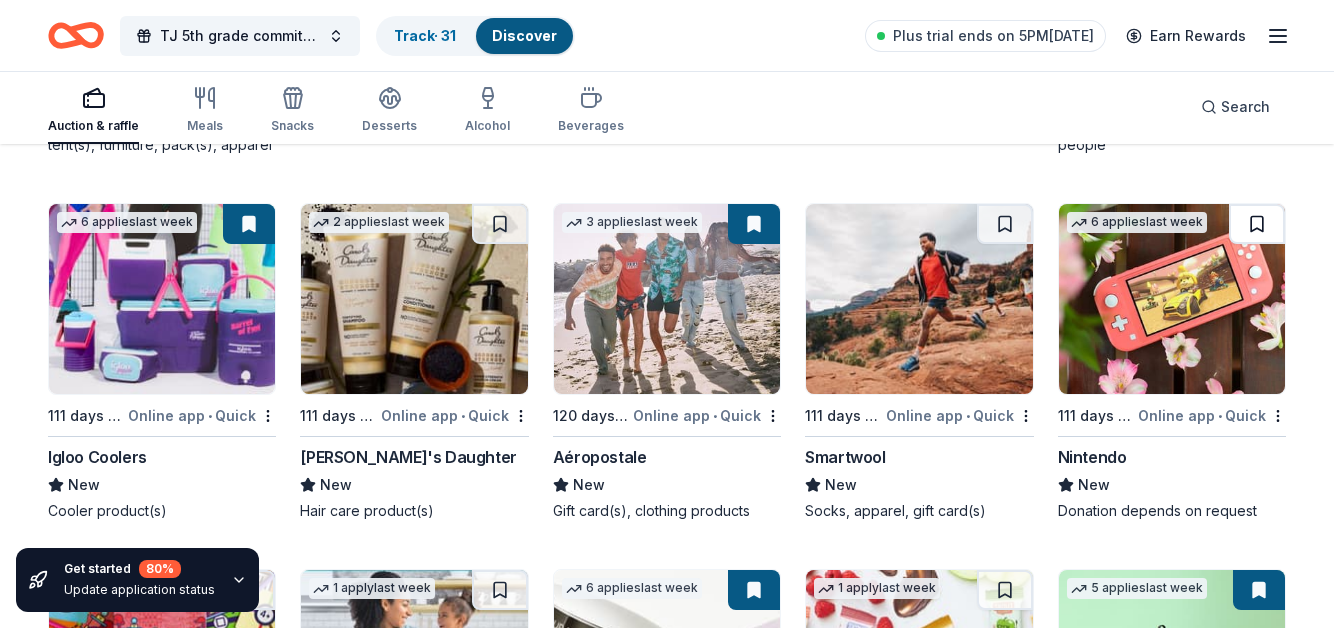 click at bounding box center [1257, 224] 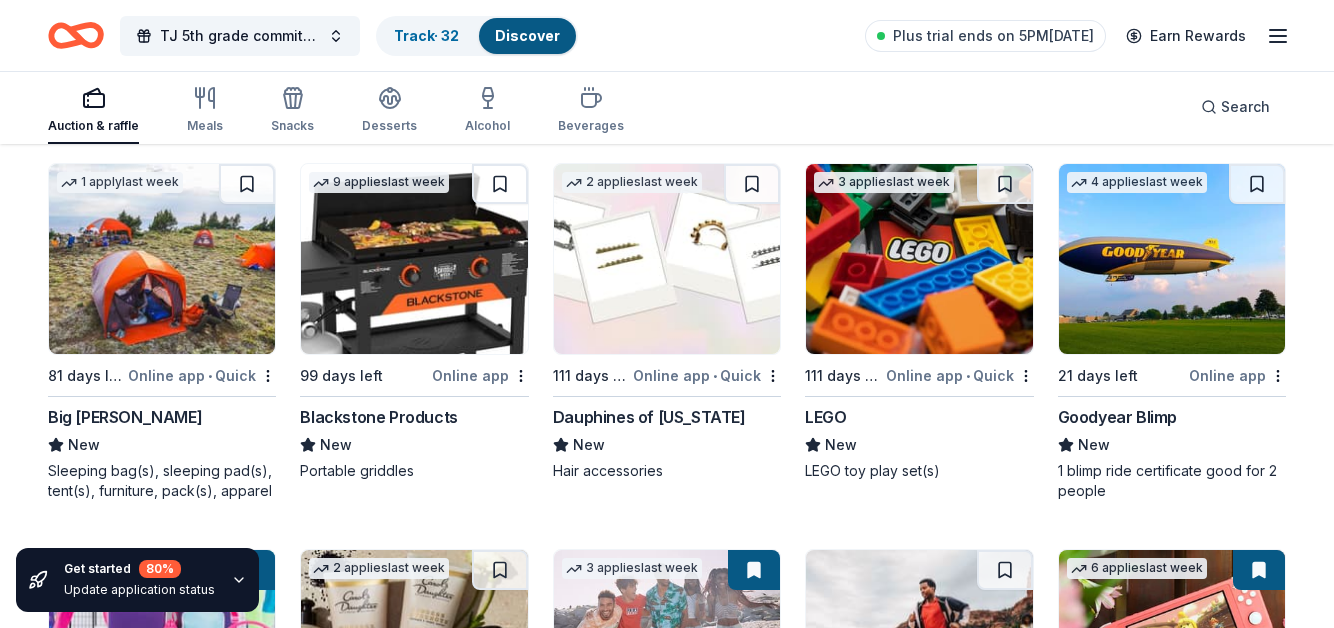 scroll, scrollTop: 16307, scrollLeft: 0, axis: vertical 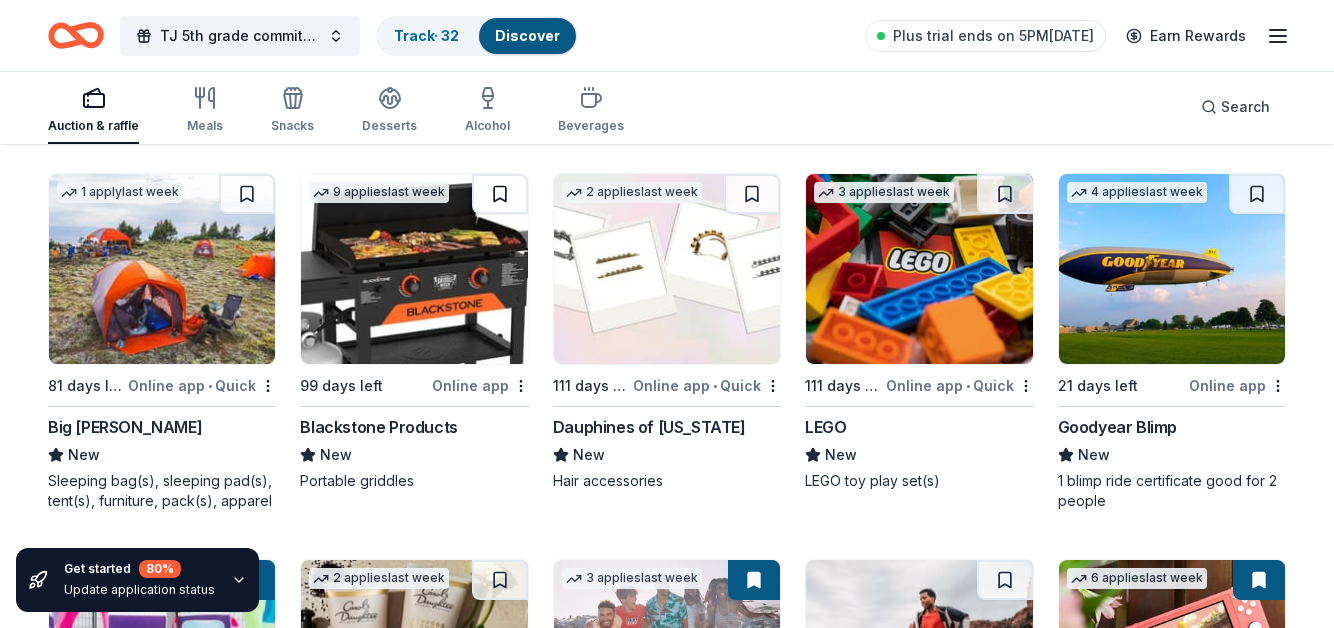 click at bounding box center (500, 194) 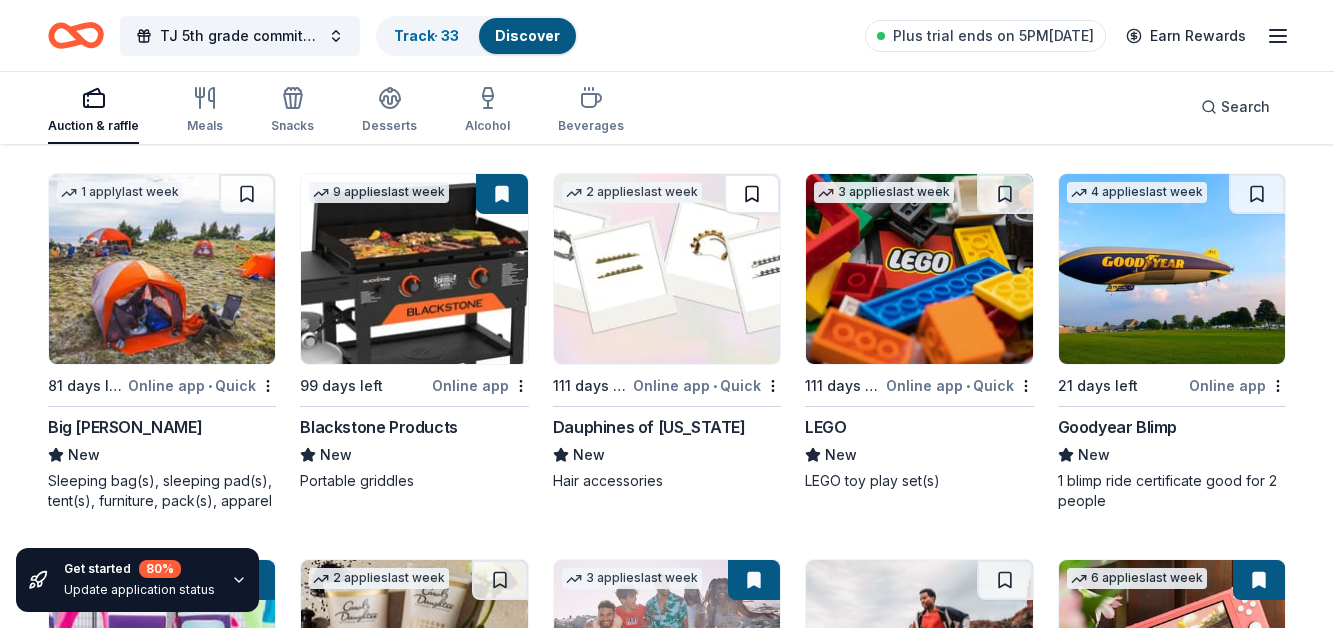 click at bounding box center [752, 194] 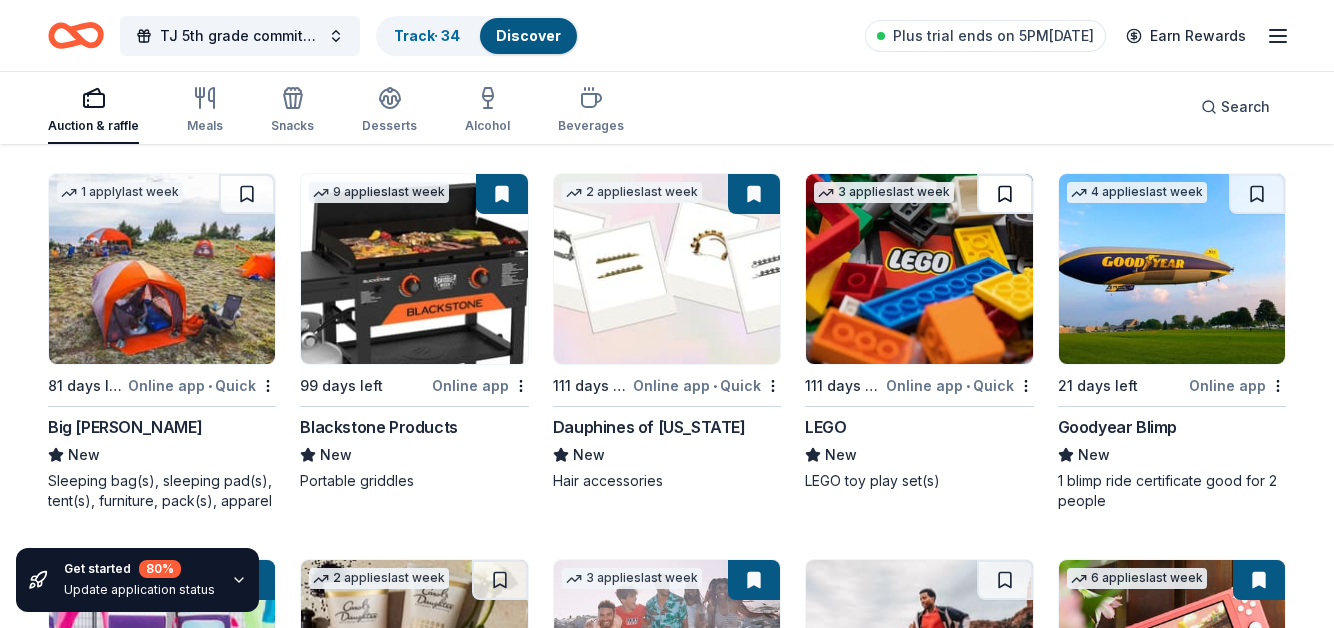 click at bounding box center [1005, 194] 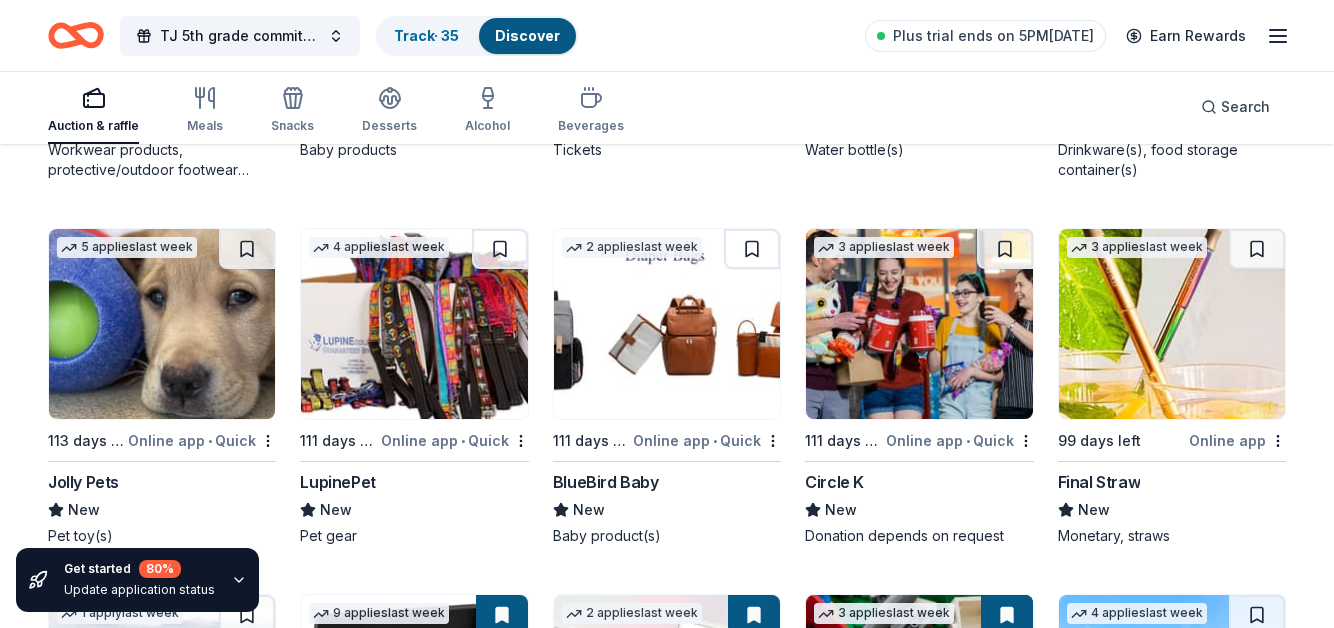 scroll, scrollTop: 15866, scrollLeft: 0, axis: vertical 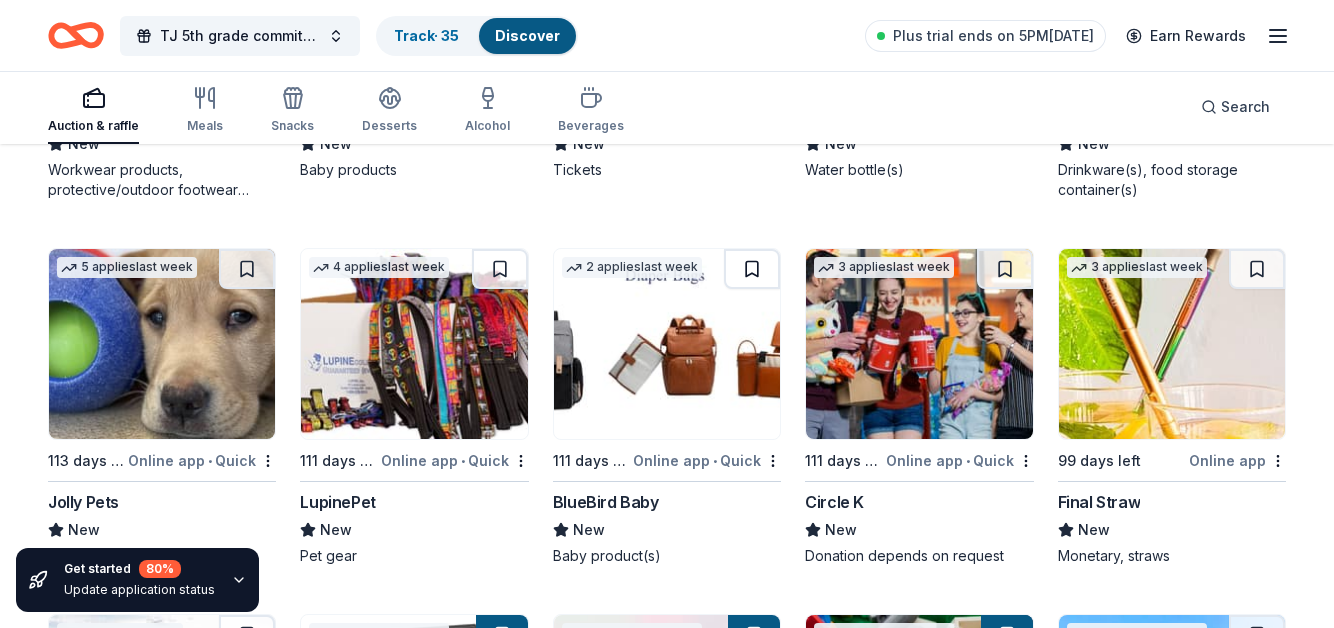 click at bounding box center [752, 269] 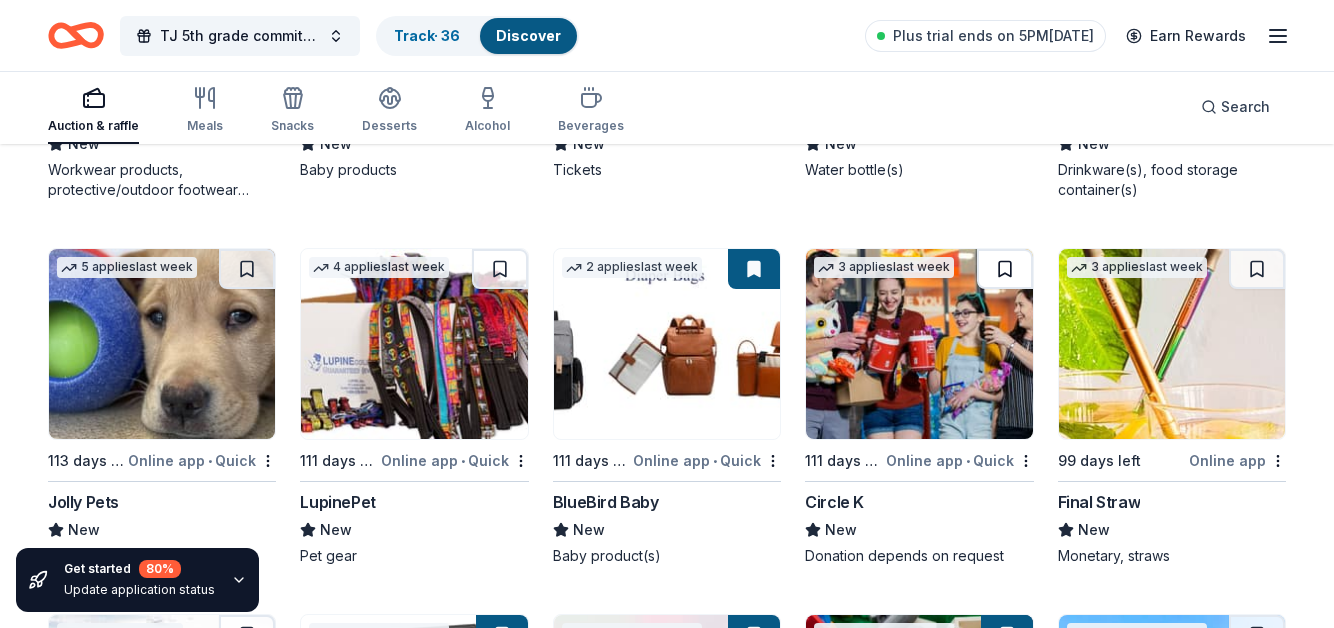 click at bounding box center [1005, 269] 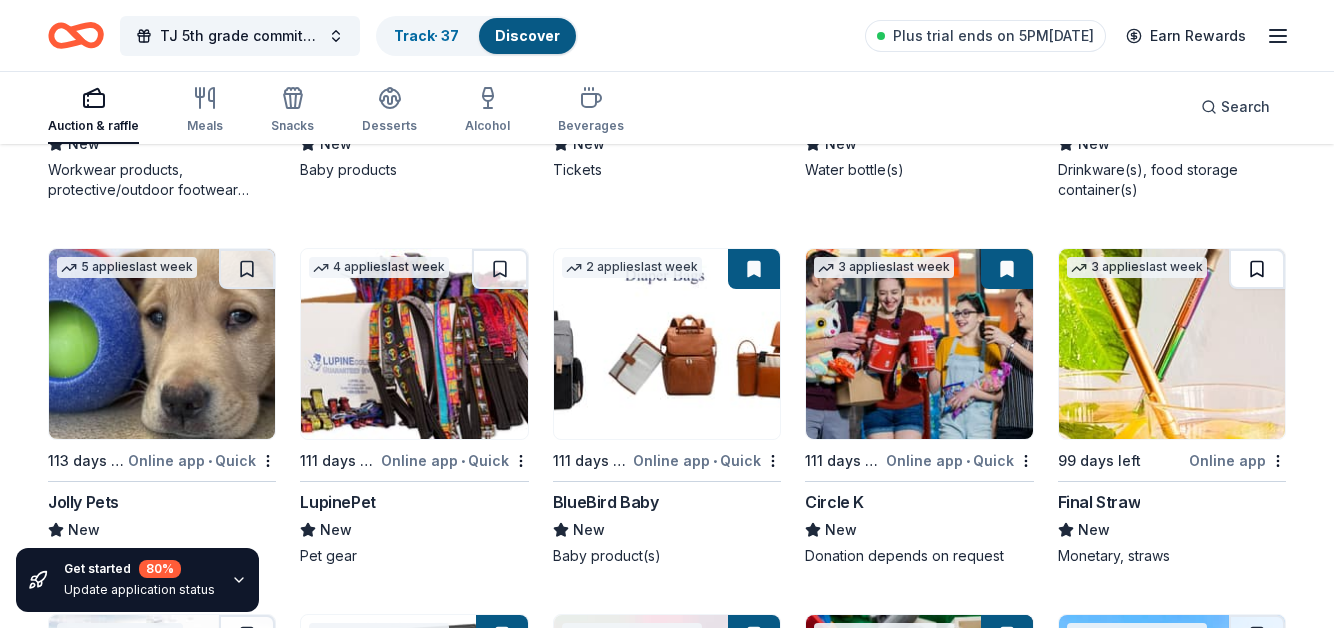 click at bounding box center [1257, 269] 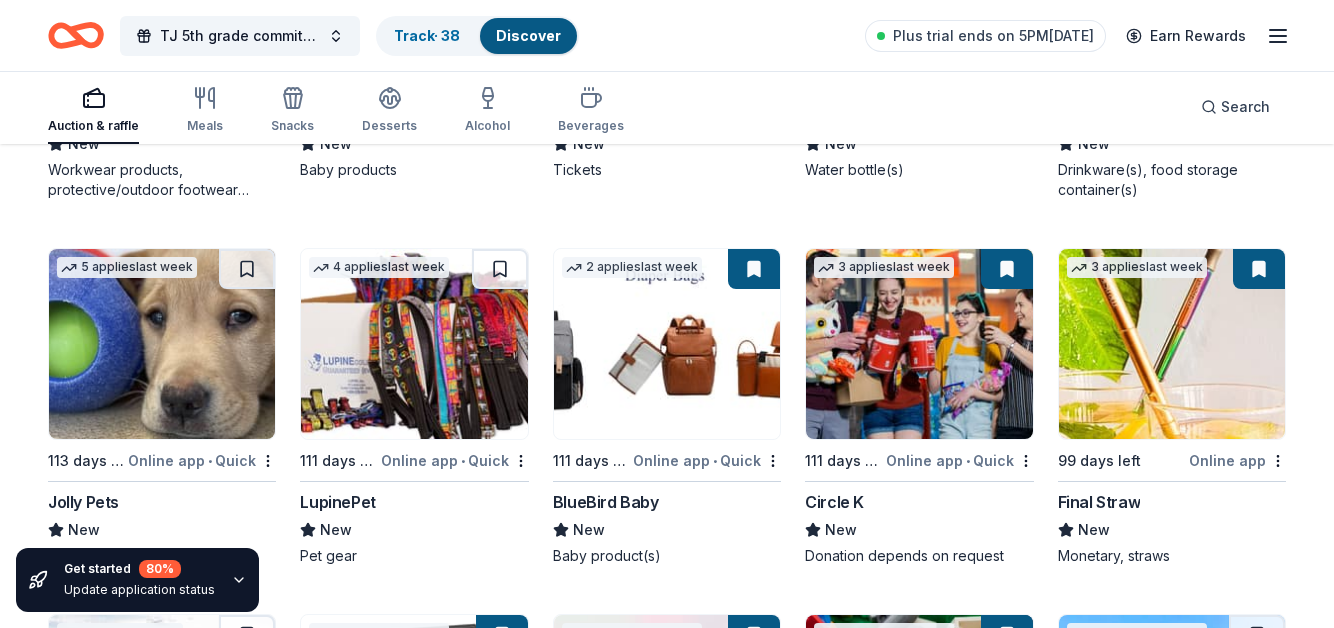 click at bounding box center [414, 344] 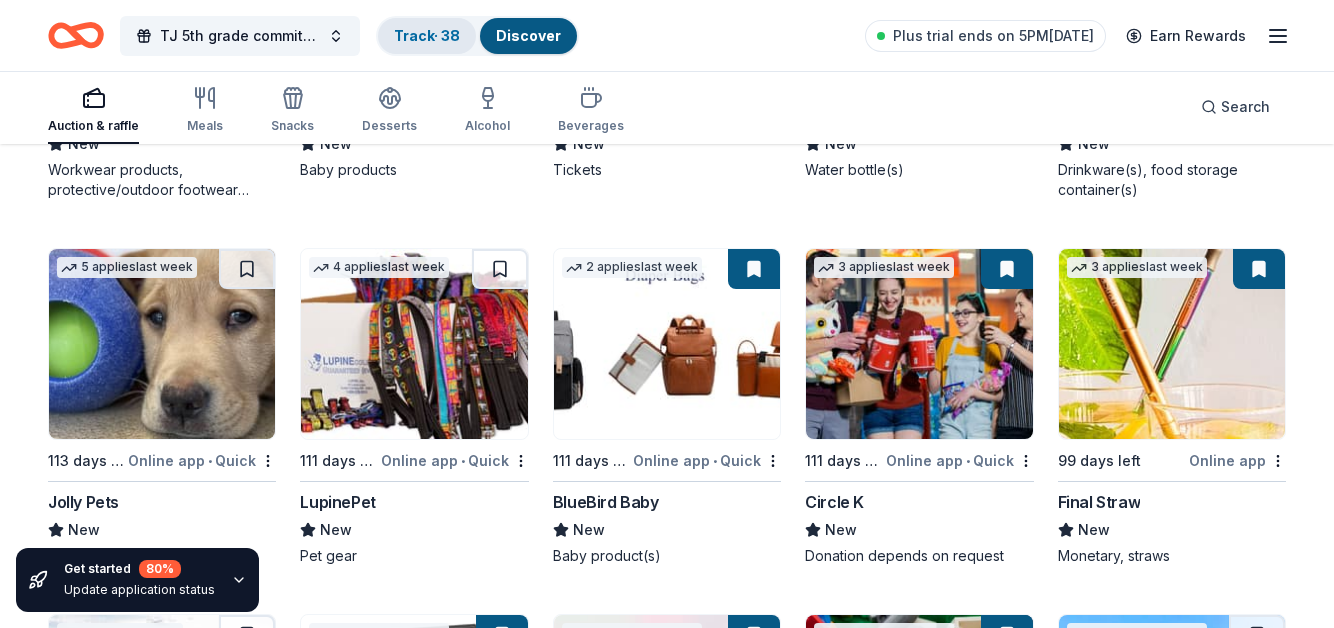 click on "Track  · 38" at bounding box center (427, 35) 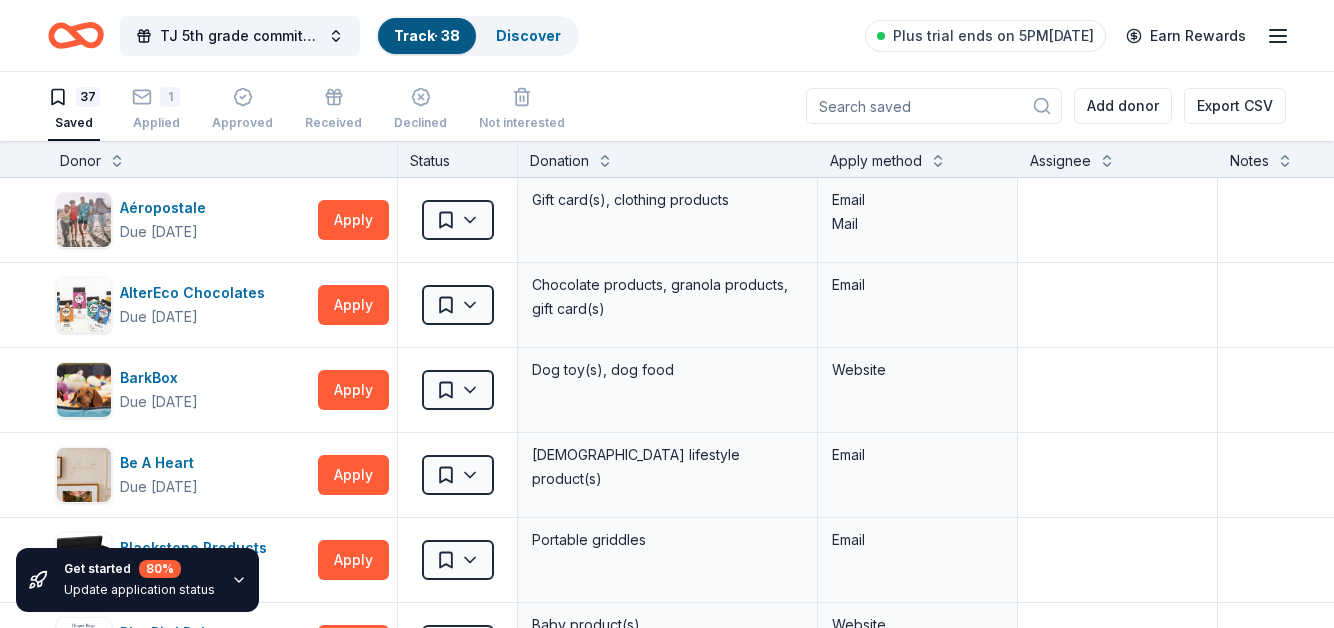 scroll, scrollTop: 1, scrollLeft: 0, axis: vertical 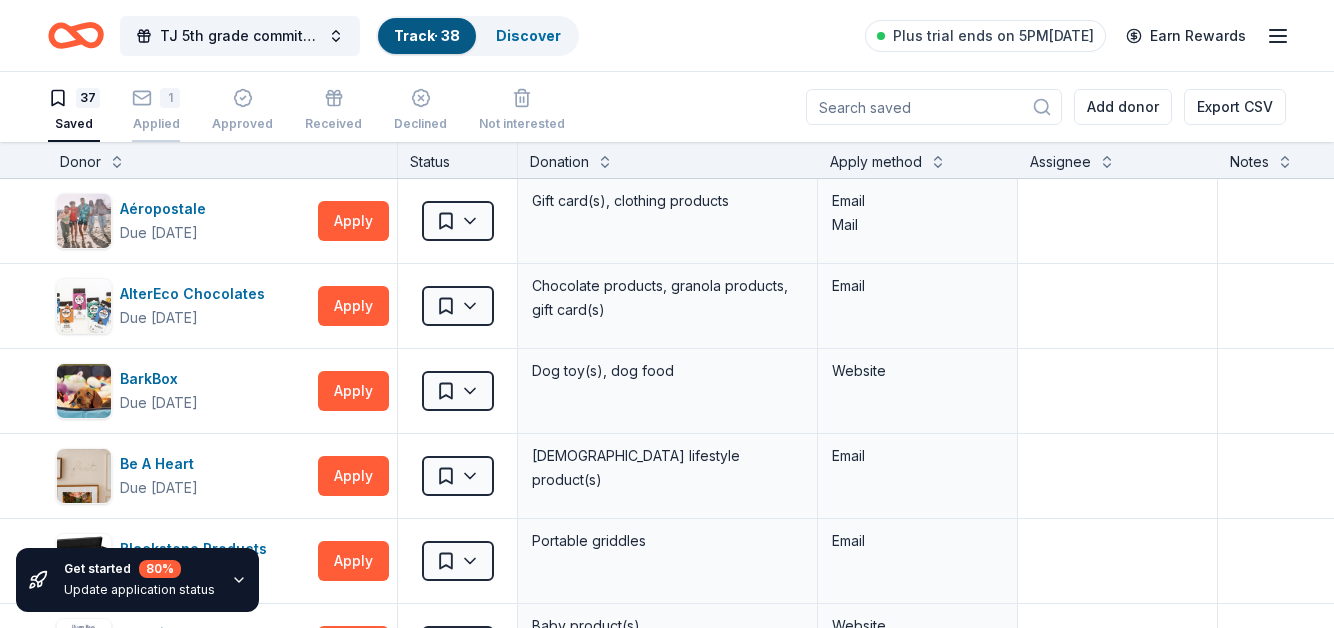 click on "1" at bounding box center [170, 98] 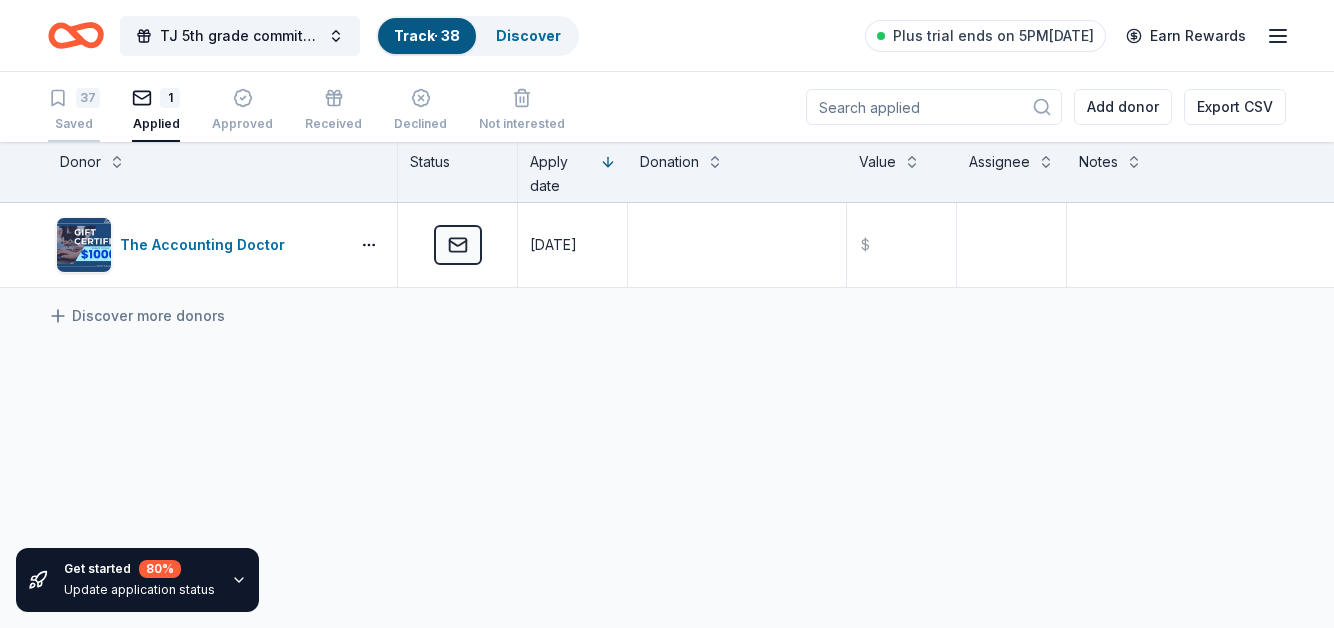 click on "37" at bounding box center [88, 98] 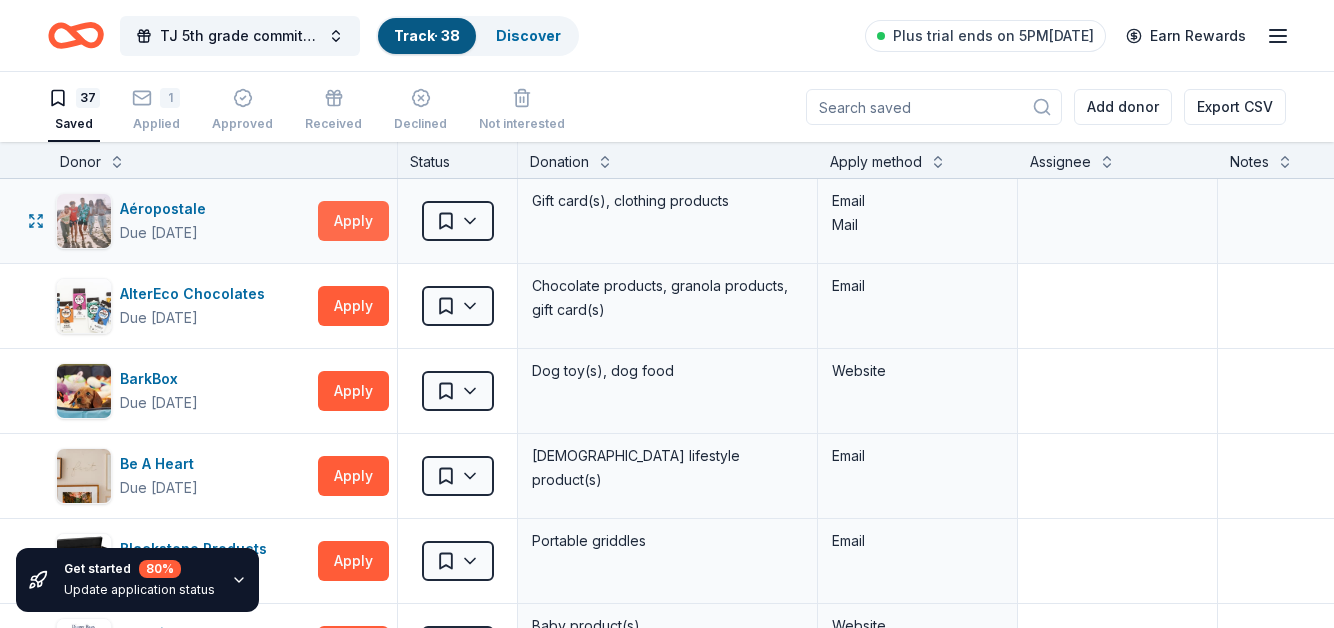 click on "Apply" at bounding box center (353, 221) 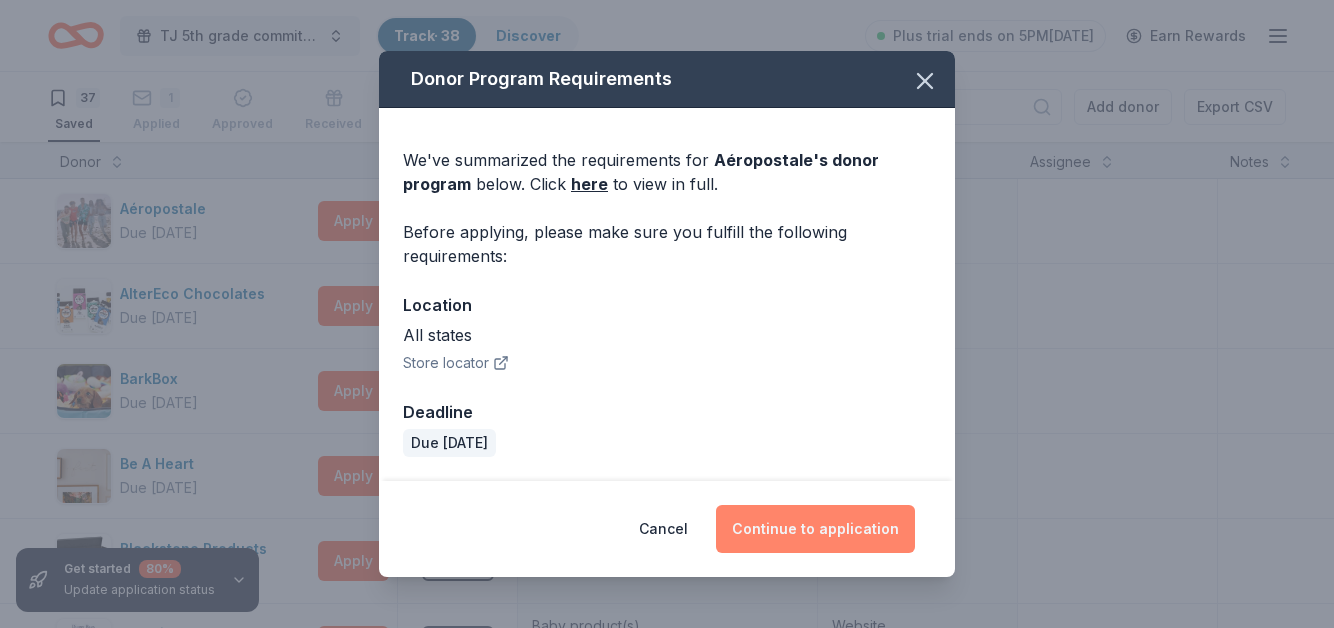 click on "Continue to application" at bounding box center [815, 529] 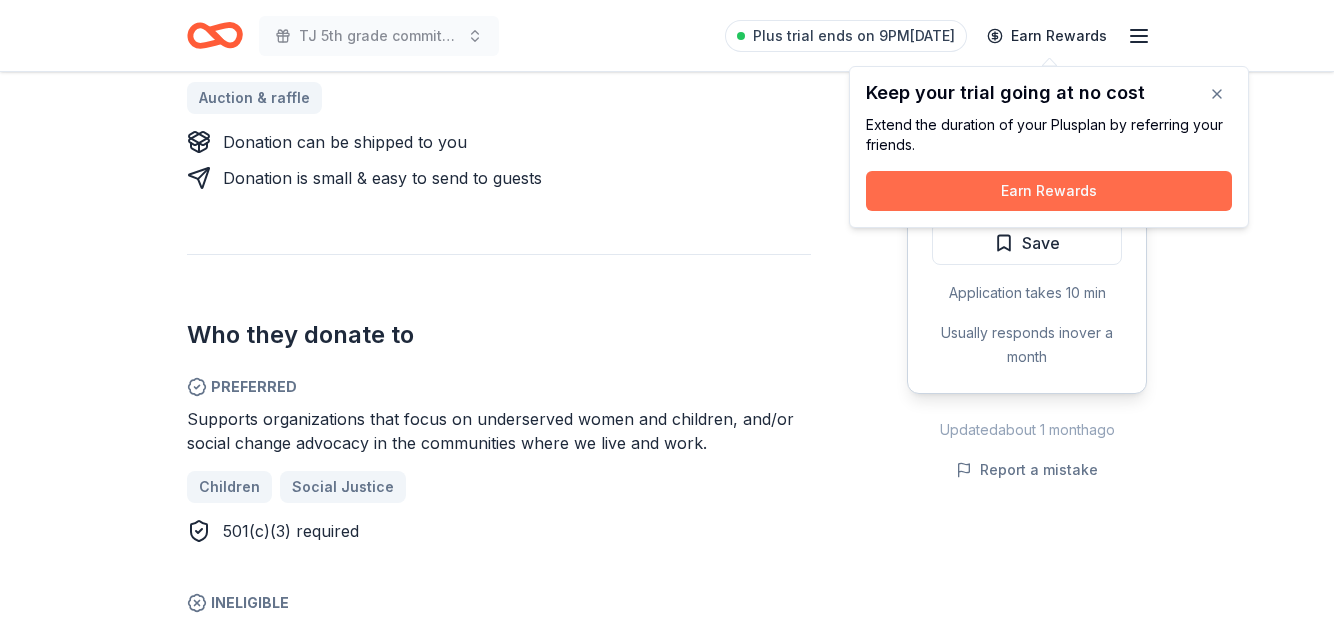 scroll, scrollTop: 935, scrollLeft: 0, axis: vertical 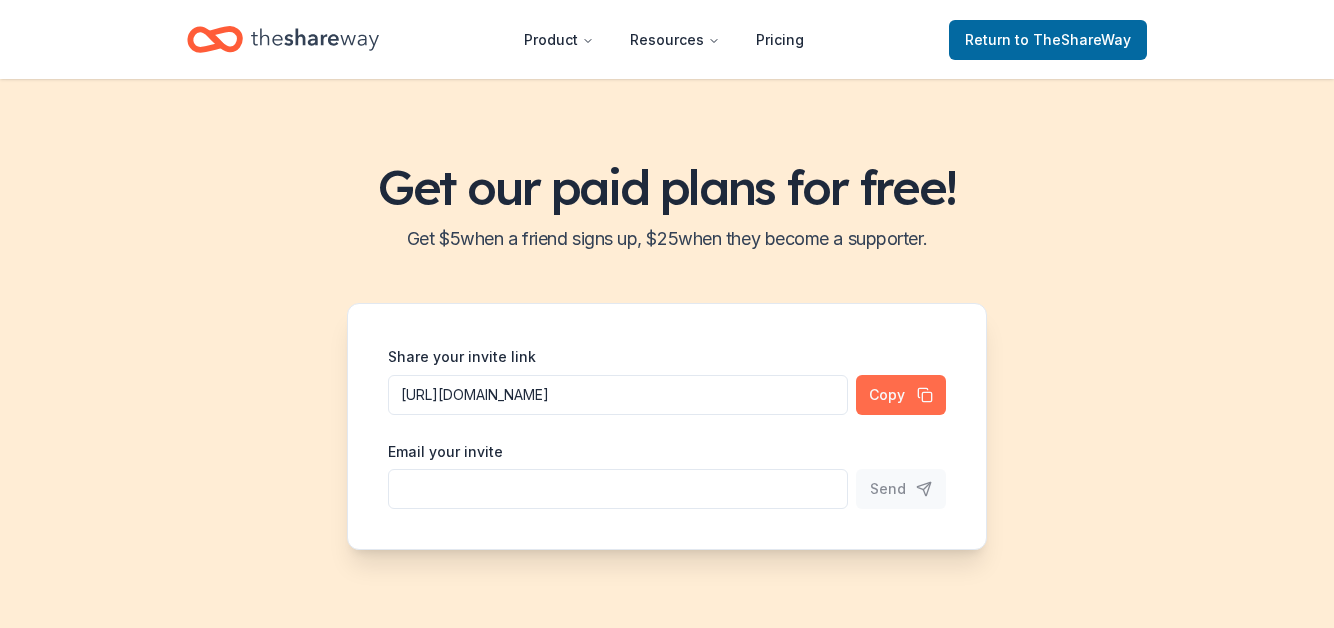 click on "Copy" at bounding box center [901, 395] 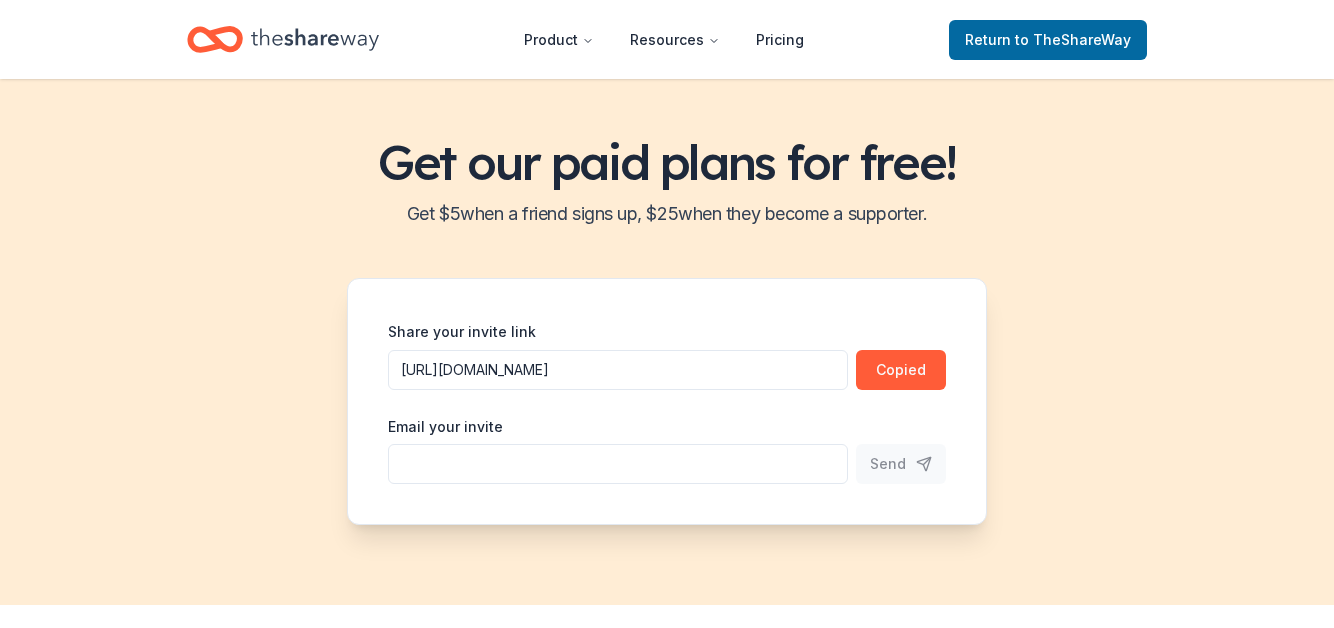 scroll, scrollTop: 0, scrollLeft: 0, axis: both 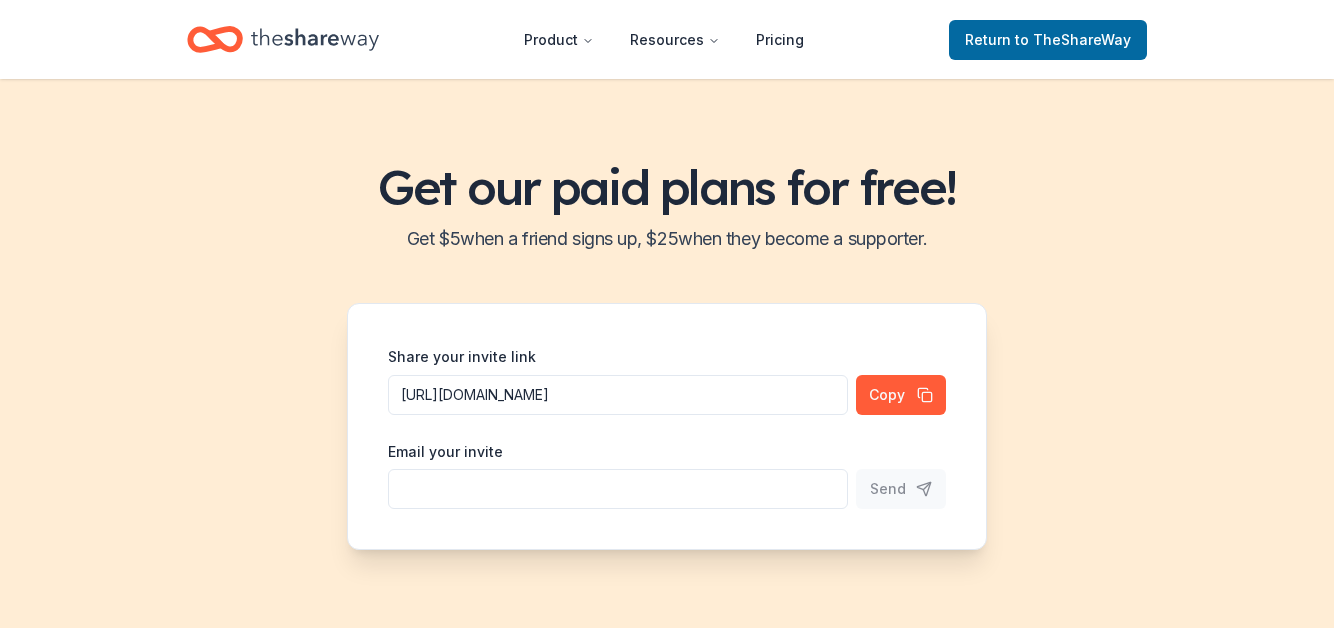 click 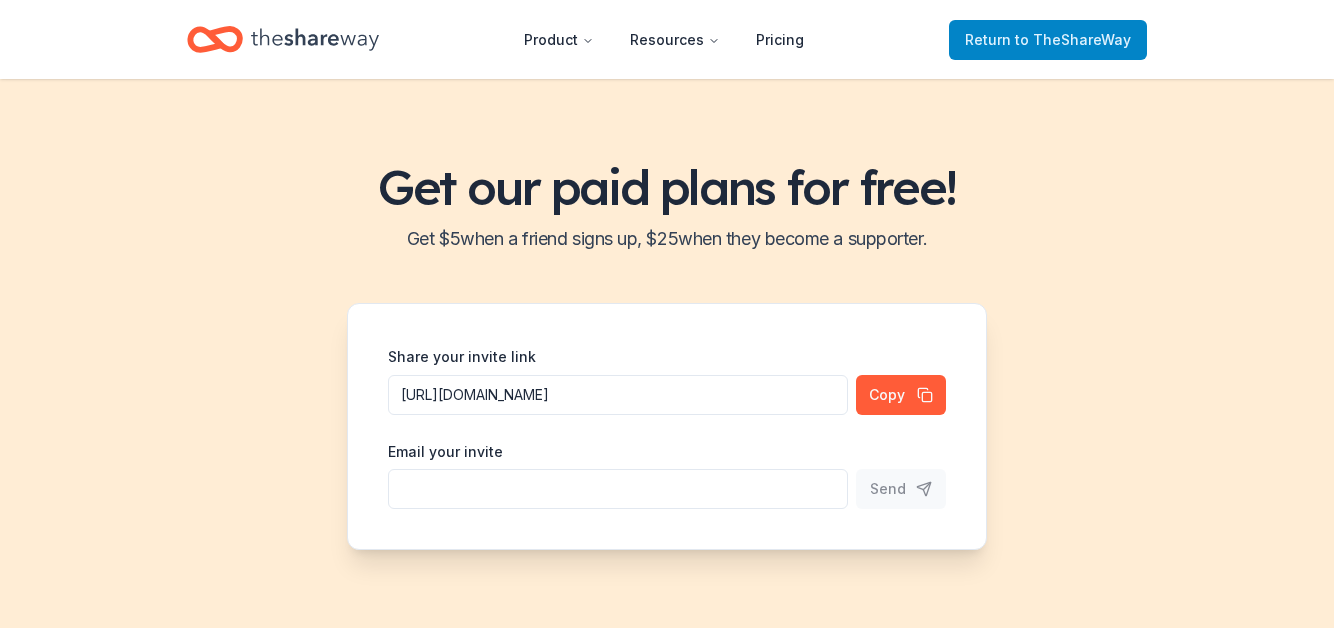 click on "to TheShareWay" at bounding box center [1073, 39] 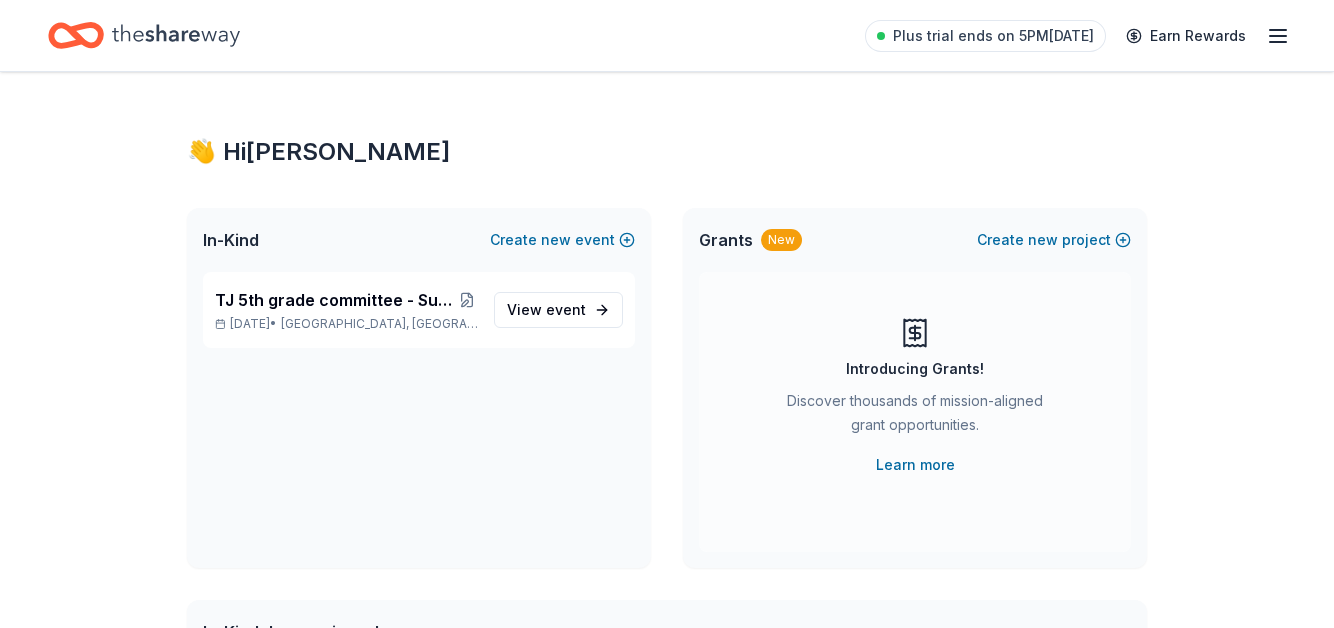 click on "Plus trial ends on 5PM[DATE]" at bounding box center [993, 36] 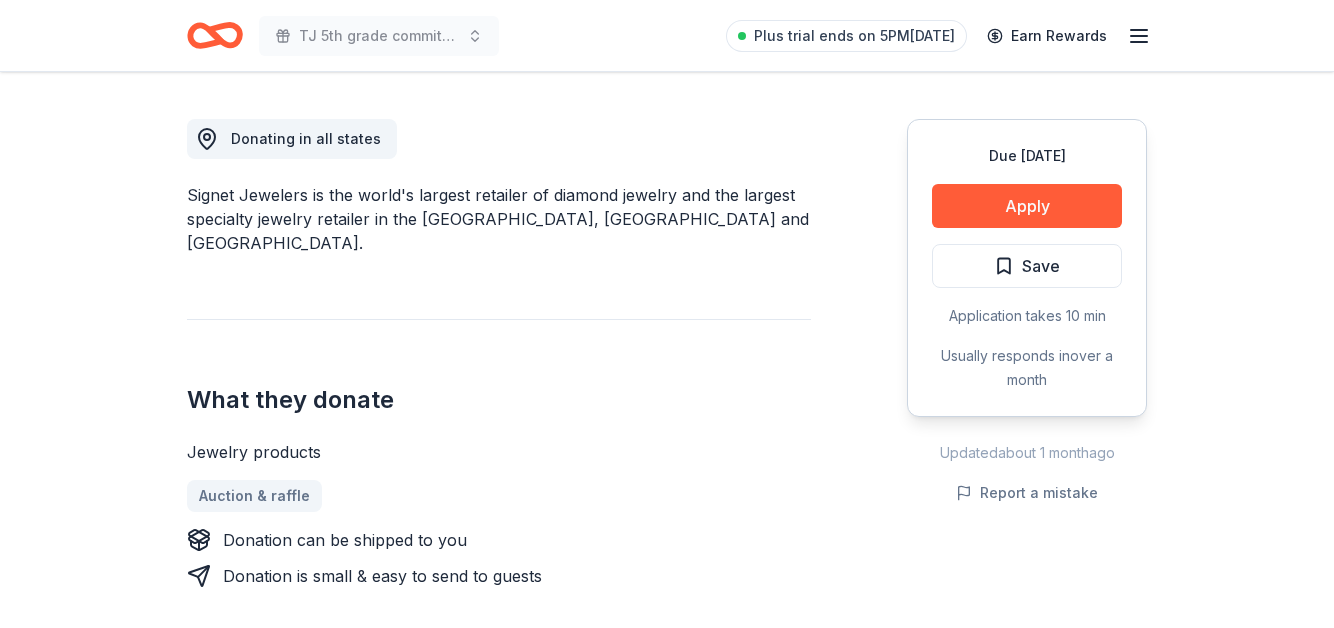 scroll, scrollTop: 854, scrollLeft: 0, axis: vertical 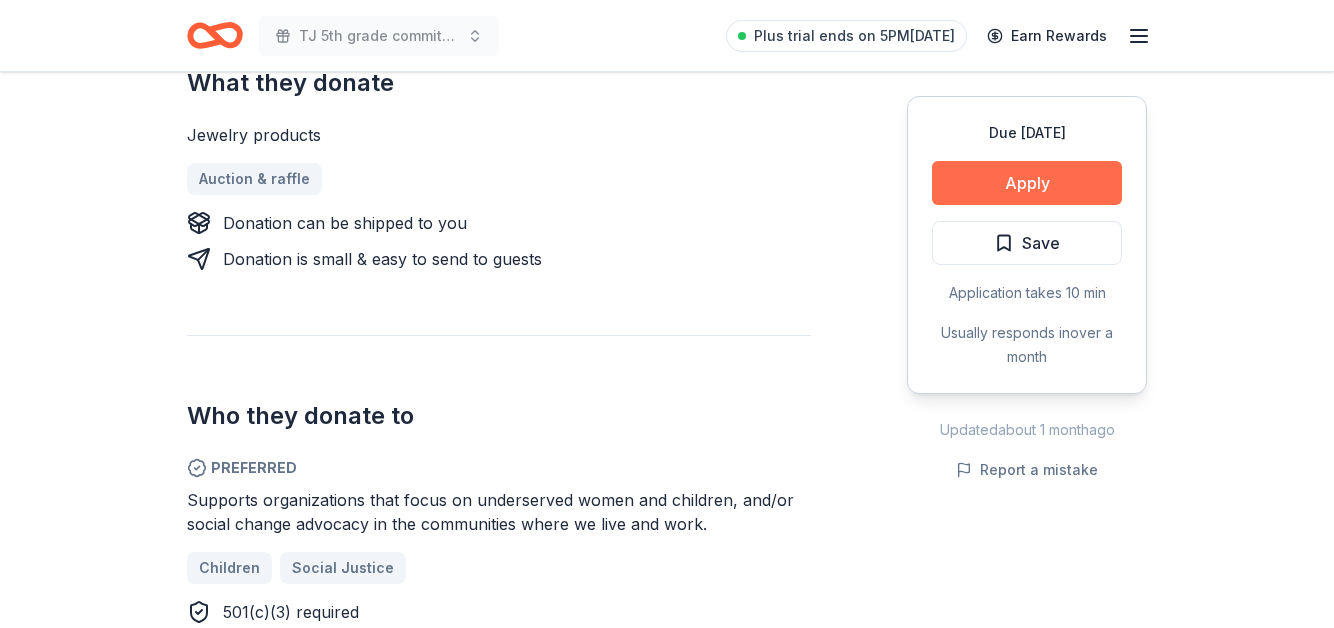 click on "Apply" at bounding box center (1027, 183) 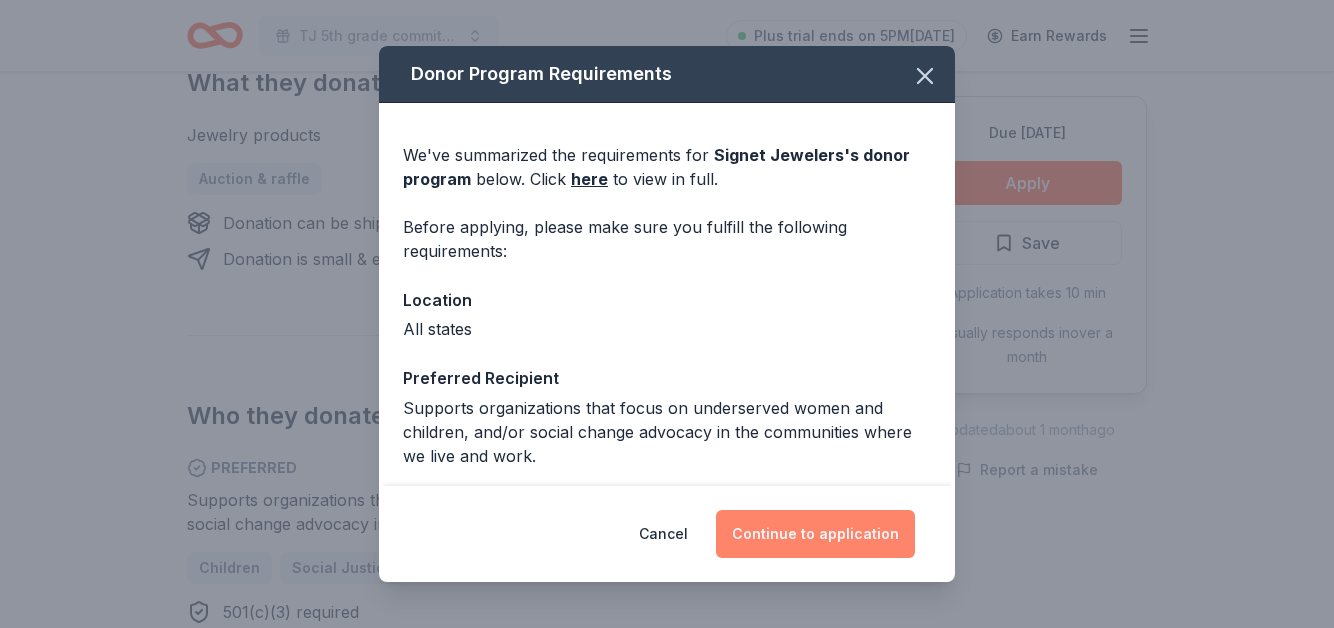 click on "Continue to application" at bounding box center (815, 534) 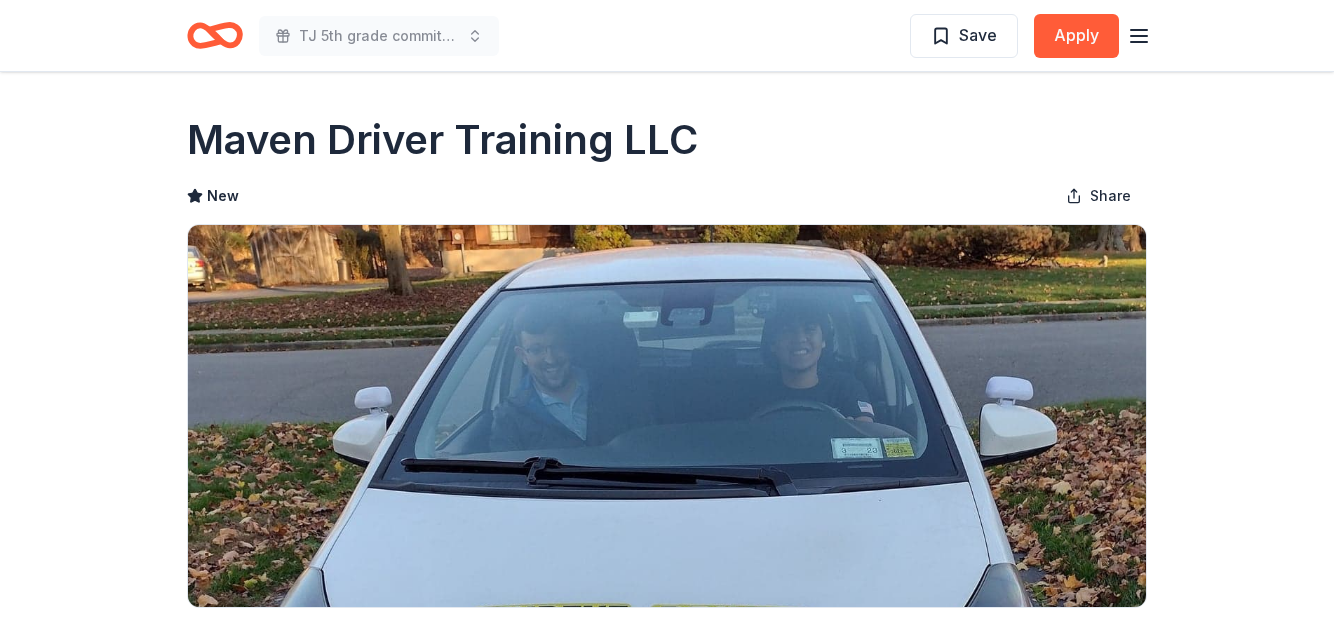 scroll, scrollTop: 2, scrollLeft: 0, axis: vertical 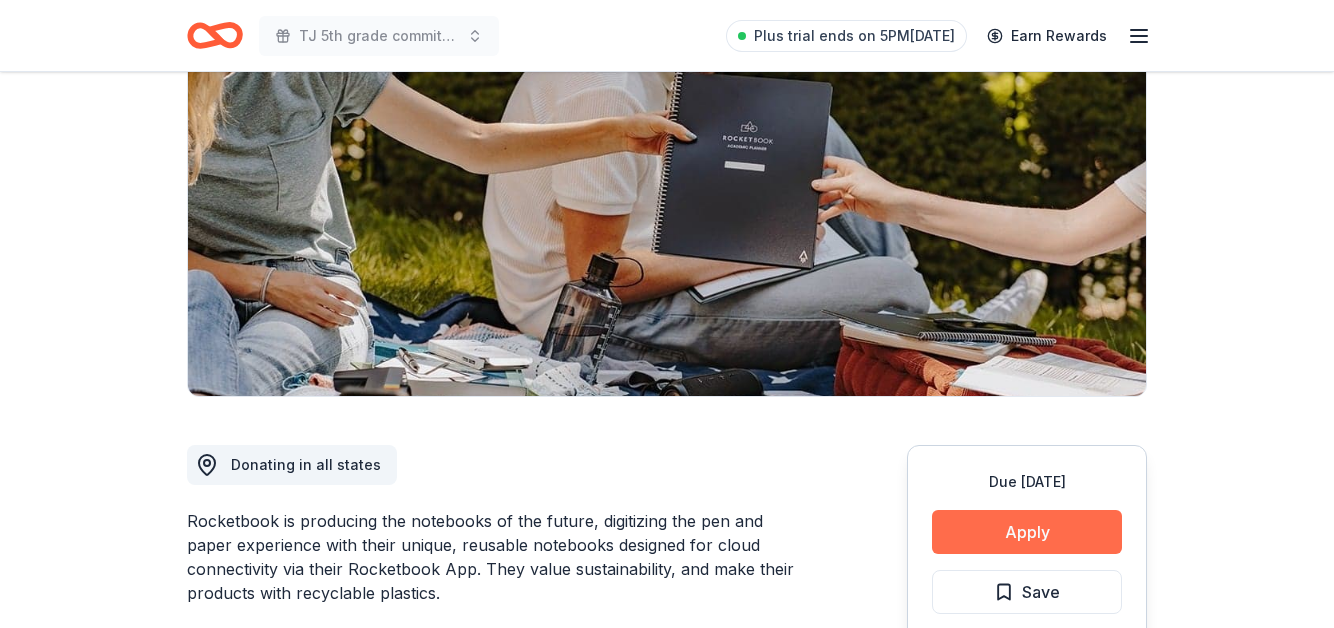 click on "Apply" at bounding box center [1027, 532] 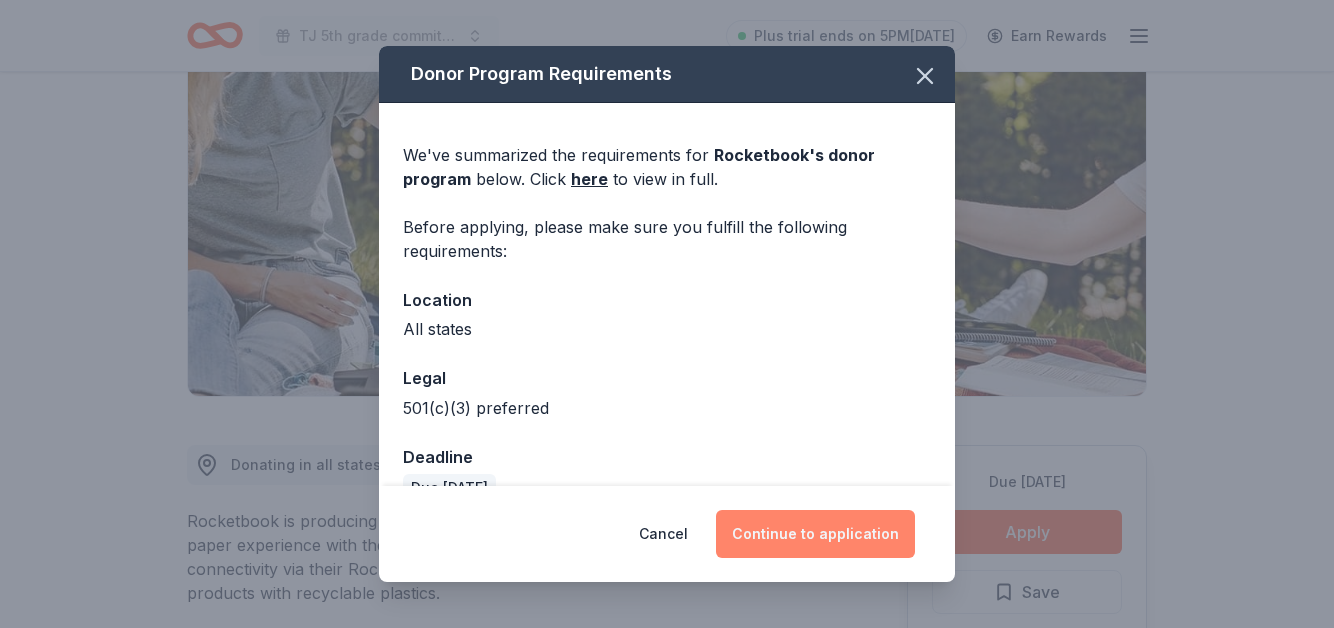 click on "Continue to application" at bounding box center (815, 534) 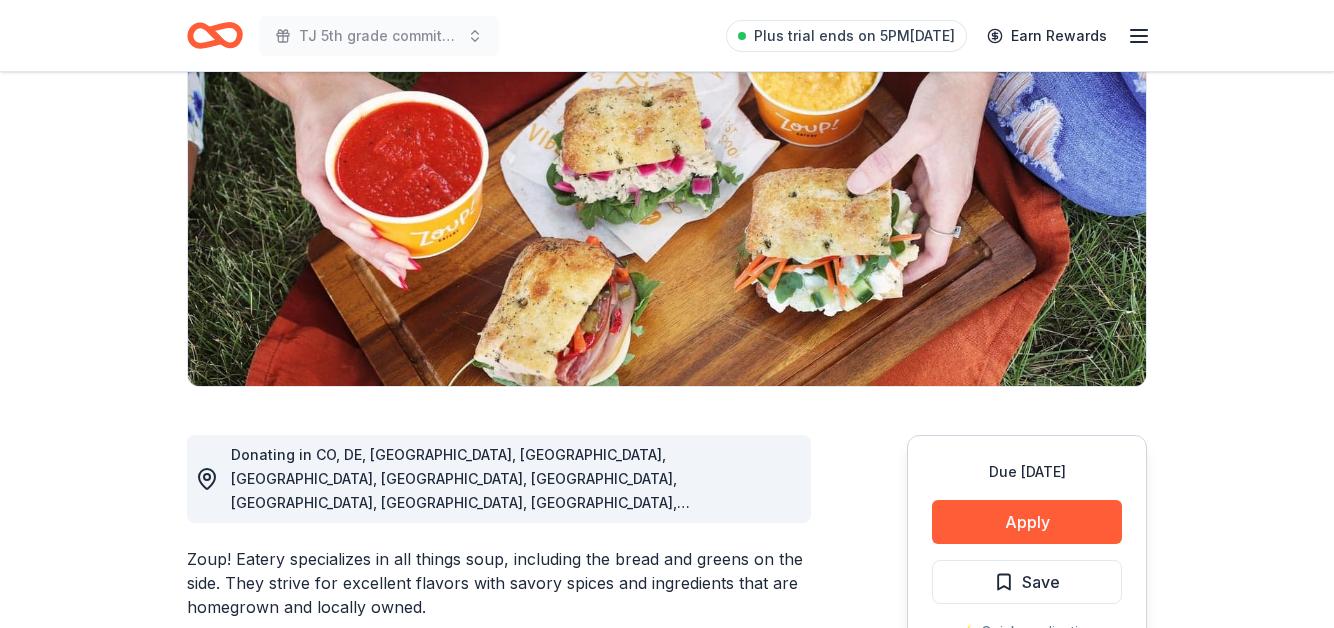 scroll, scrollTop: 222, scrollLeft: 0, axis: vertical 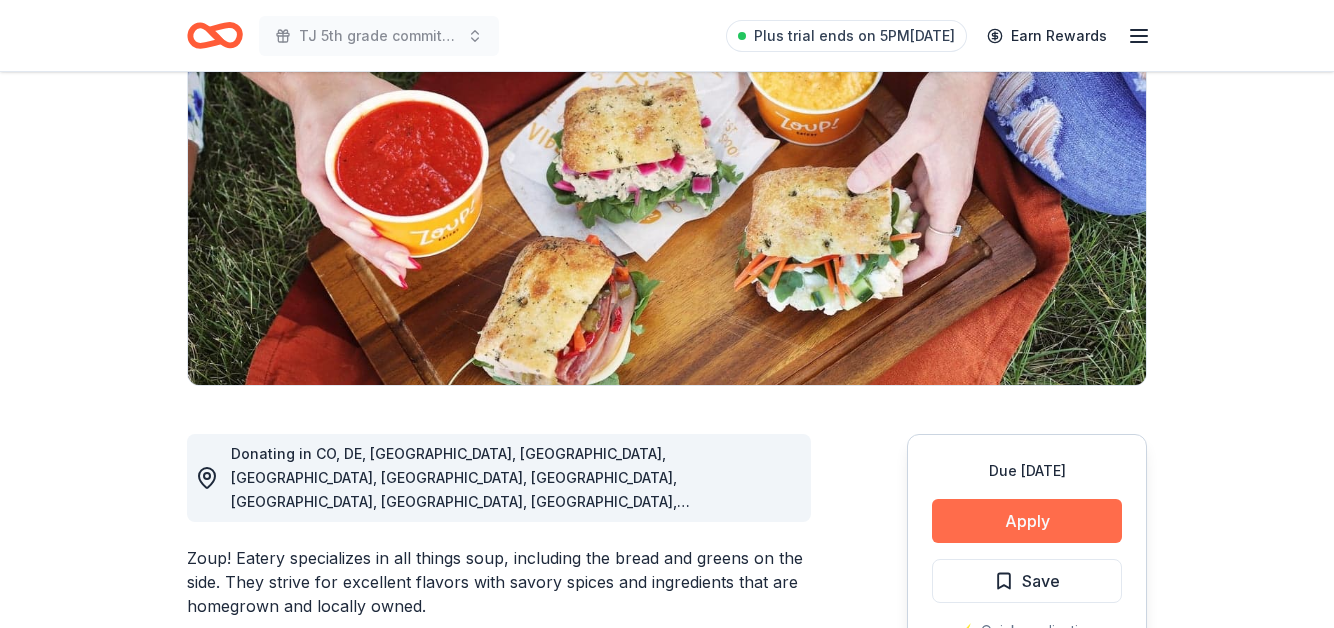click on "Apply" at bounding box center (1027, 521) 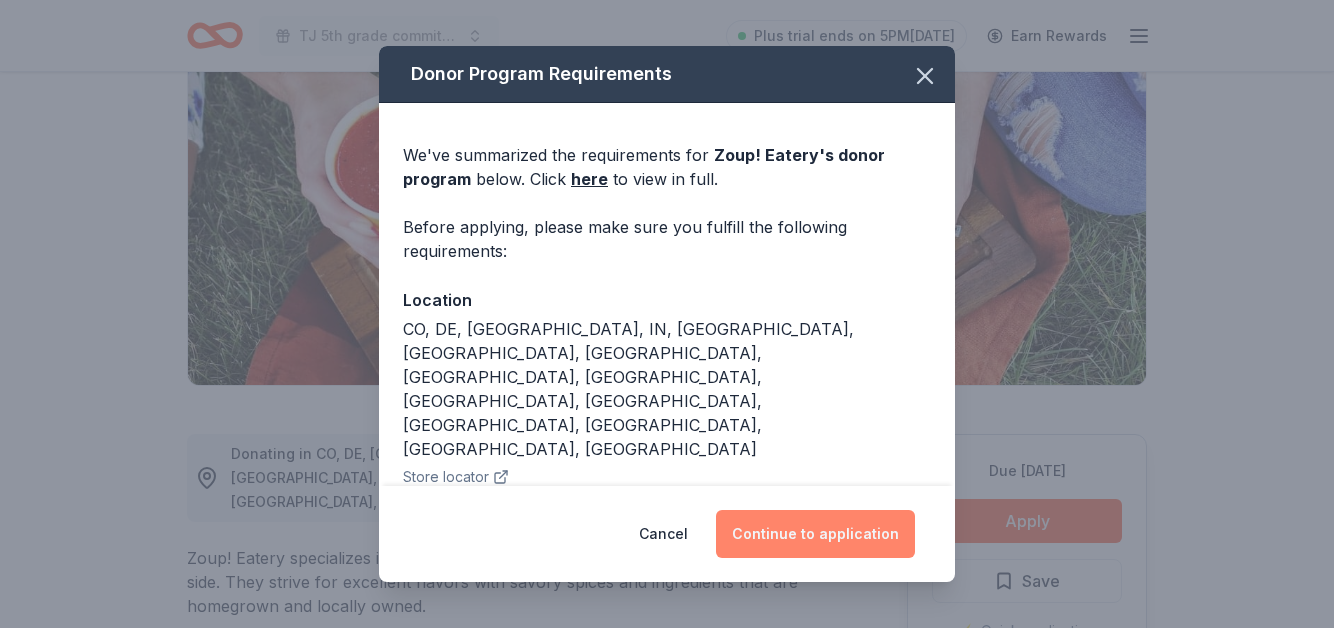 click on "Continue to application" at bounding box center (815, 534) 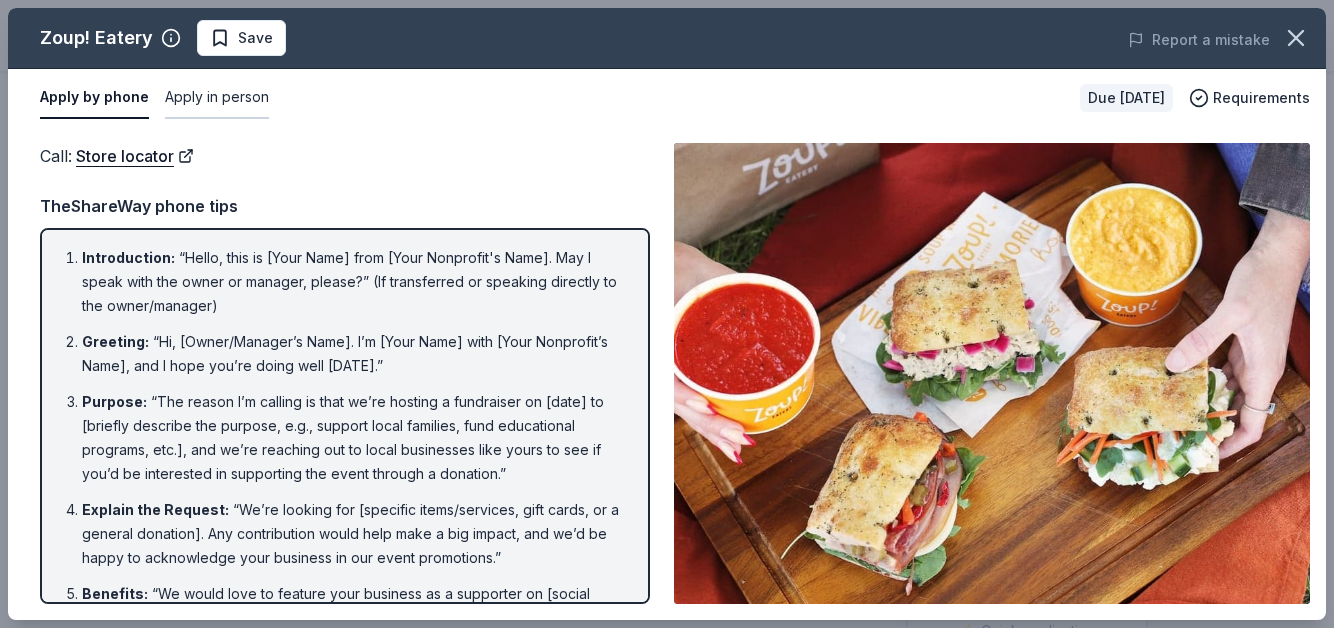 click on "Apply in person" at bounding box center [217, 98] 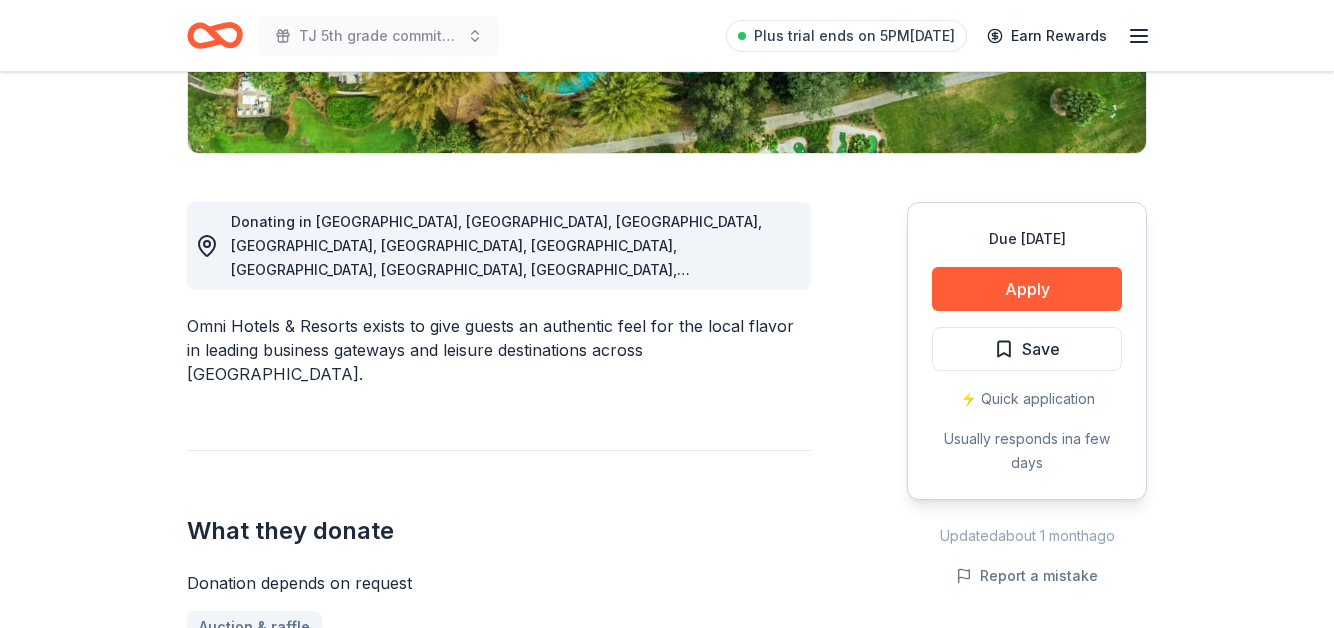 scroll, scrollTop: 455, scrollLeft: 0, axis: vertical 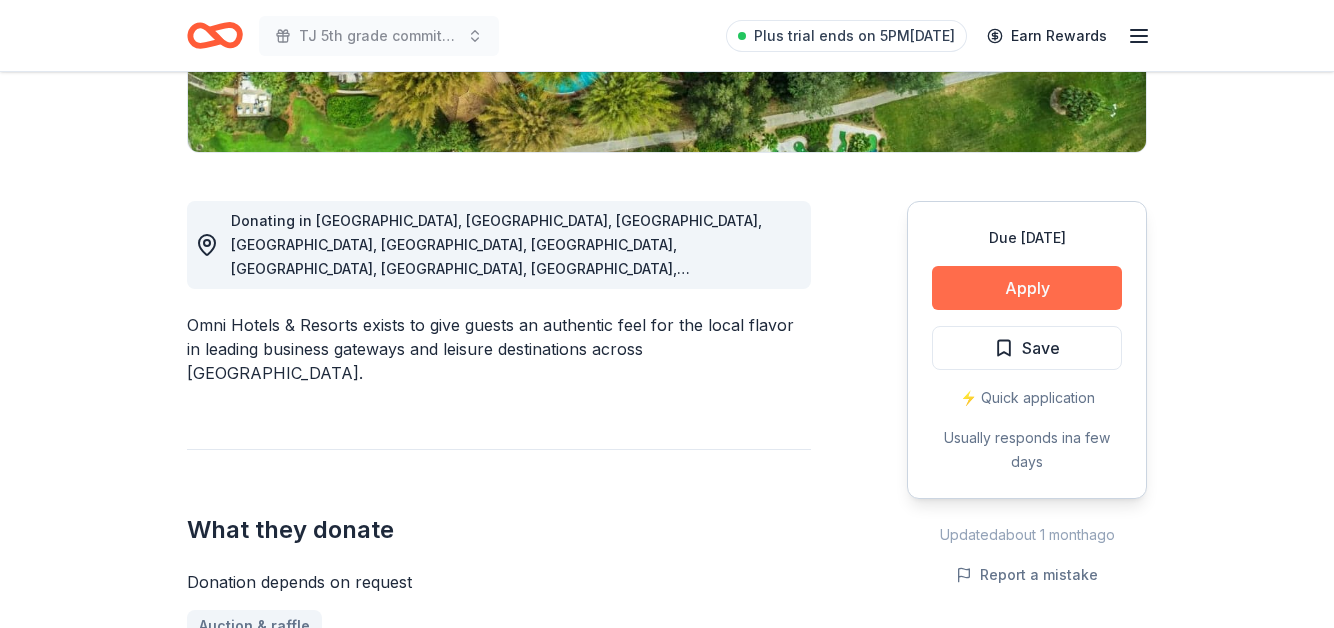 click on "Apply" at bounding box center (1027, 288) 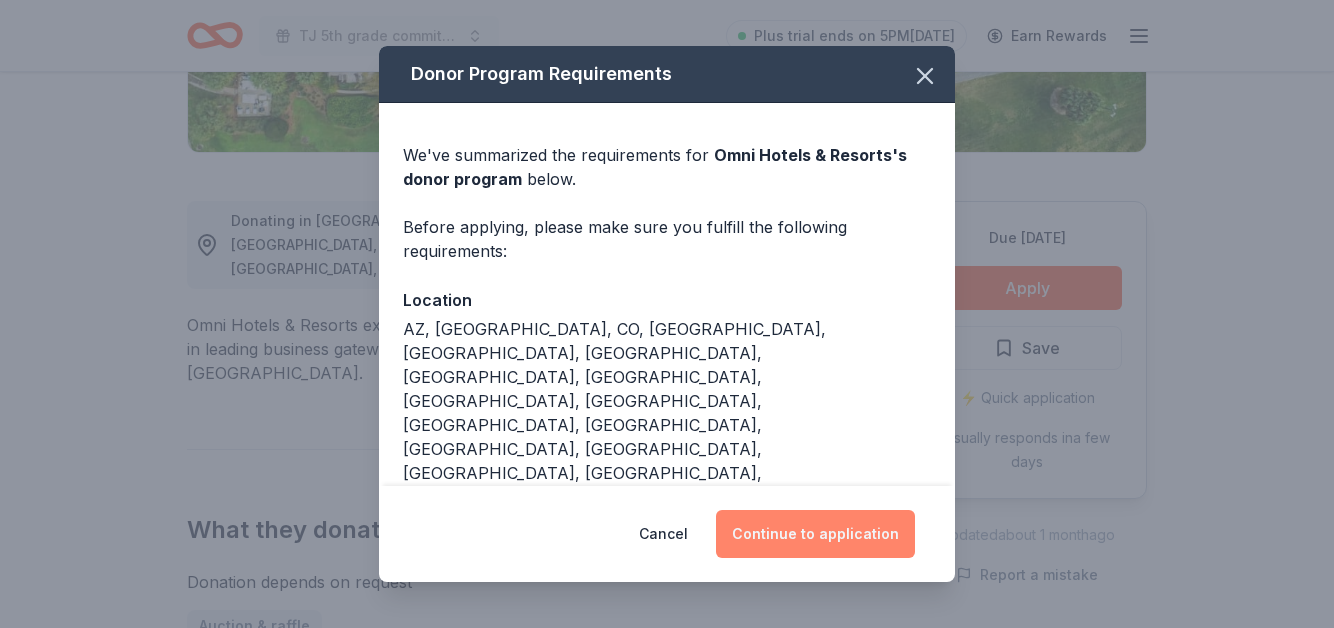 click on "Continue to application" at bounding box center (815, 534) 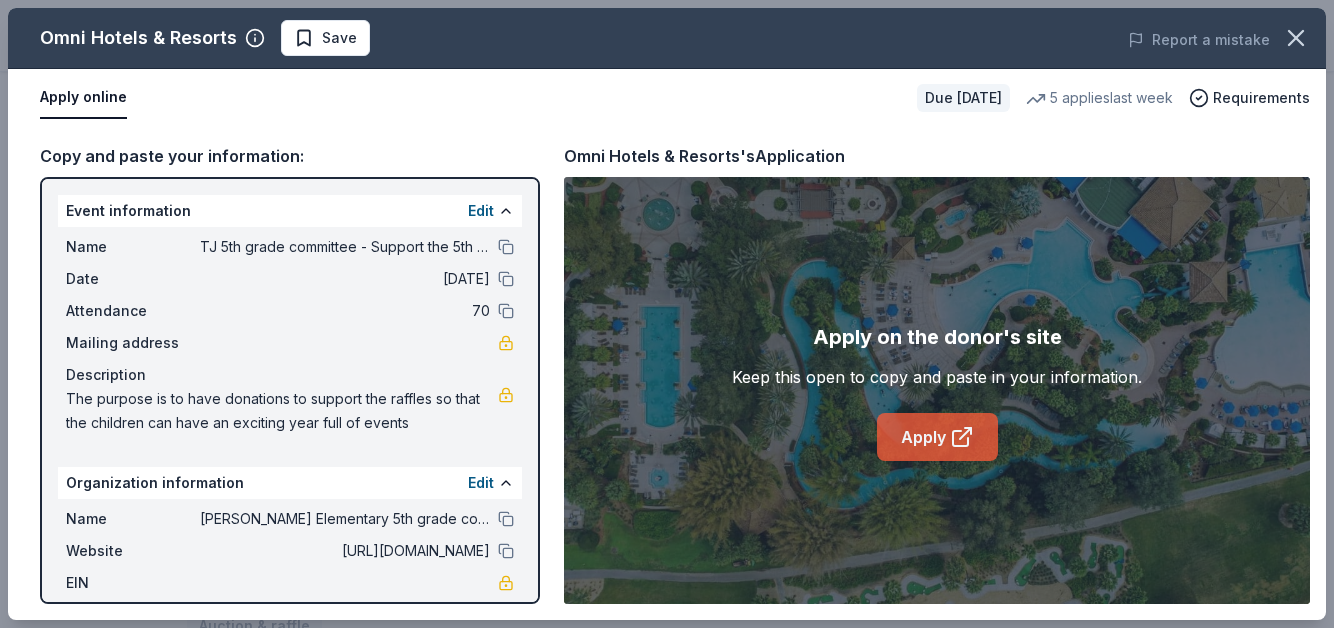 click on "Apply" at bounding box center [937, 437] 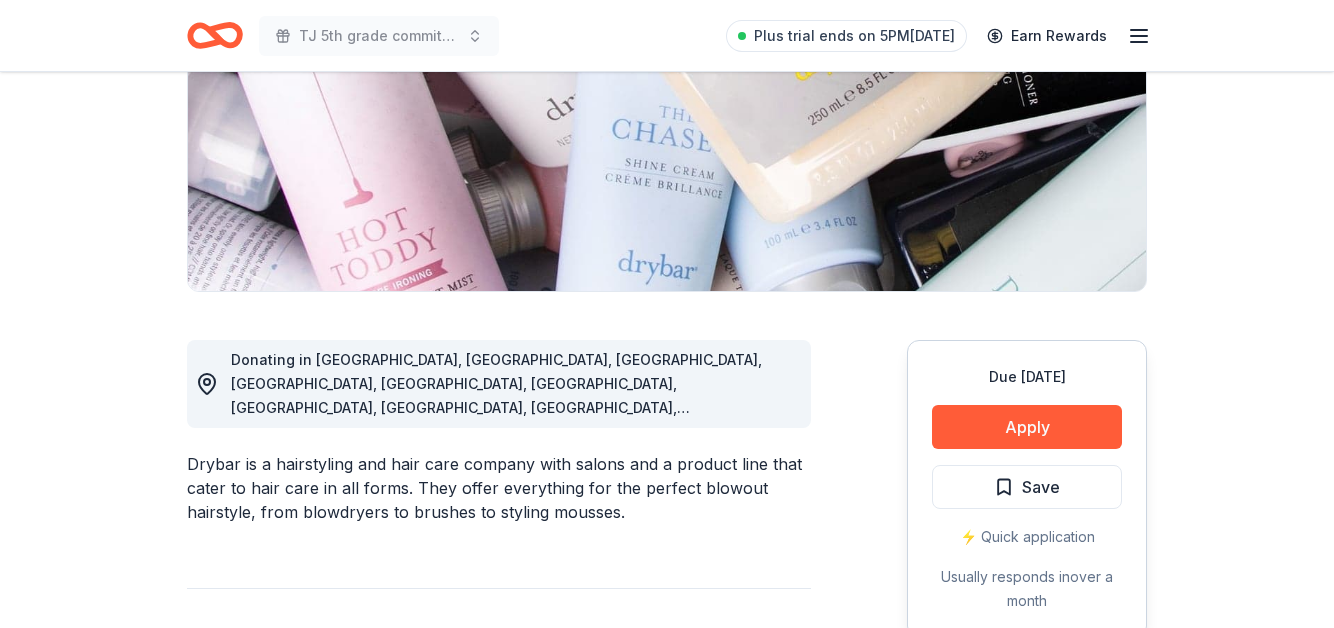 scroll, scrollTop: 314, scrollLeft: 0, axis: vertical 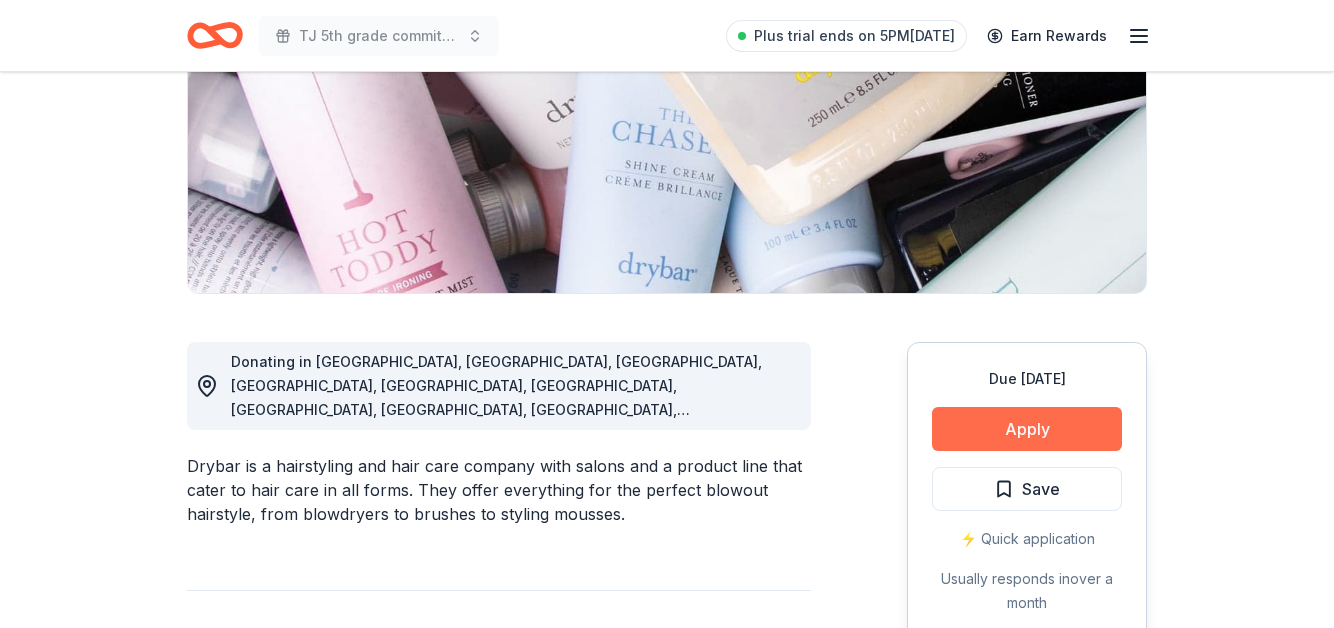 click on "Apply" at bounding box center (1027, 429) 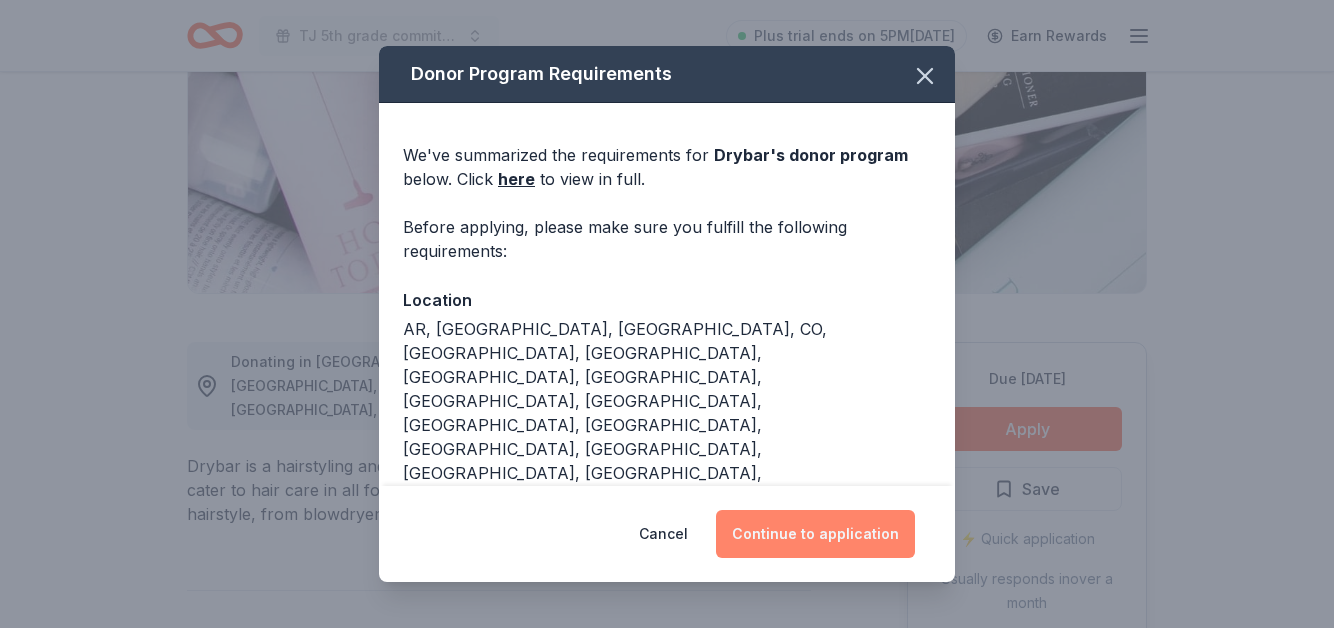click on "Continue to application" at bounding box center (815, 534) 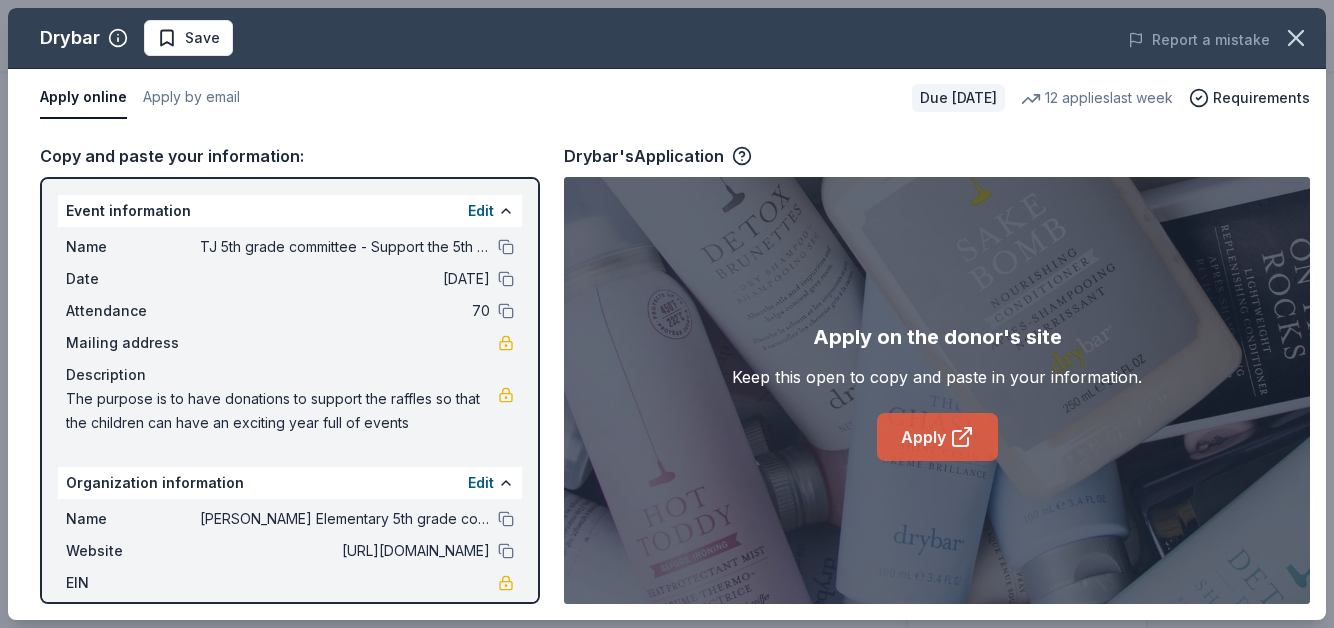 click on "Apply" at bounding box center (937, 437) 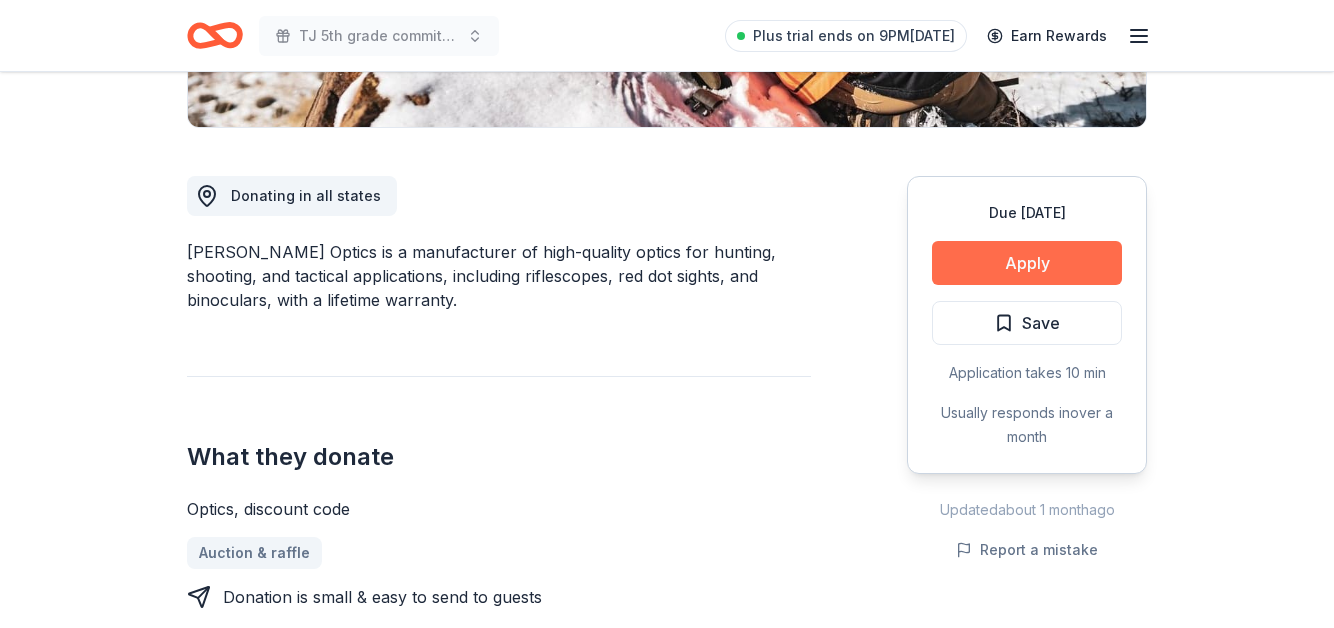 scroll, scrollTop: 480, scrollLeft: 0, axis: vertical 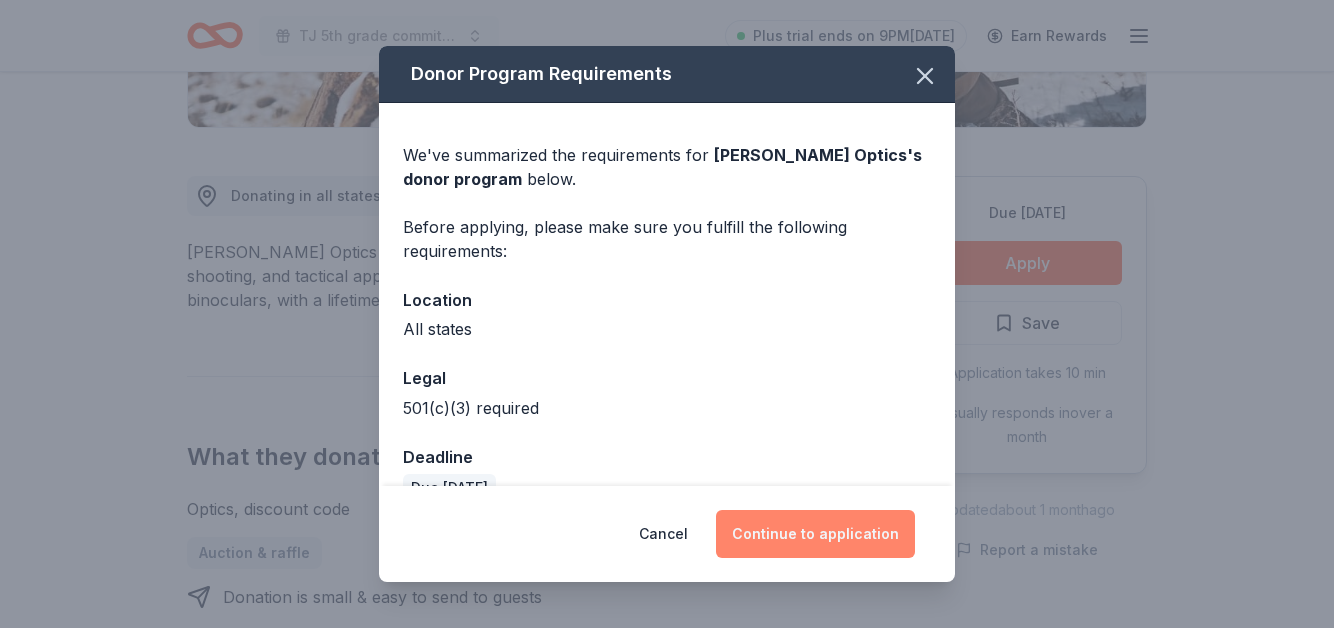 click on "Continue to application" at bounding box center (815, 534) 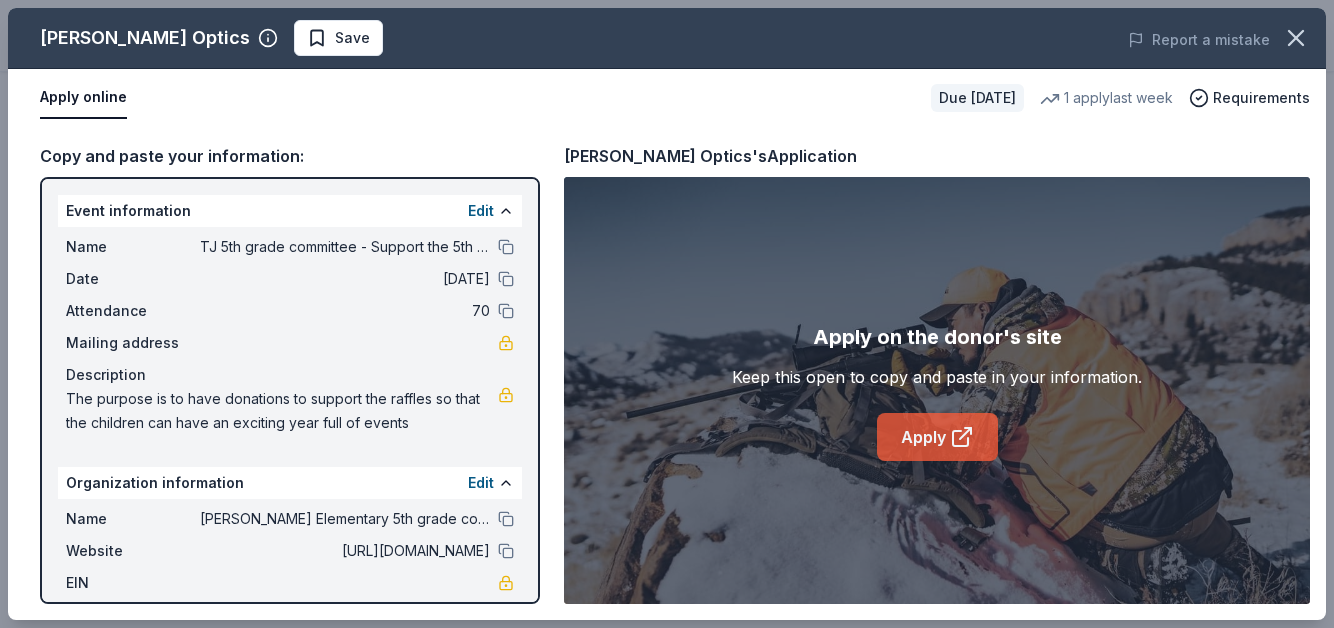 click 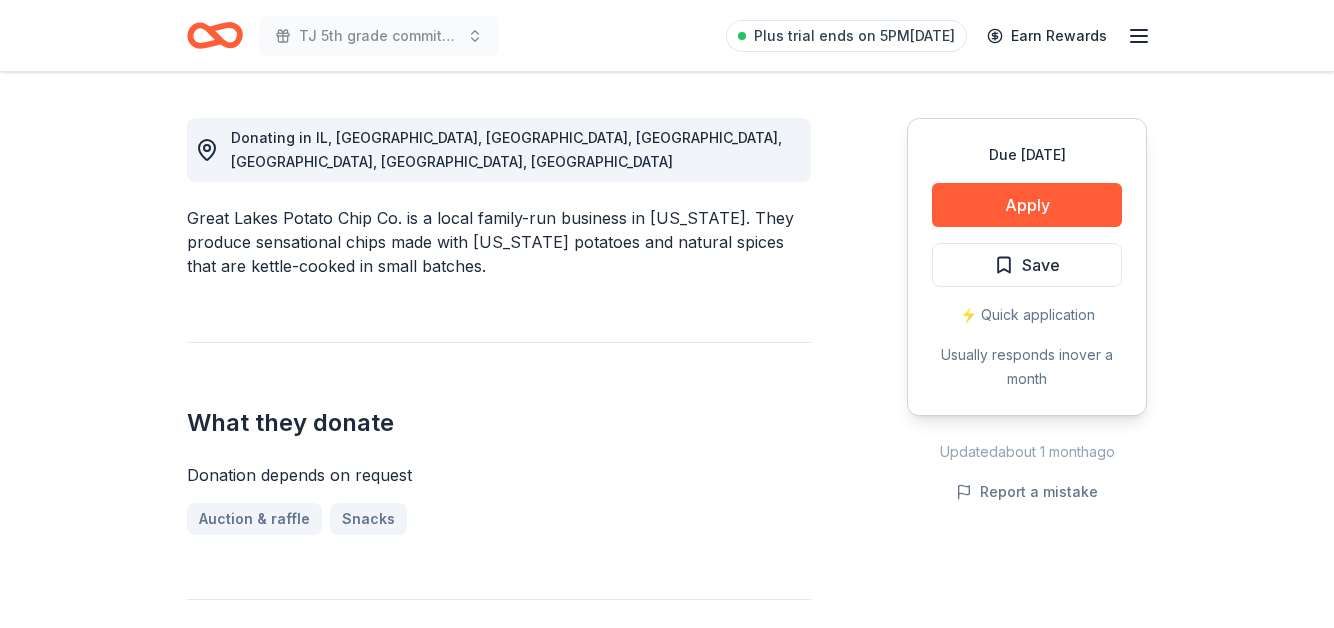 scroll, scrollTop: 532, scrollLeft: 0, axis: vertical 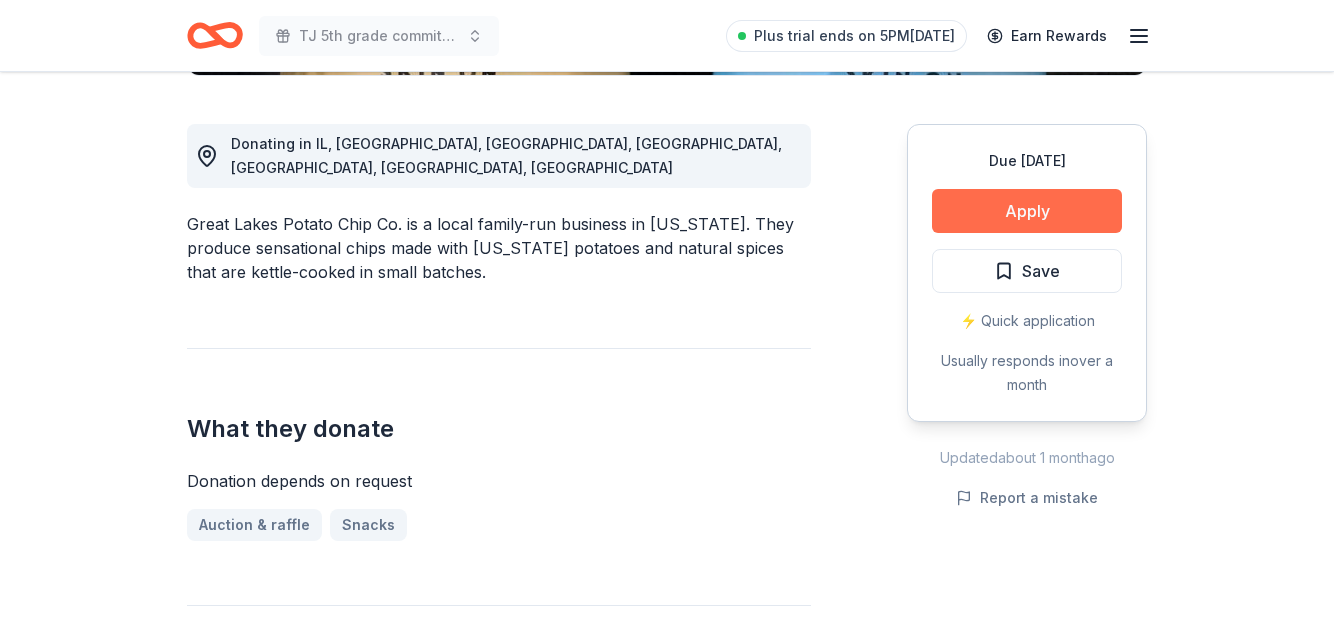 click on "Apply" at bounding box center (1027, 211) 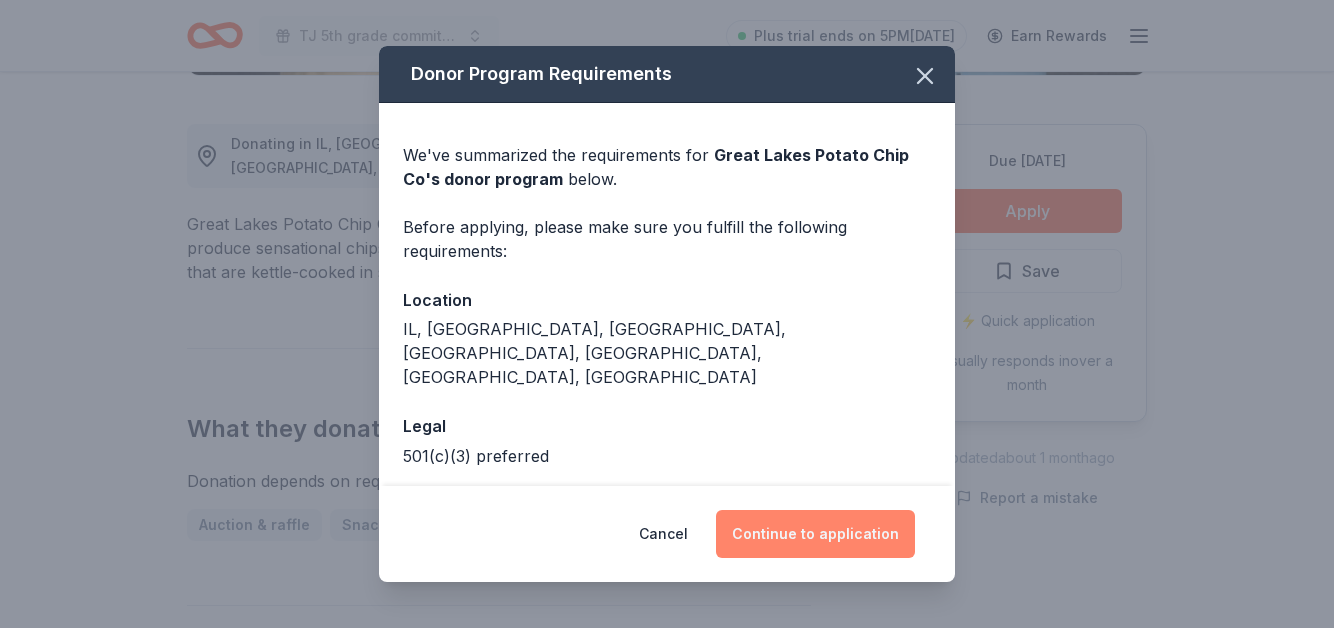 click on "Continue to application" at bounding box center [815, 534] 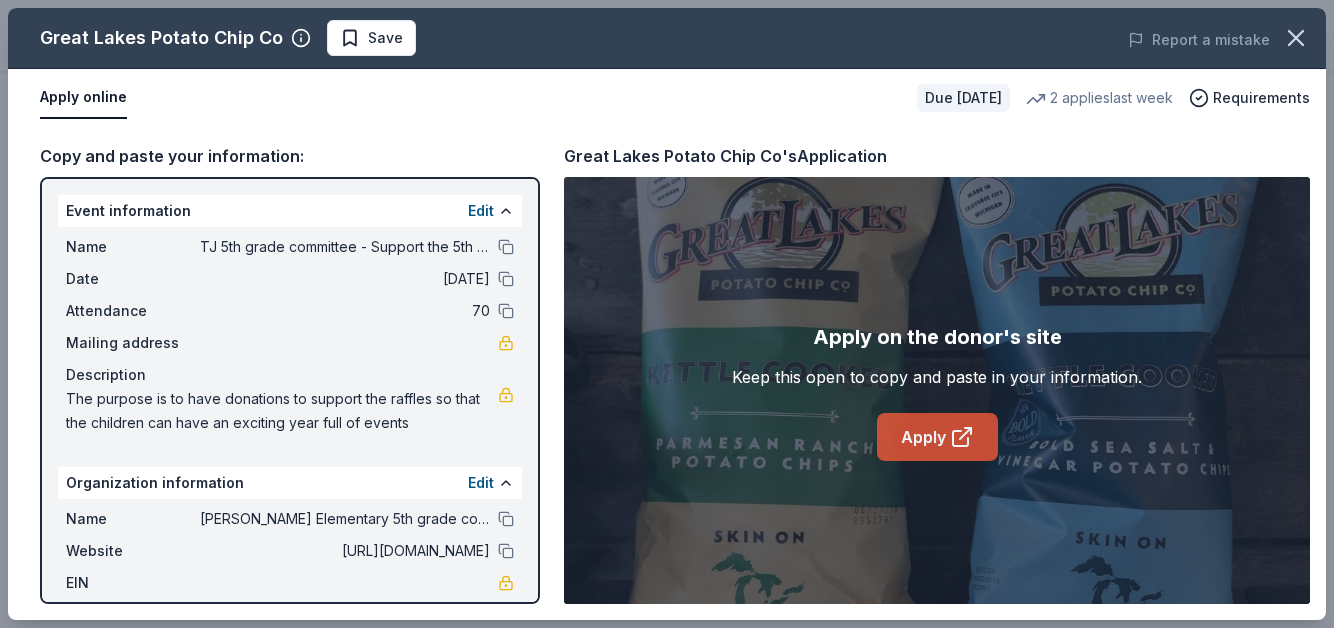 click on "Apply" at bounding box center [937, 437] 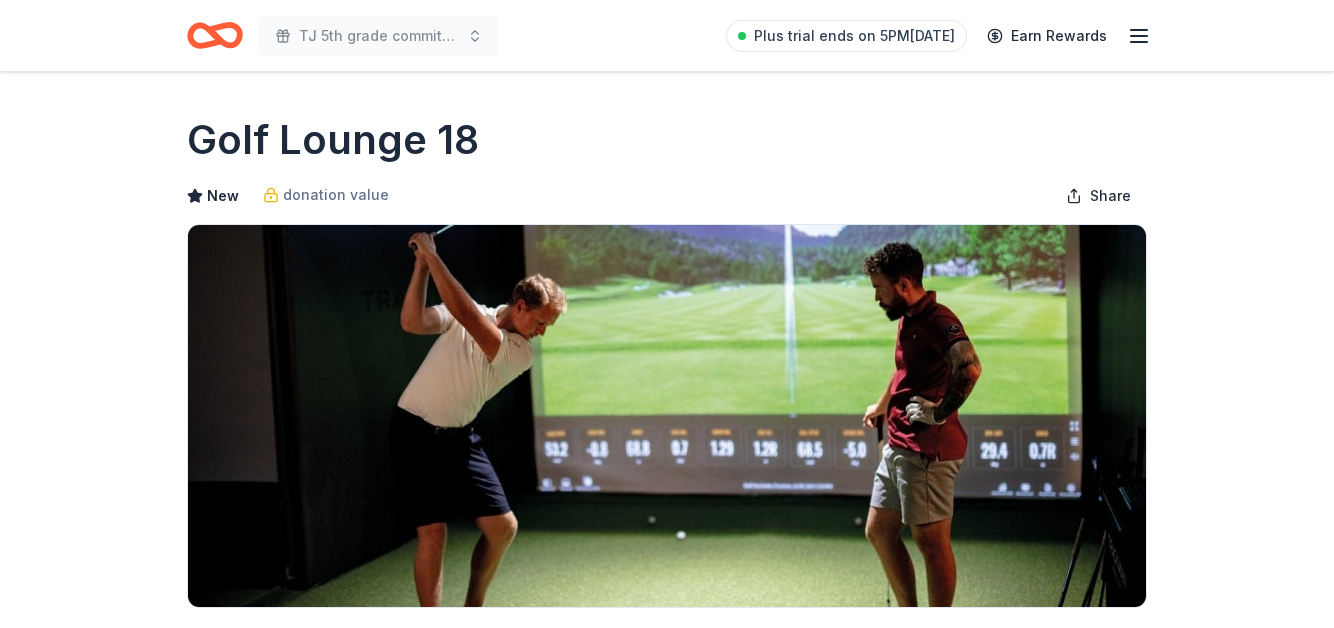 scroll, scrollTop: 275, scrollLeft: 0, axis: vertical 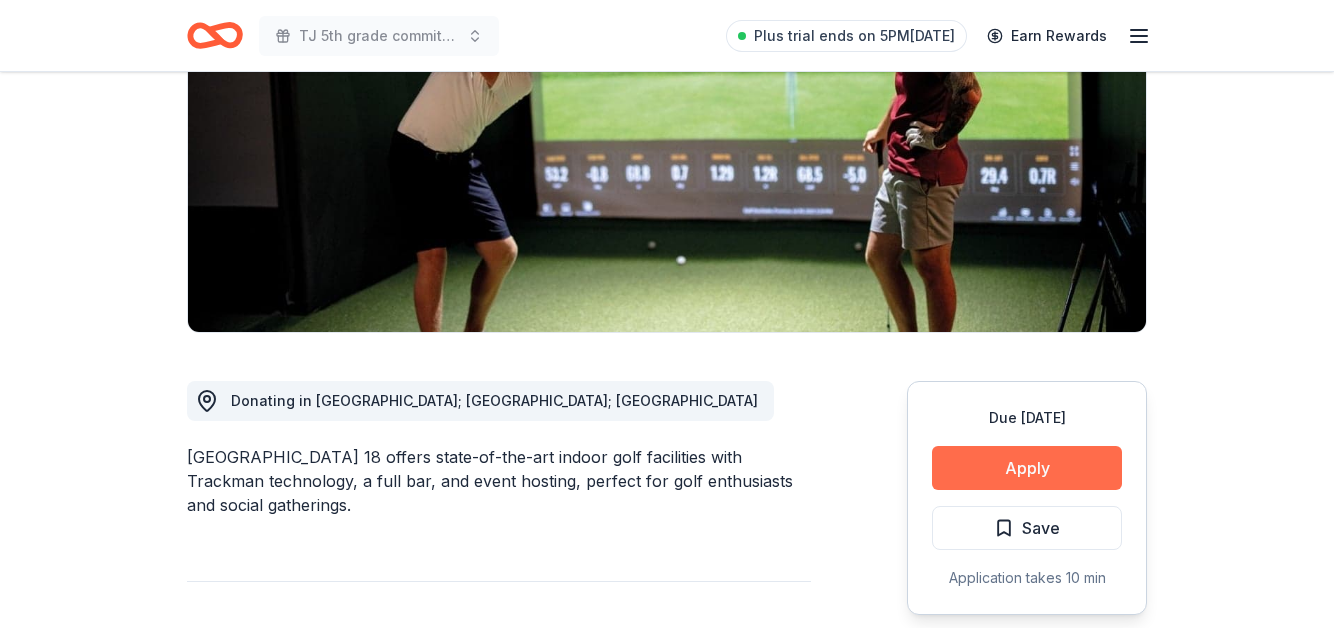 click on "Apply" at bounding box center (1027, 468) 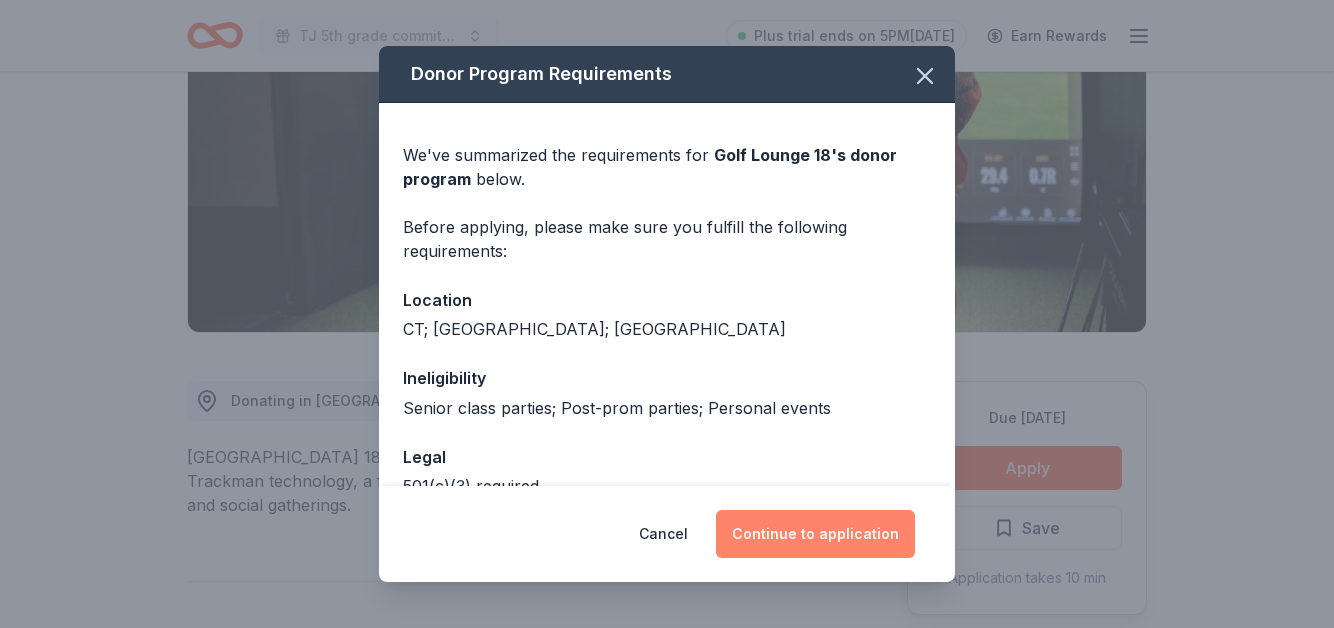 click on "Continue to application" at bounding box center (815, 534) 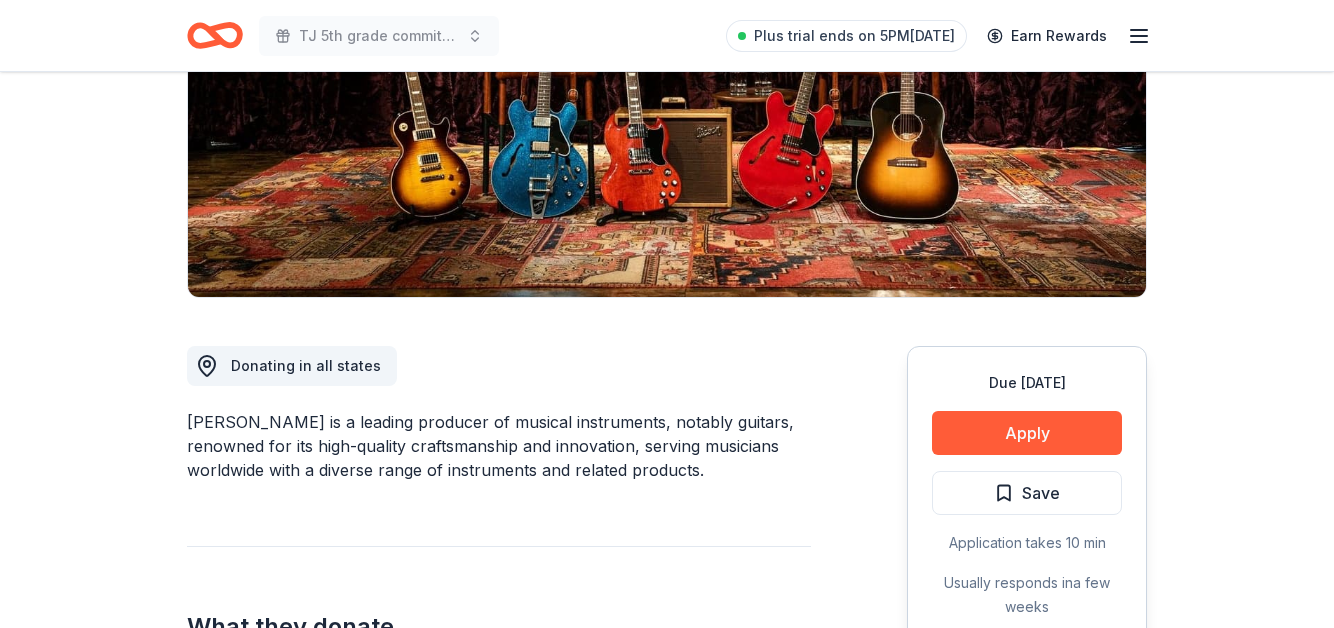 scroll, scrollTop: 309, scrollLeft: 0, axis: vertical 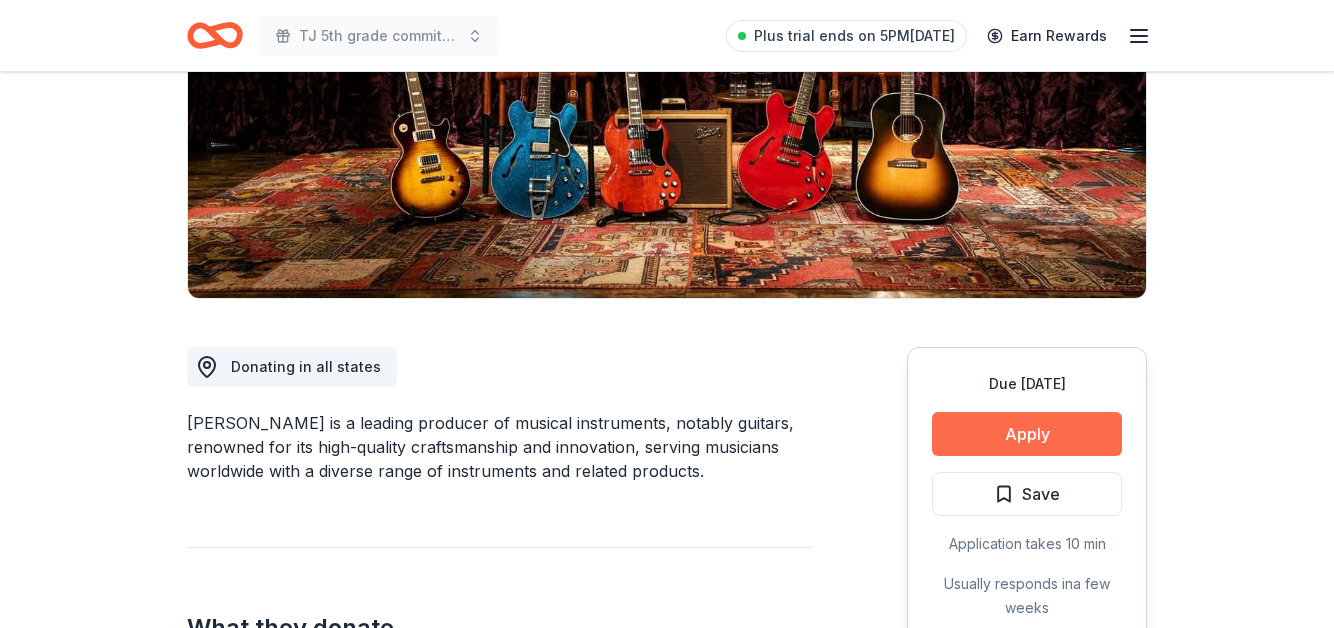 click on "Apply" at bounding box center [1027, 434] 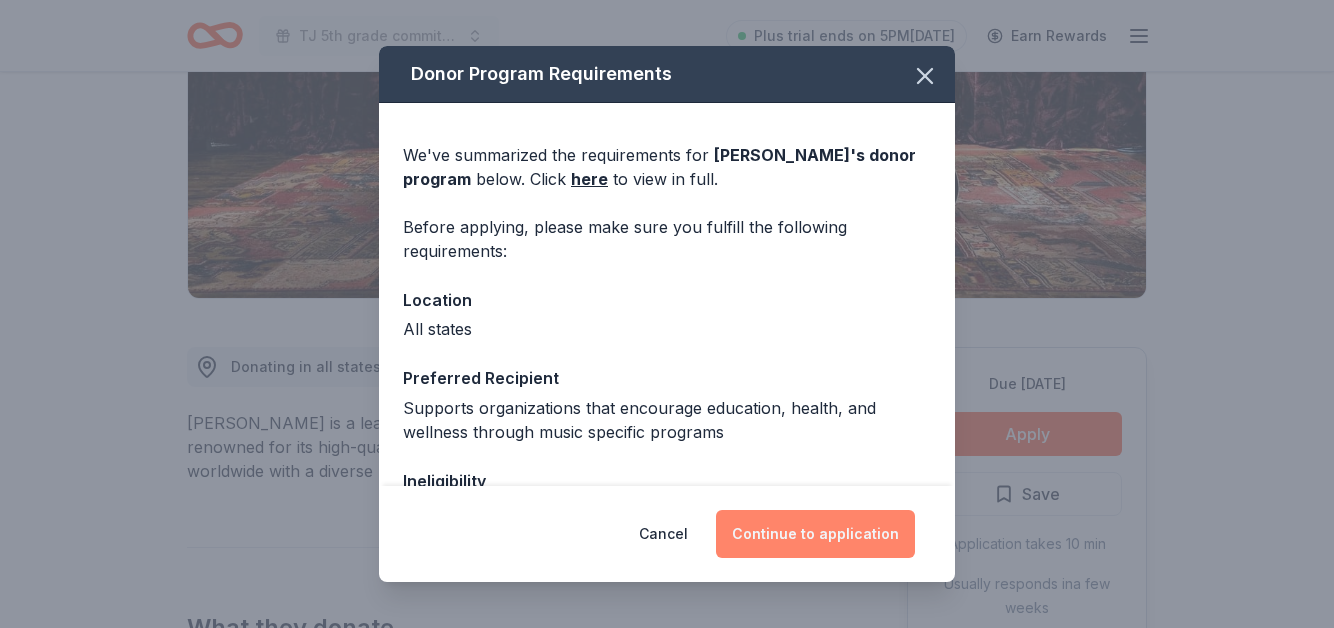 click on "Continue to application" at bounding box center (815, 534) 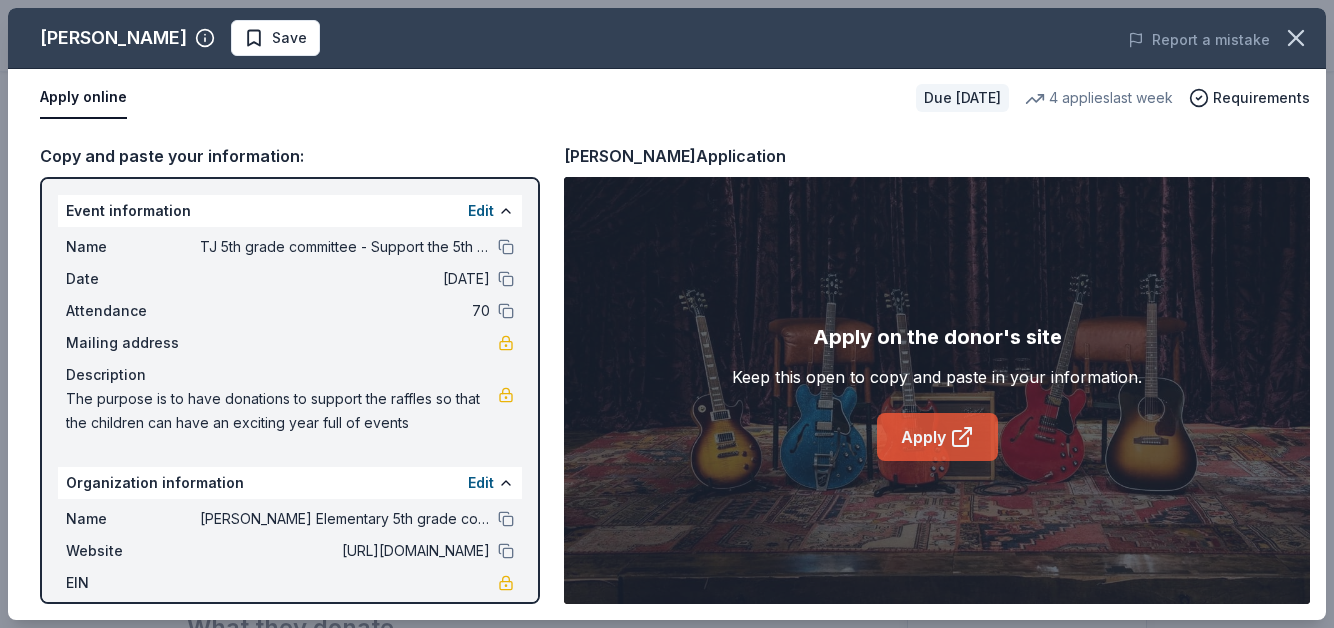 click on "Apply" at bounding box center [937, 437] 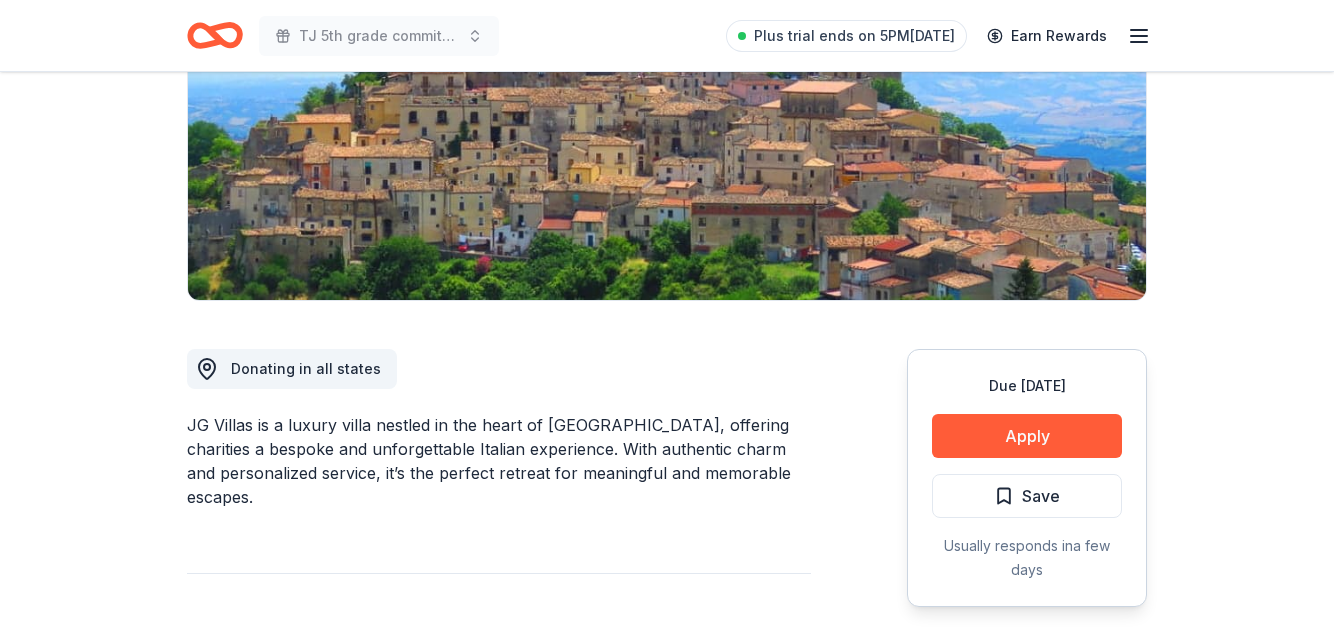 scroll, scrollTop: 314, scrollLeft: 0, axis: vertical 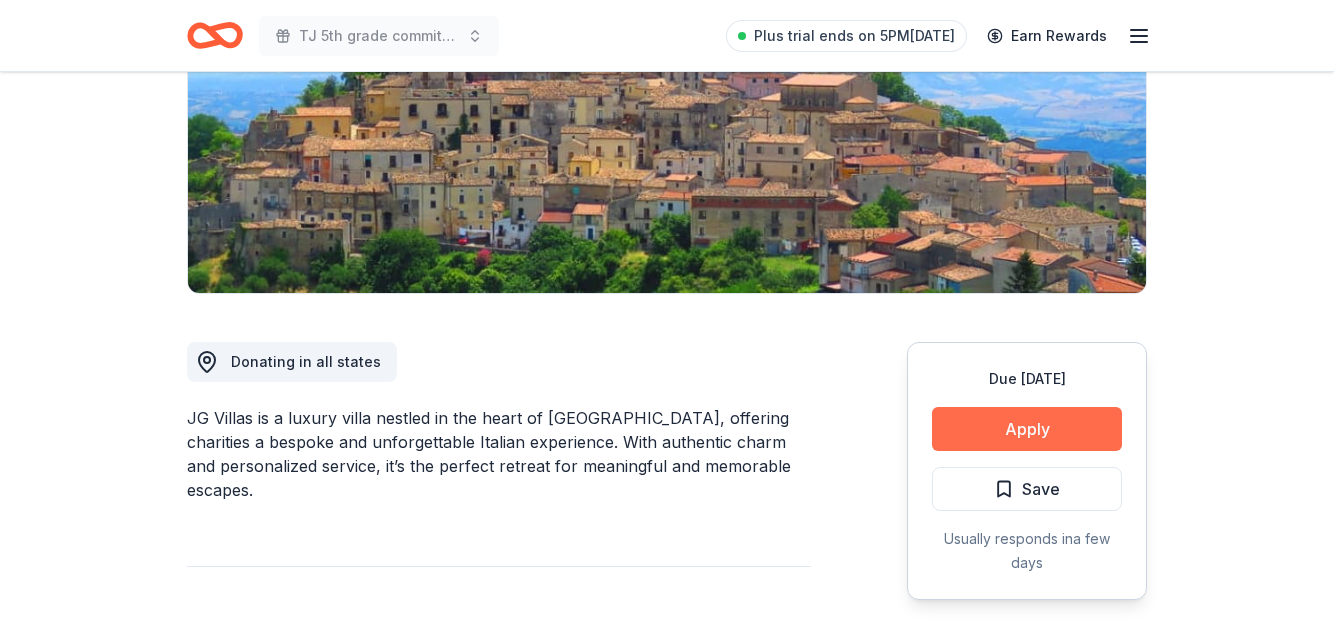 click on "Apply" at bounding box center (1027, 429) 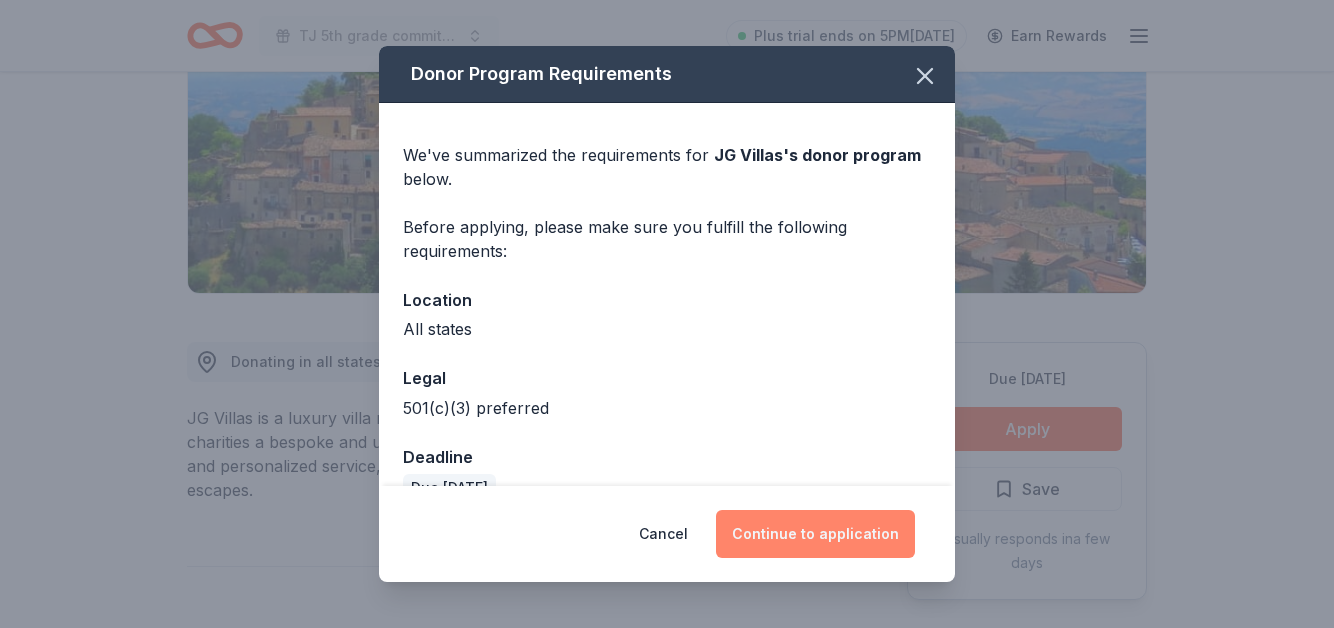 click on "Continue to application" at bounding box center [815, 534] 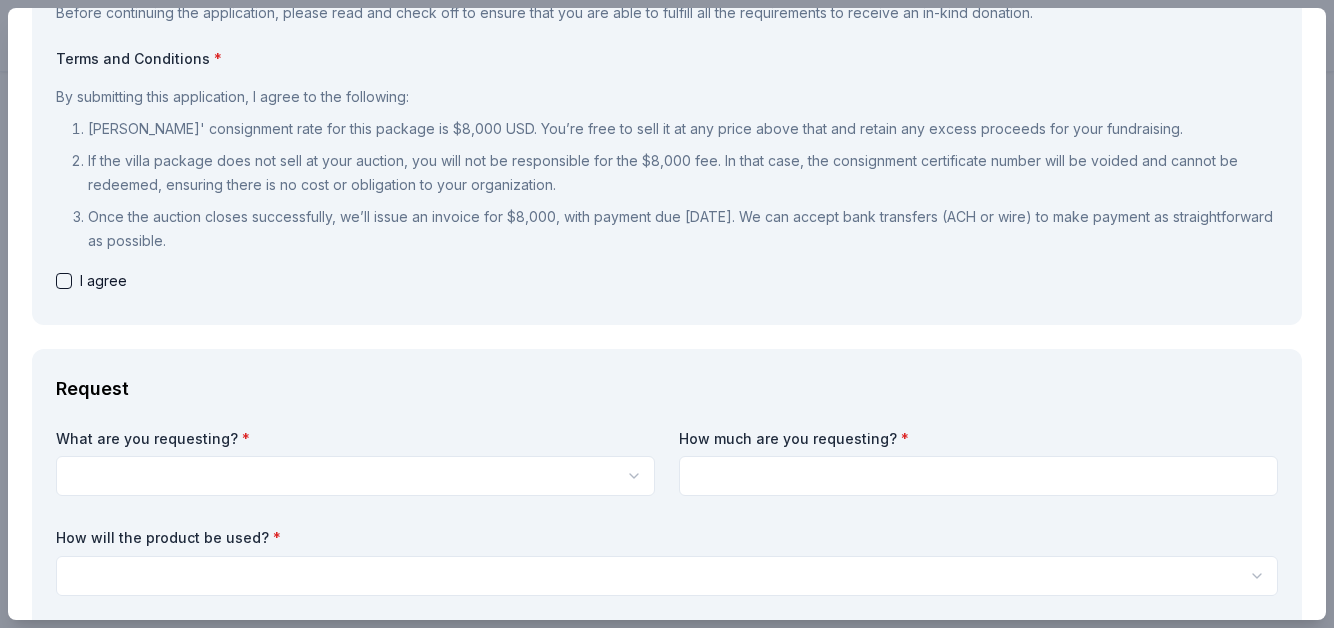 scroll, scrollTop: 177, scrollLeft: 0, axis: vertical 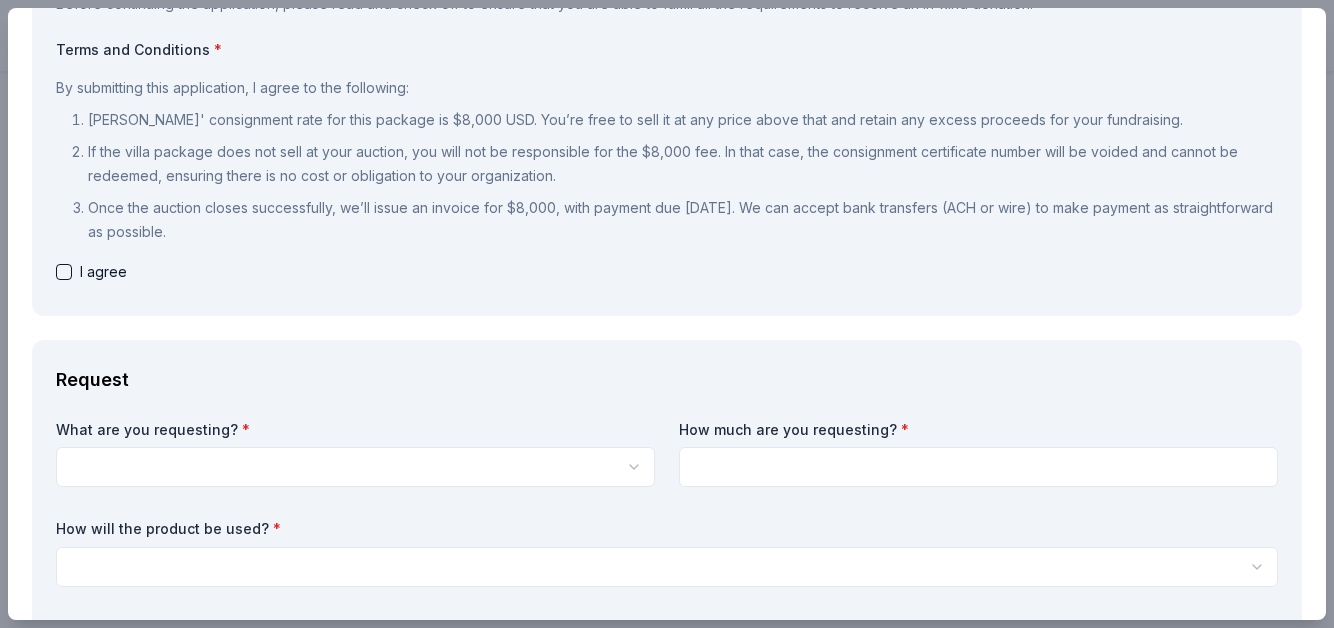 click at bounding box center (64, 272) 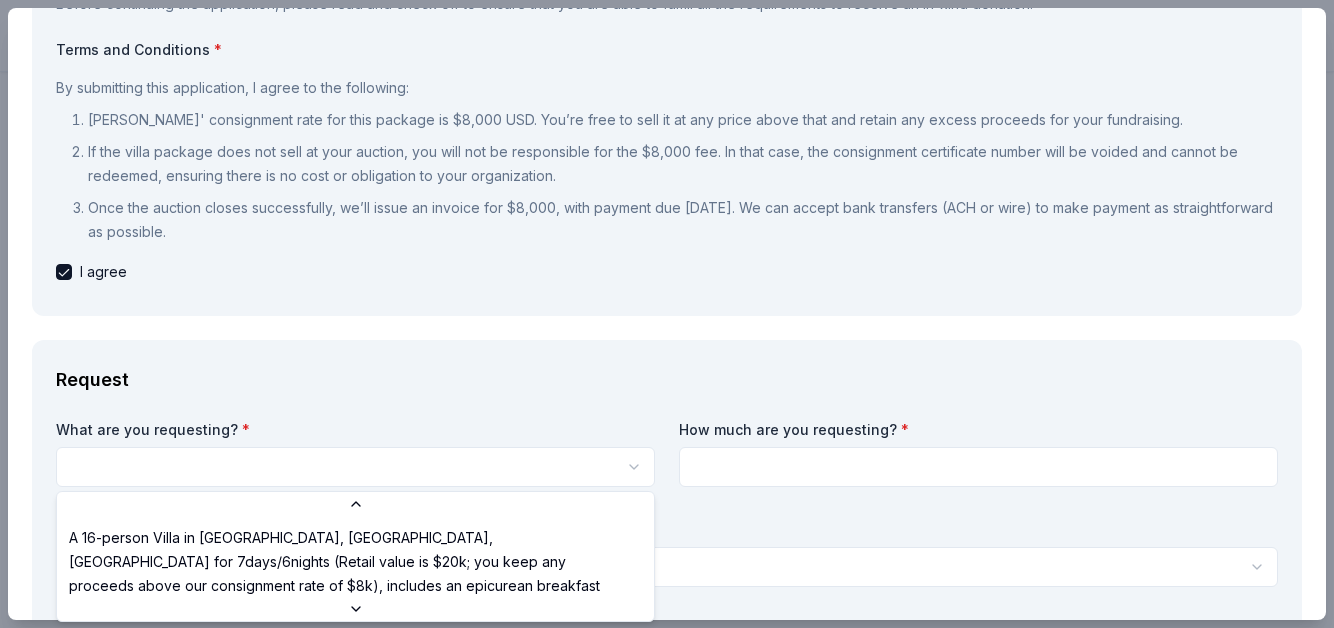 scroll, scrollTop: 0, scrollLeft: 0, axis: both 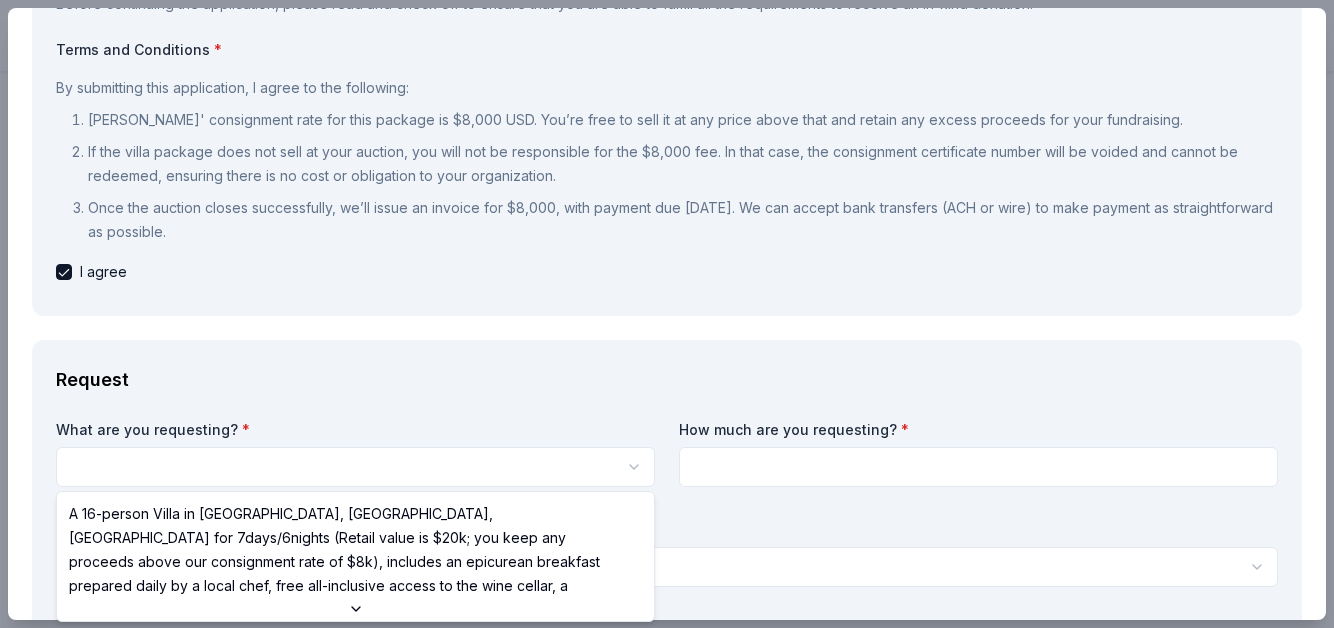 select on "A 16-person Villa in Altomonte, Calabria, Italy for 7days/6nights (Retail value is $20k; you keep any proceeds above our consignment rate of $8k), includes an epicurean breakfast prepared daily by a local chef, free all-inclusive access to the wine cellar, a privately guided walking tour of the town of Altomonte, a private cooking class featuring world-famous Southern Italian cuisine" 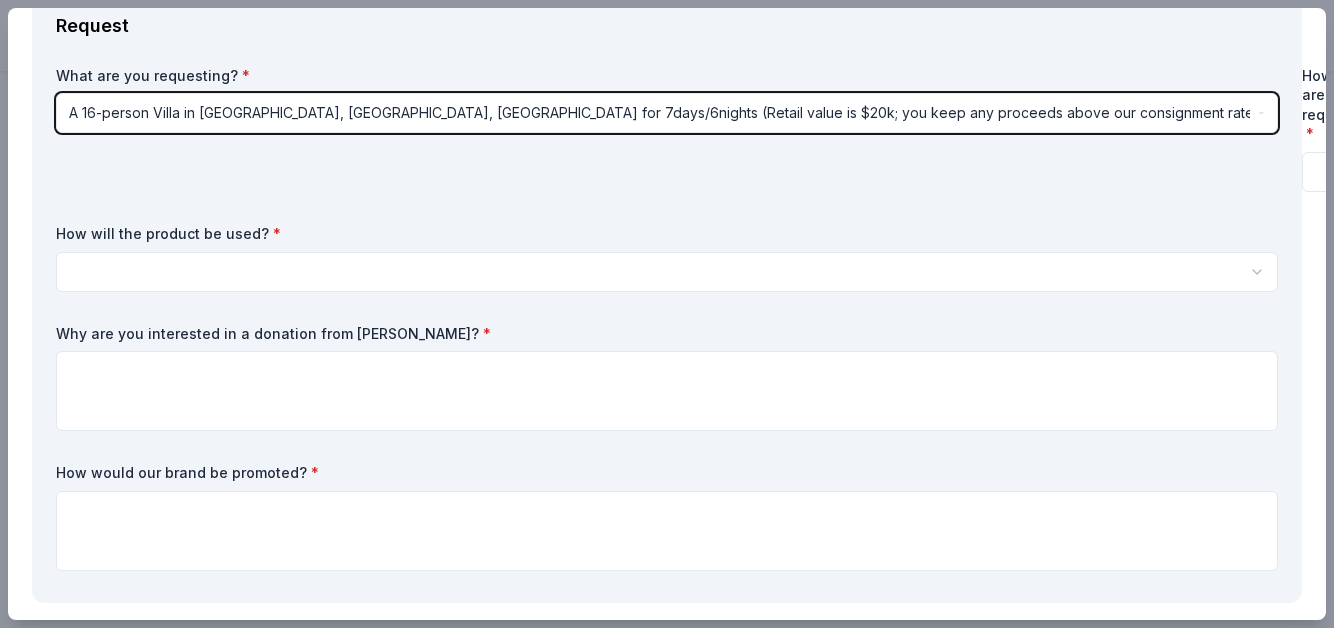 scroll, scrollTop: 533, scrollLeft: 0, axis: vertical 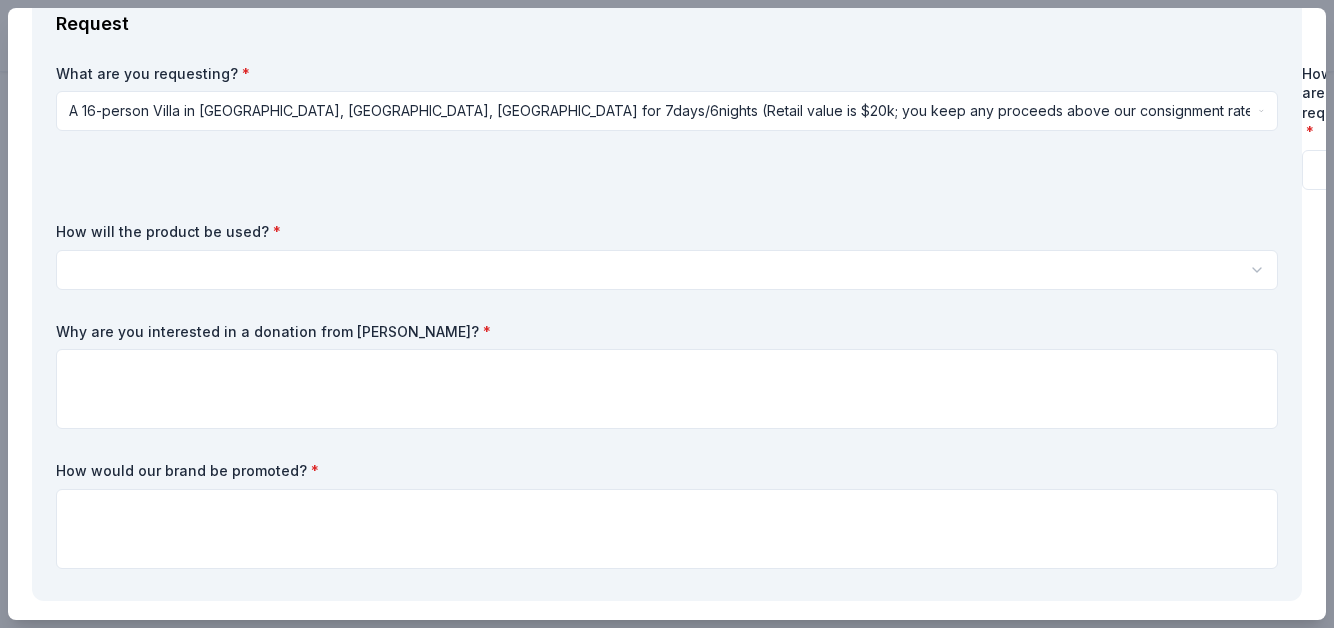 click on "What are you requesting? * A 16-person Villa in Altomonte, Calabria, Italy for 7days/6nights (Retail value is $20k; you keep any proceeds above our consignment rate of $8k), includes an epicurean breakfast prepared daily by a local chef, free all-inclusive access to the wine cellar, a privately guided walking tour of the town of Altomonte, a private cooking class featuring world-famous Southern Italian cuisine A 16-person Villa in Altomonte, Calabria, Italy for 7days/6nights (Retail value is $20k; you keep any proceeds above our consignment rate of $8k), includes an epicurean breakfast prepared daily by a local chef, free all-inclusive access to the wine cellar, a privately guided walking tour of the town of Altomonte, a private cooking class featuring world-famous Southern Italian cuisine How much are you requesting? * How will the product be used? * Silent auction Live auction Raffle / Door prize Swag bag for attendees Food and beverage for attendees Other * How would our brand be promoted? *" at bounding box center (667, 320) 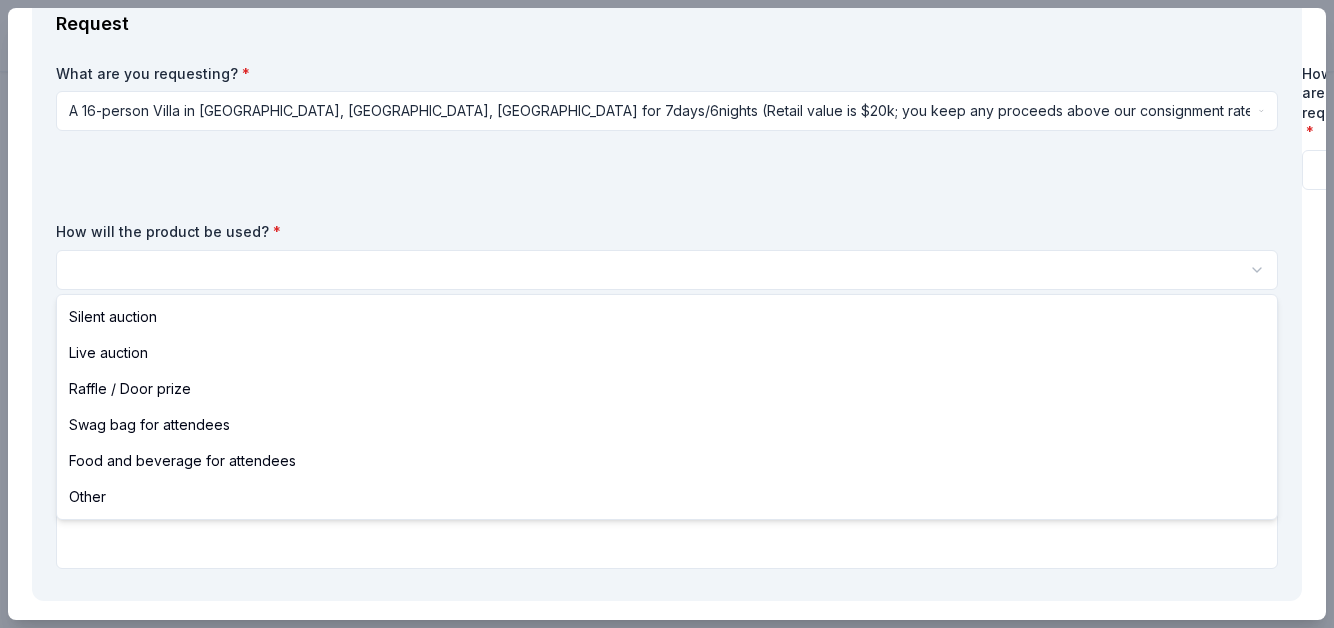 click on "TJ 5th grade committee - Support the 5th grade events Save Apply Due in 136 days Share JG Villas New Share Donating in all states JG Villas is a luxury villa nestled in the heart of Calabria, offering charities a bespoke and unforgettable Italian experience. With authentic charm and personalized service, it’s the perfect retreat for meaningful and memorable escapes. What they donate A 16-person Villa in Altomonte, Calabria, Italy for 7days/6nights (Retail value is $20k; you keep any proceeds above our consignment rate of $8k), includes an epicurean breakfast prepared daily by a local chef, free all-inclusive access to the wine cellar, a privately guided walking tour of the town of Altomonte, a private cooking class featuring world-famous Southern Italian cuisine Auction & raffle Donation is small & easy to send to guests Who they donate to  Preferred 501(c)(3) preferred Upgrade to Pro to view approval rates and average donation values Due in 136 days Apply Save Usually responds in  a few days Updated   ago" at bounding box center (667, 314) 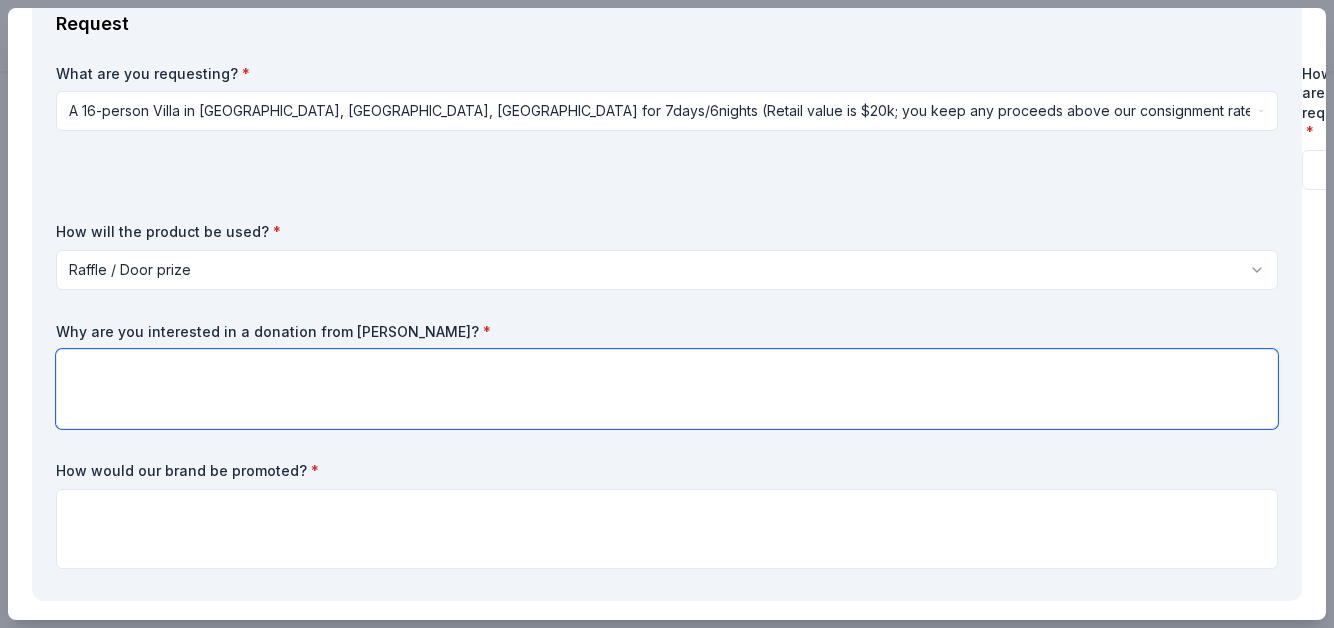 click at bounding box center (667, 389) 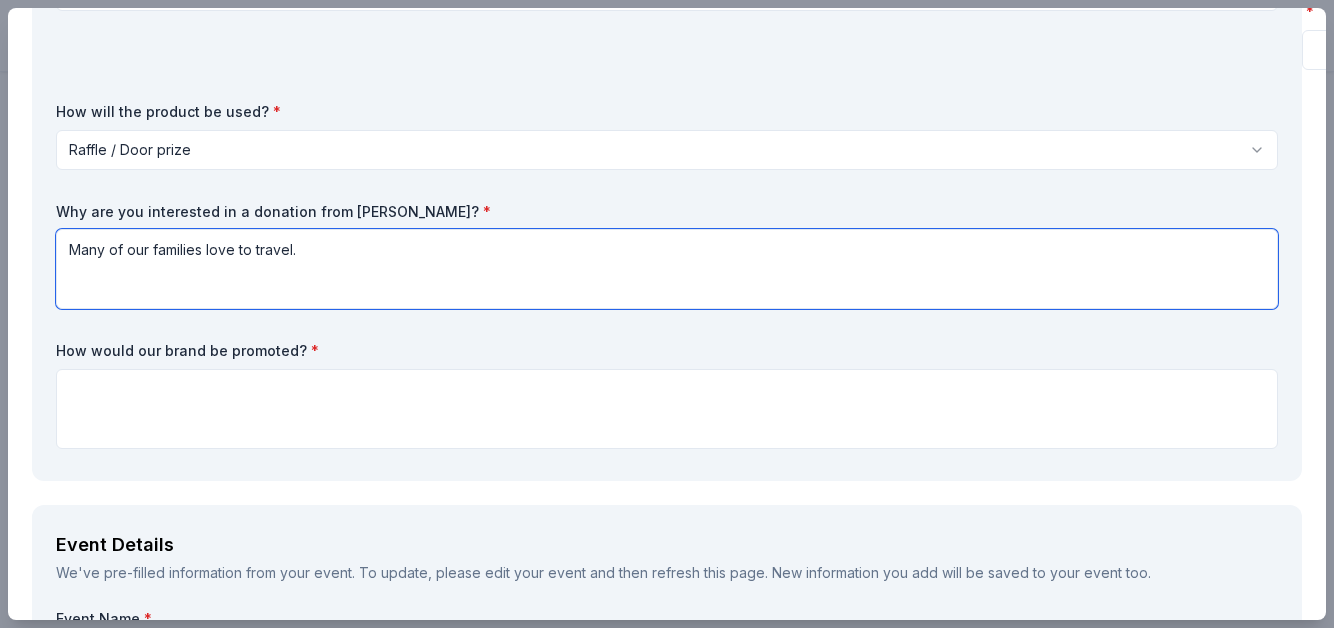 scroll, scrollTop: 657, scrollLeft: 0, axis: vertical 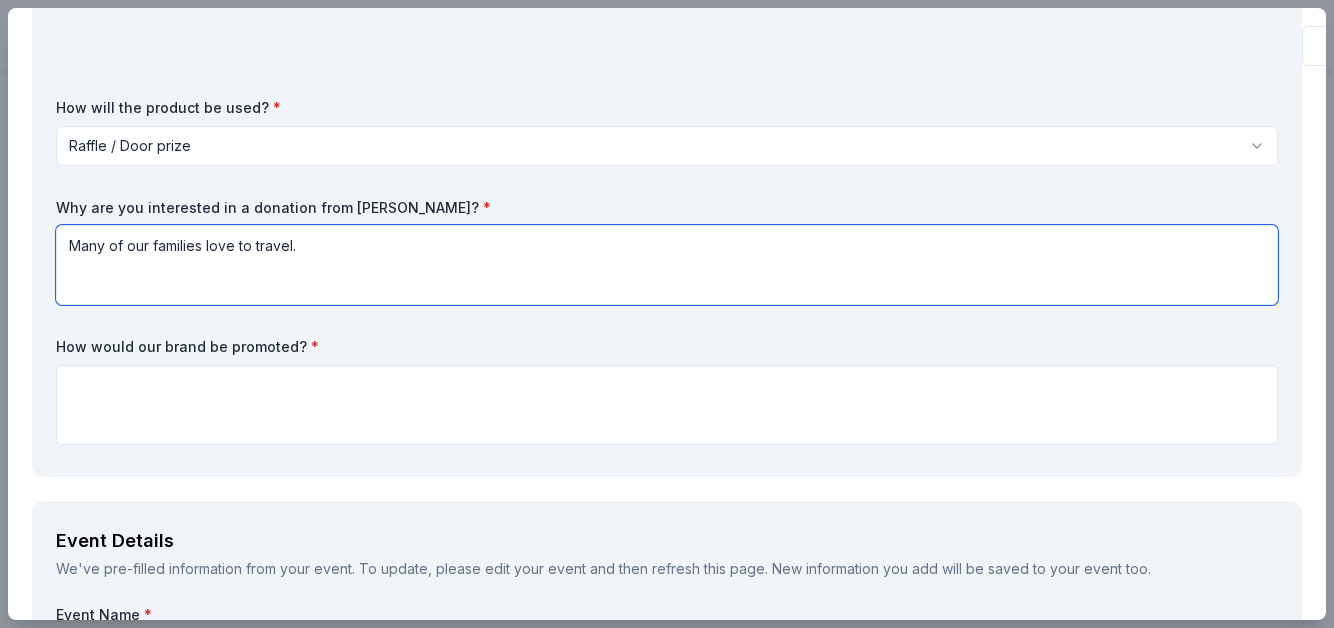 type on "Many of our families love to travel." 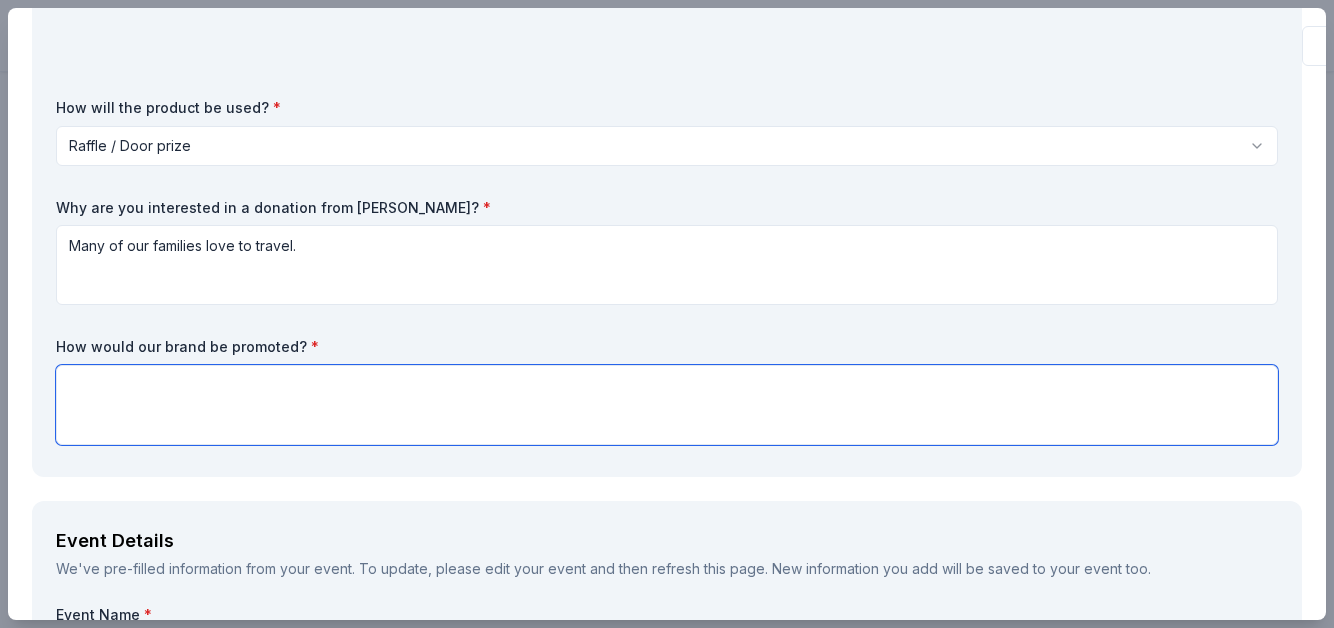 click at bounding box center [667, 405] 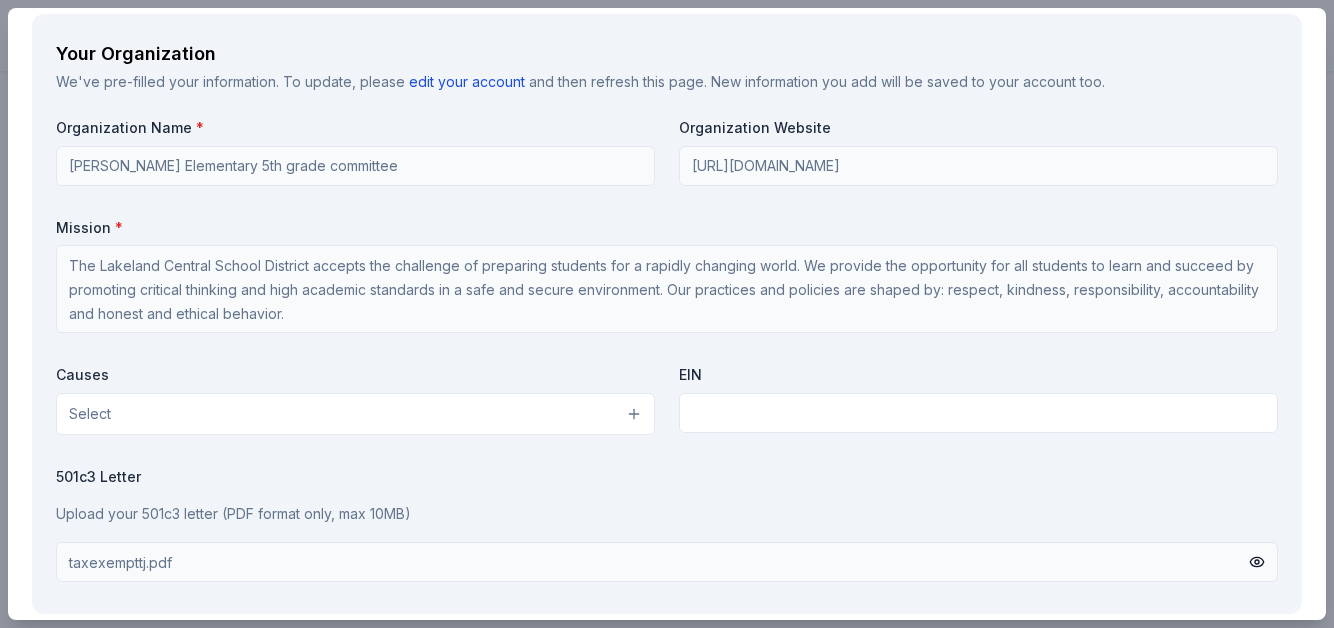 scroll, scrollTop: 2150, scrollLeft: 0, axis: vertical 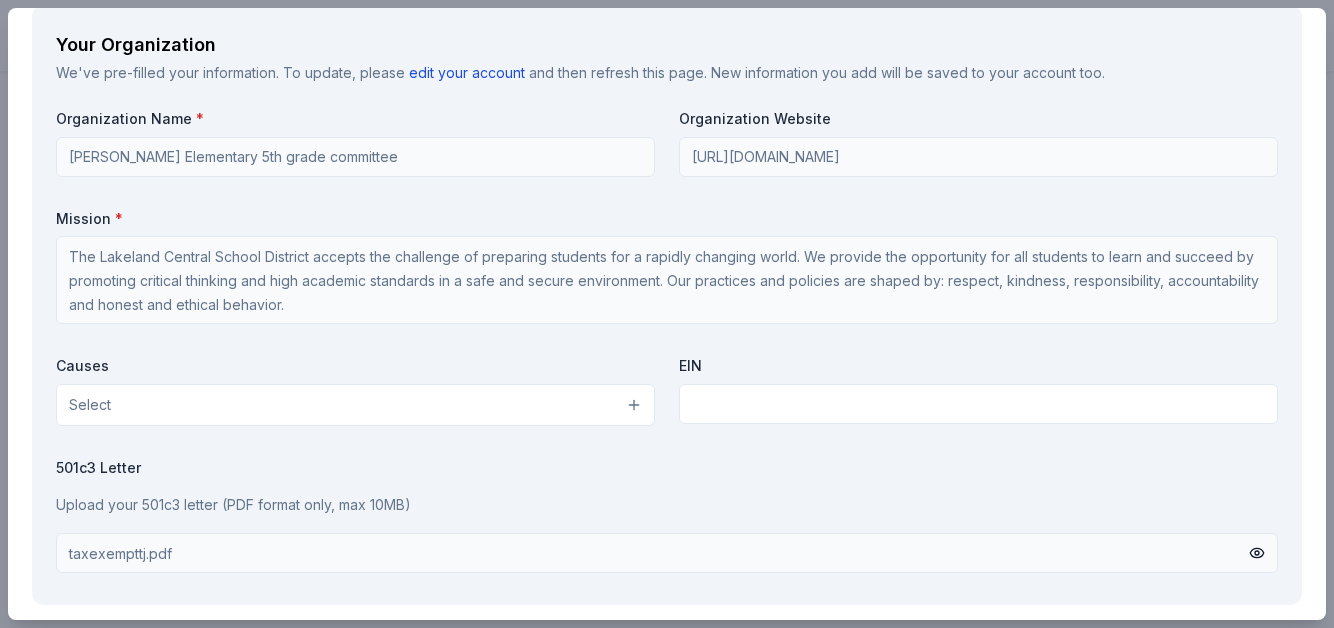 type on "Social Media and at the event" 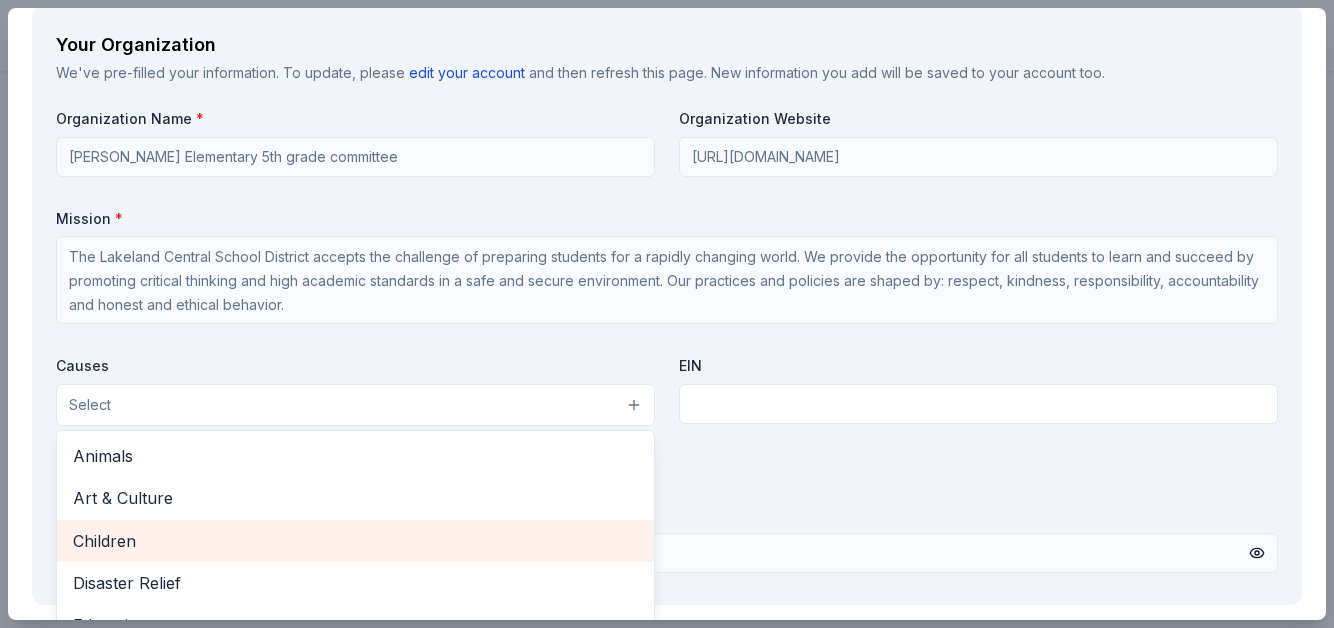 click on "Children" at bounding box center (355, 541) 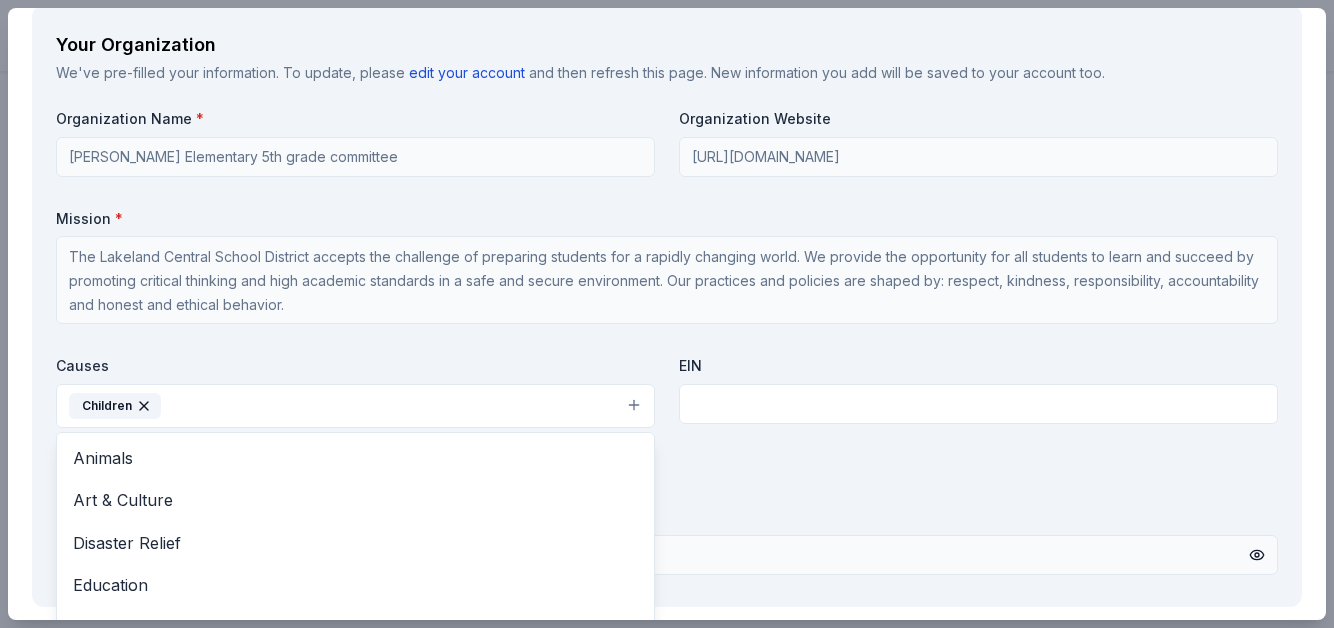 click on "Causes Children Animals Art & Culture Disaster Relief Education Environment & Sustainability First Responders Health Military Poverty & Hunger Social Justice Wellness & Fitness EIN" at bounding box center (667, 396) 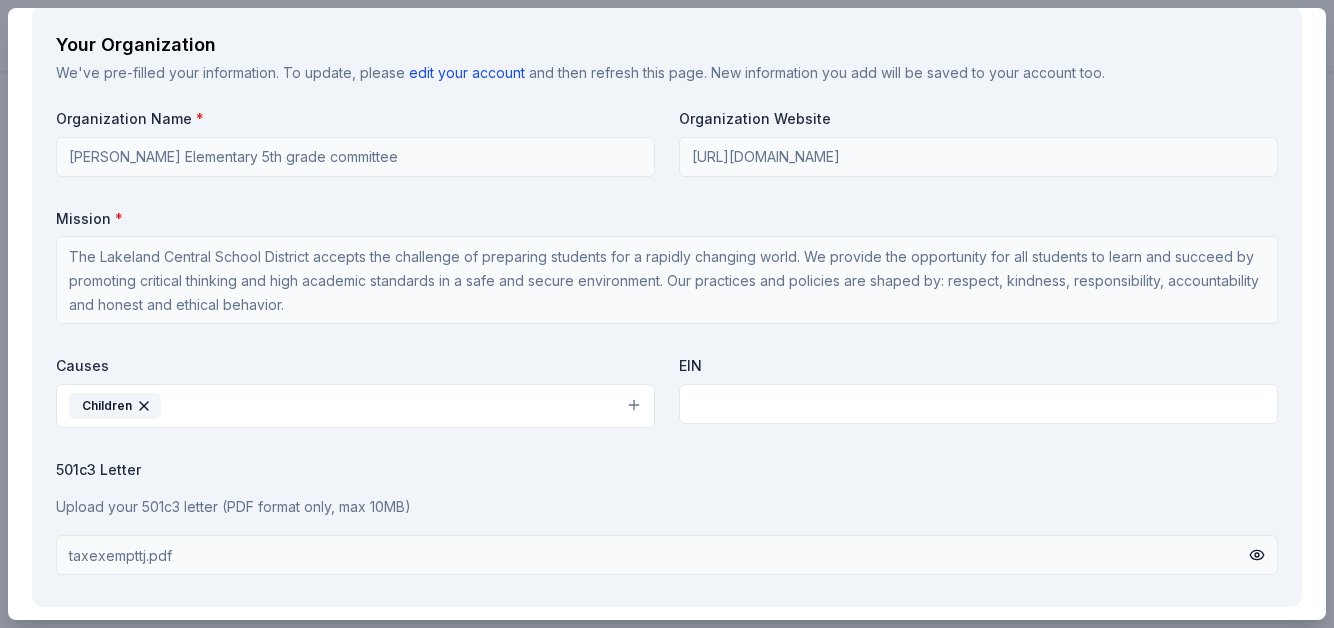 type 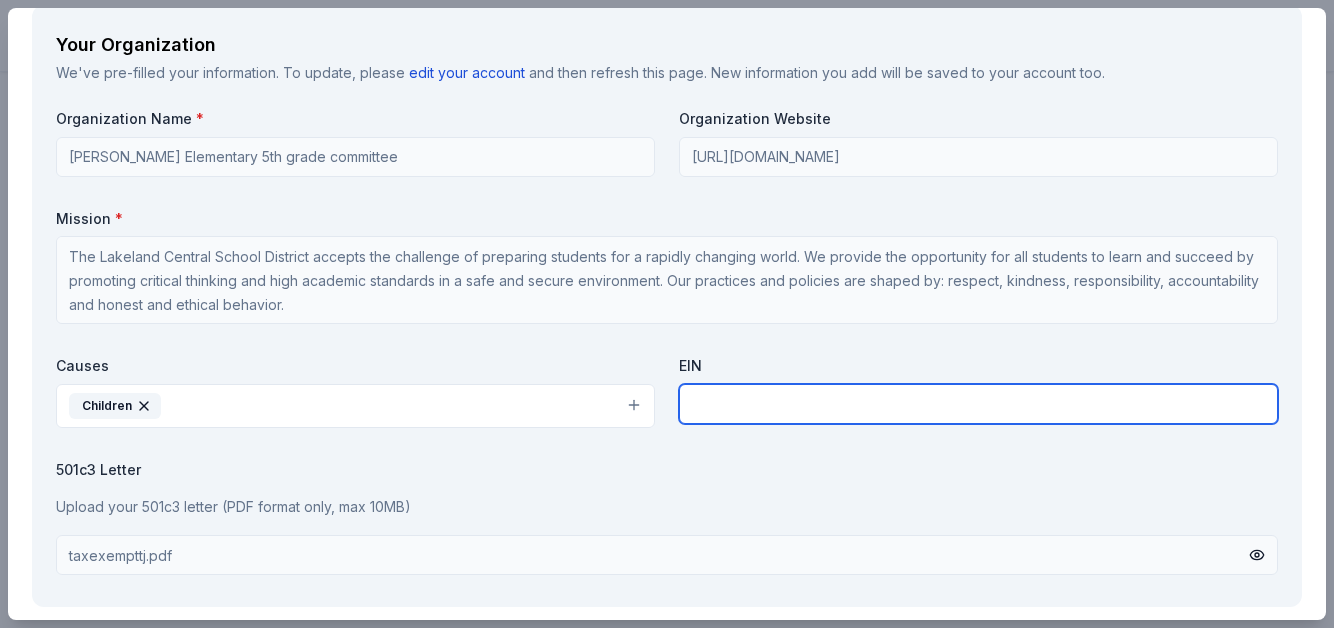 click at bounding box center [978, 404] 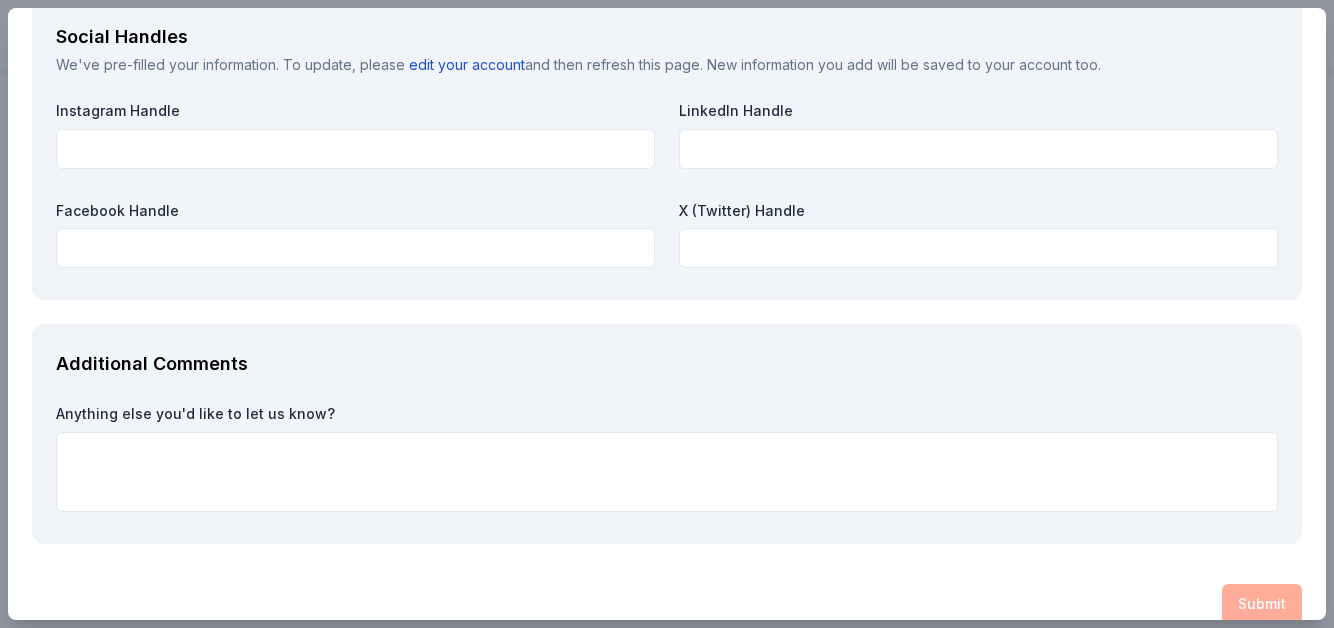 scroll, scrollTop: 2782, scrollLeft: 0, axis: vertical 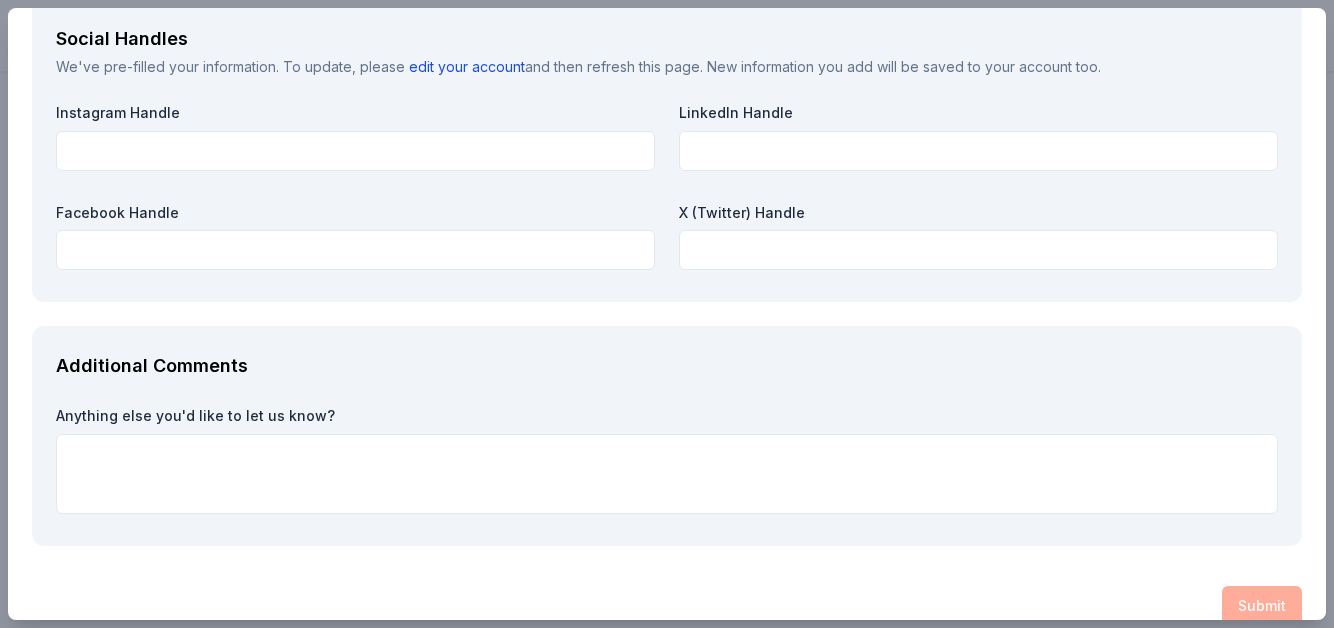 type on "13-6188000" 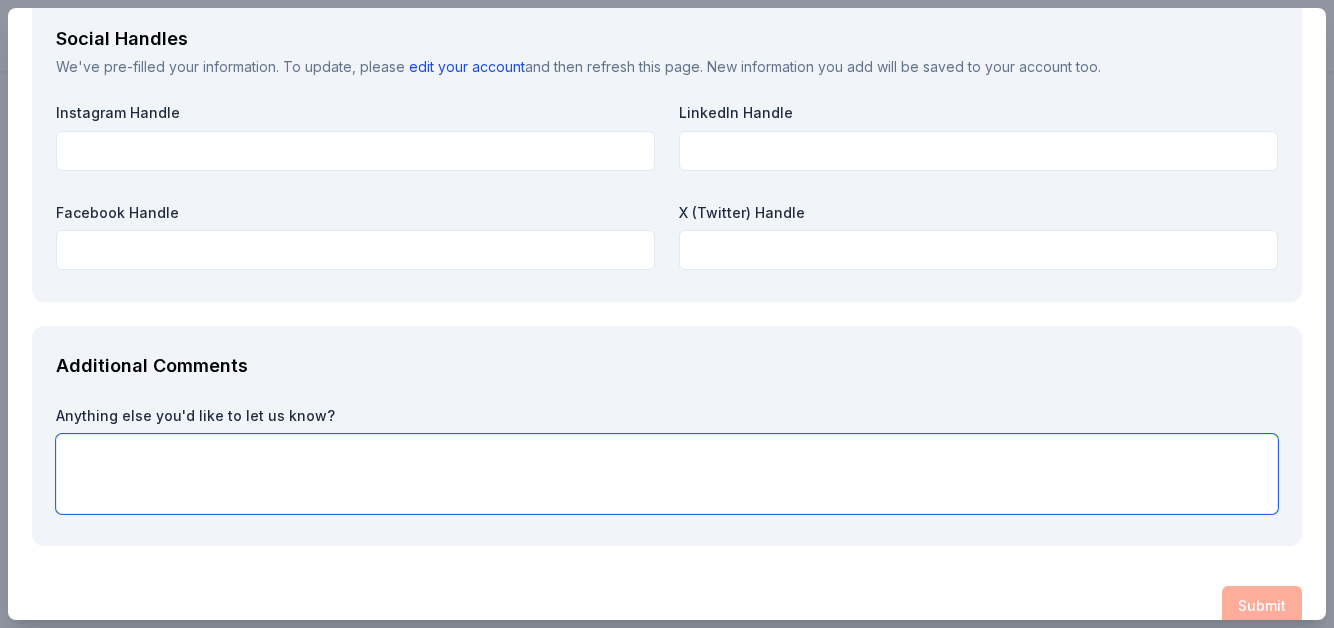 click at bounding box center (667, 474) 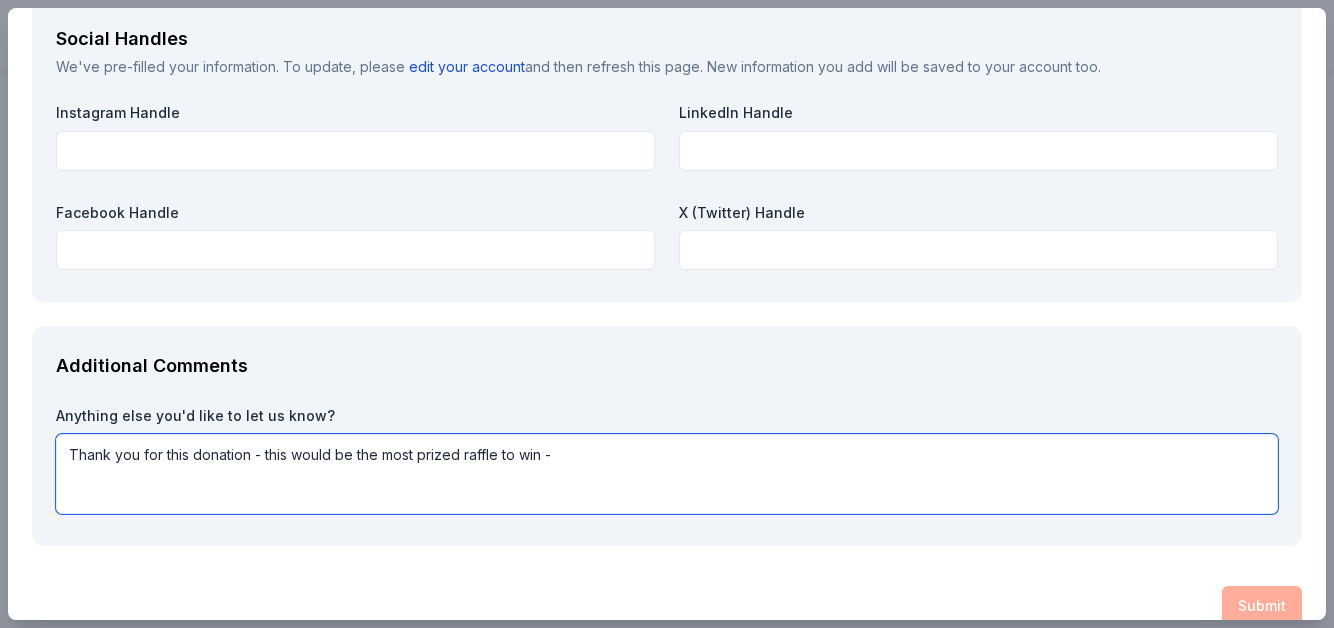 scroll, scrollTop: 2812, scrollLeft: 0, axis: vertical 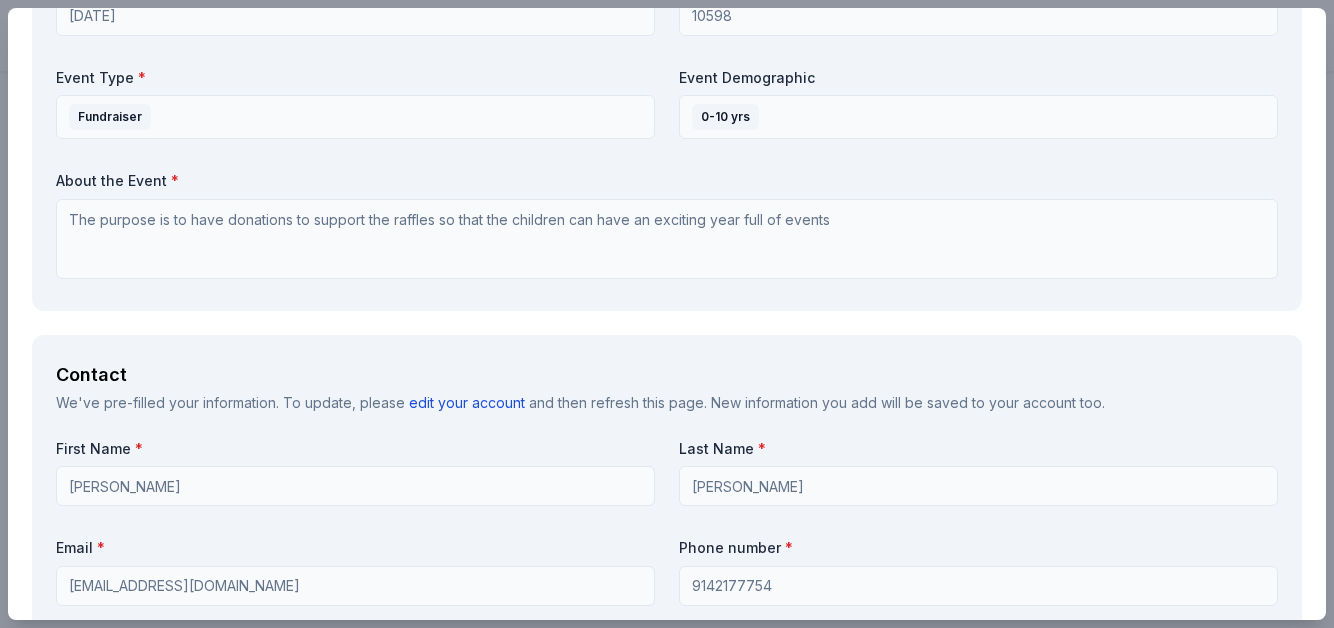 type on "Thank you for this donation - this would be the most prized raffle to win -" 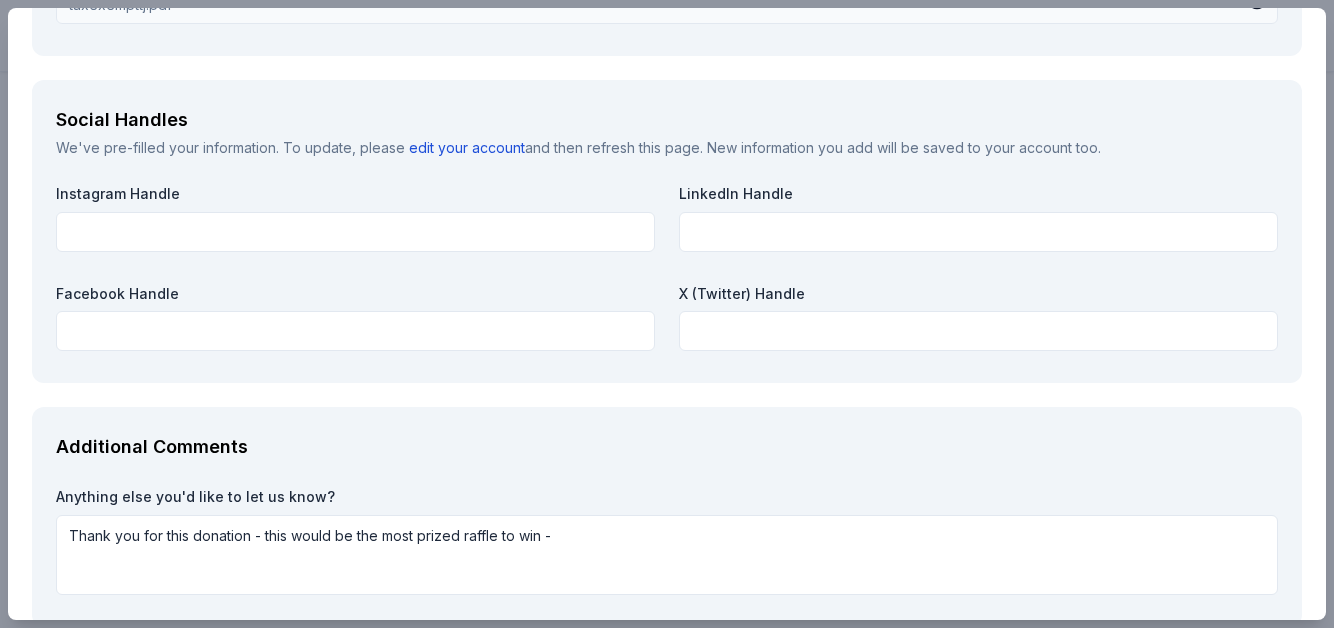 scroll, scrollTop: 2812, scrollLeft: 0, axis: vertical 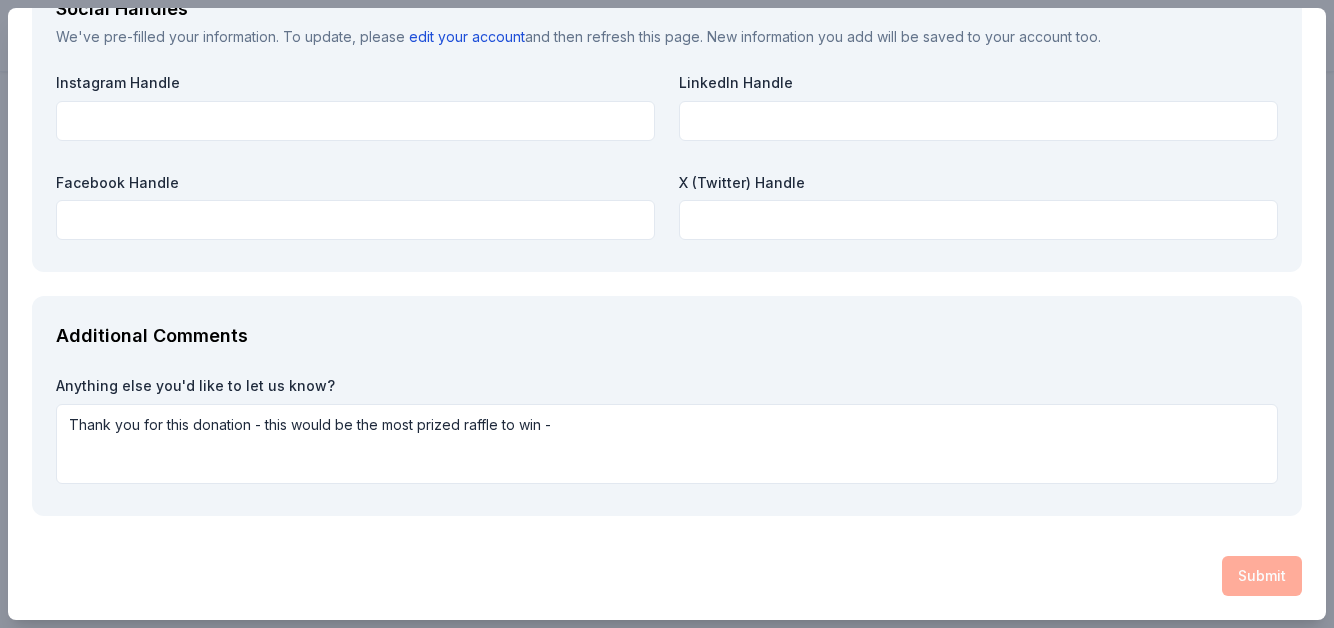 click on "Submit" at bounding box center [667, 576] 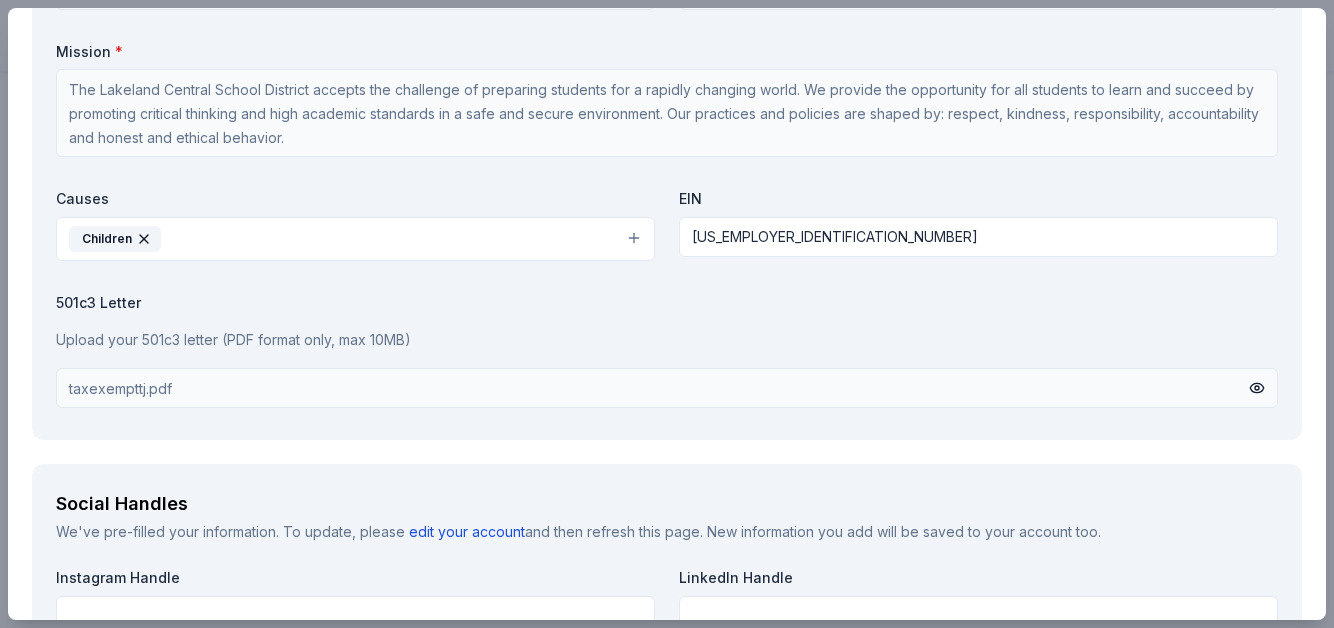 scroll, scrollTop: 1867, scrollLeft: 0, axis: vertical 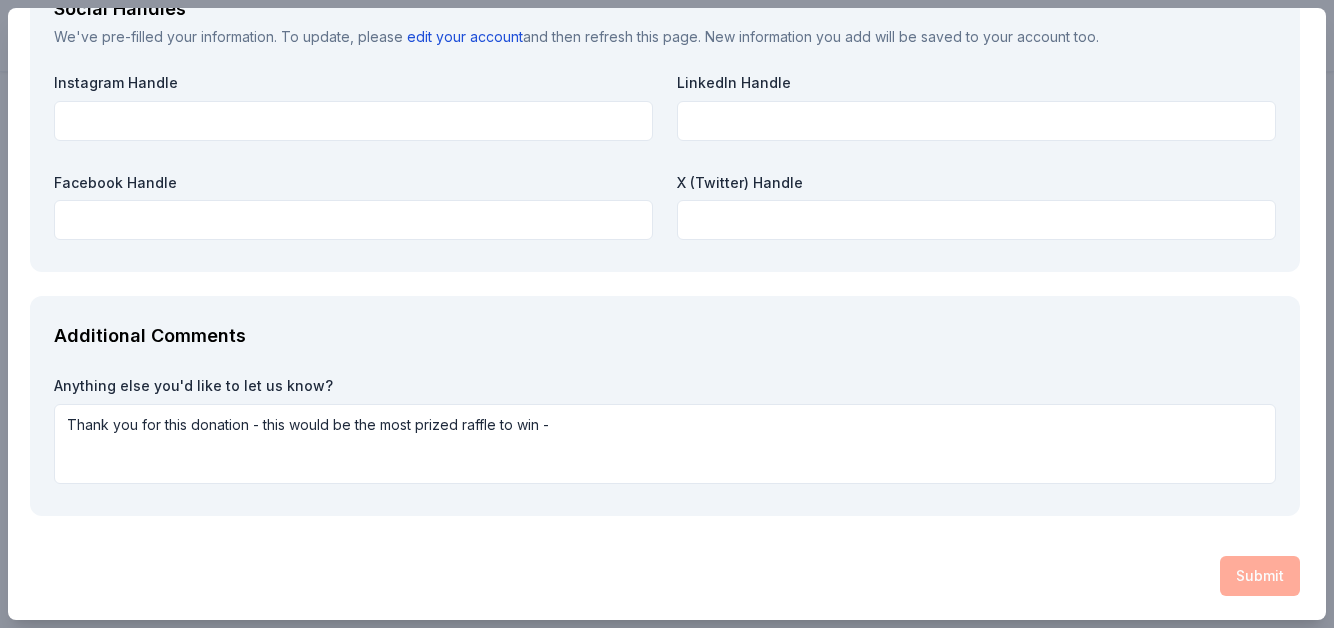 click on "Submit" at bounding box center [665, 576] 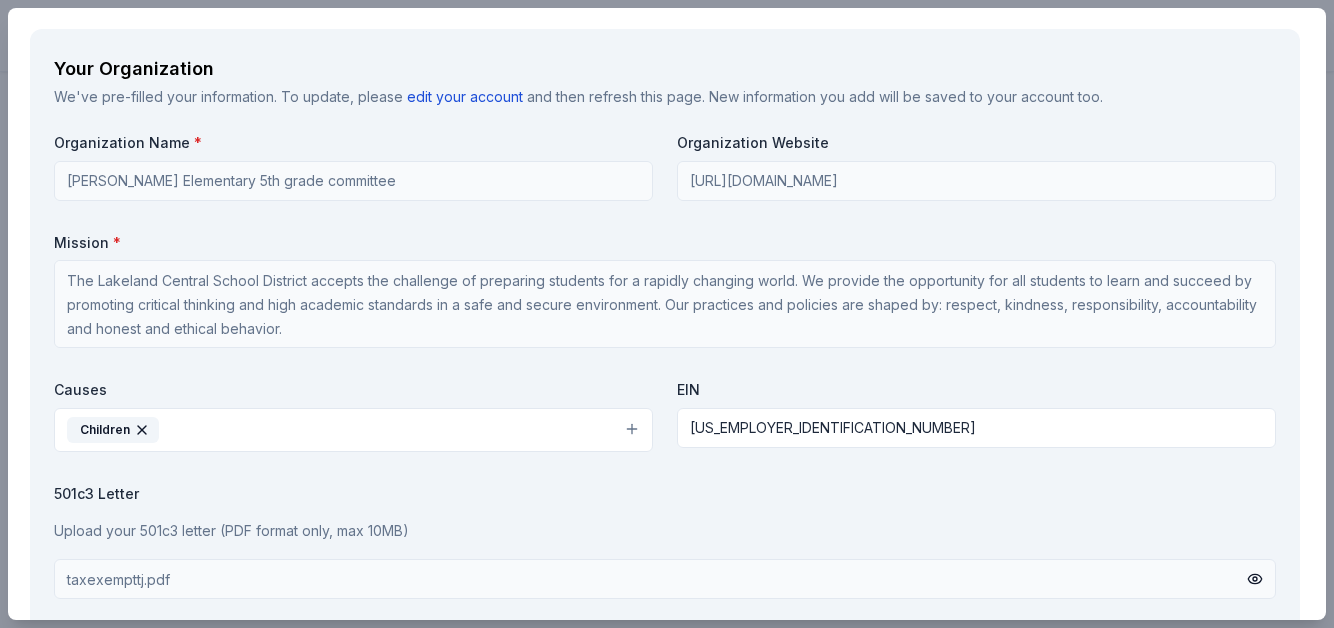 scroll, scrollTop: 1605, scrollLeft: 2, axis: both 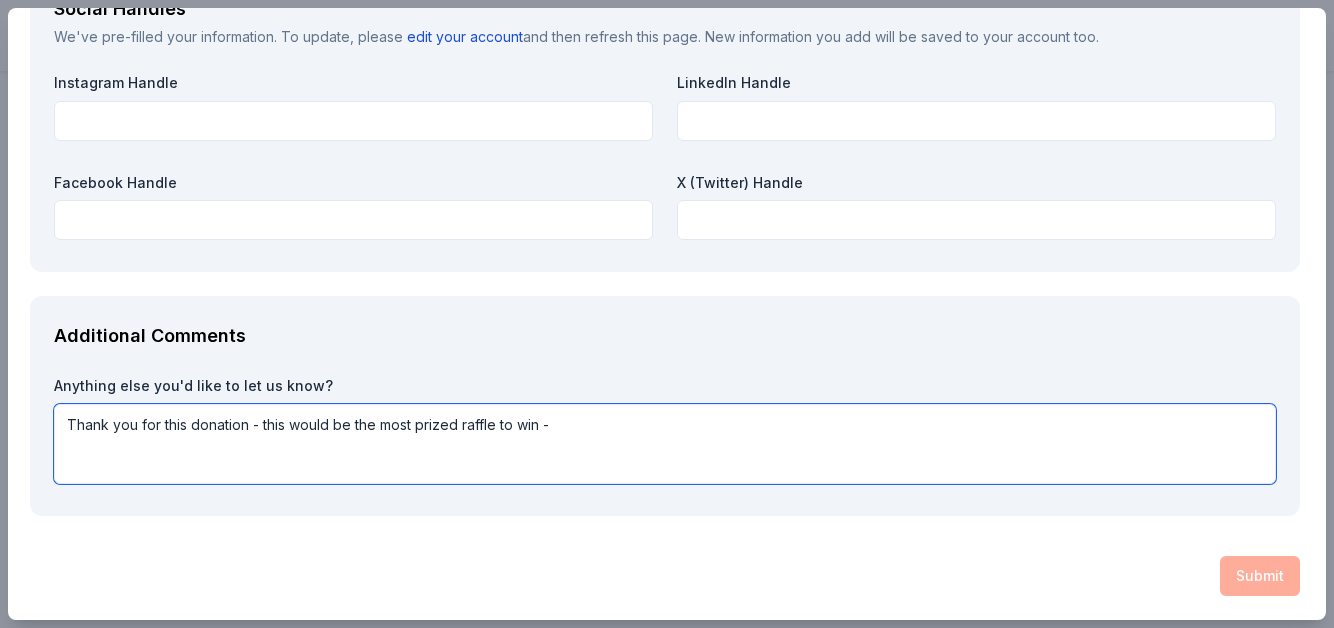 click on "Thank you for this donation - this would be the most prized raffle to win -" at bounding box center [665, 444] 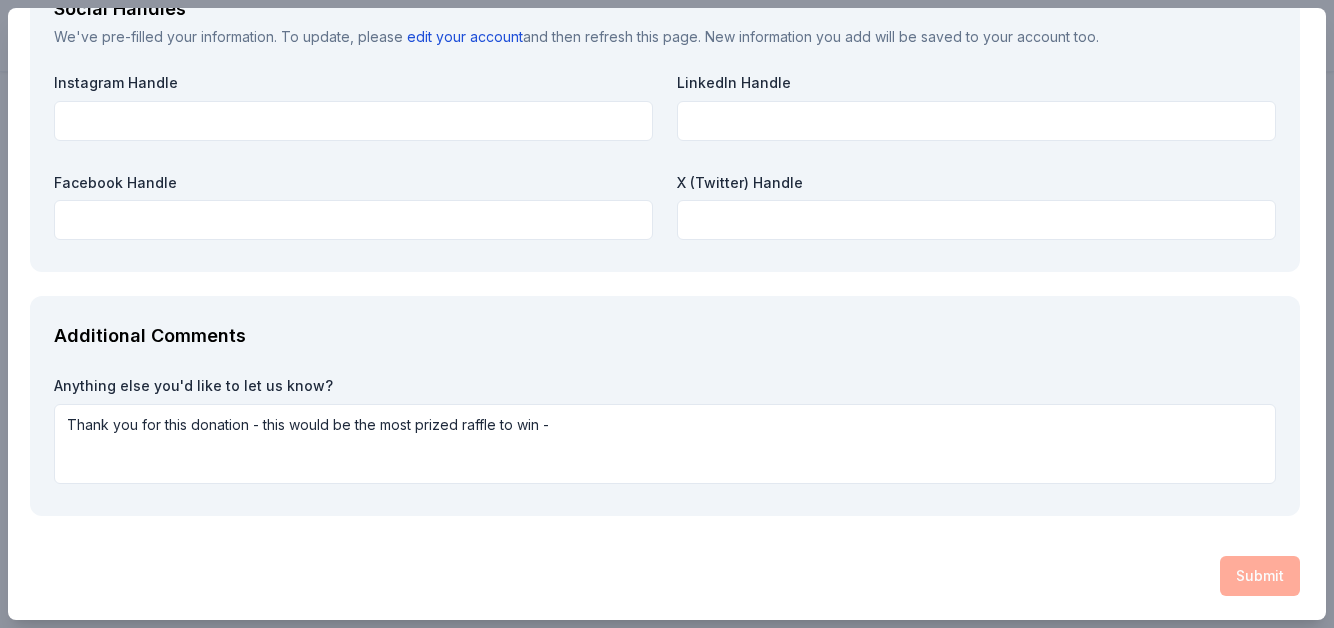 click on "Brand Requirements Before continuing the application, please read and check off to ensure that you are able to fulfill all the requirements to receive an in-kind donation. Terms and Conditions * By submitting this application, I agree to the following:
JG Villas' consignment rate for this package is $8,000 USD. You’re free to sell it at any price above that and retain any excess proceeds for your fundraising.
If the villa package does not sell at your auction, you will not be responsible for the $8,000 fee. In that case, the consignment certificate number will be voided and cannot be redeemed, ensuring there is no cost or obligation to your organization.
Once the auction closes successfully, we’ll issue an invoice for $8,000, with payment due within 14 days. We can accept bank transfers (ACH or wire) to make payment as straightforward as possible.
I agree Request What are you requesting? * How much are you requesting? * How will the product be used? * Raffle / Door prize Live auction" at bounding box center (665, -1040) 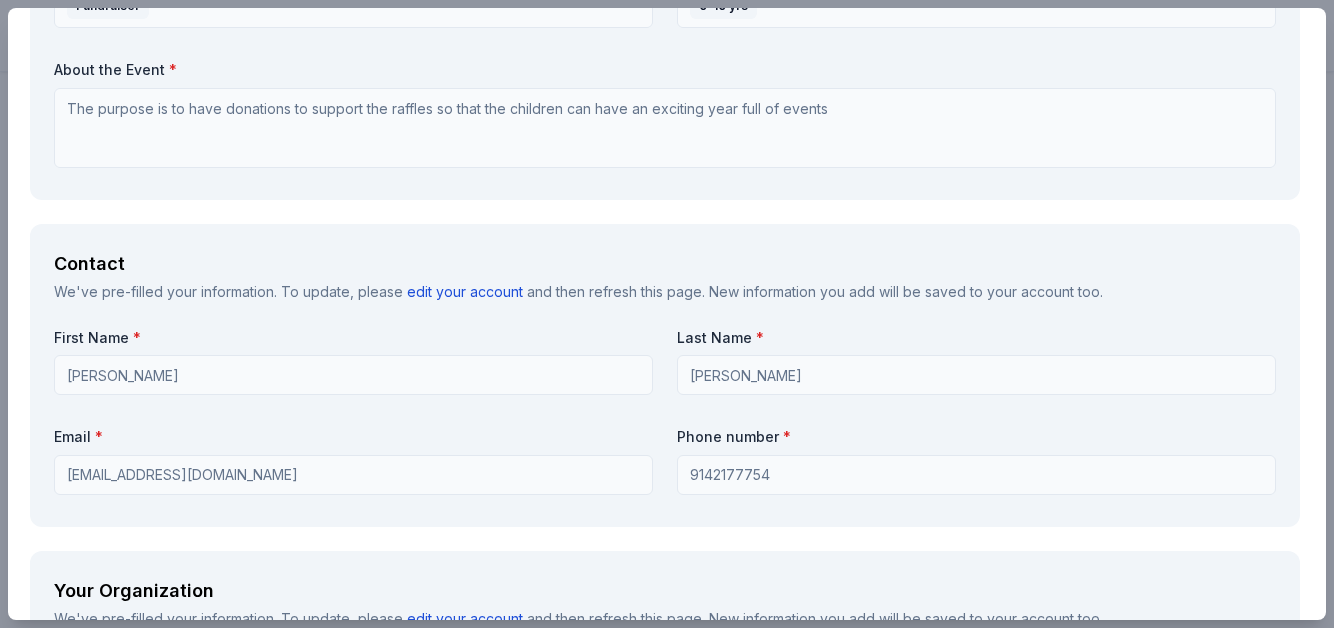 scroll, scrollTop: 662, scrollLeft: 2, axis: both 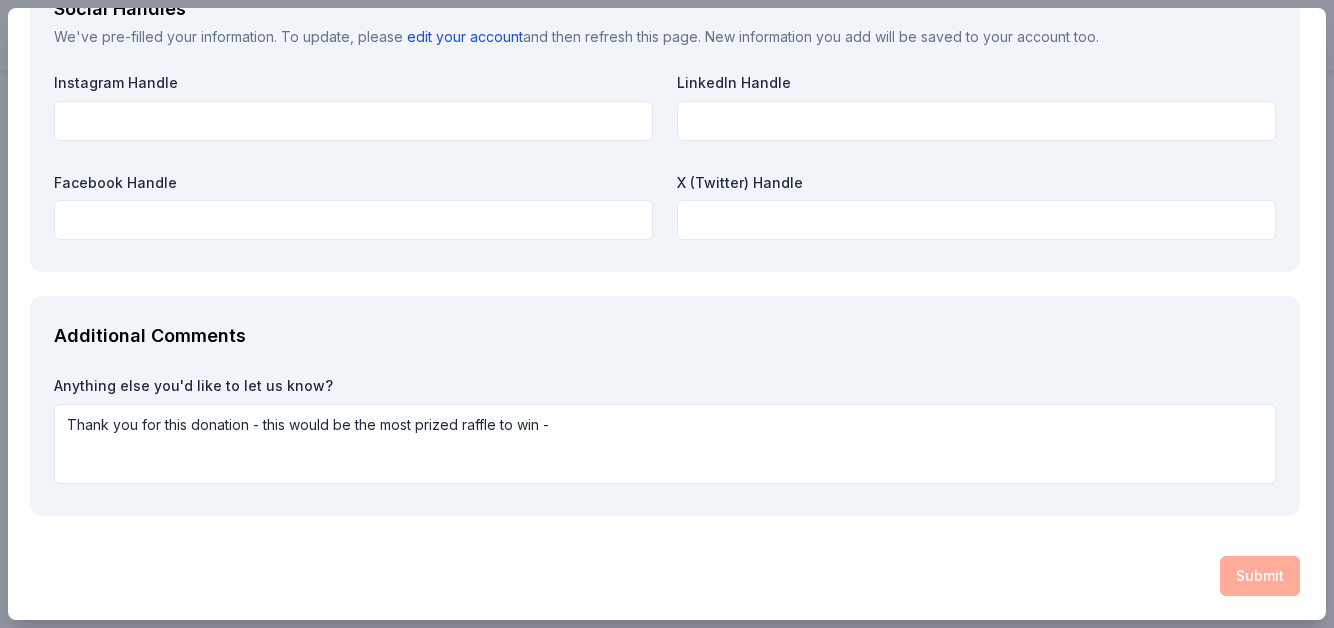 click on "Submit" at bounding box center [665, 576] 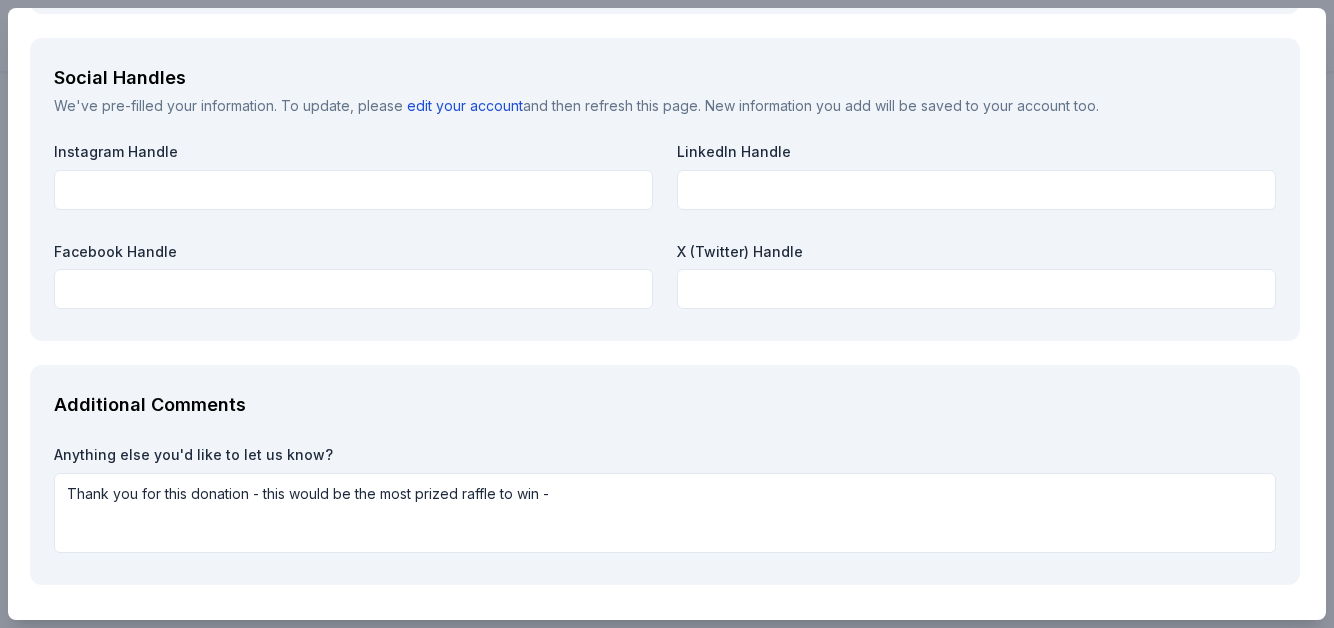scroll, scrollTop: 2812, scrollLeft: 2, axis: both 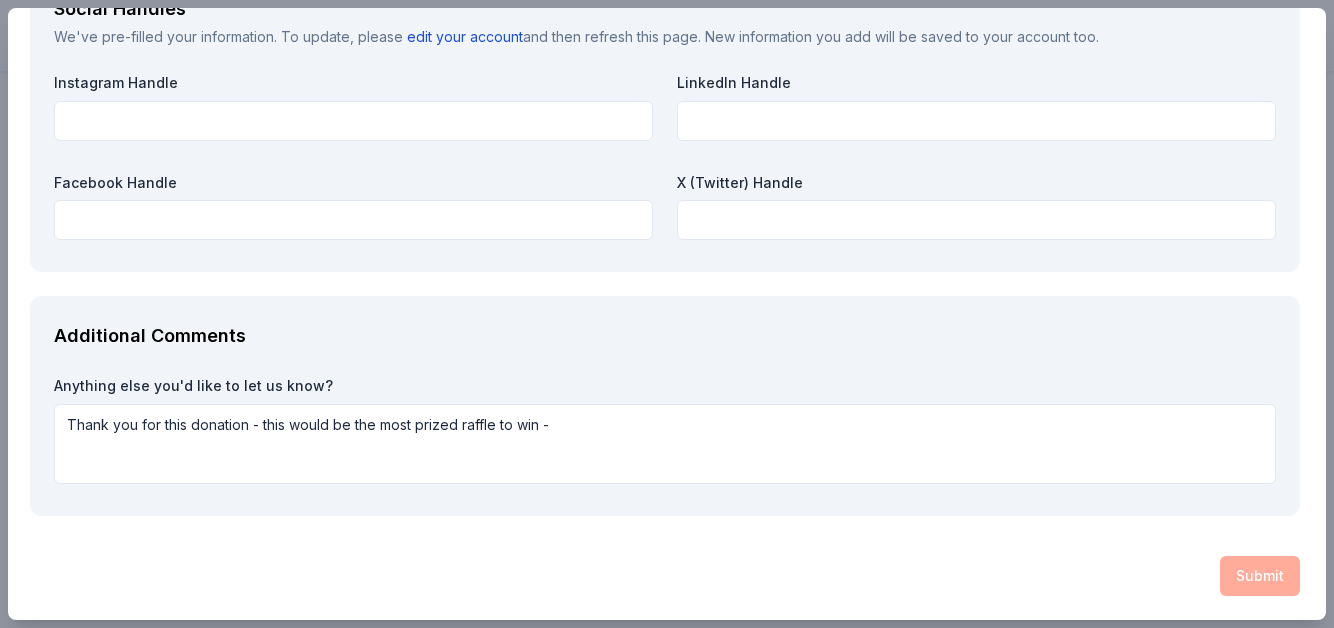 click on "Additional Comments" at bounding box center (665, 336) 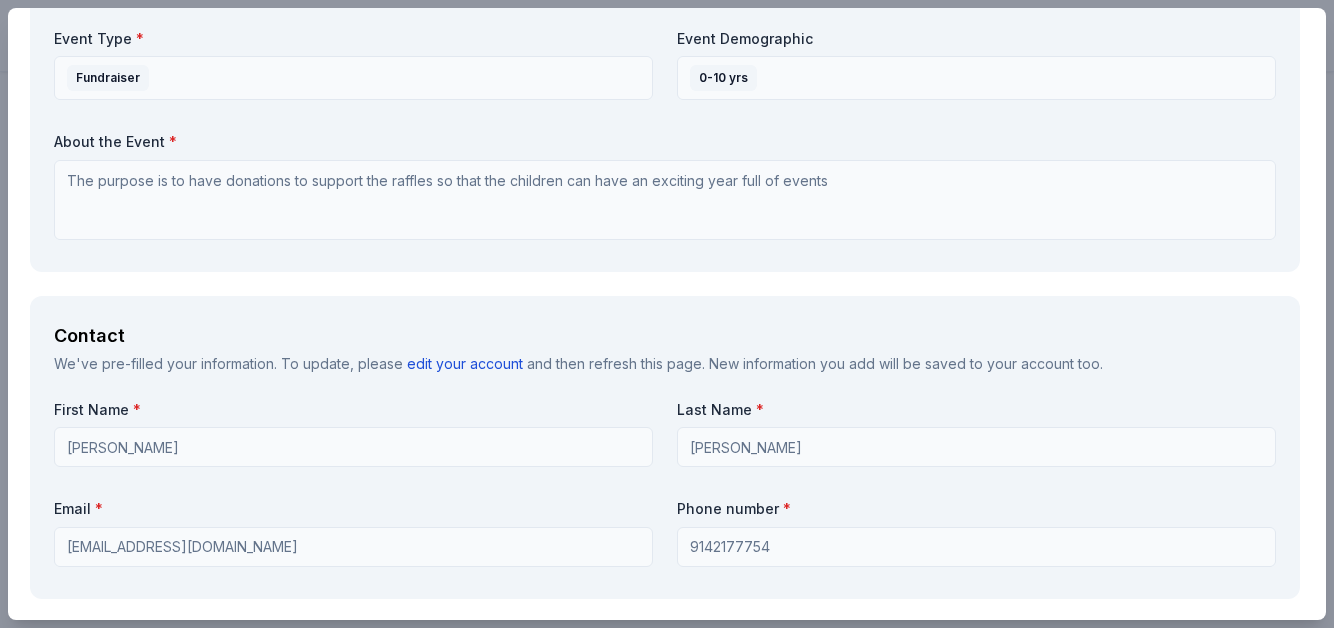 scroll, scrollTop: 770, scrollLeft: 2, axis: both 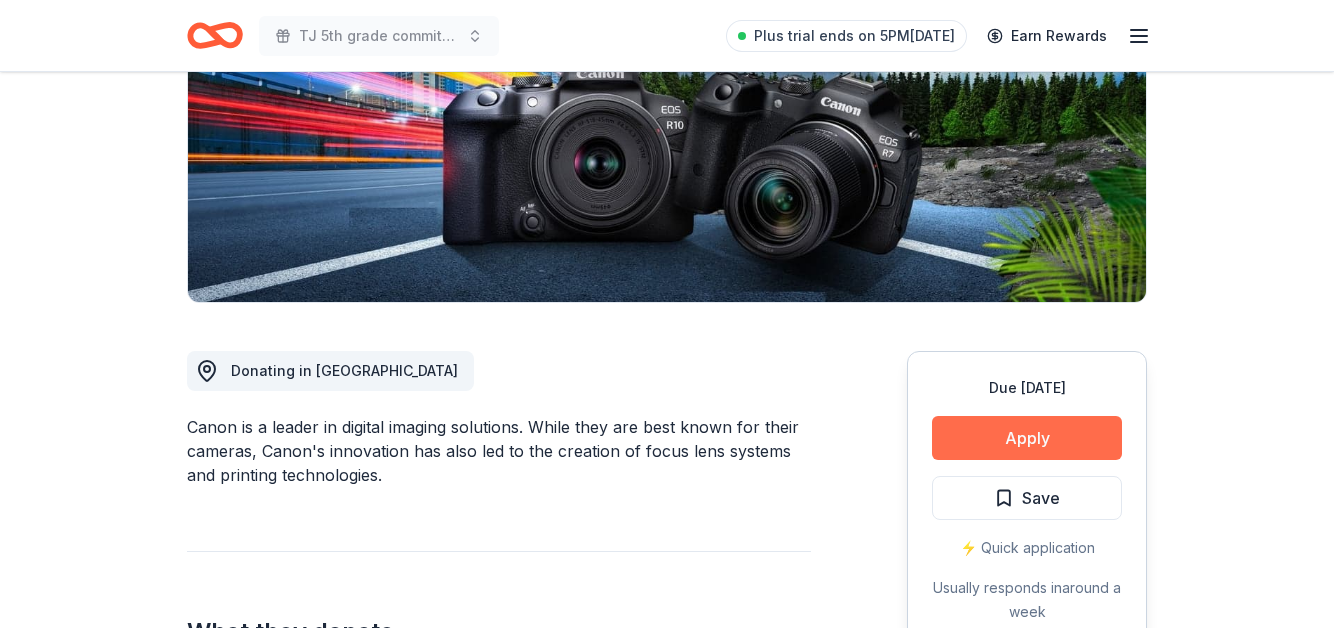 click on "Apply" at bounding box center [1027, 438] 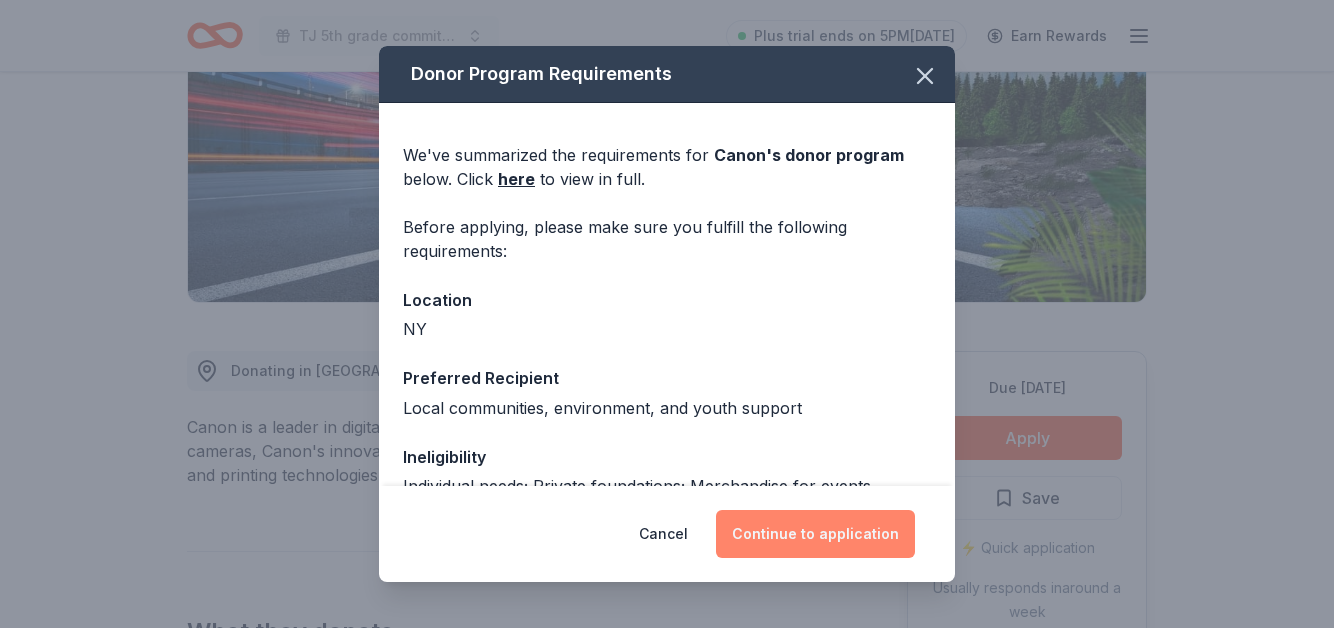 click on "Continue to application" at bounding box center [815, 534] 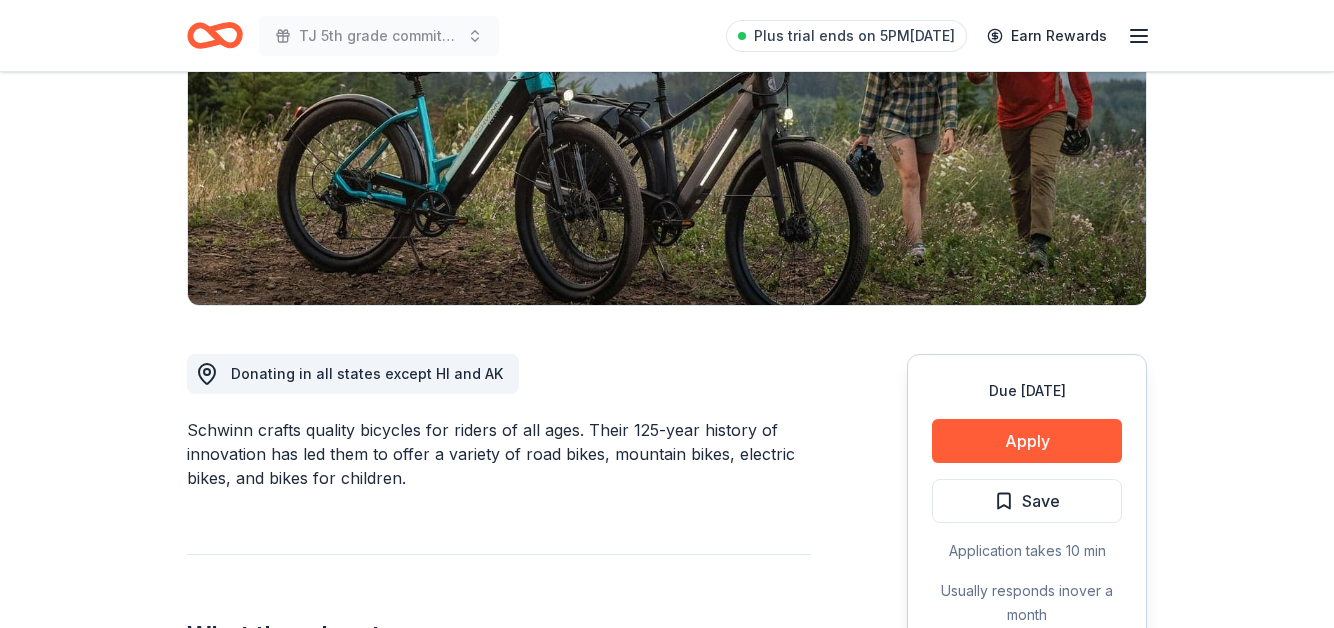 scroll, scrollTop: 310, scrollLeft: 0, axis: vertical 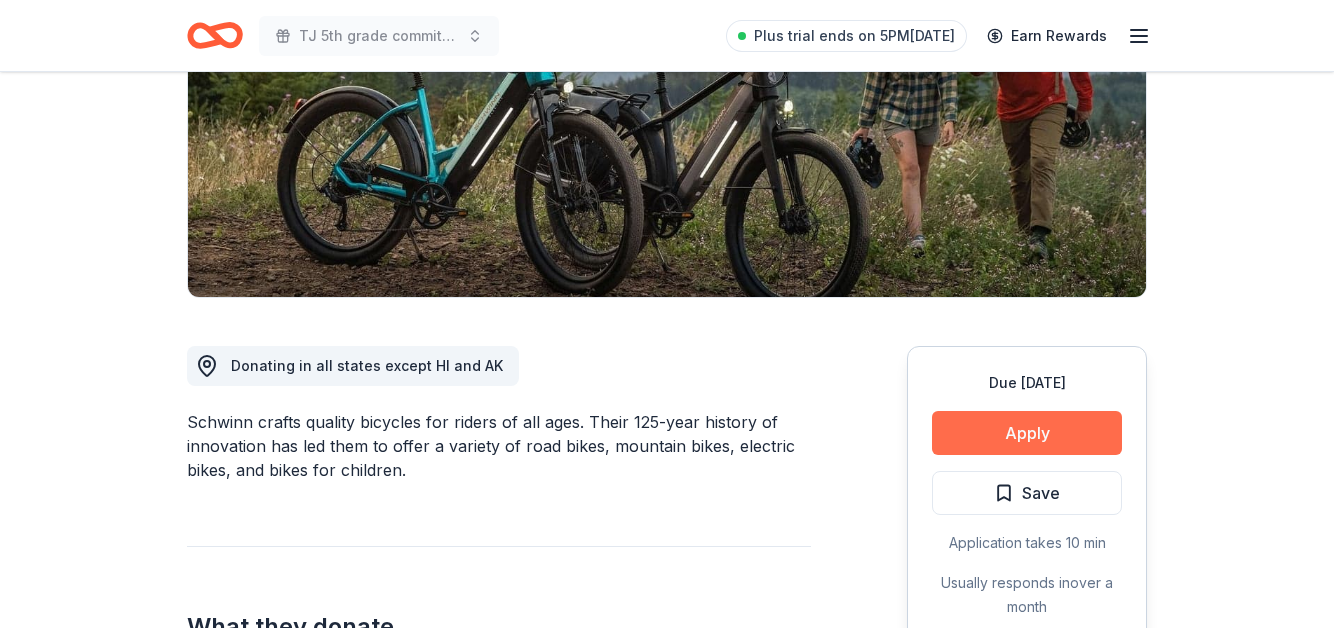 click on "Apply" at bounding box center (1027, 433) 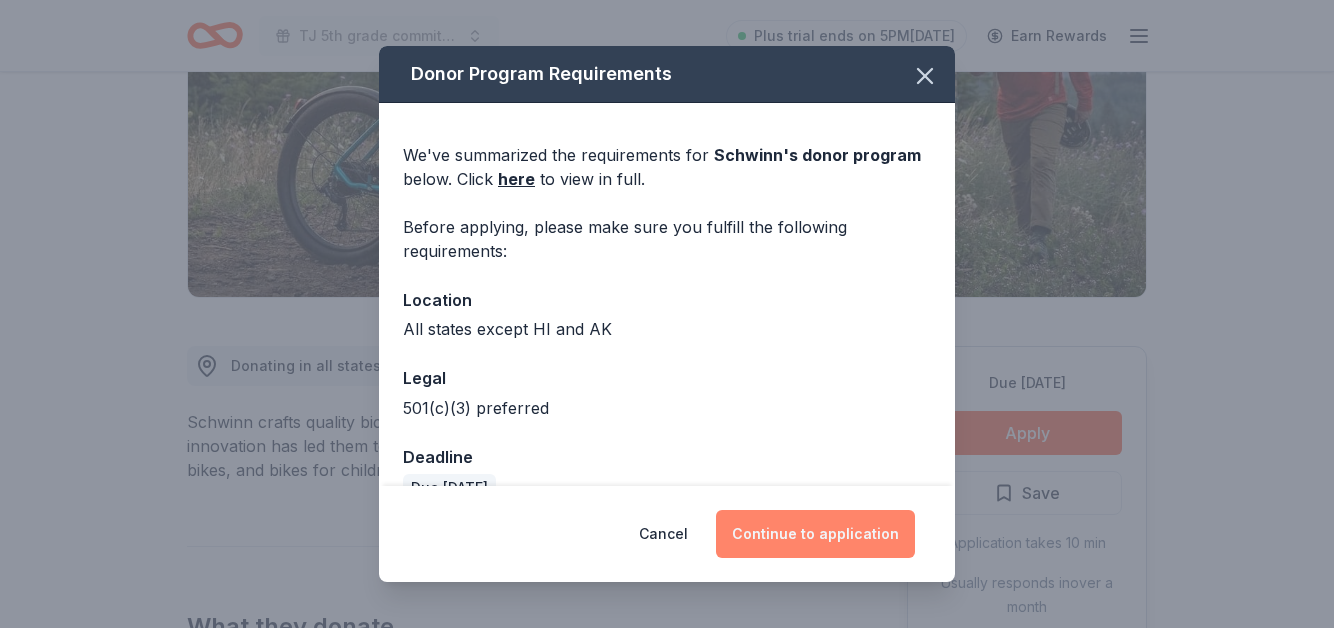 click on "Continue to application" at bounding box center (815, 534) 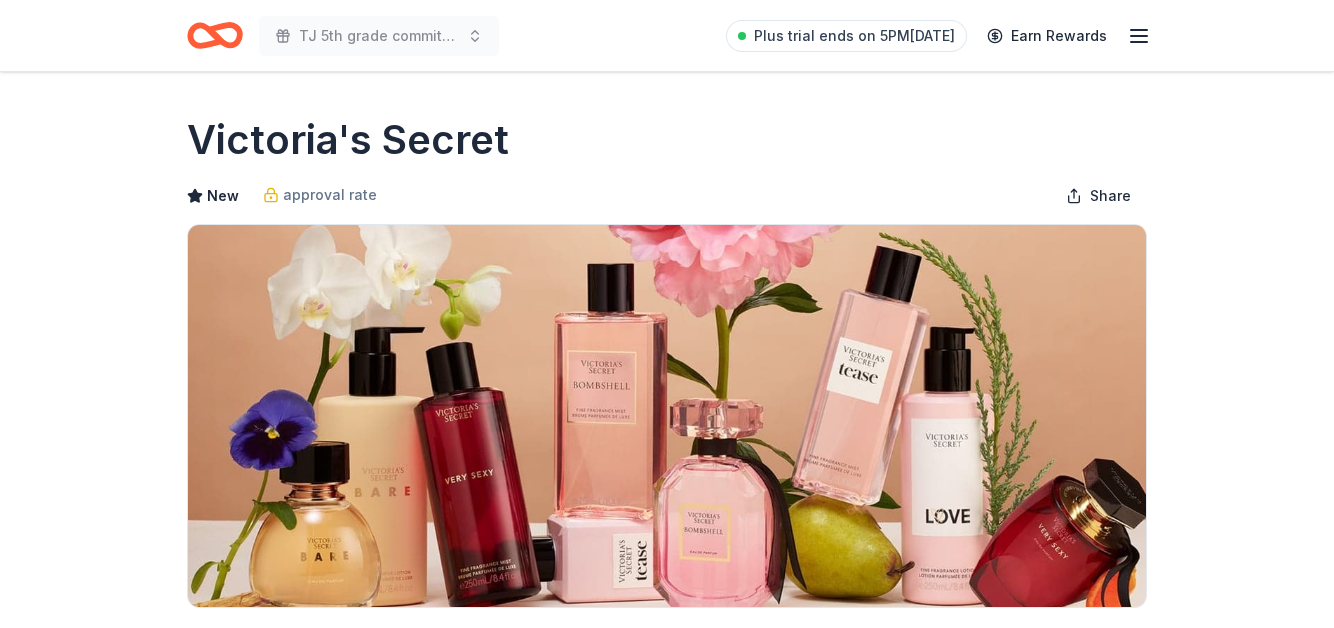 scroll, scrollTop: 252, scrollLeft: 0, axis: vertical 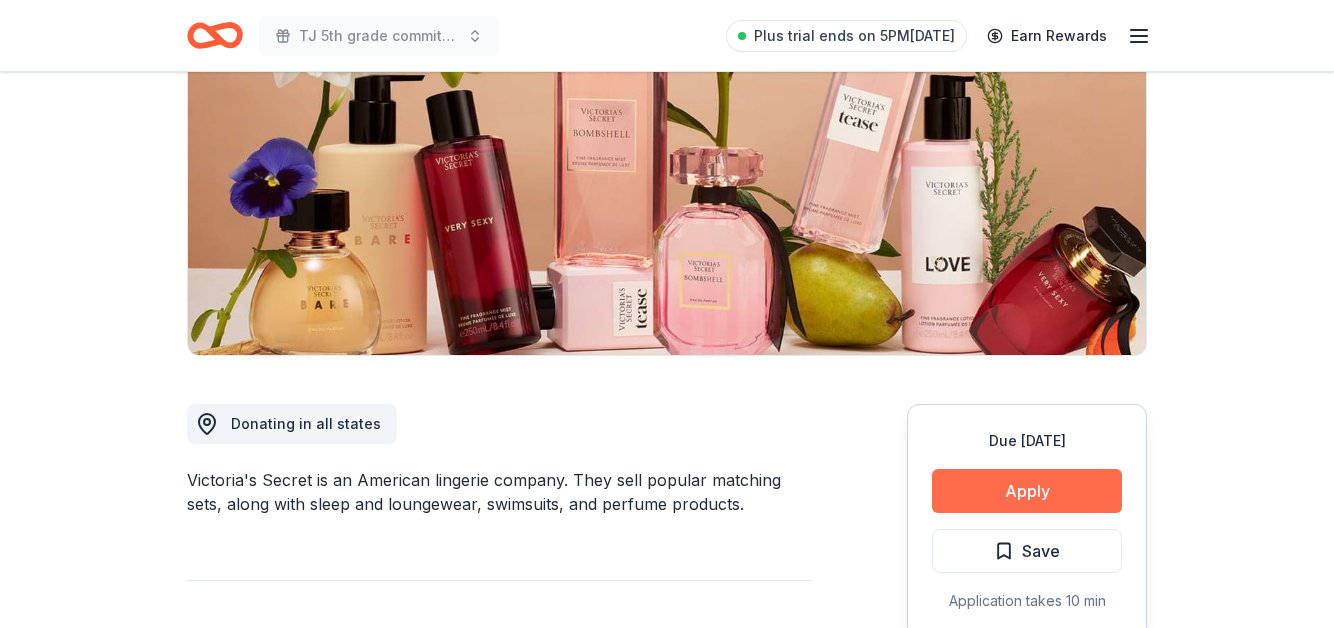 click on "Apply" at bounding box center [1027, 491] 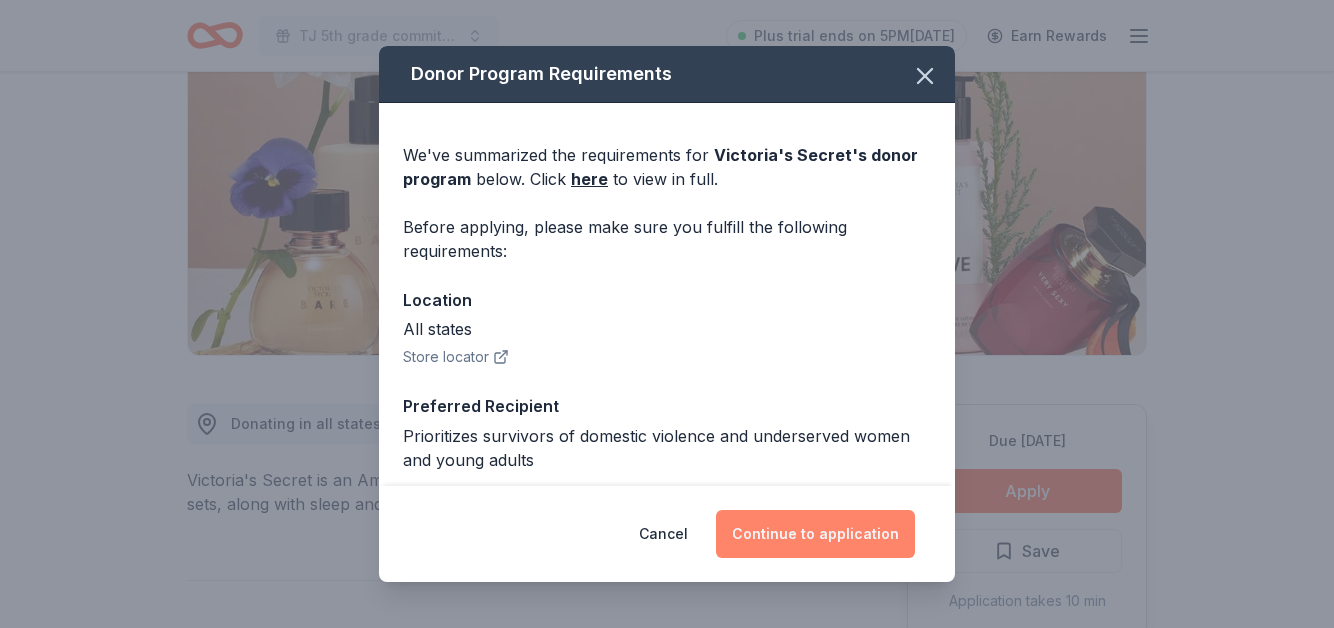 click on "Continue to application" at bounding box center (815, 534) 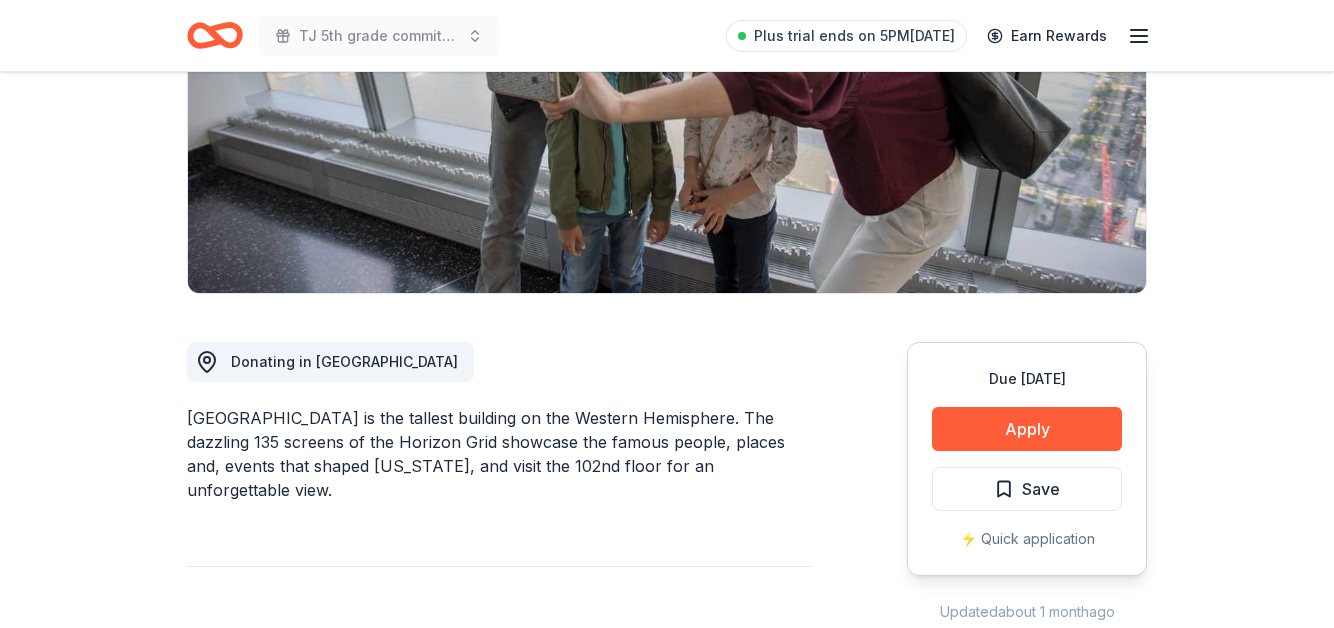 scroll, scrollTop: 315, scrollLeft: 0, axis: vertical 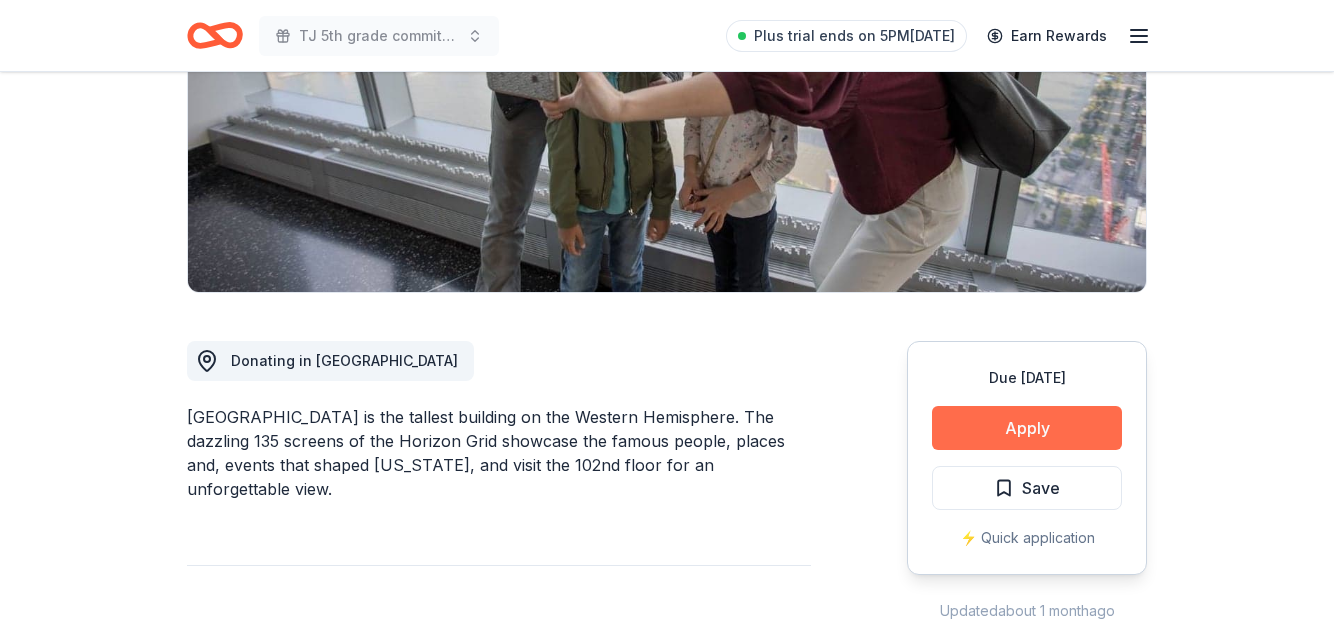 click on "Apply" at bounding box center (1027, 428) 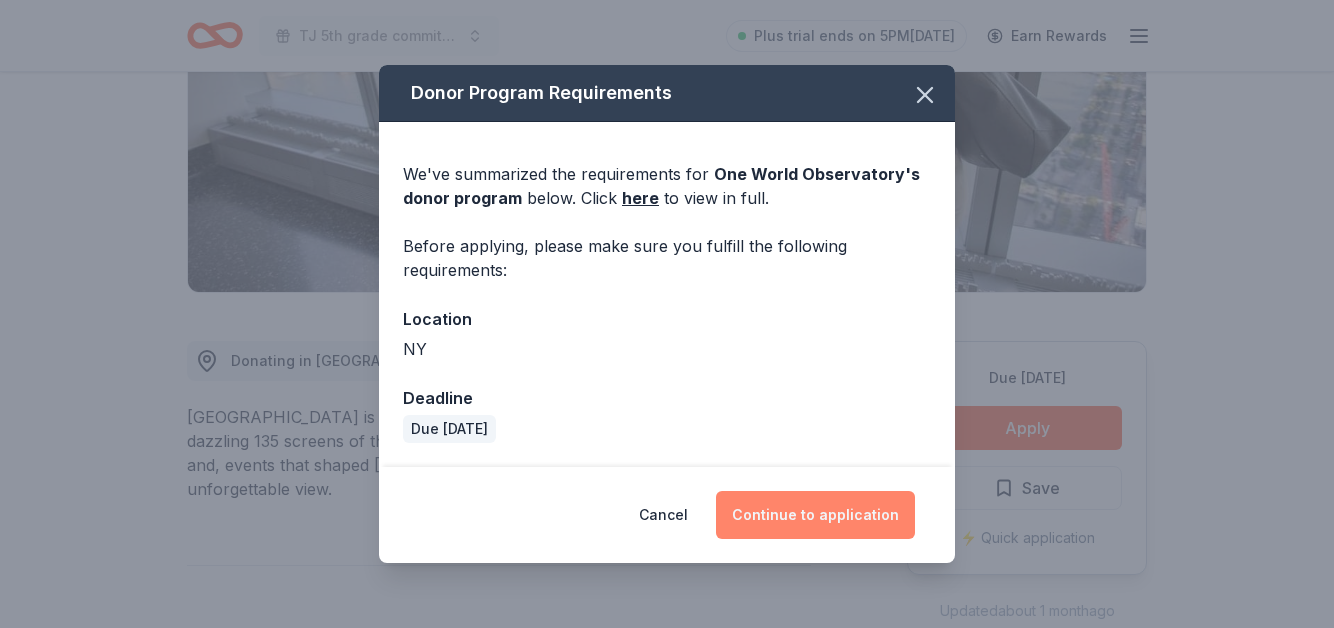 click on "Continue to application" at bounding box center (815, 515) 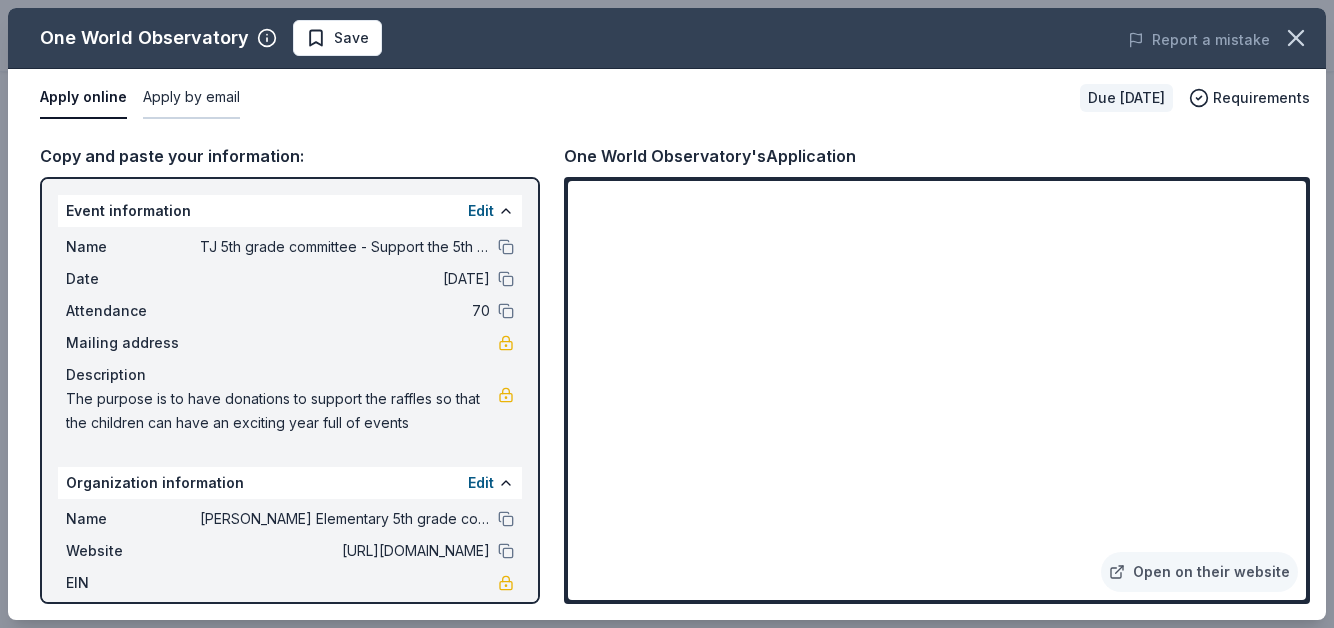 click on "Apply by email" at bounding box center [191, 98] 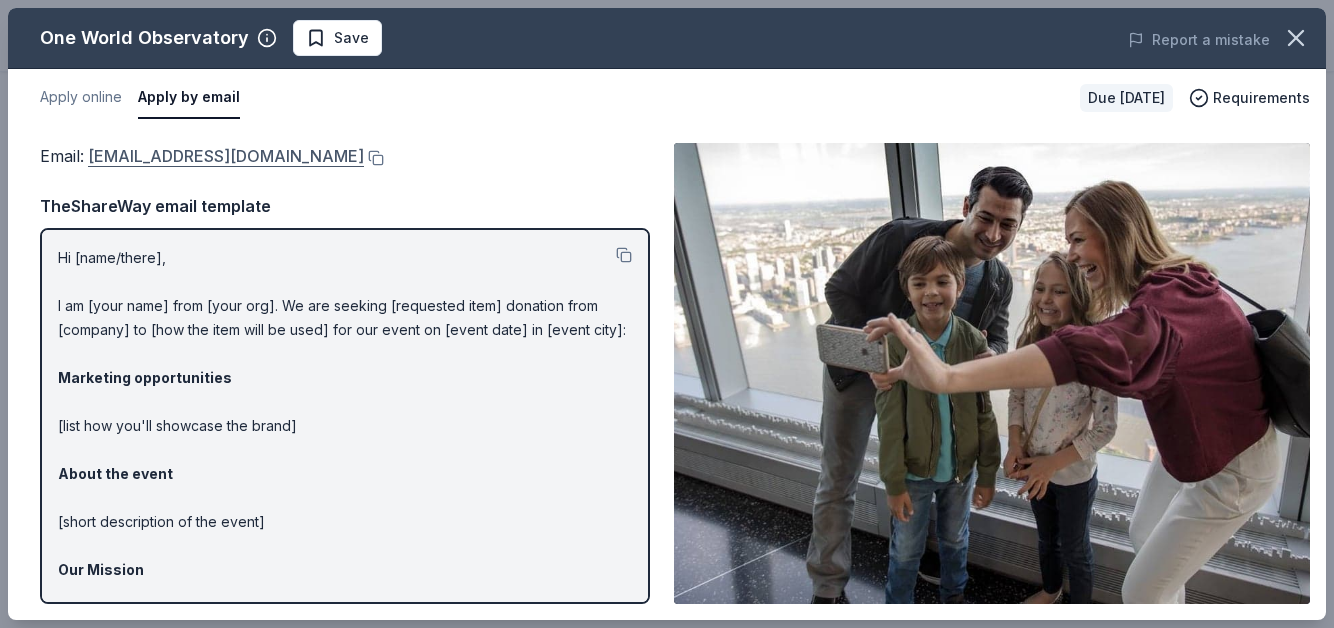 click on "donationrequest@oneworldobservatory.com" at bounding box center [226, 156] 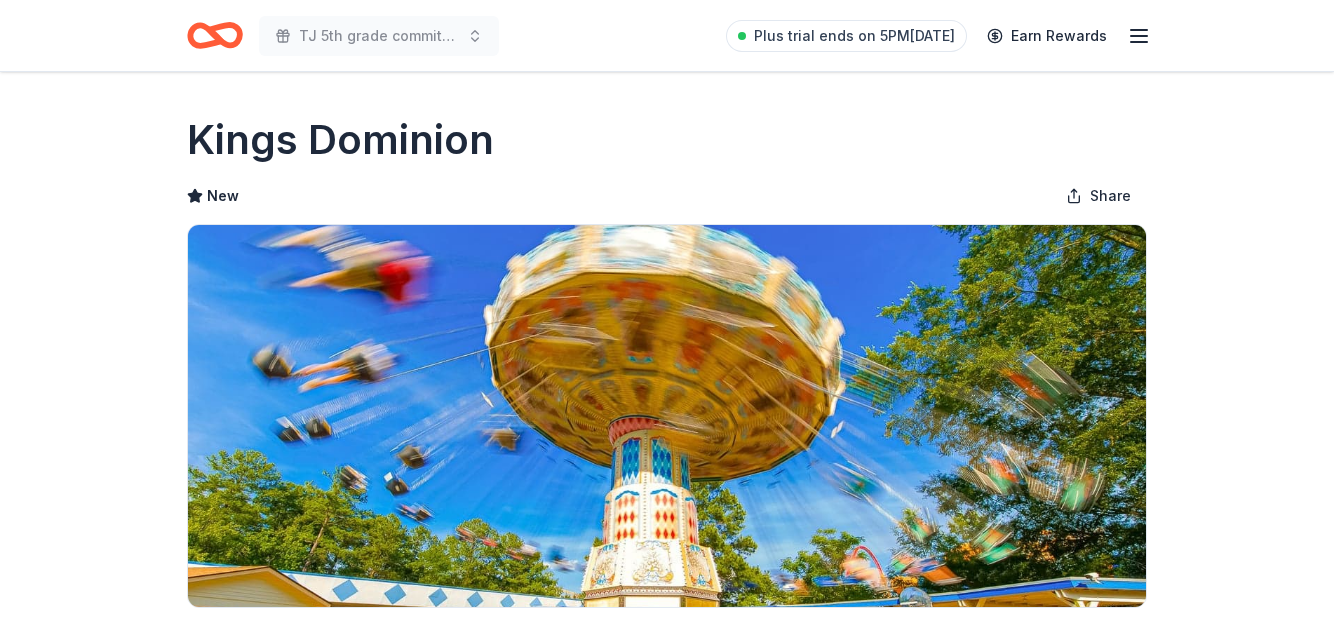 scroll, scrollTop: 309, scrollLeft: 0, axis: vertical 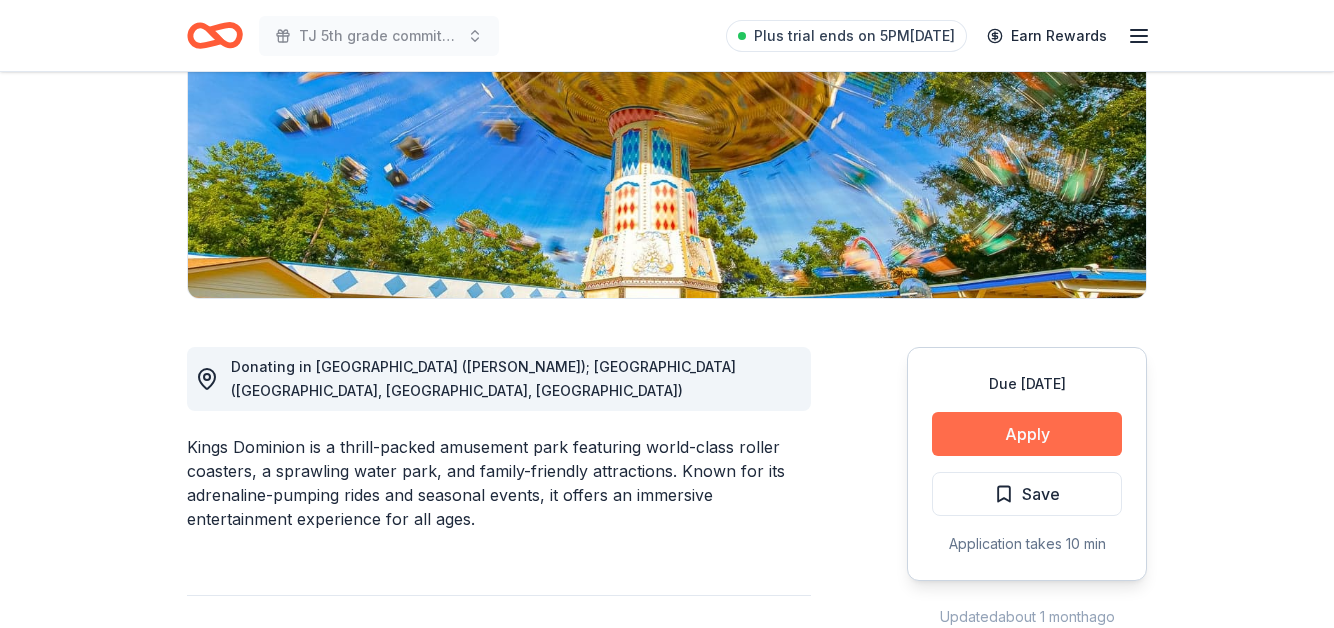 click on "Apply" at bounding box center (1027, 434) 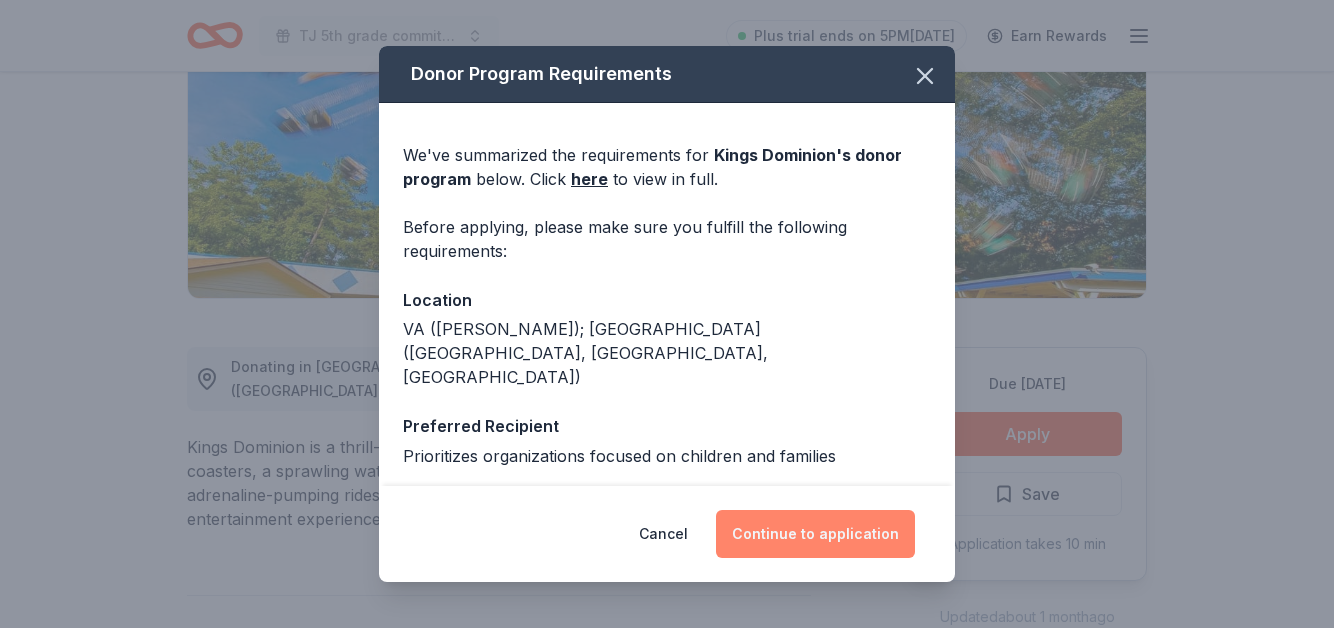 click on "Continue to application" at bounding box center (815, 534) 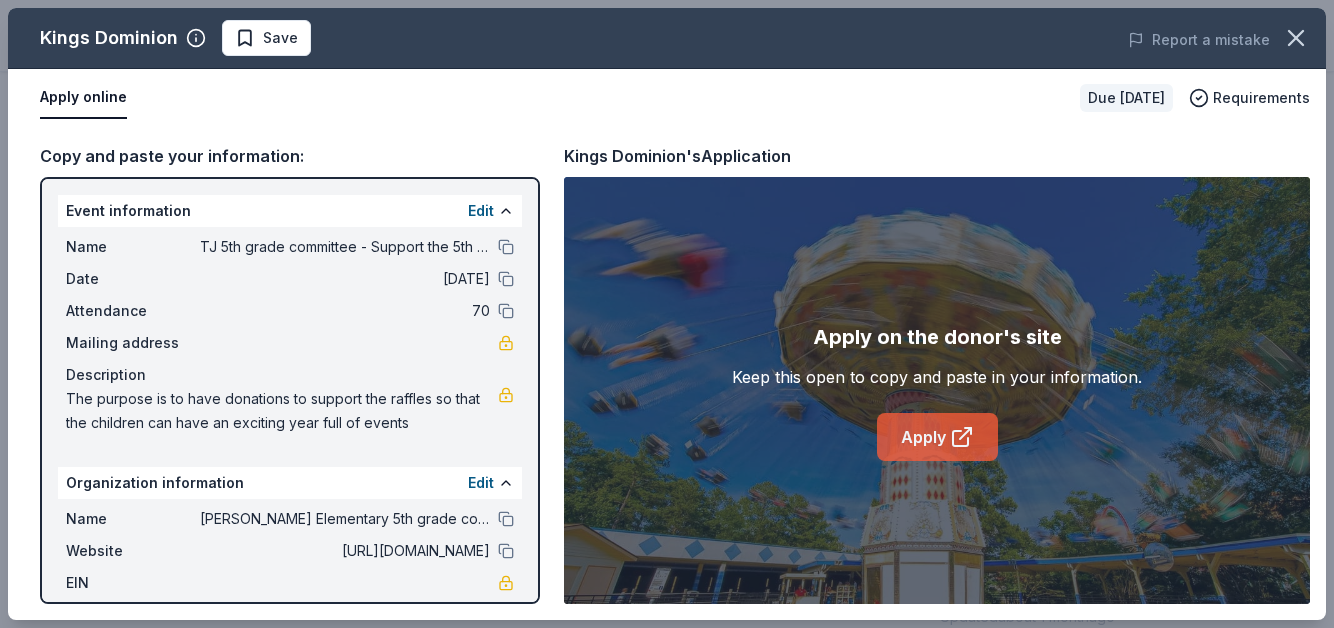 click on "Apply" at bounding box center [937, 437] 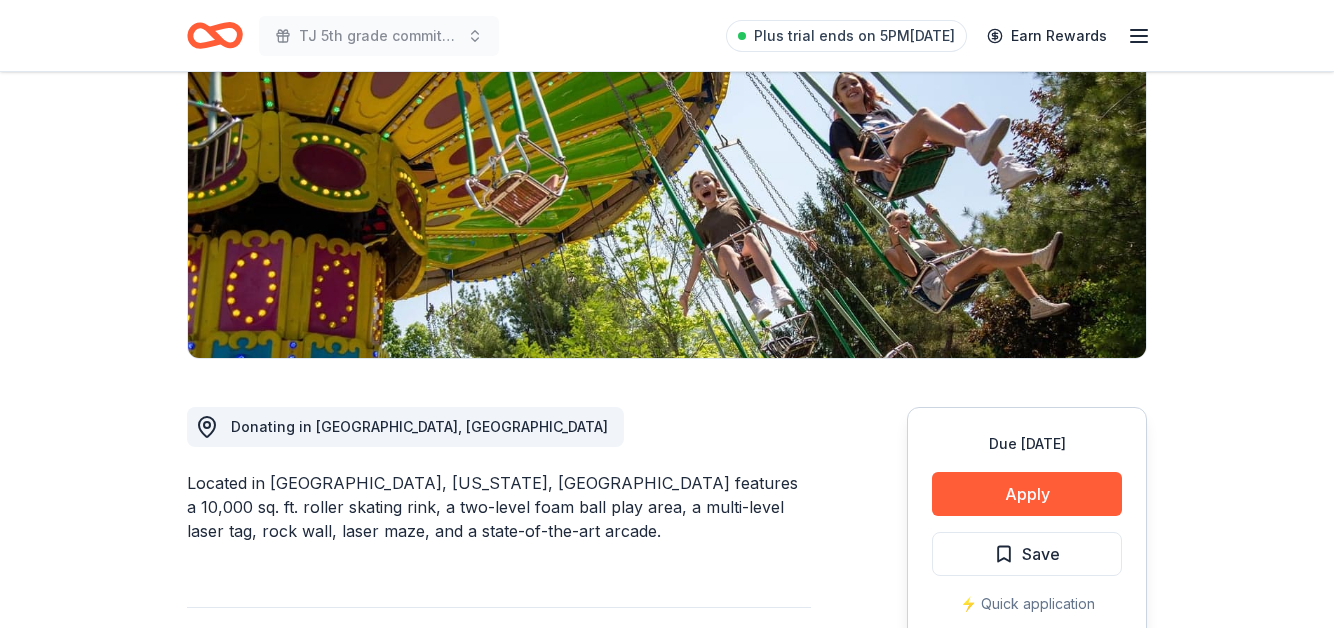 scroll, scrollTop: 260, scrollLeft: 0, axis: vertical 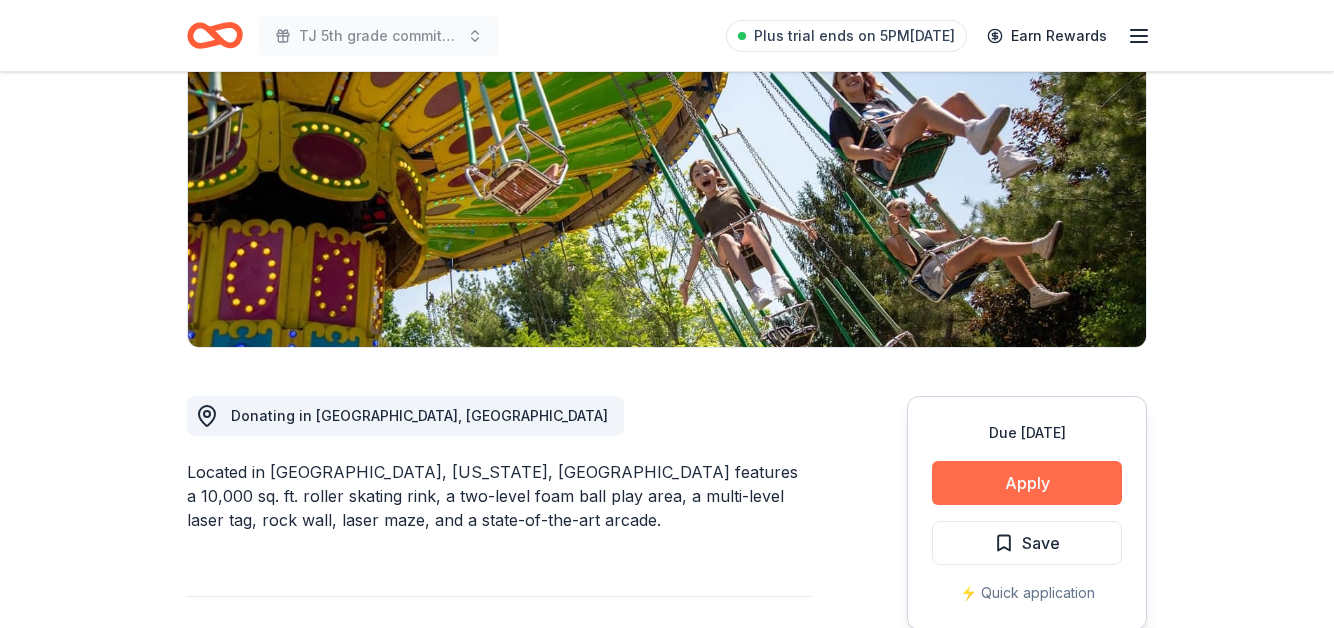click on "Apply" at bounding box center [1027, 483] 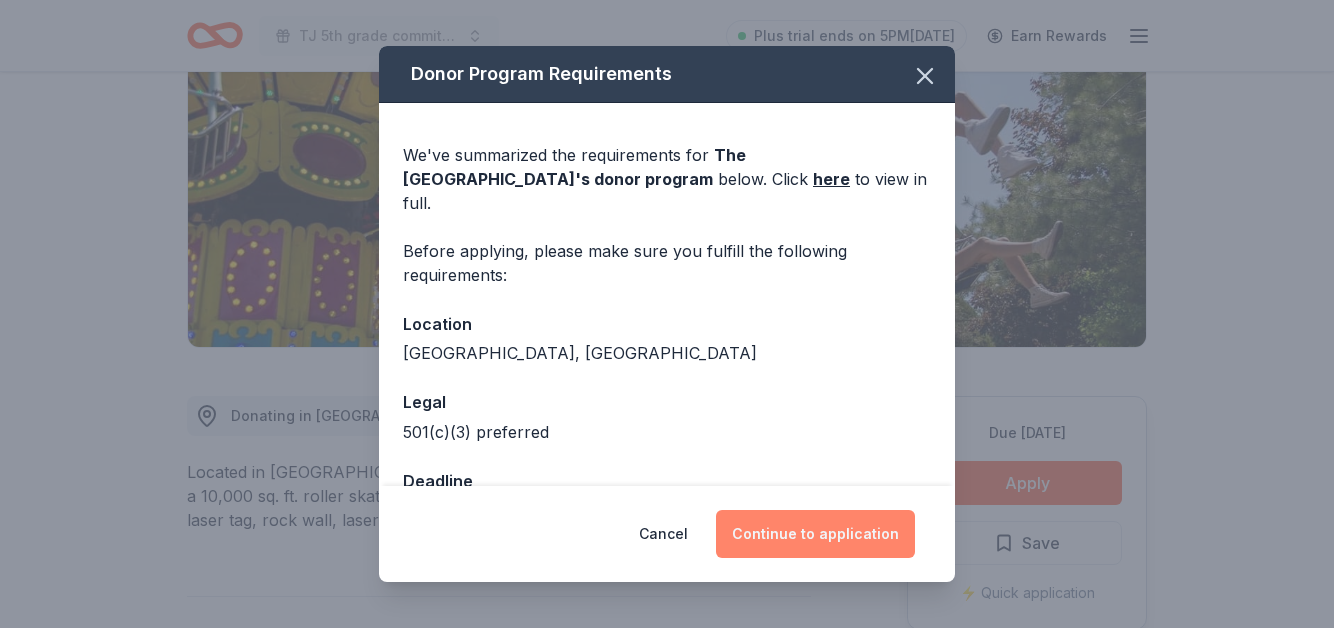 click on "Continue to application" at bounding box center [815, 534] 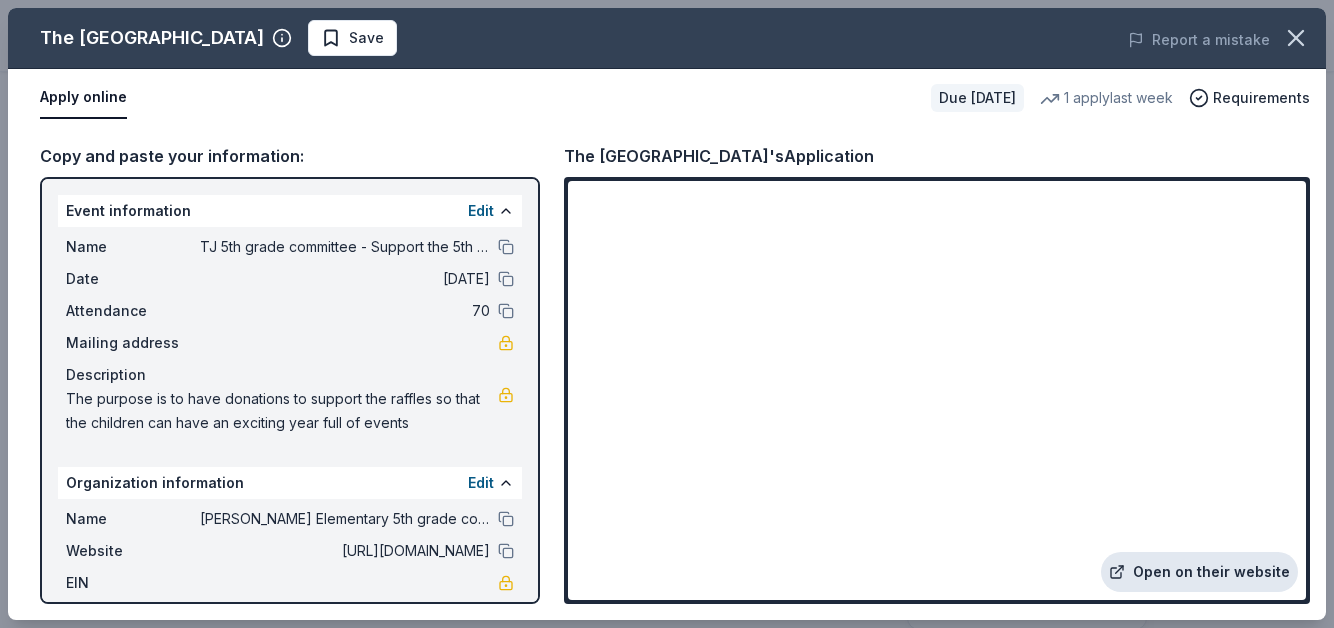click on "Open on their website" at bounding box center (1199, 572) 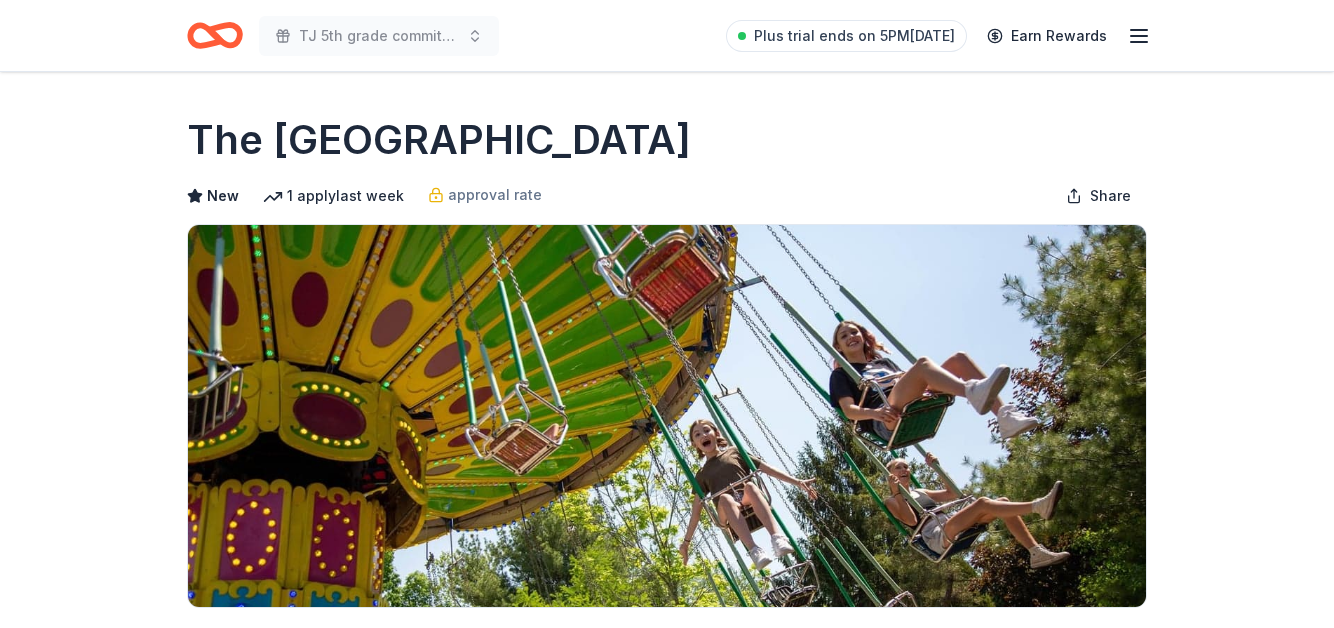 scroll, scrollTop: 260, scrollLeft: 0, axis: vertical 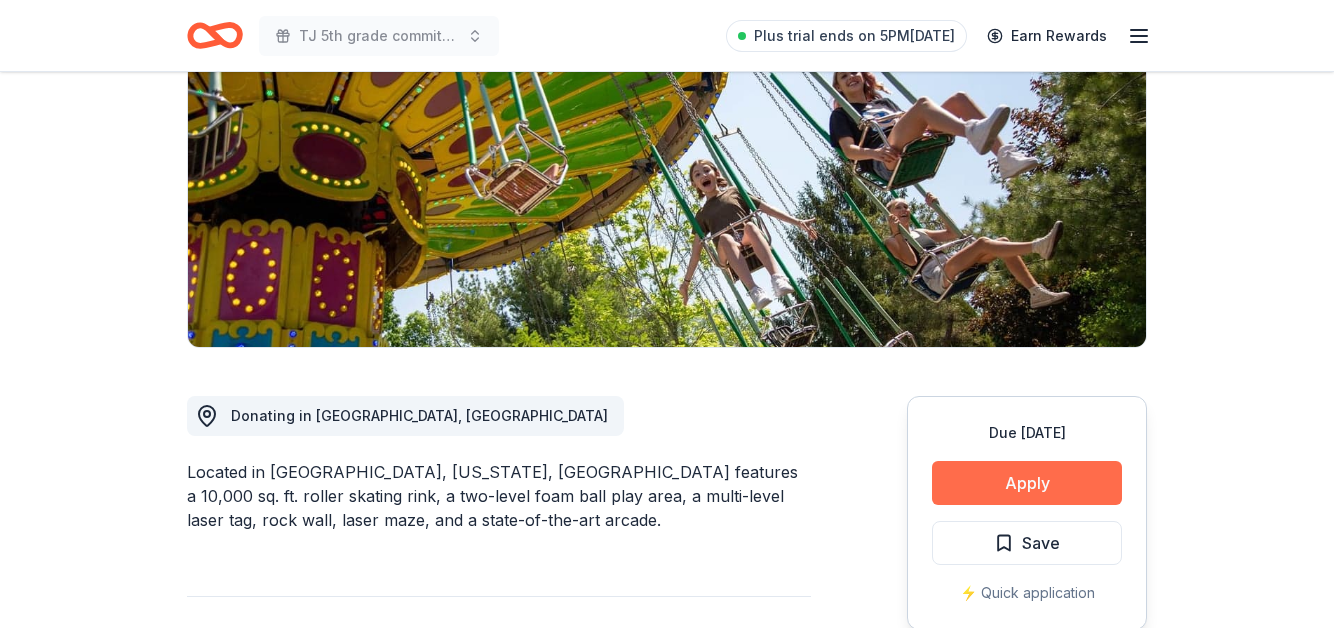 click on "Apply" at bounding box center (1027, 483) 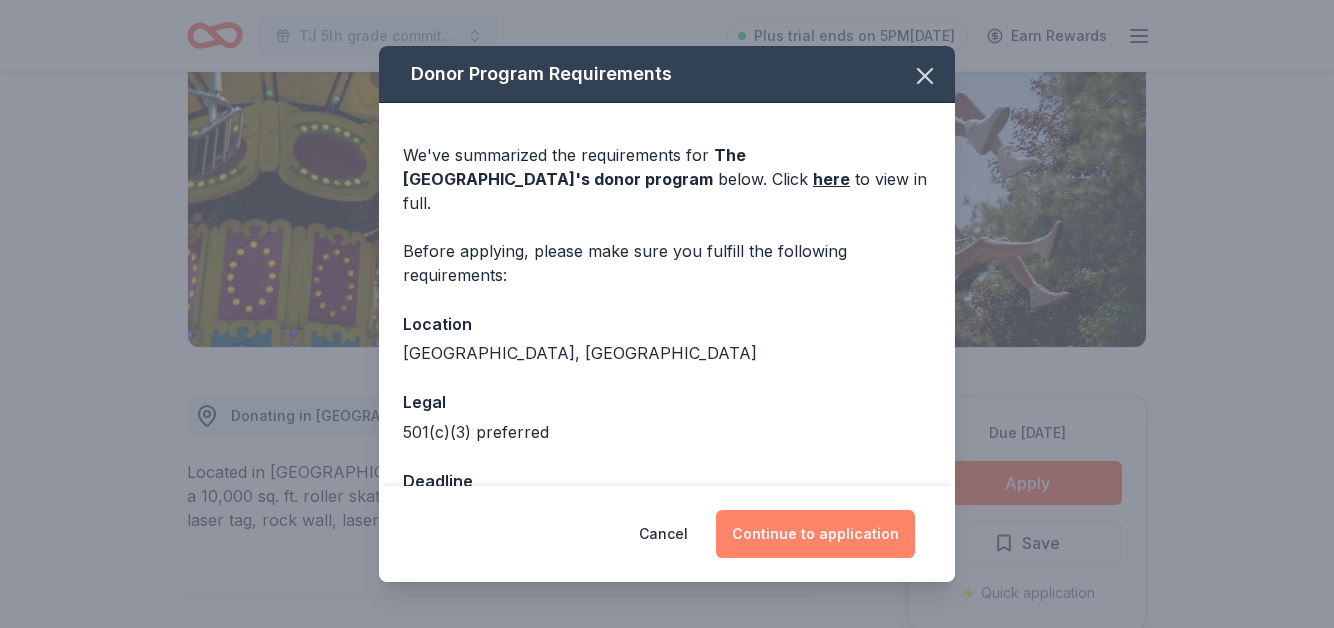 click on "Continue to application" at bounding box center (815, 534) 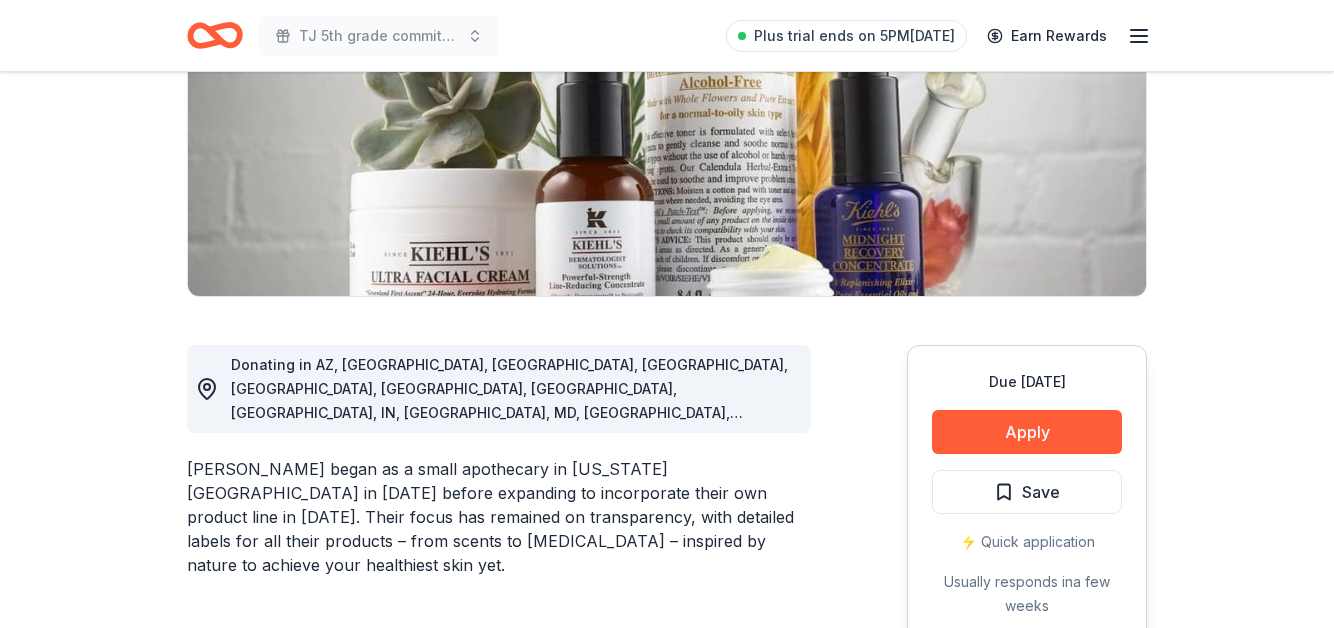 scroll, scrollTop: 312, scrollLeft: 0, axis: vertical 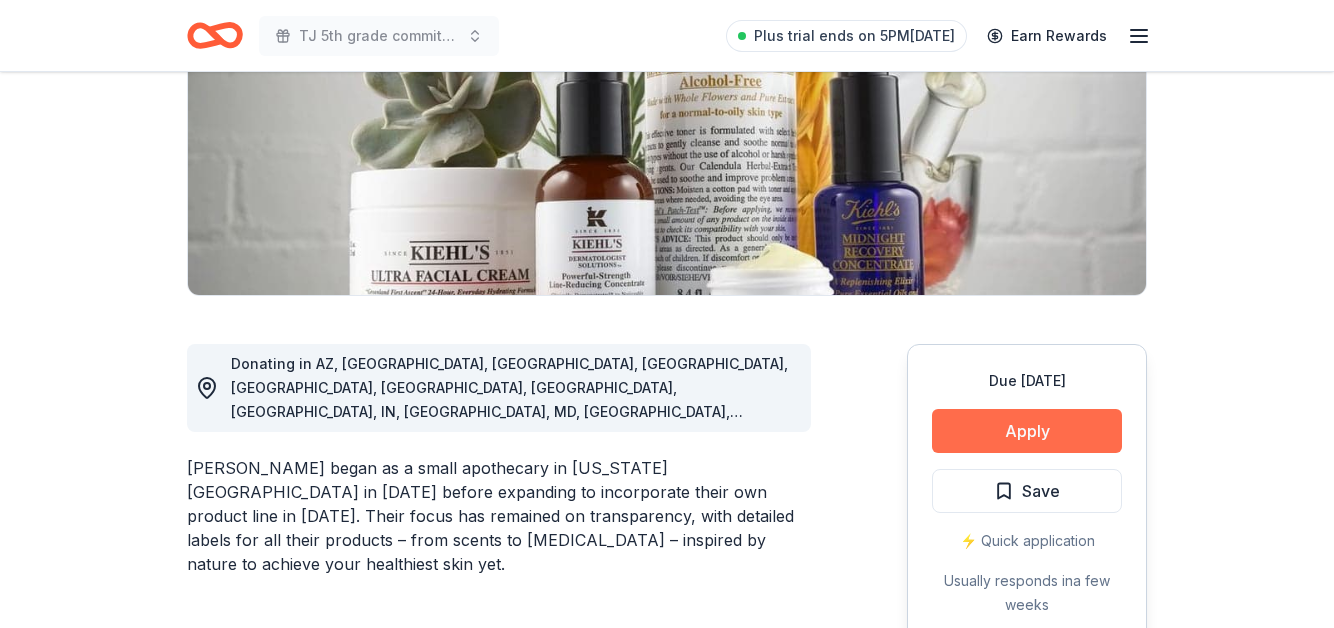 click on "Apply" at bounding box center (1027, 431) 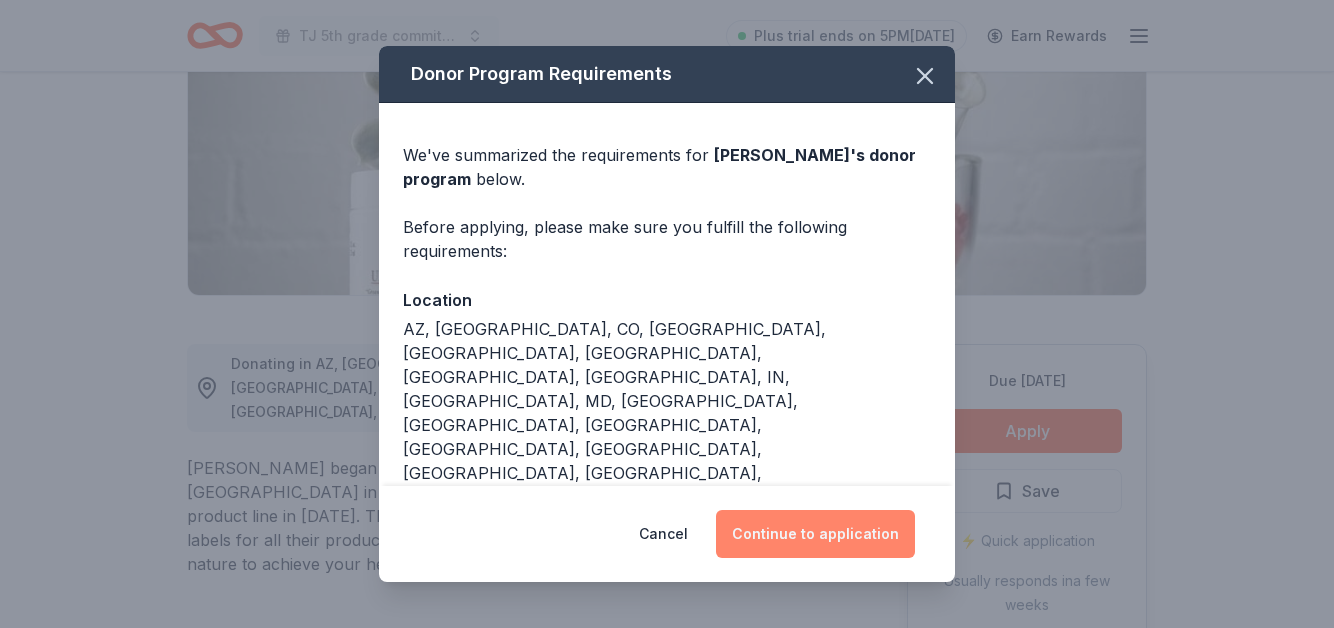 click on "Continue to application" at bounding box center (815, 534) 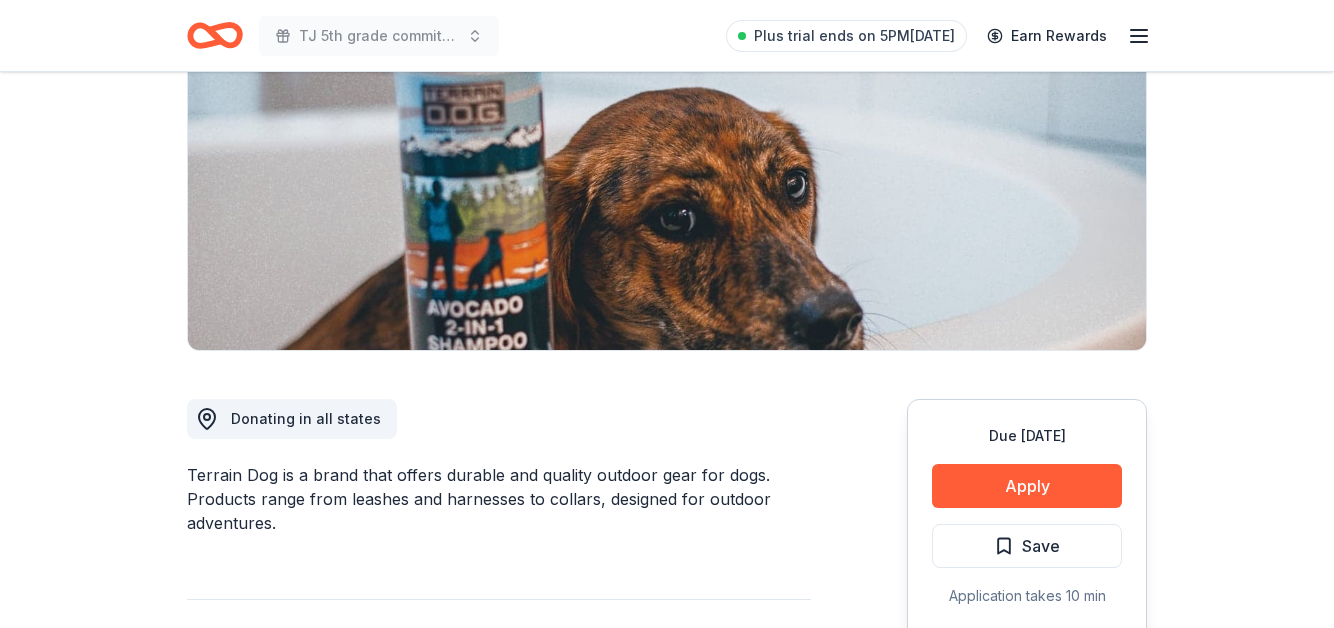 scroll, scrollTop: 263, scrollLeft: 0, axis: vertical 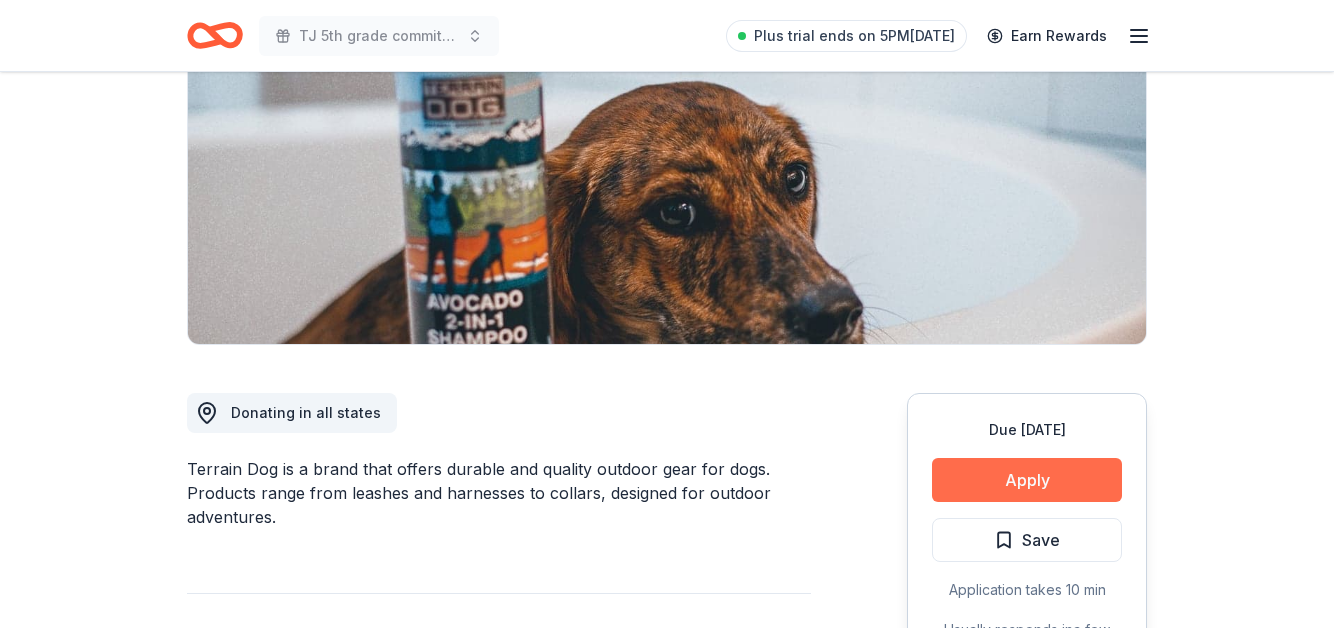 click on "Apply" at bounding box center [1027, 480] 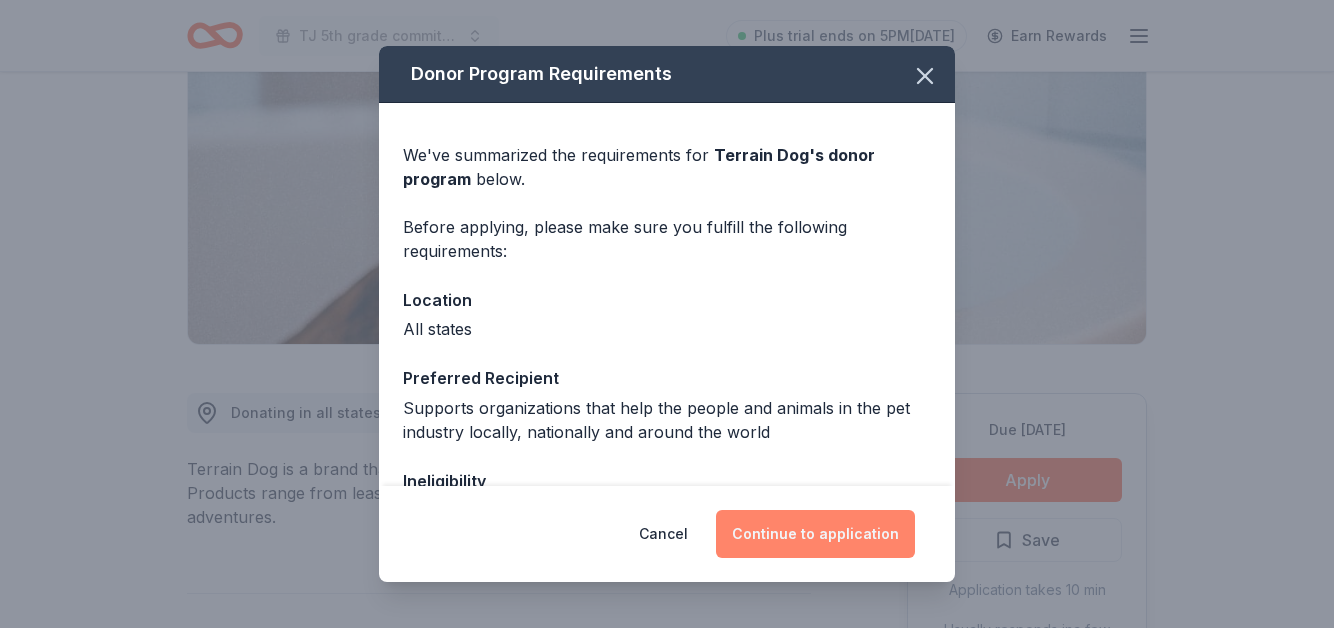 click on "Continue to application" at bounding box center (815, 534) 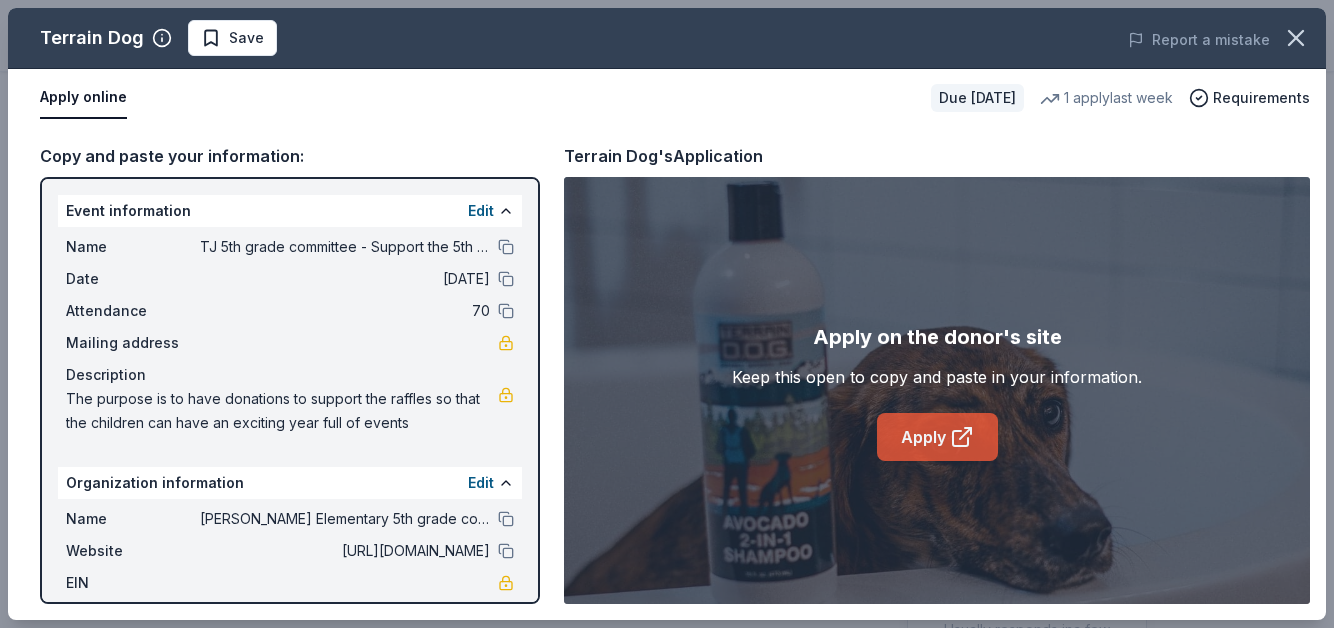 click on "Apply" at bounding box center [937, 437] 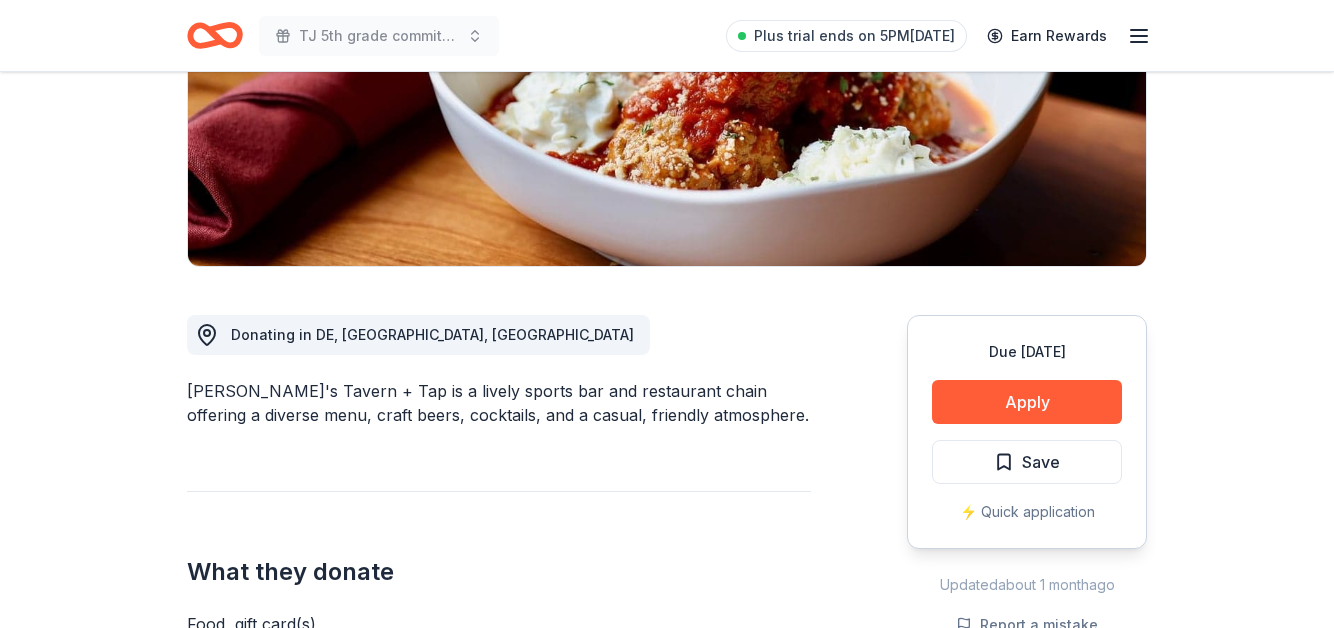 scroll, scrollTop: 344, scrollLeft: 0, axis: vertical 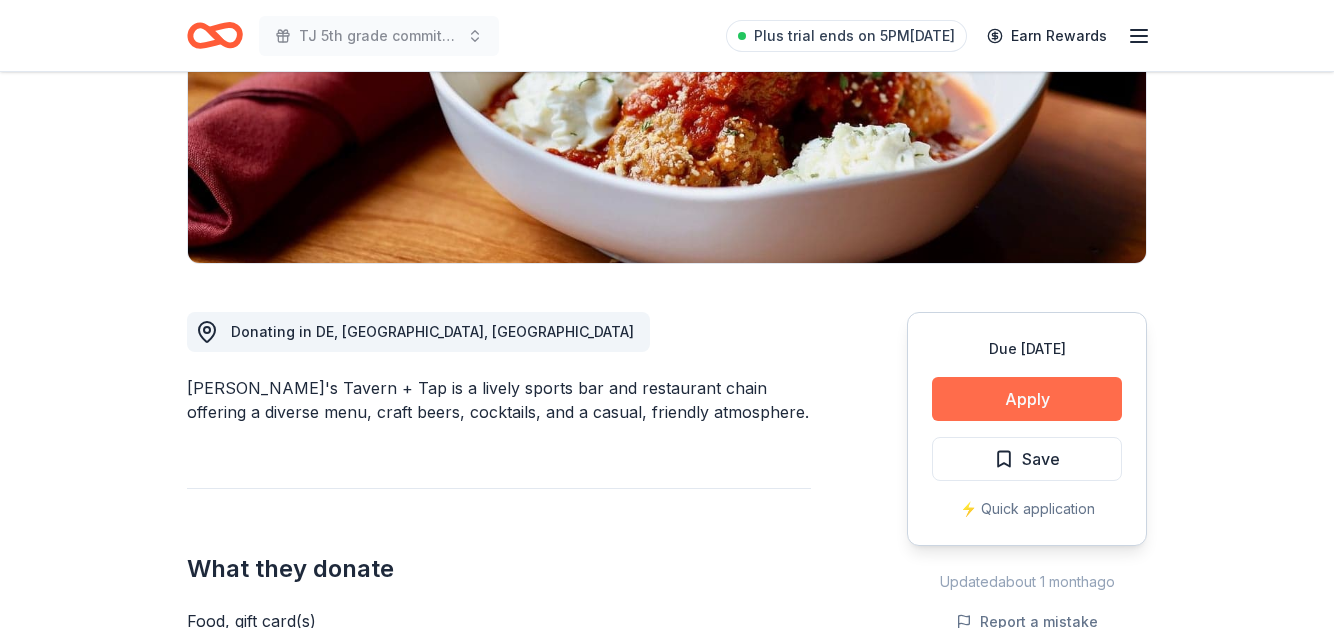 click on "Apply" at bounding box center (1027, 399) 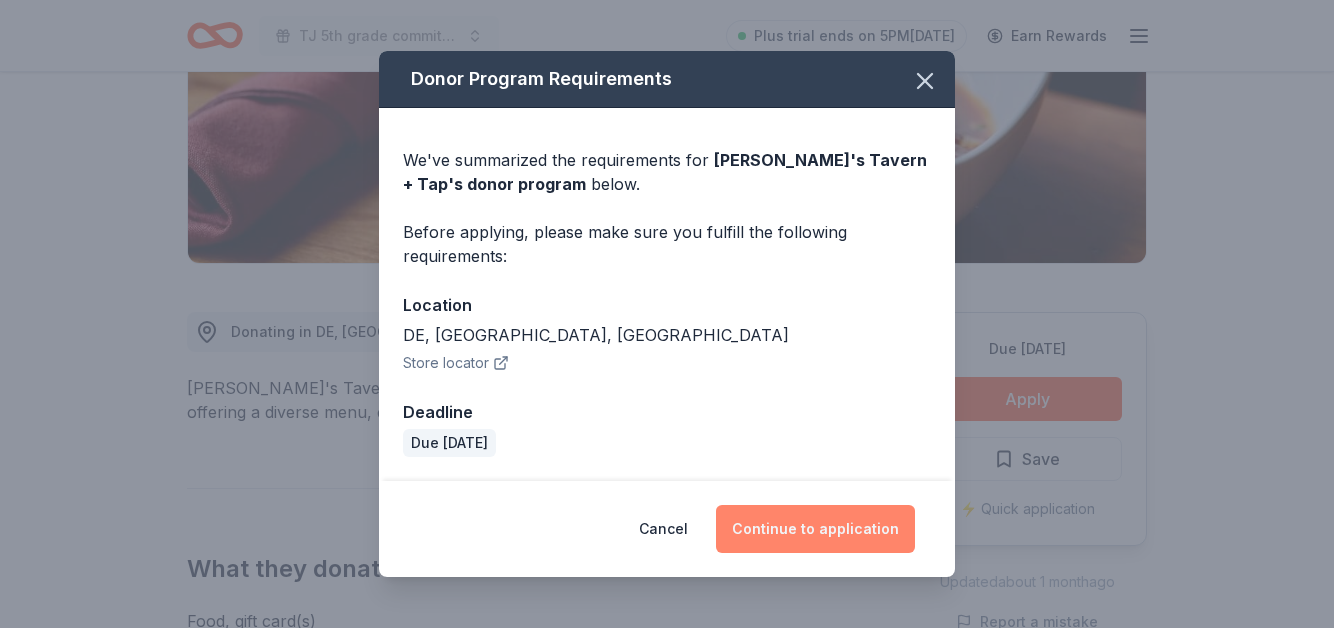 click on "Continue to application" at bounding box center [815, 529] 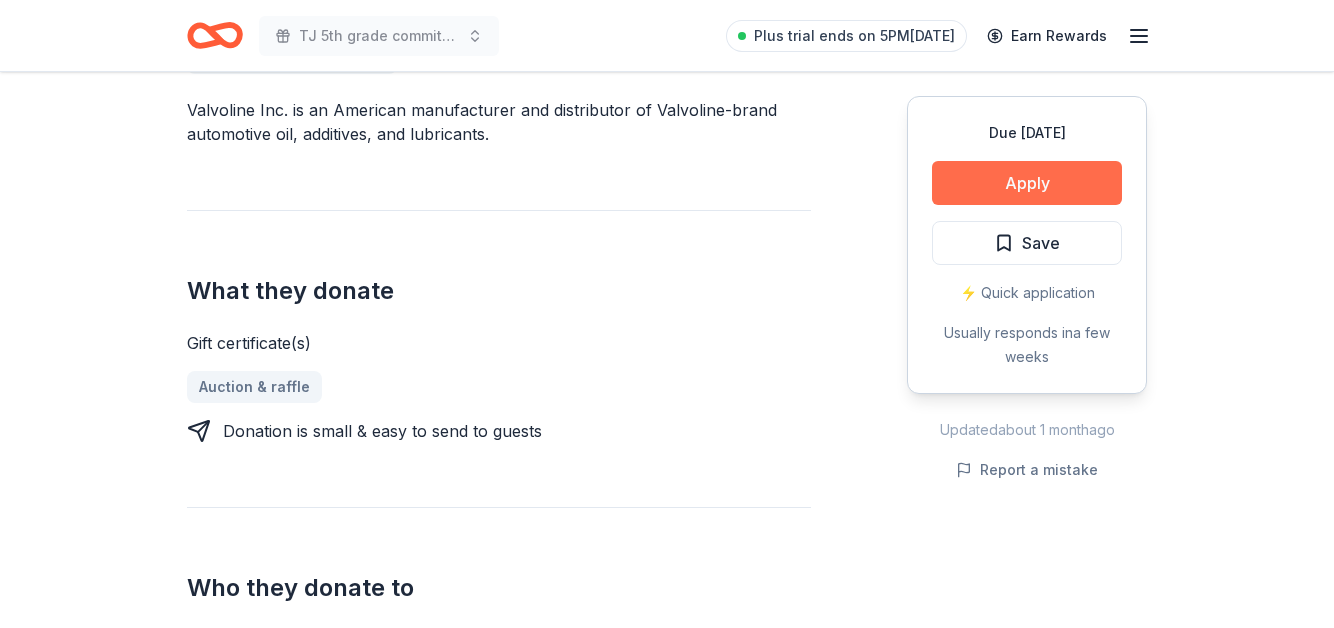 scroll, scrollTop: 622, scrollLeft: 0, axis: vertical 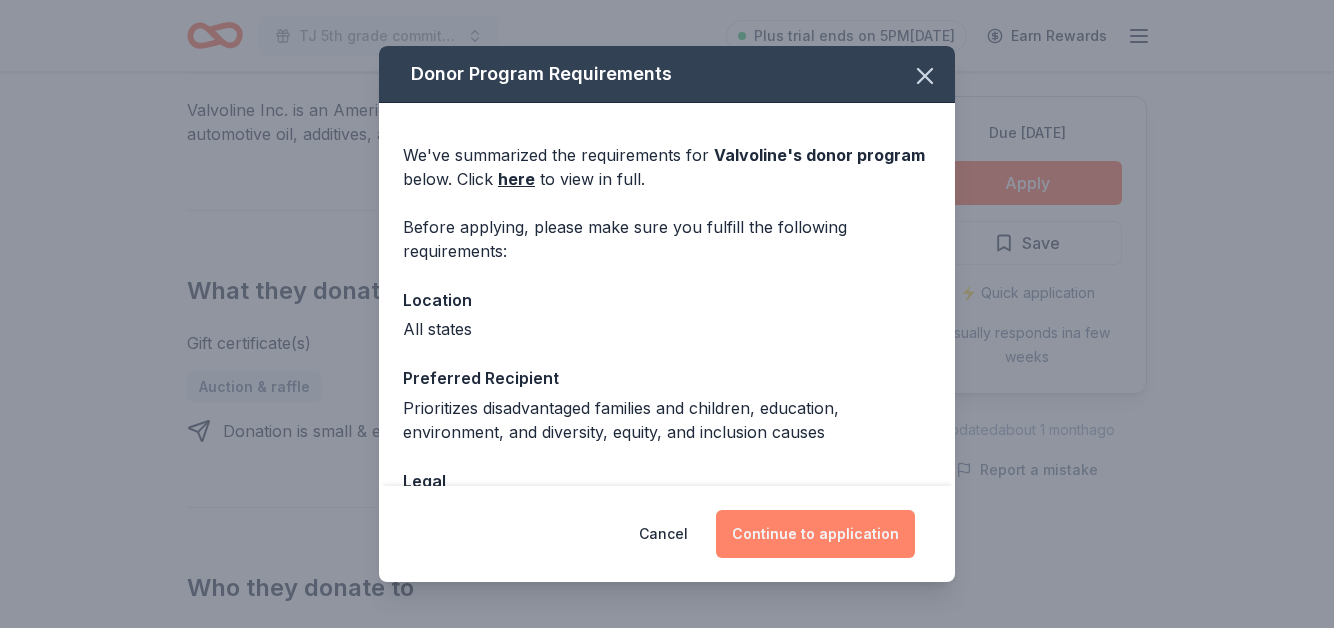 click on "Continue to application" at bounding box center [815, 534] 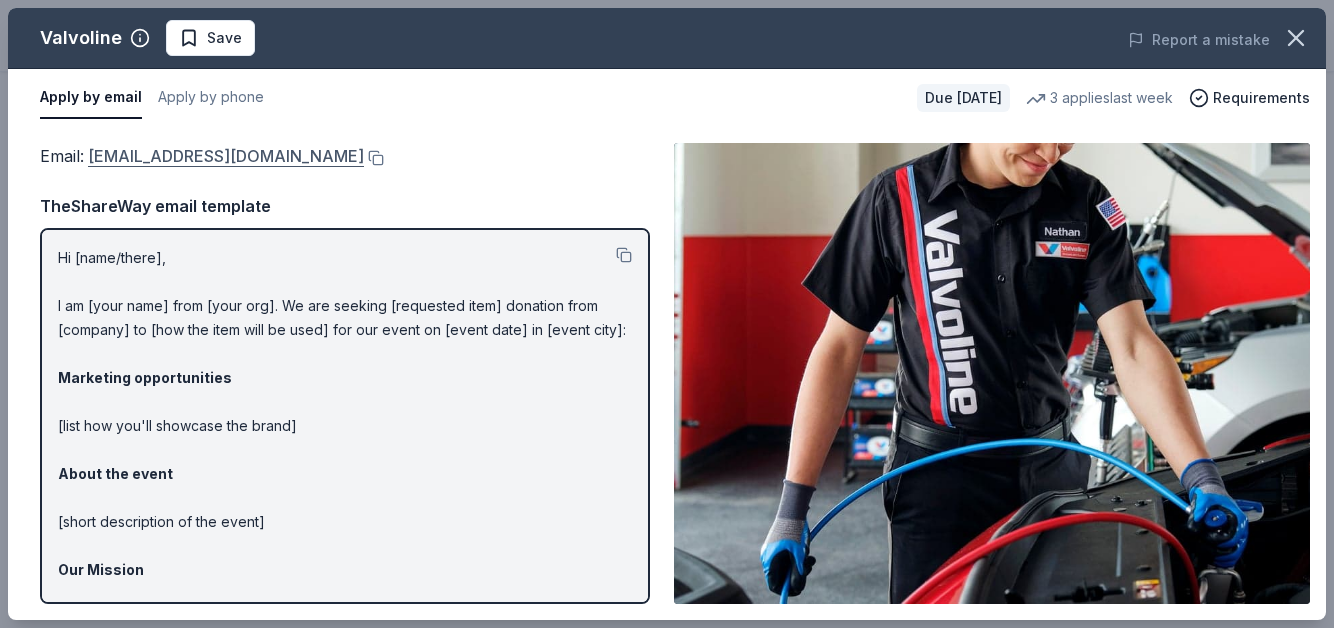 click on "contributions@valvoline.com" at bounding box center [226, 156] 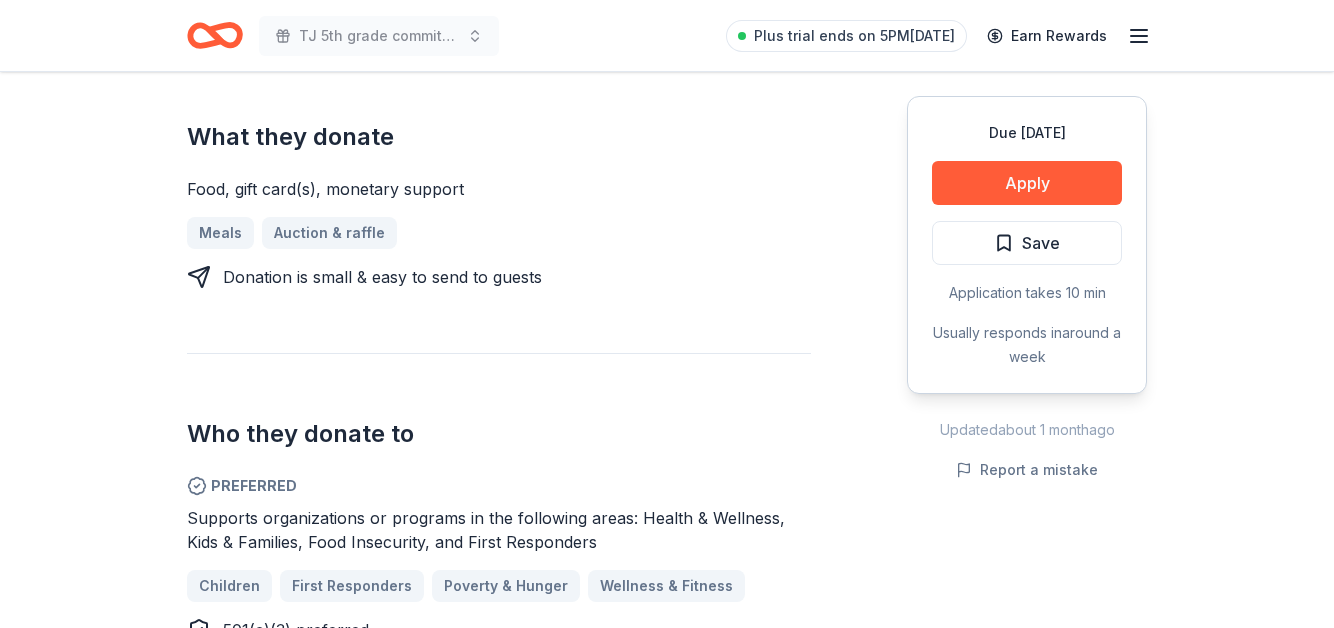 scroll, scrollTop: 838, scrollLeft: 0, axis: vertical 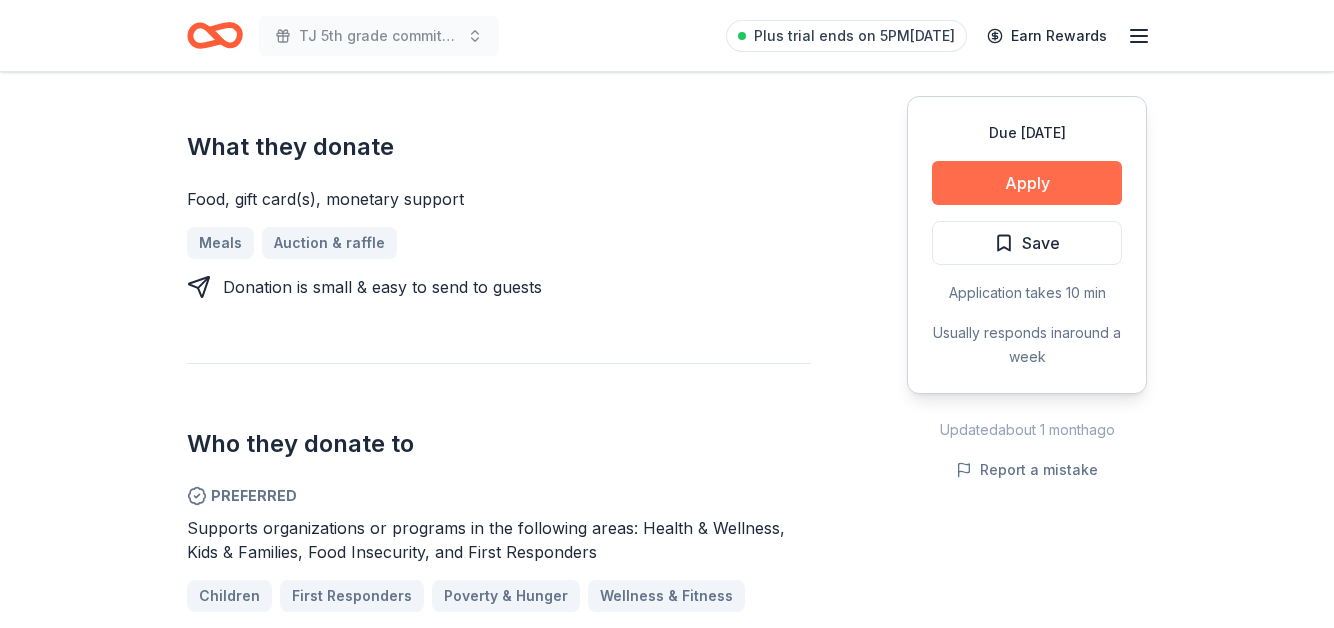 click on "Apply" at bounding box center [1027, 183] 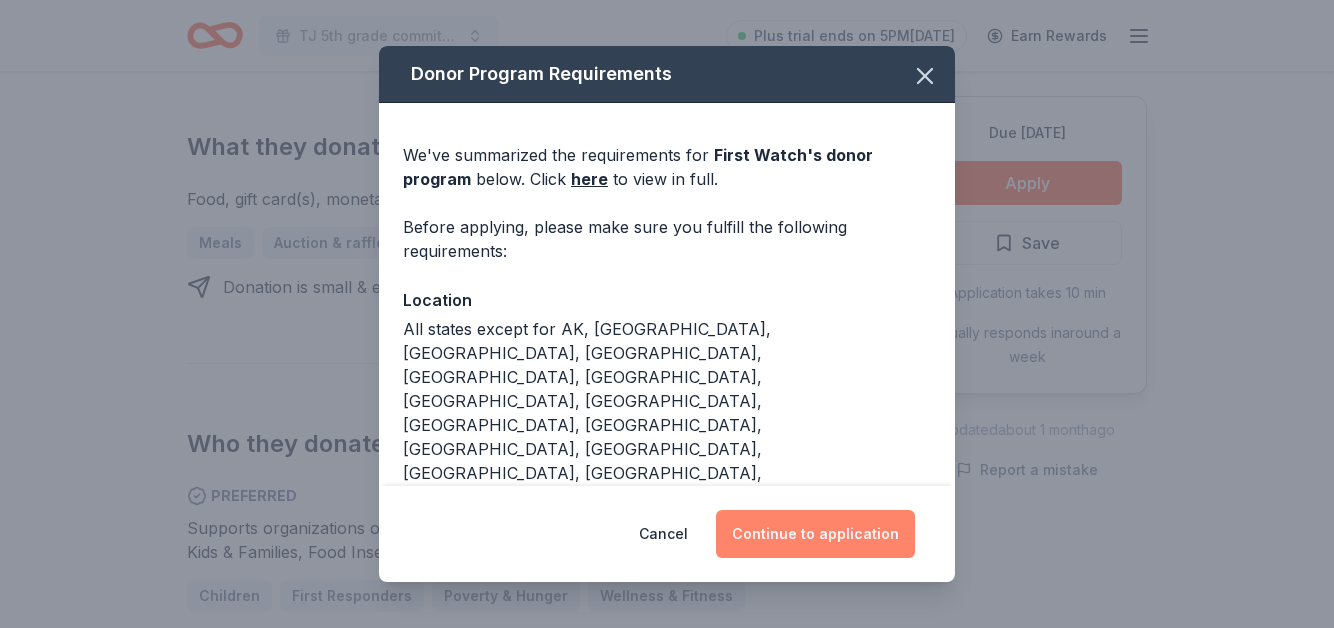 click on "Continue to application" at bounding box center [815, 534] 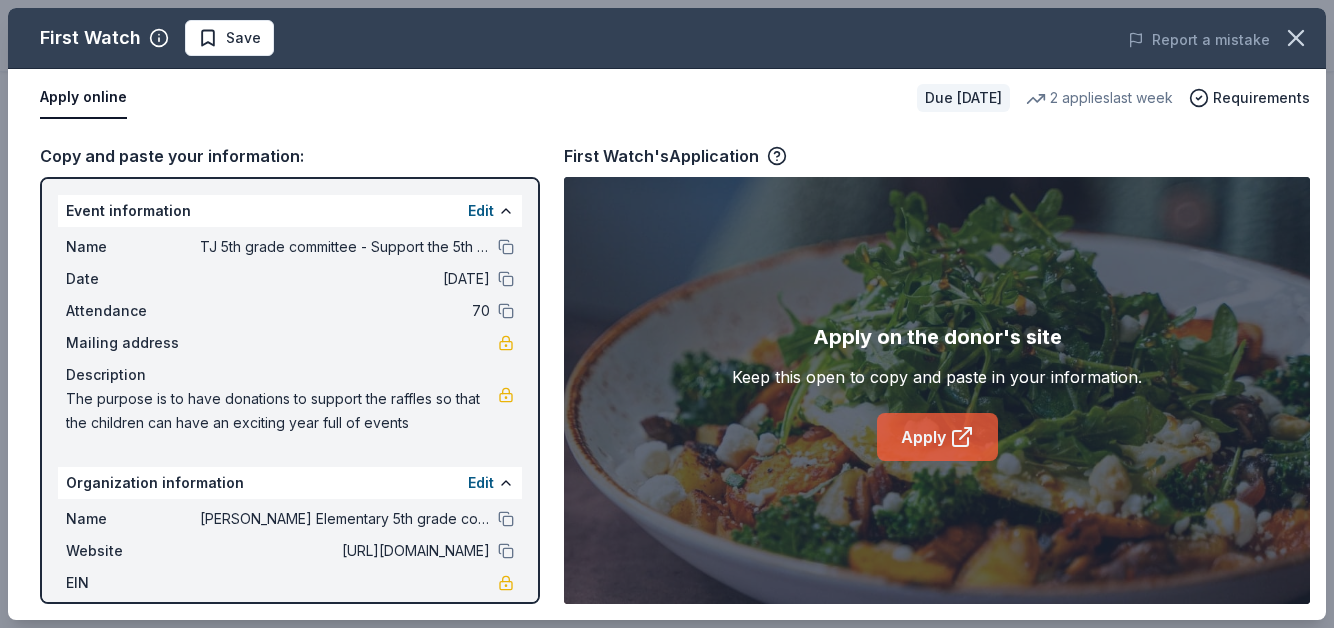 click on "Apply" at bounding box center (937, 437) 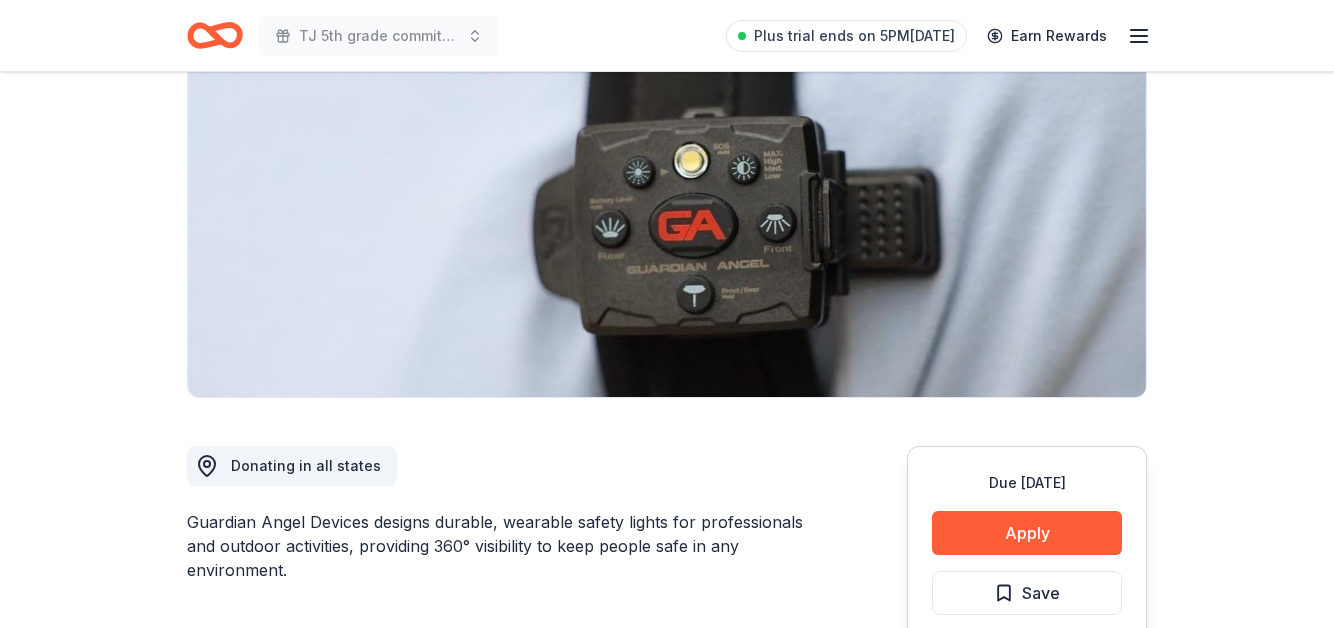 scroll, scrollTop: 211, scrollLeft: 0, axis: vertical 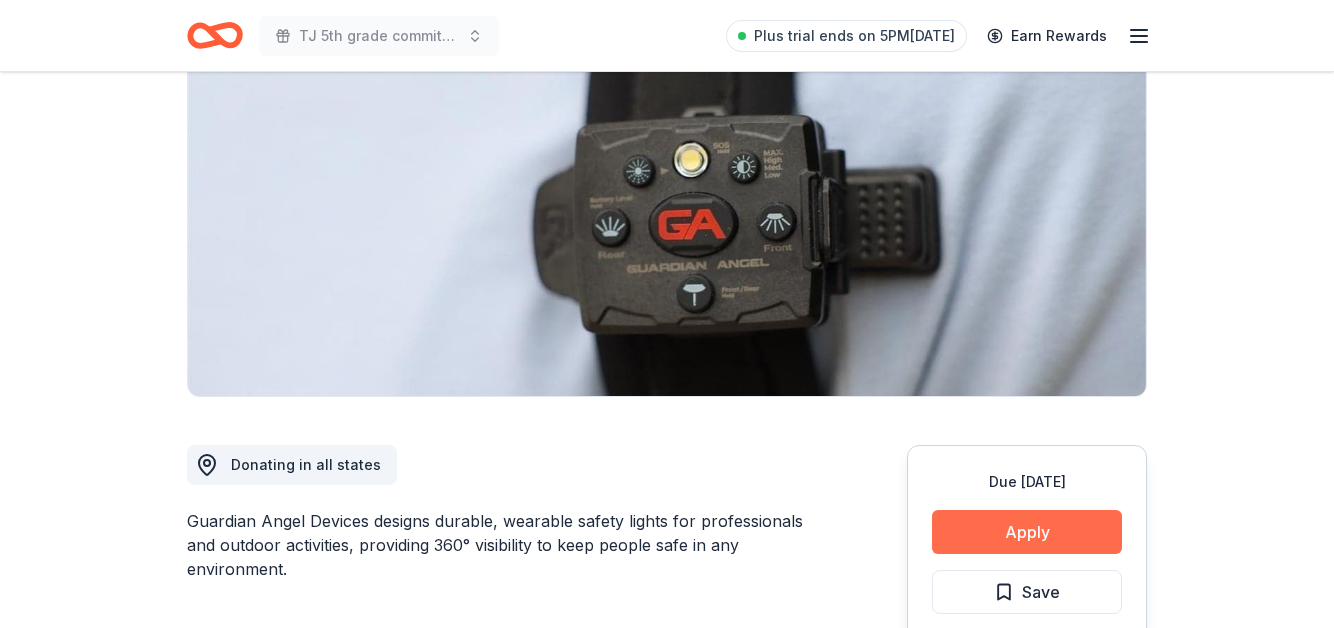 click on "Apply" at bounding box center [1027, 532] 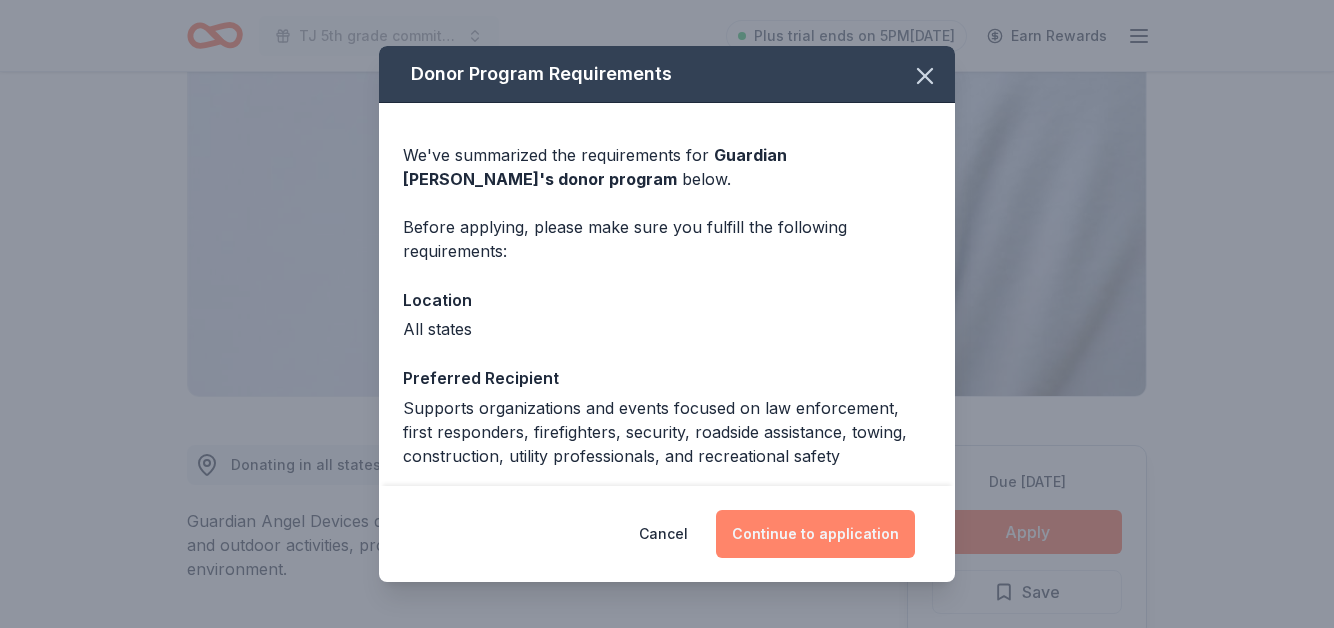 click on "Continue to application" at bounding box center [815, 534] 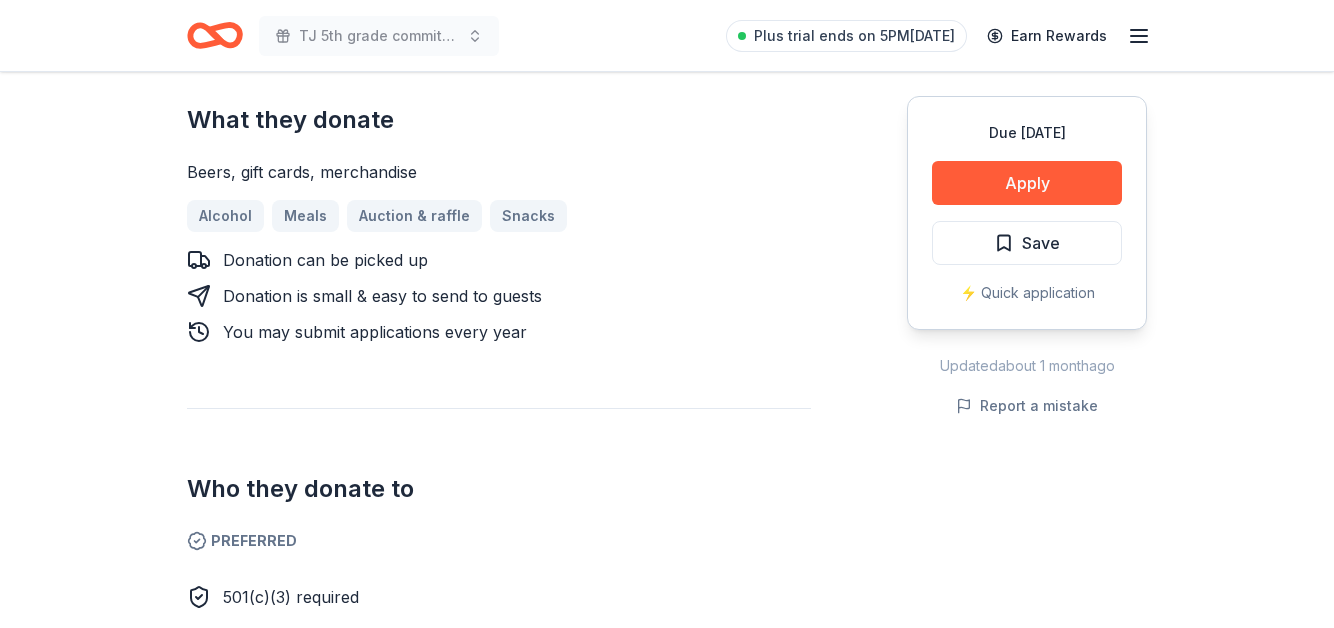 scroll, scrollTop: 797, scrollLeft: 0, axis: vertical 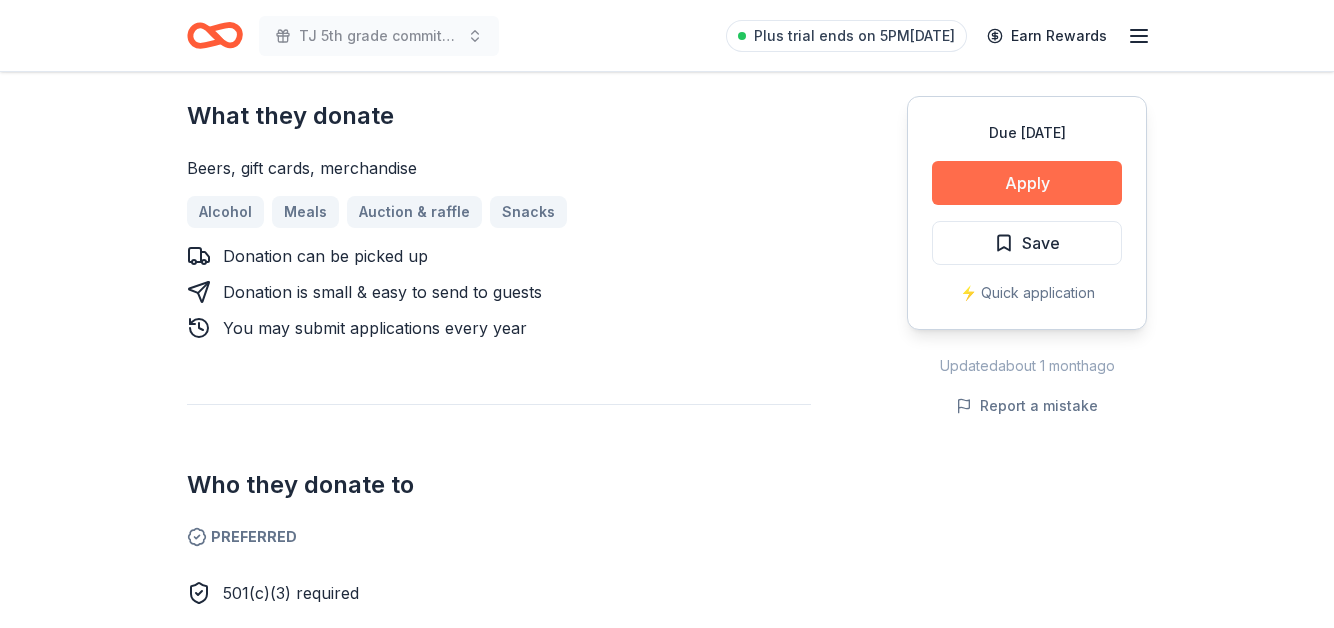 click on "Apply" at bounding box center (1027, 183) 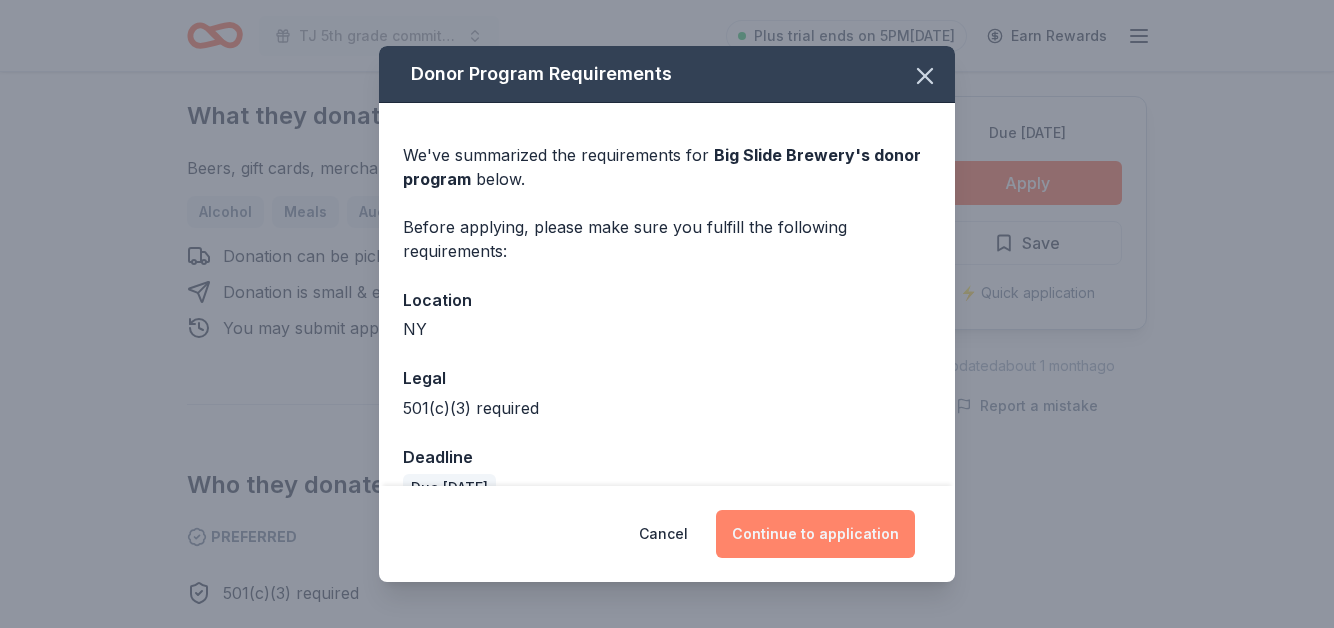 click on "Continue to application" at bounding box center [815, 534] 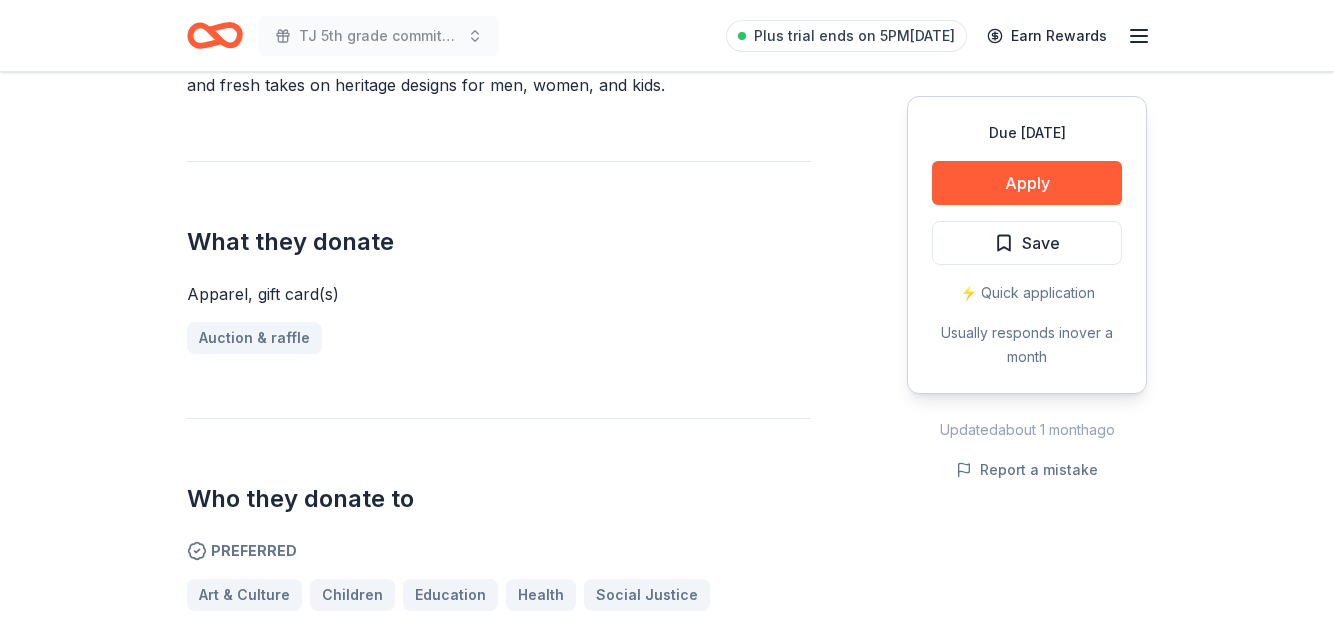 scroll, scrollTop: 601, scrollLeft: 0, axis: vertical 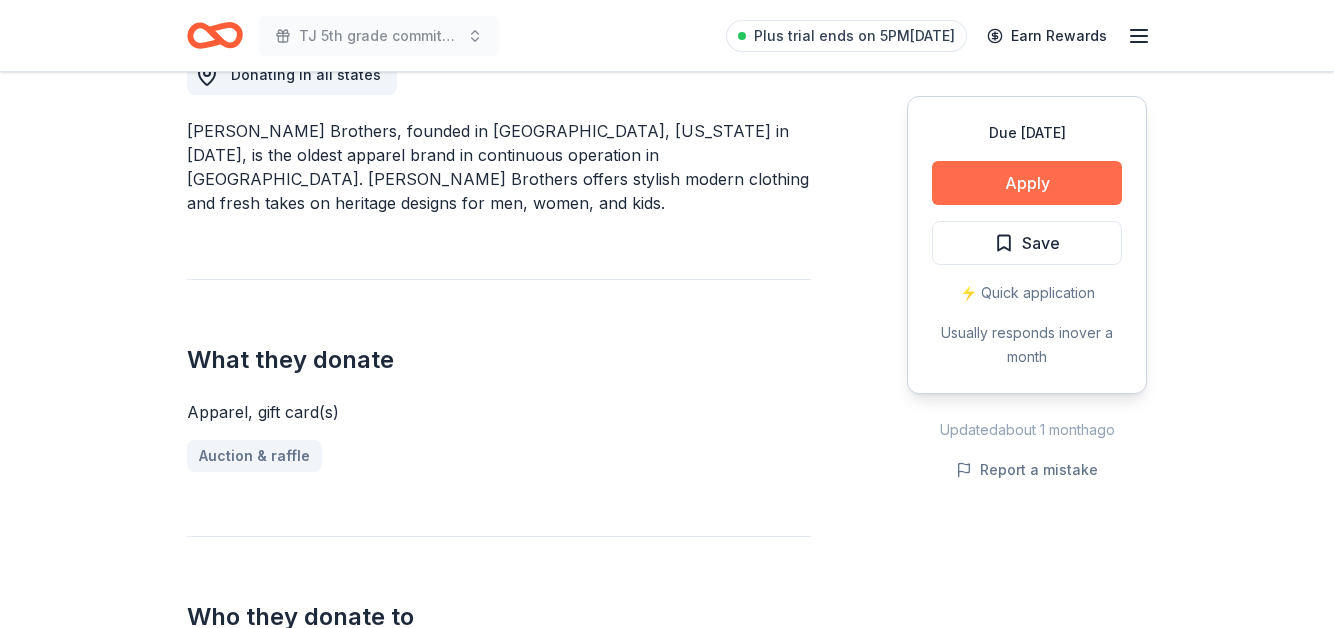click on "Apply" at bounding box center [1027, 183] 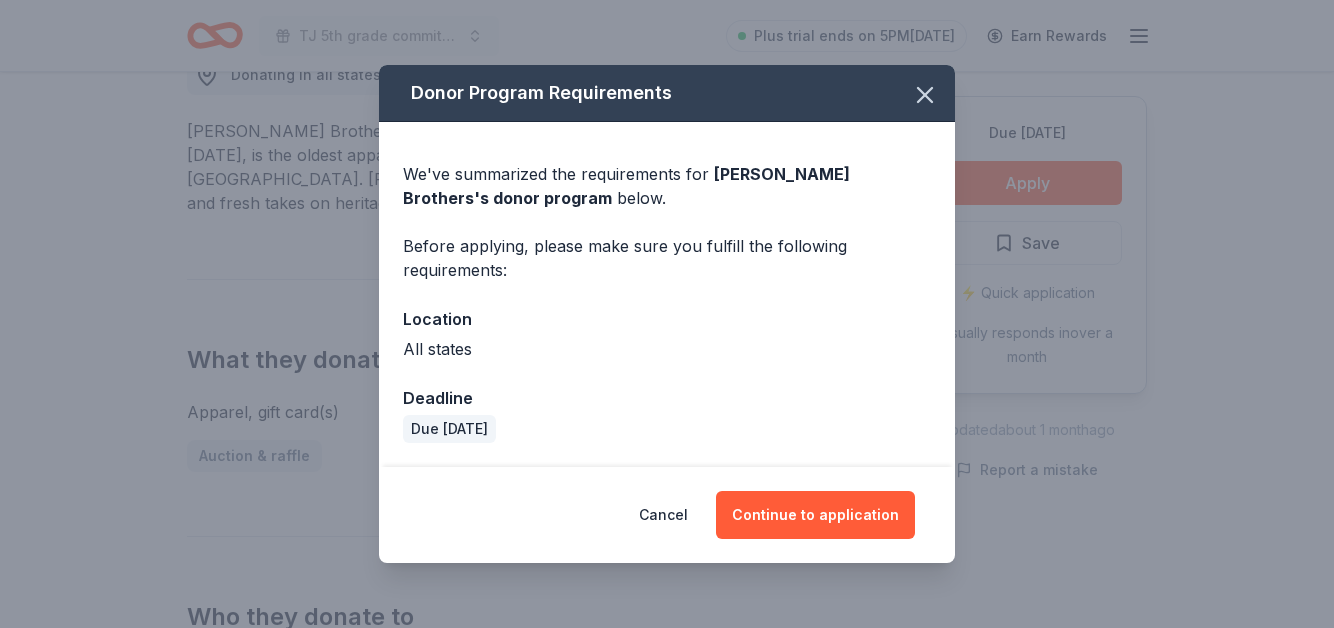 click on "Cancel Continue to application" at bounding box center [667, 515] 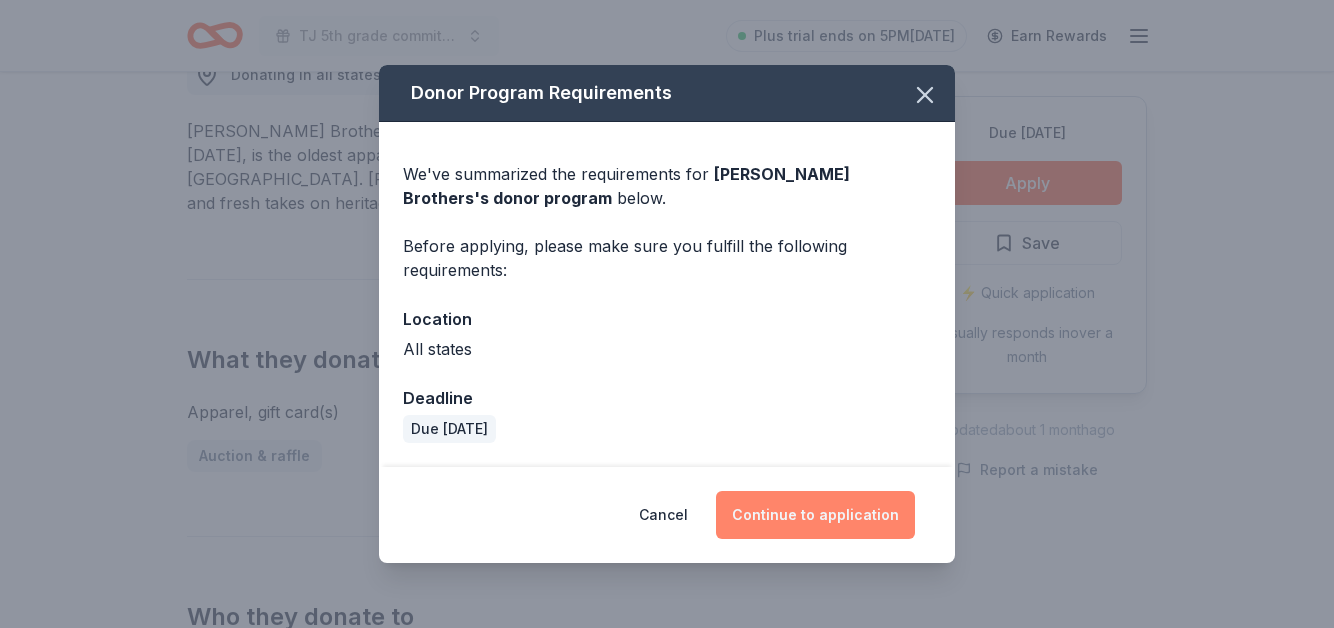 click on "Continue to application" at bounding box center [815, 515] 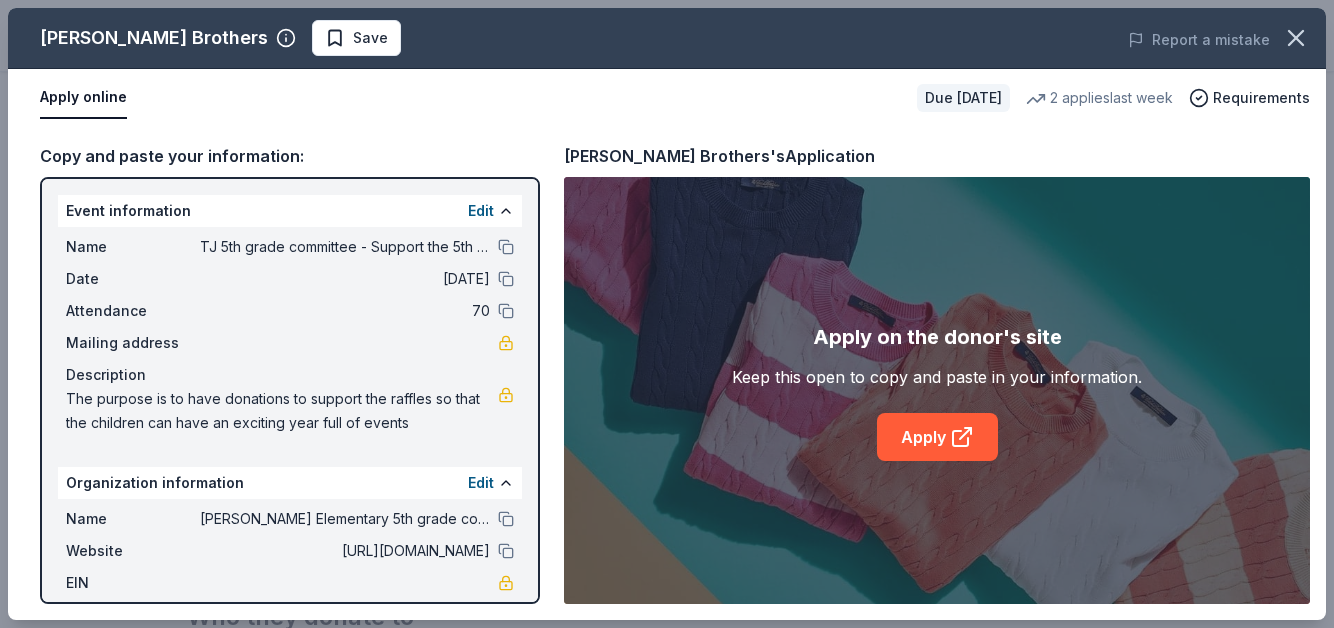 click on "Apply on the donor's site Keep this open to copy and paste in your information. Apply" at bounding box center [937, 390] 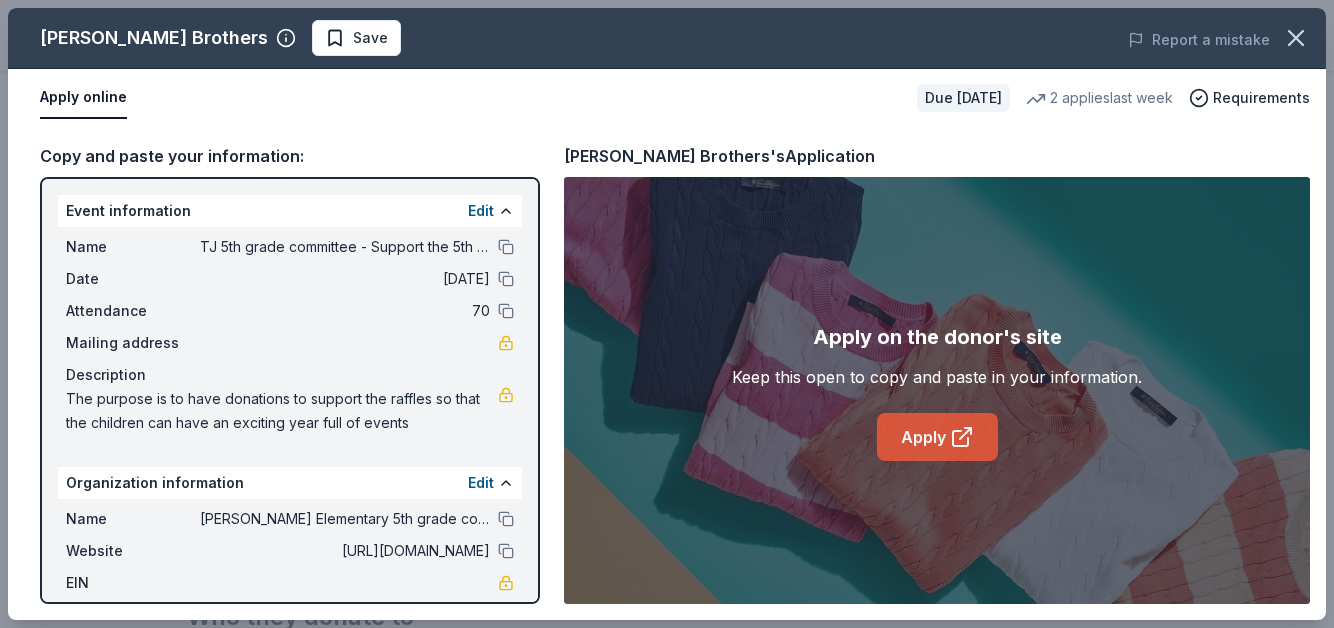 click on "Apply" at bounding box center (937, 437) 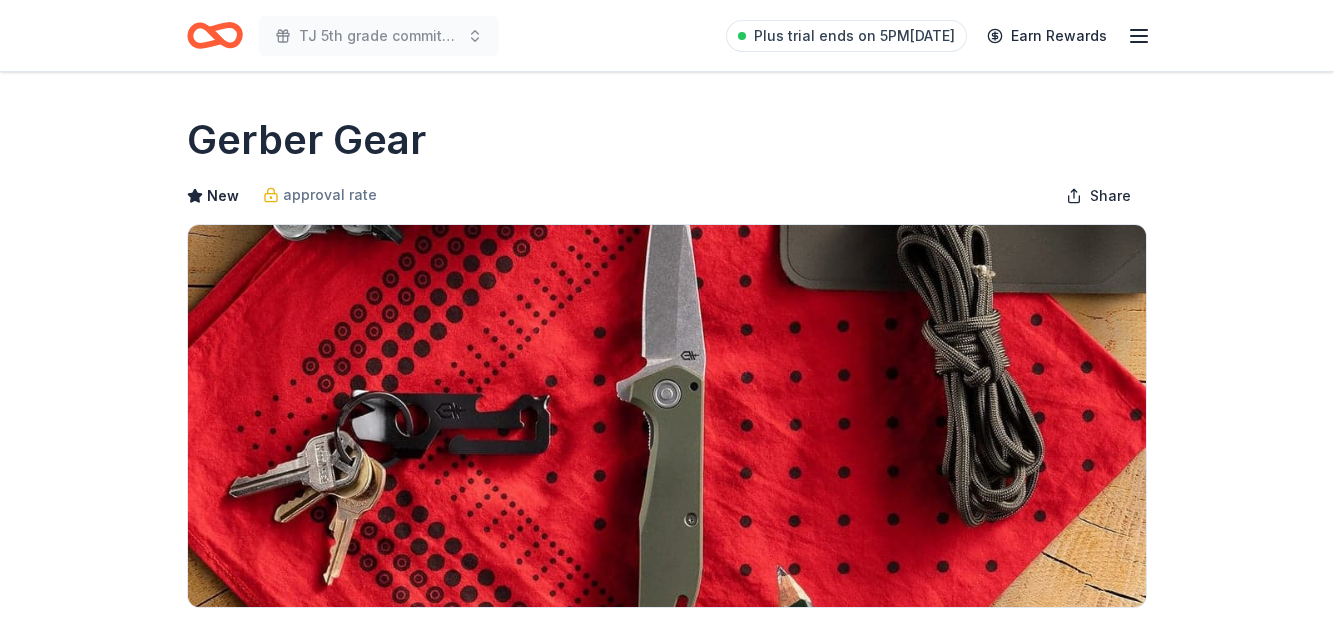 scroll, scrollTop: 399, scrollLeft: 0, axis: vertical 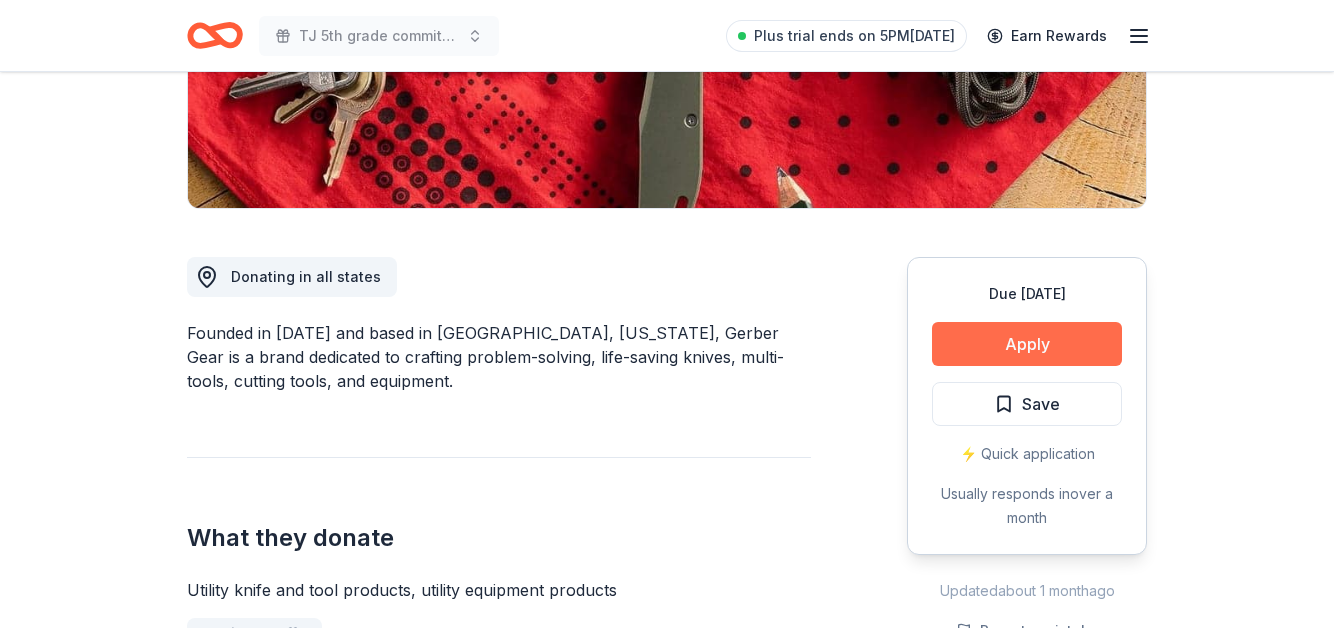 click on "Apply" at bounding box center [1027, 344] 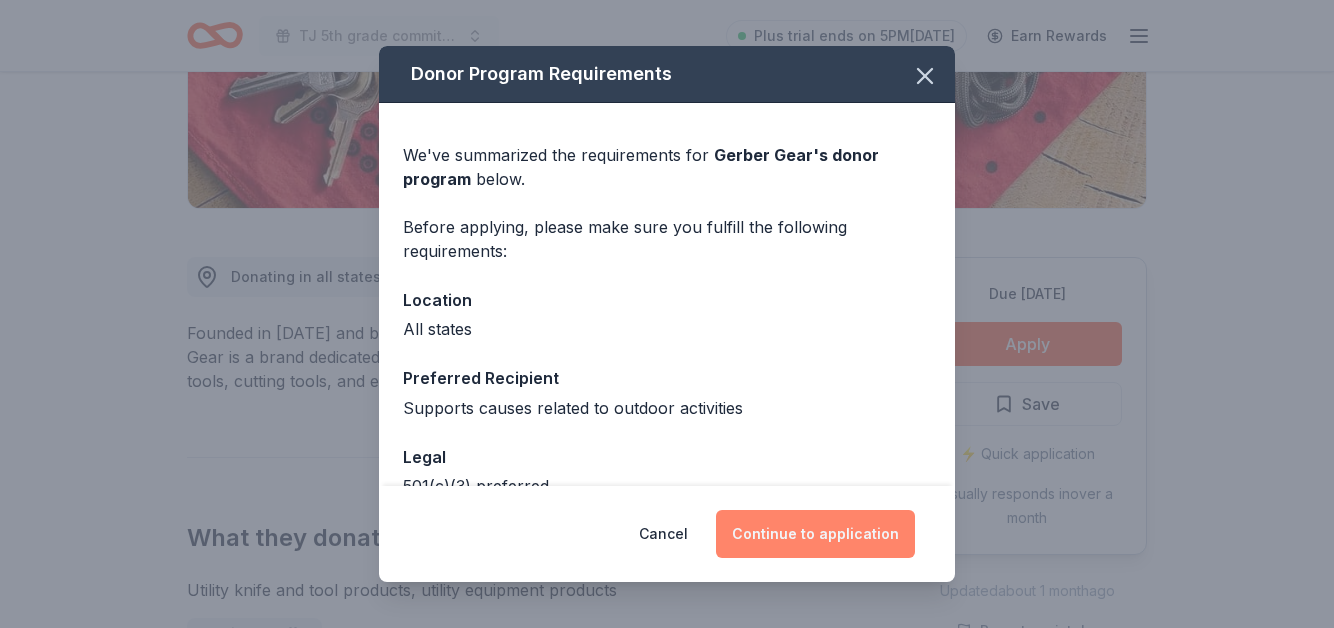 click on "Continue to application" at bounding box center [815, 534] 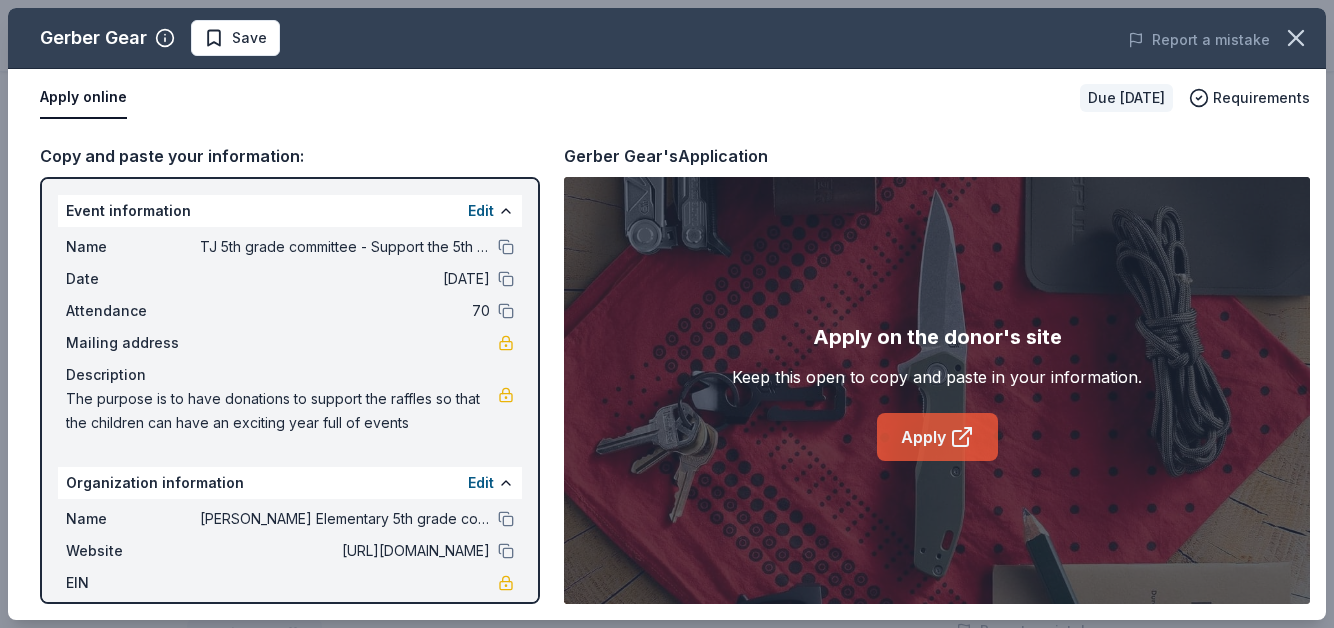 click on "Apply" at bounding box center (937, 437) 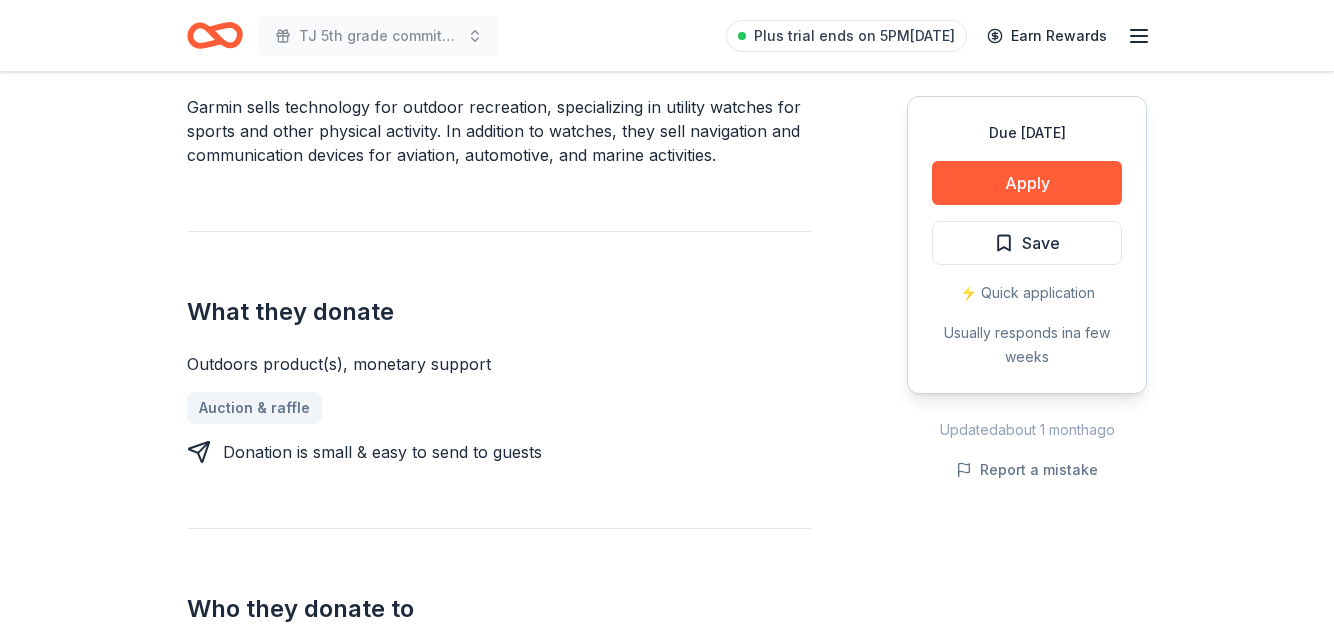 scroll, scrollTop: 629, scrollLeft: 0, axis: vertical 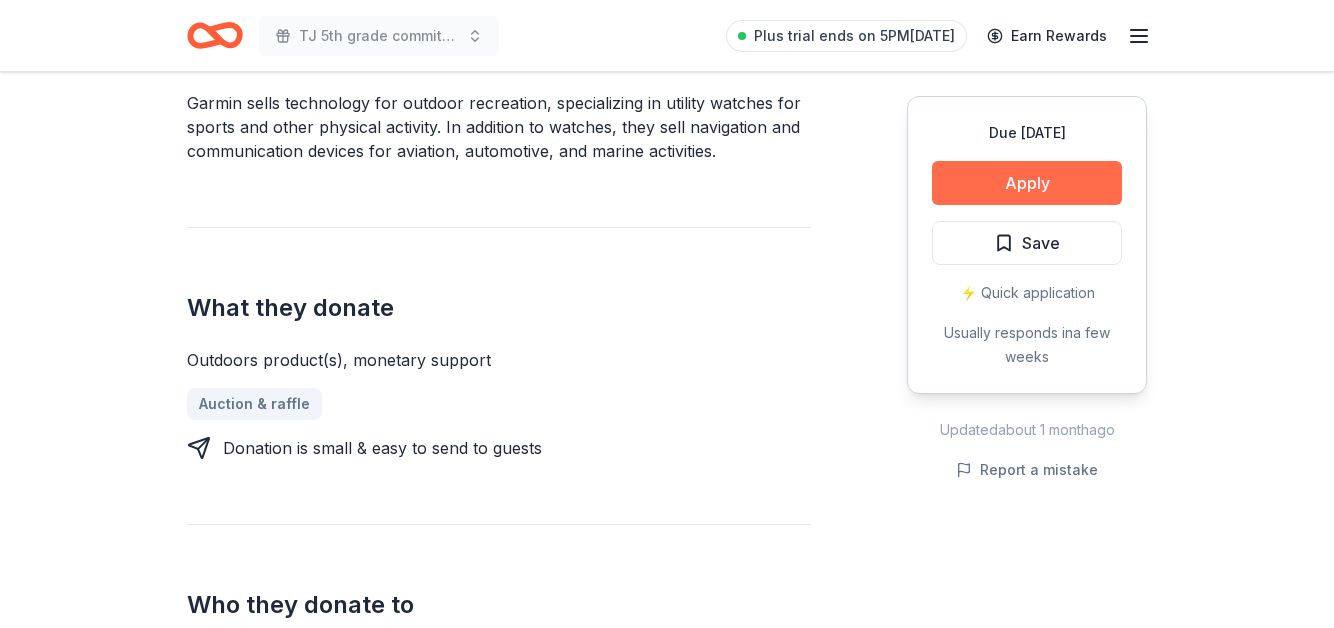 click on "Apply" at bounding box center (1027, 183) 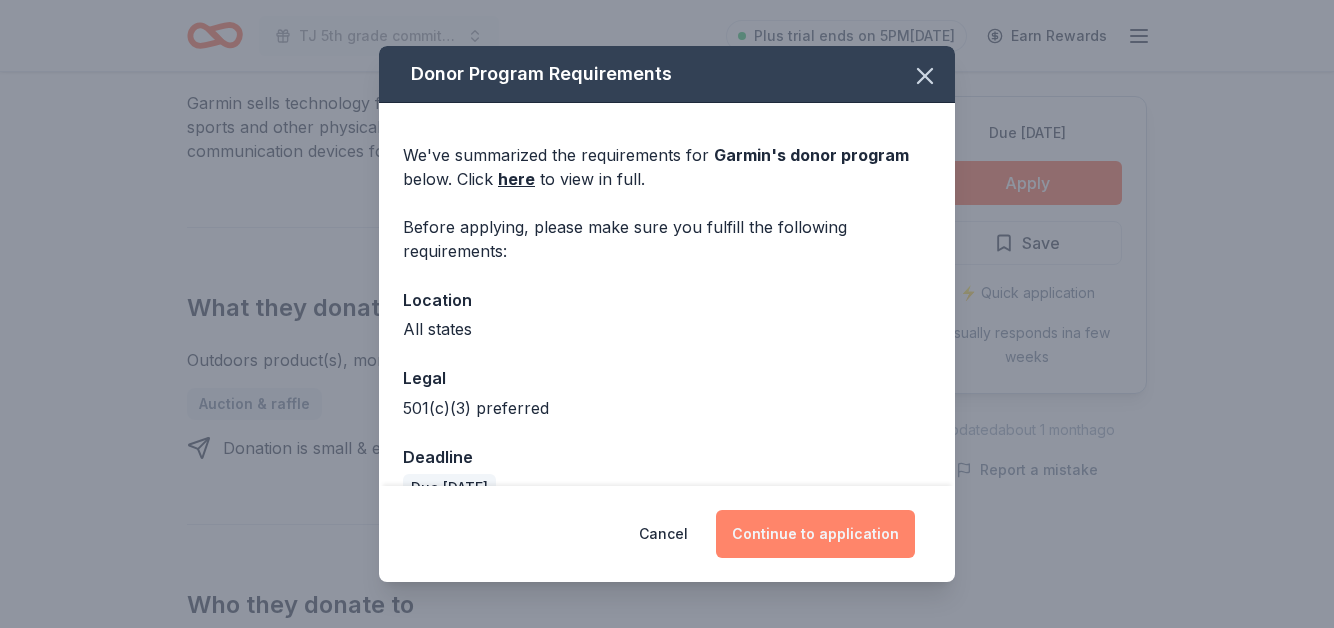 click on "Continue to application" at bounding box center (815, 534) 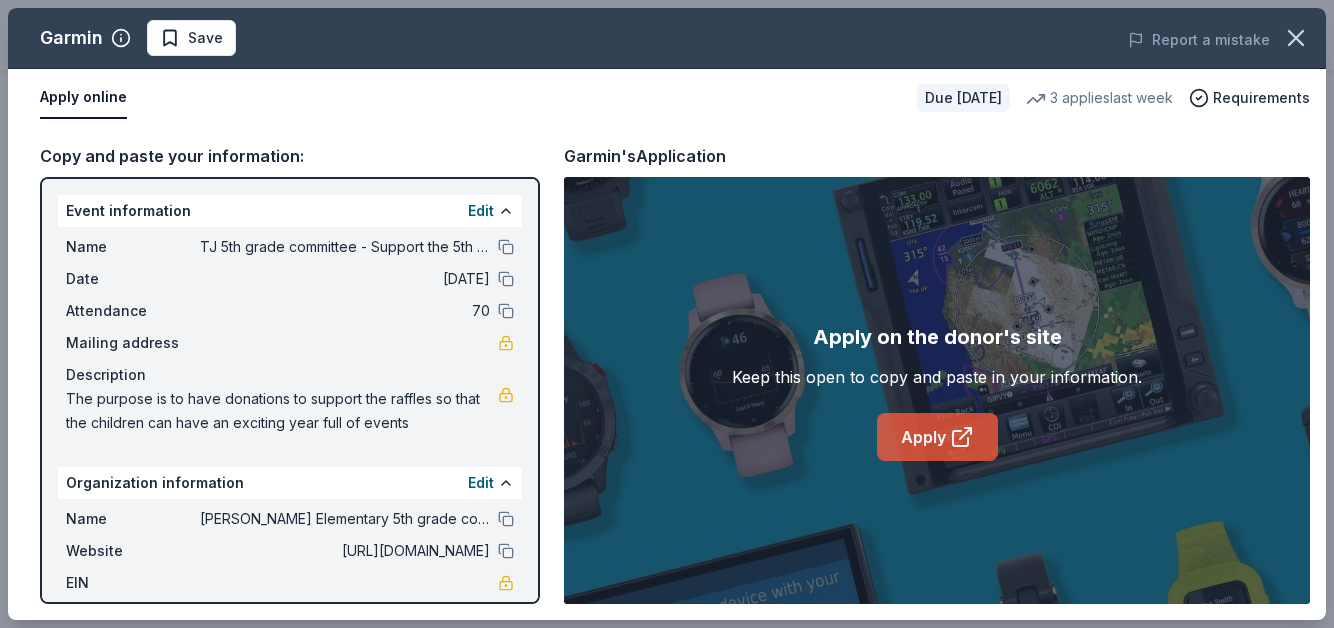 click on "Apply" at bounding box center [937, 437] 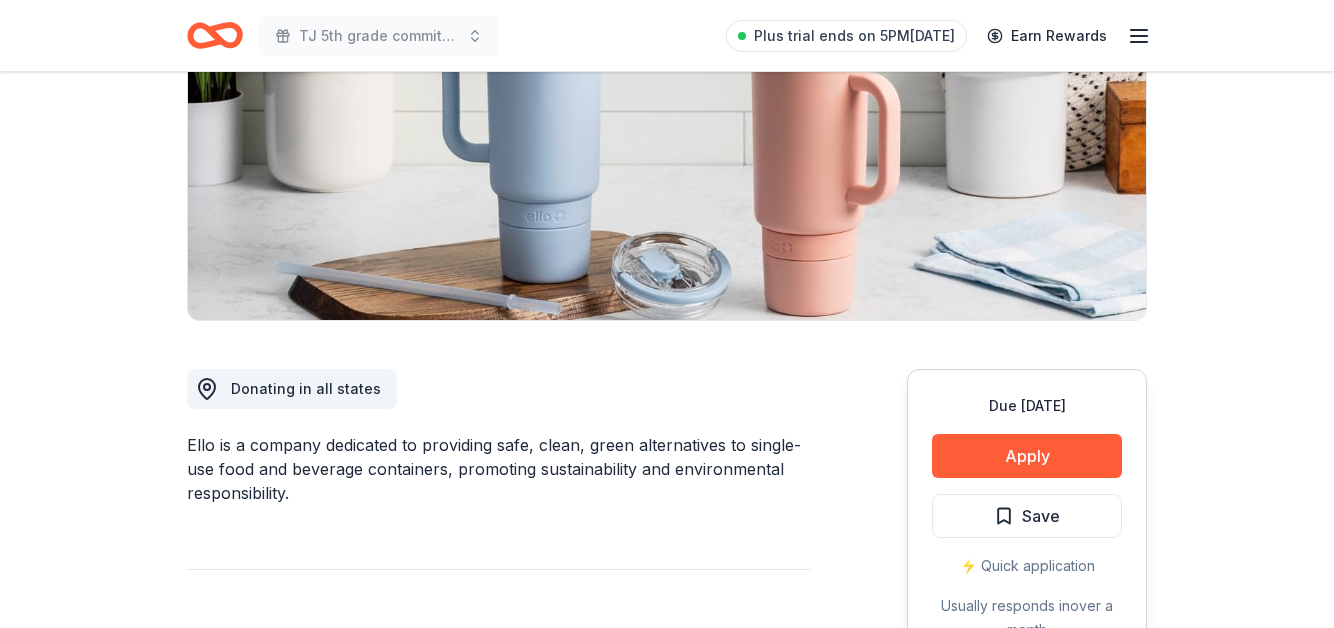 scroll, scrollTop: 289, scrollLeft: 0, axis: vertical 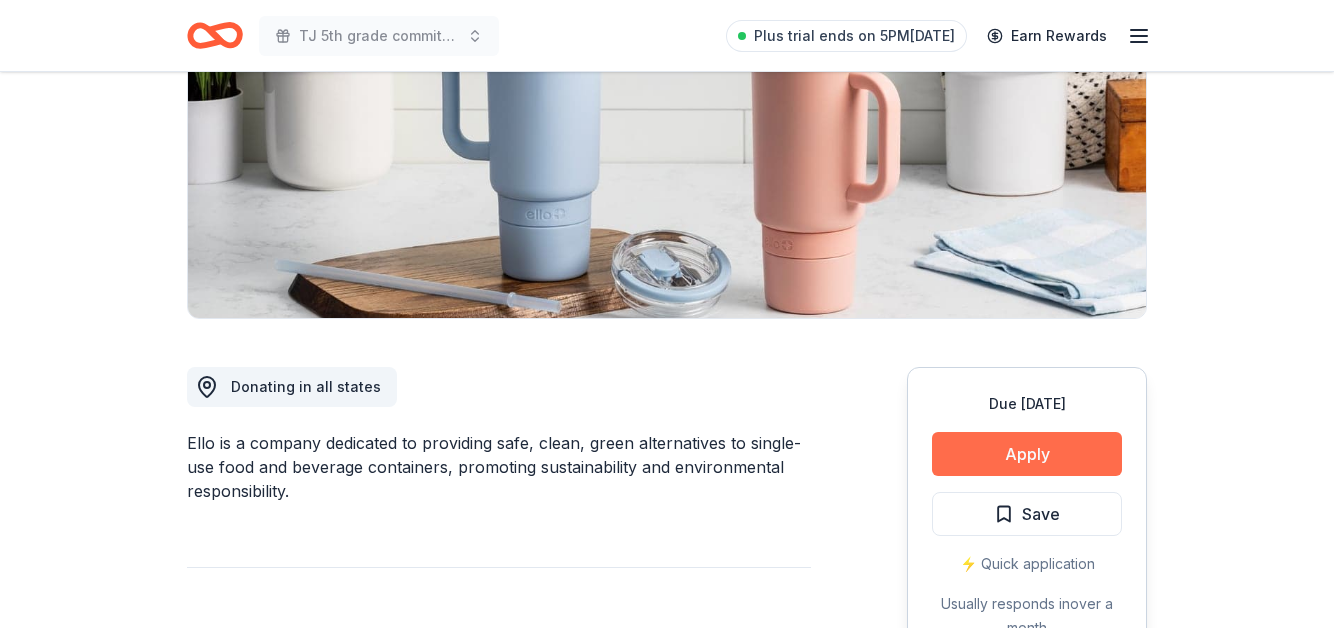 click on "Apply" at bounding box center (1027, 454) 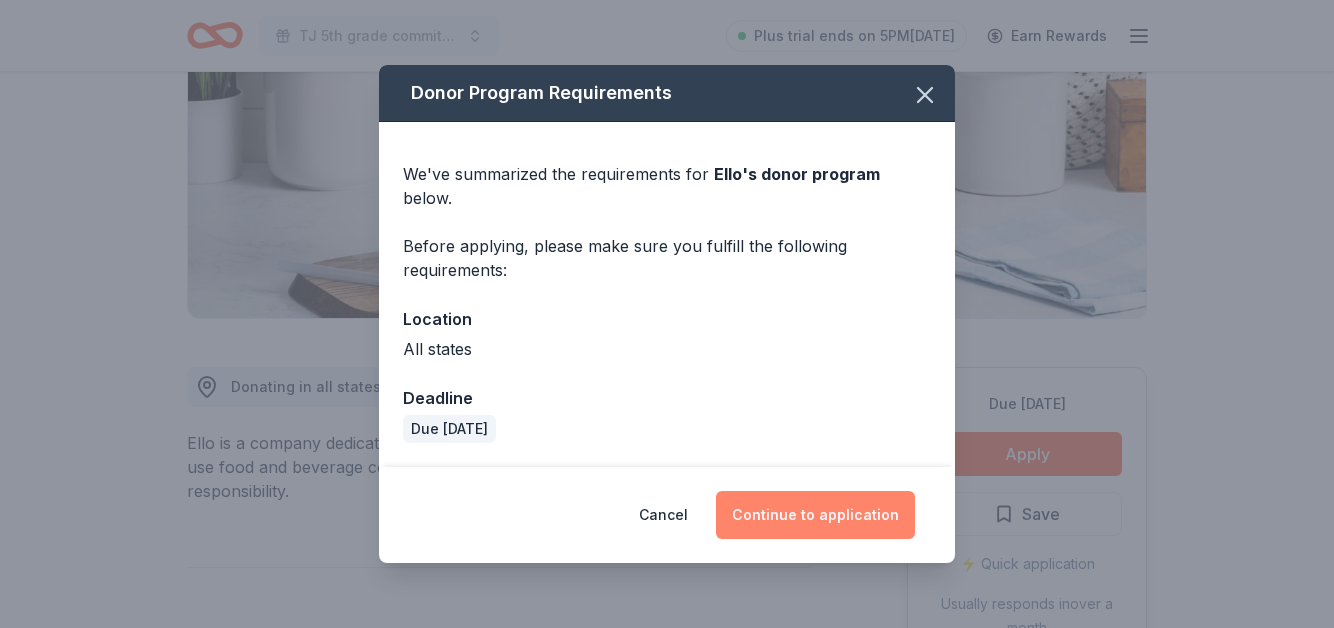 click on "Continue to application" at bounding box center (815, 515) 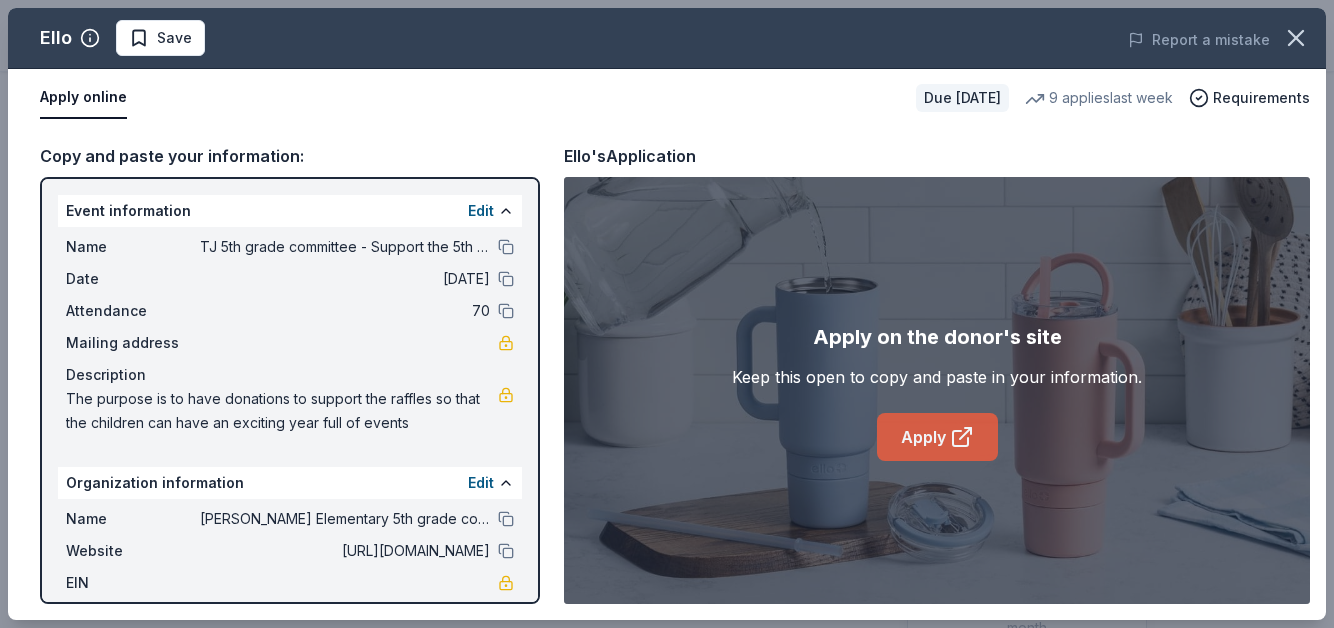click on "Apply" at bounding box center (937, 437) 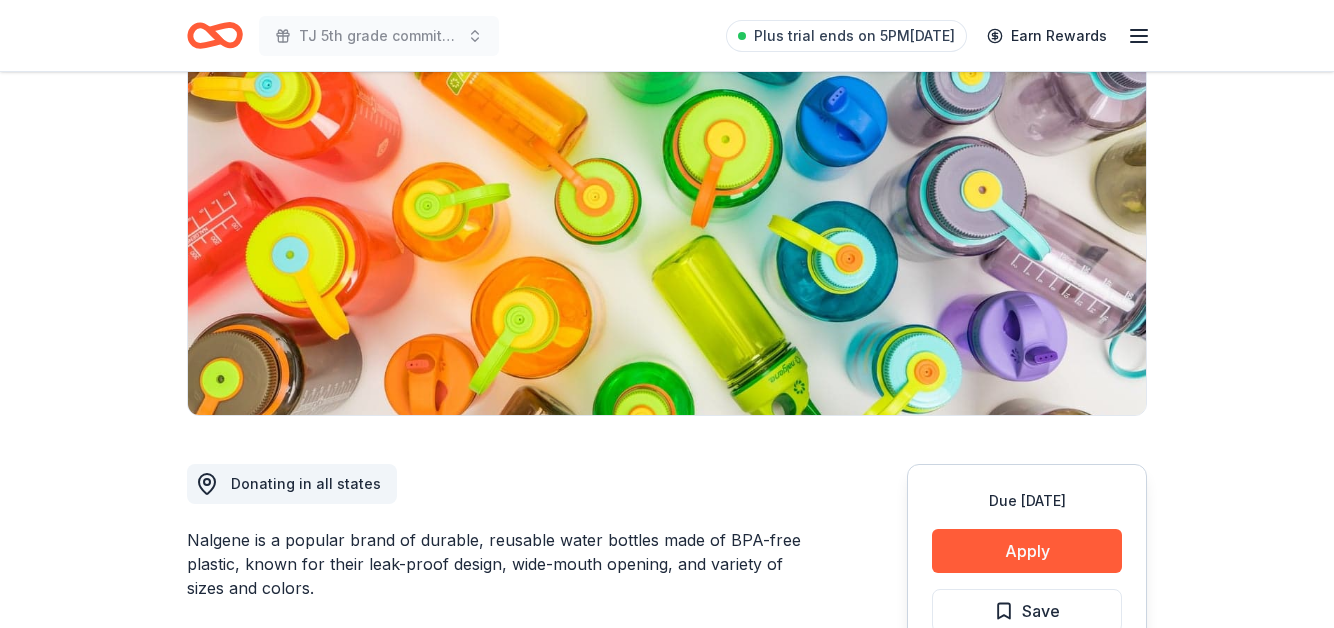 scroll, scrollTop: 193, scrollLeft: 0, axis: vertical 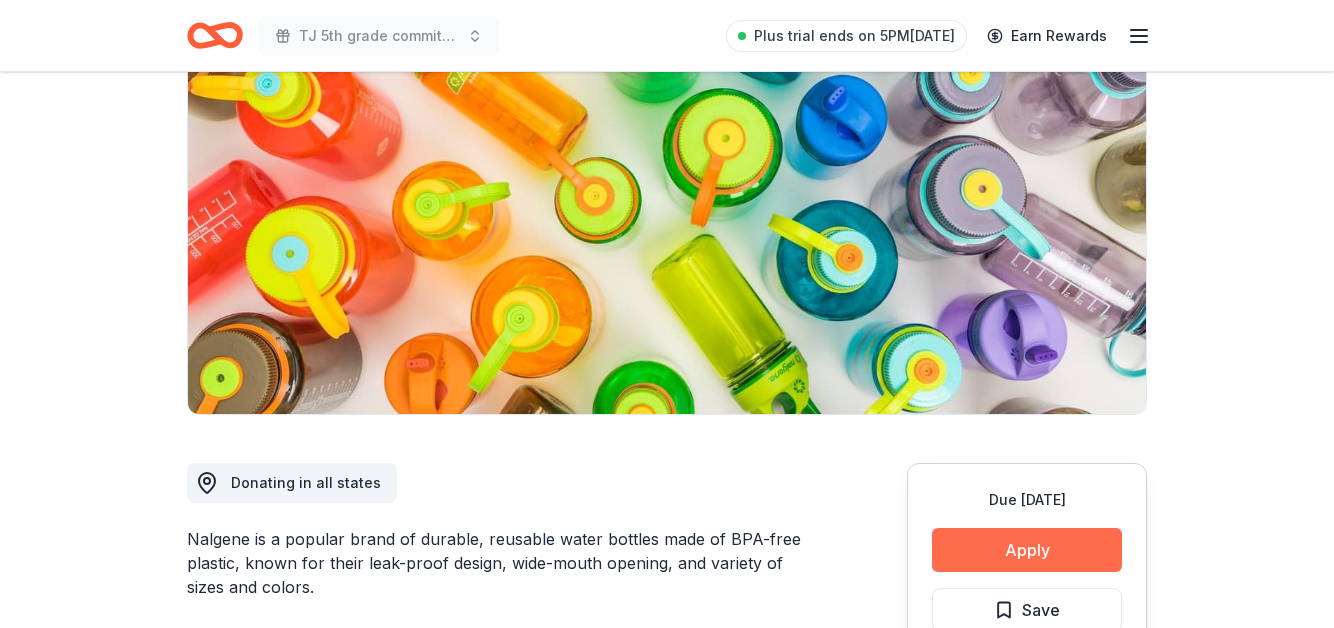 click on "Apply" at bounding box center [1027, 550] 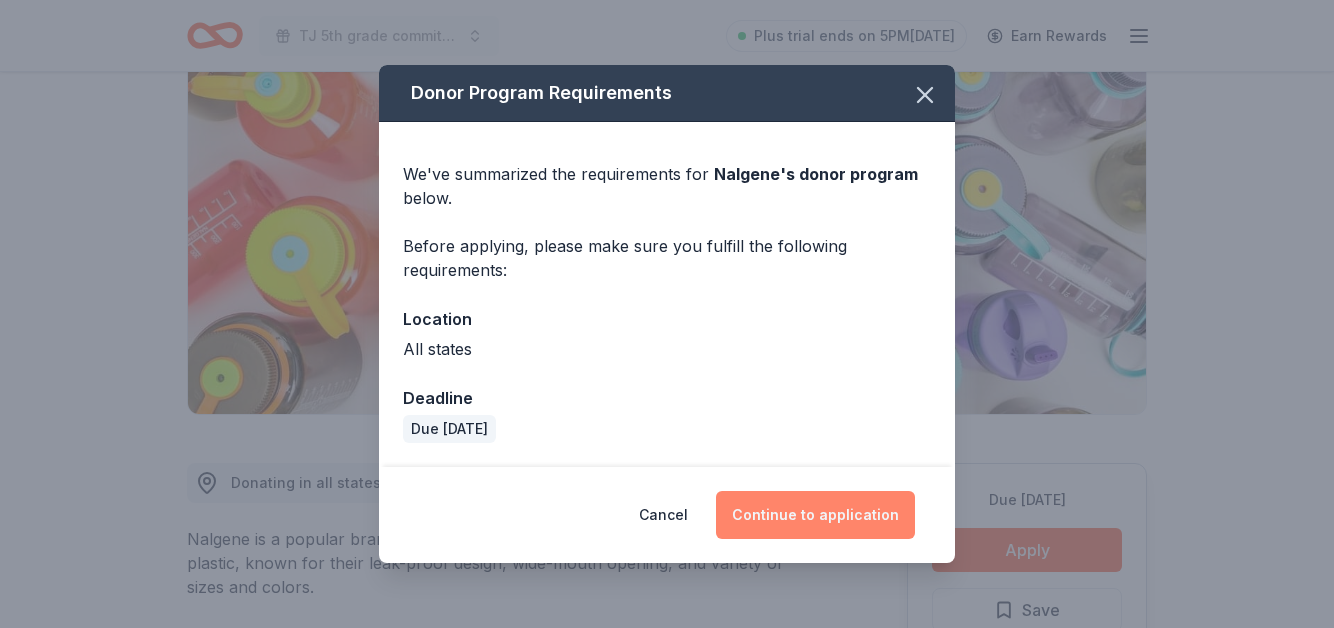 click on "Continue to application" at bounding box center (815, 515) 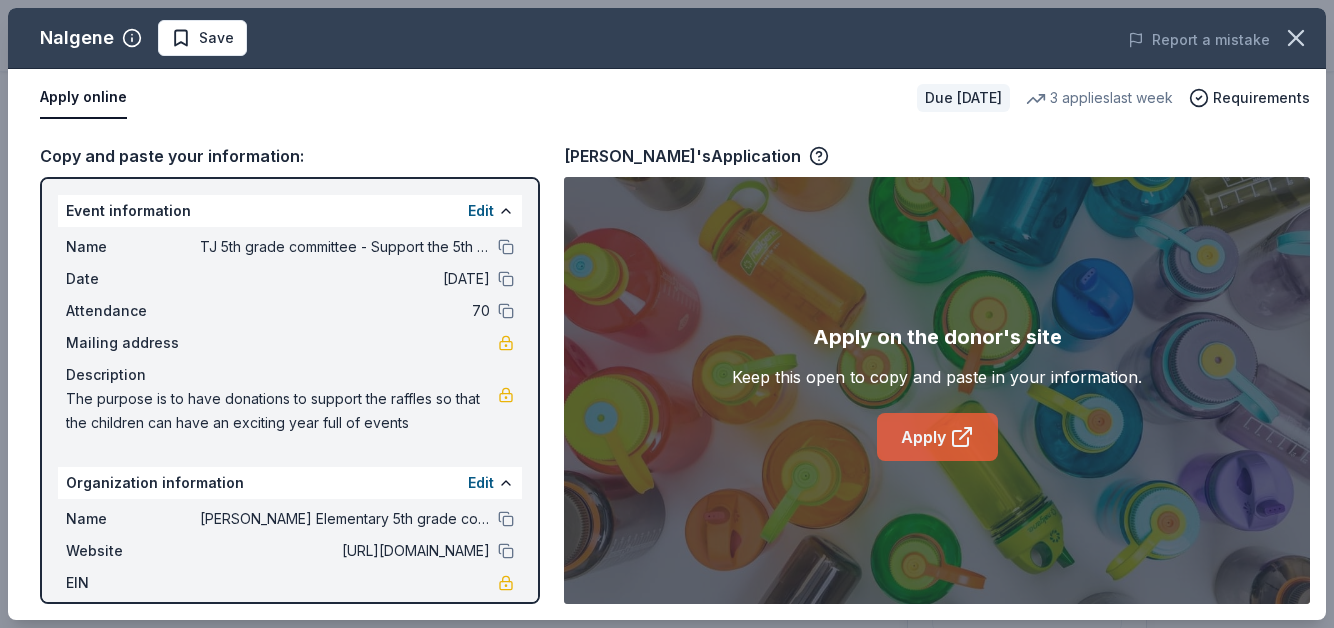 click on "Apply" at bounding box center [937, 437] 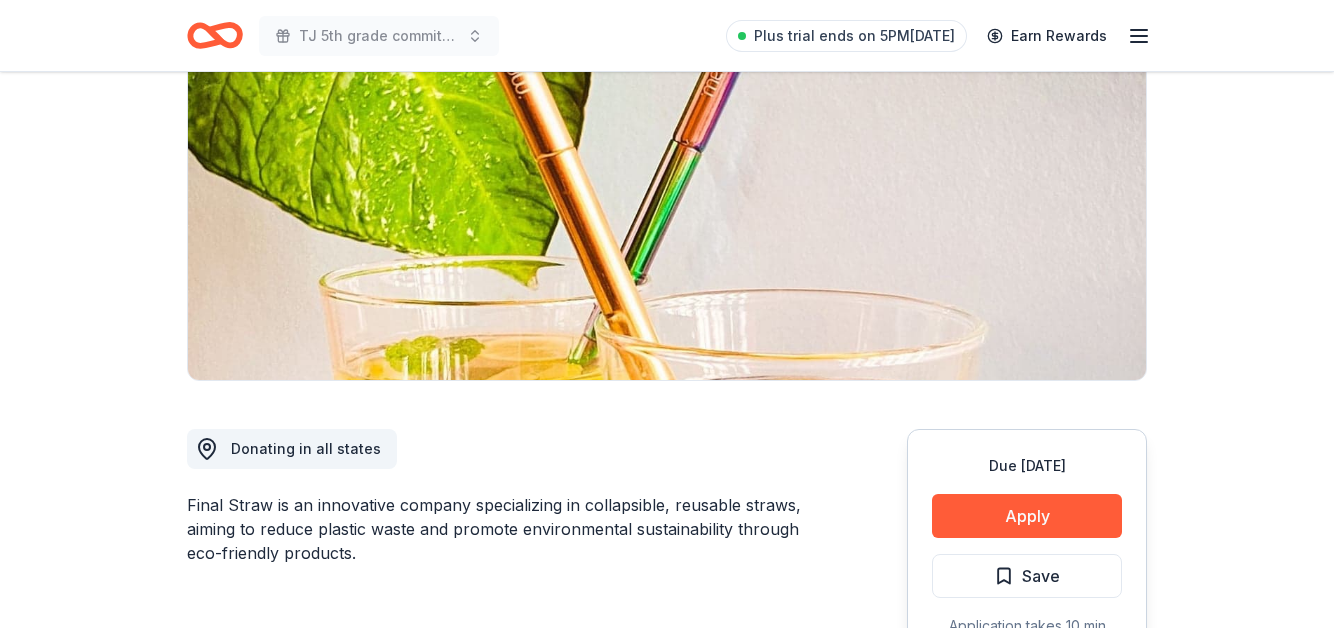 scroll, scrollTop: 232, scrollLeft: 0, axis: vertical 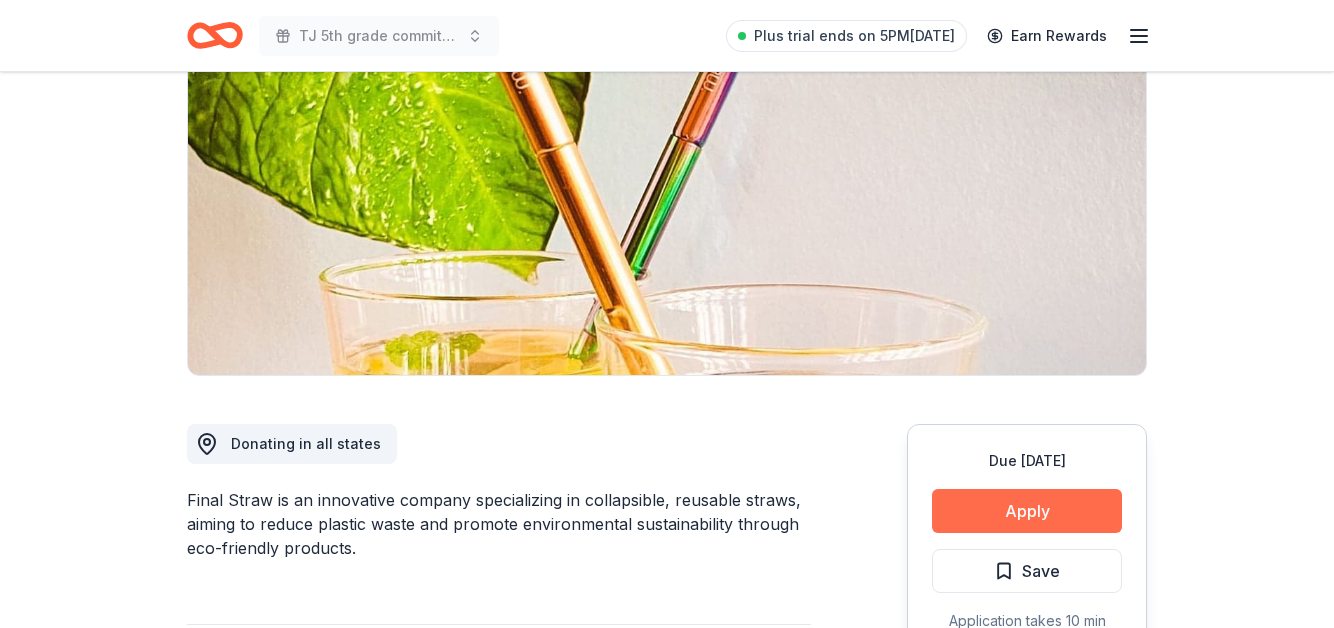 click on "Apply" at bounding box center (1027, 511) 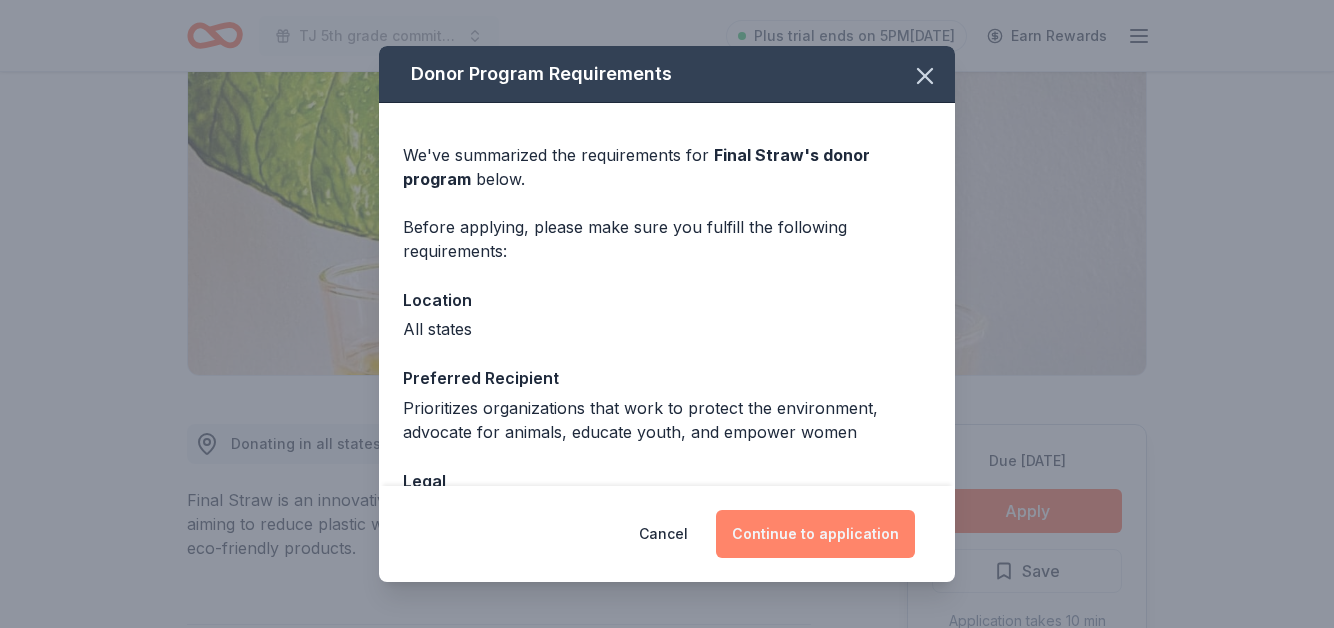 click on "Continue to application" at bounding box center [815, 534] 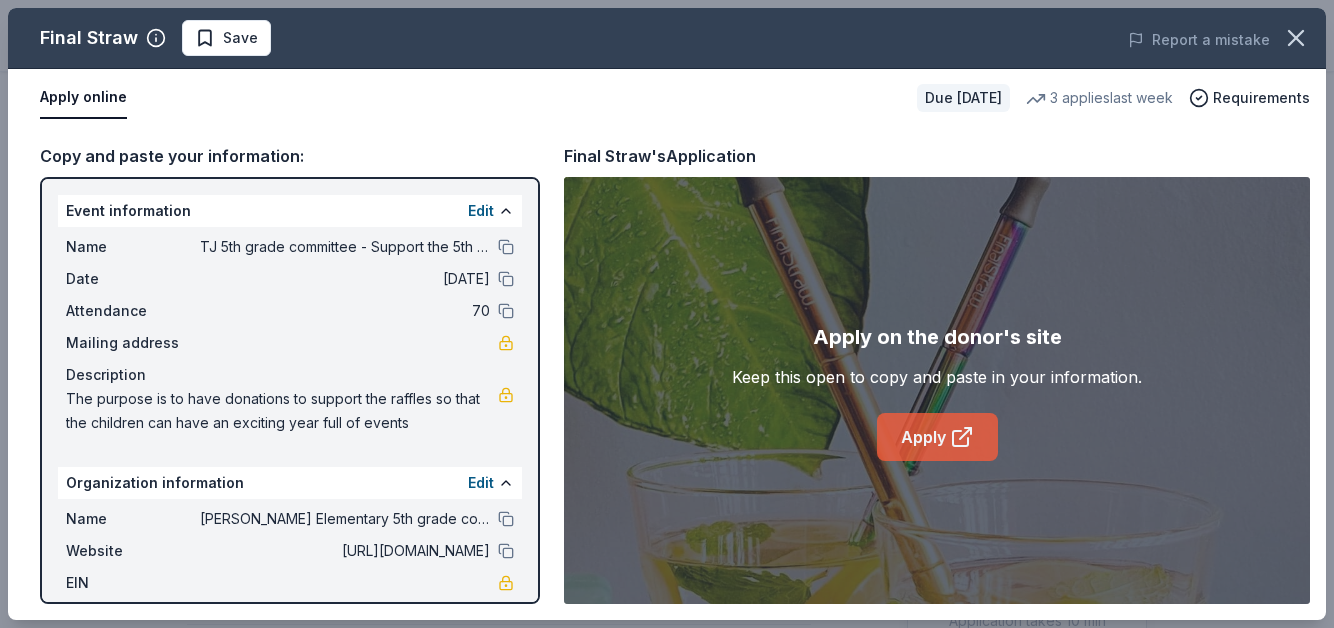 click on "Apply" at bounding box center (937, 437) 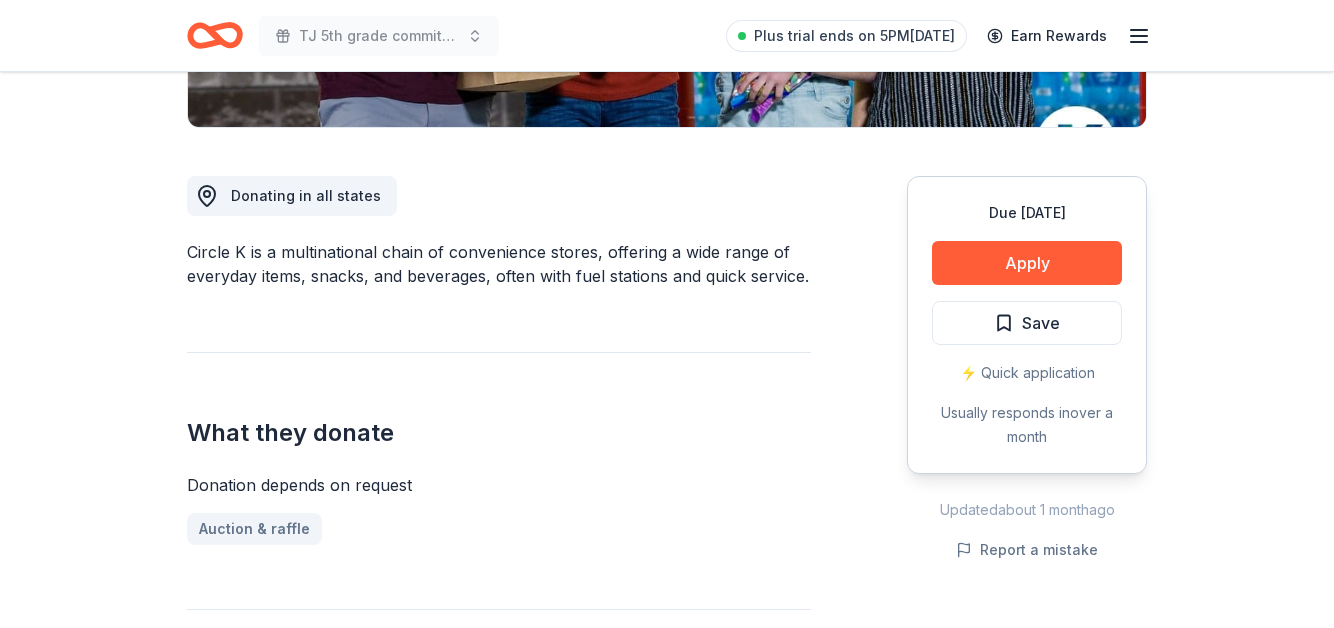 scroll, scrollTop: 487, scrollLeft: 0, axis: vertical 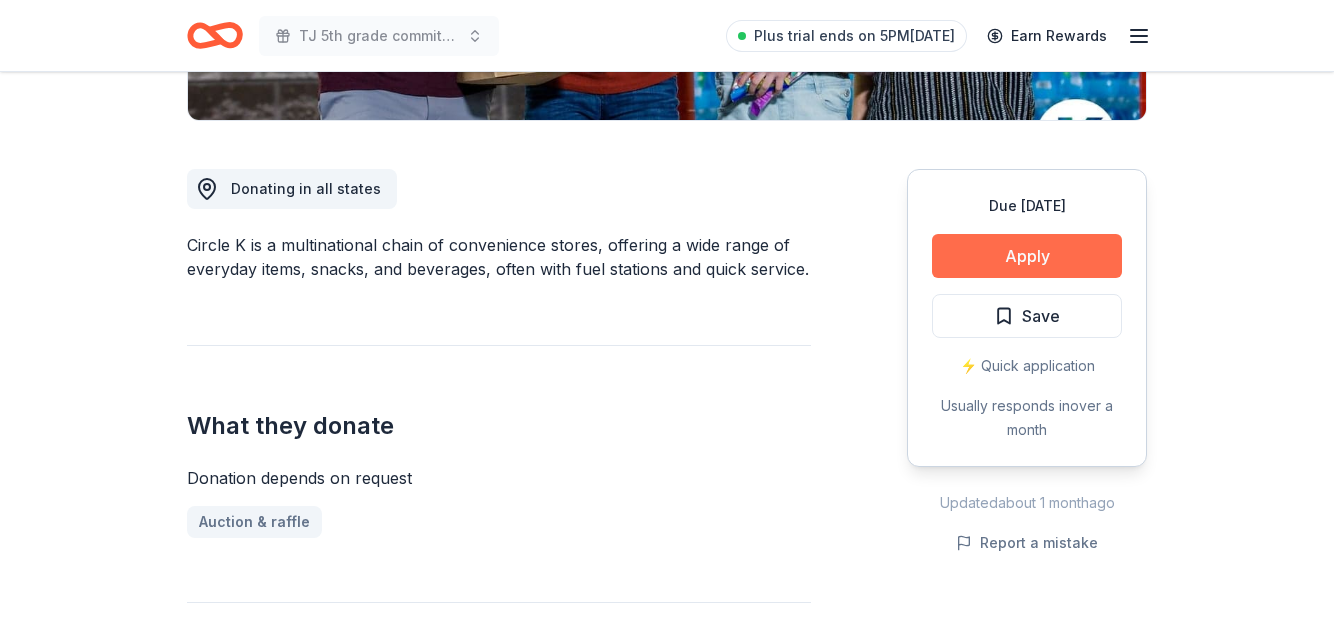 click on "Apply" at bounding box center [1027, 256] 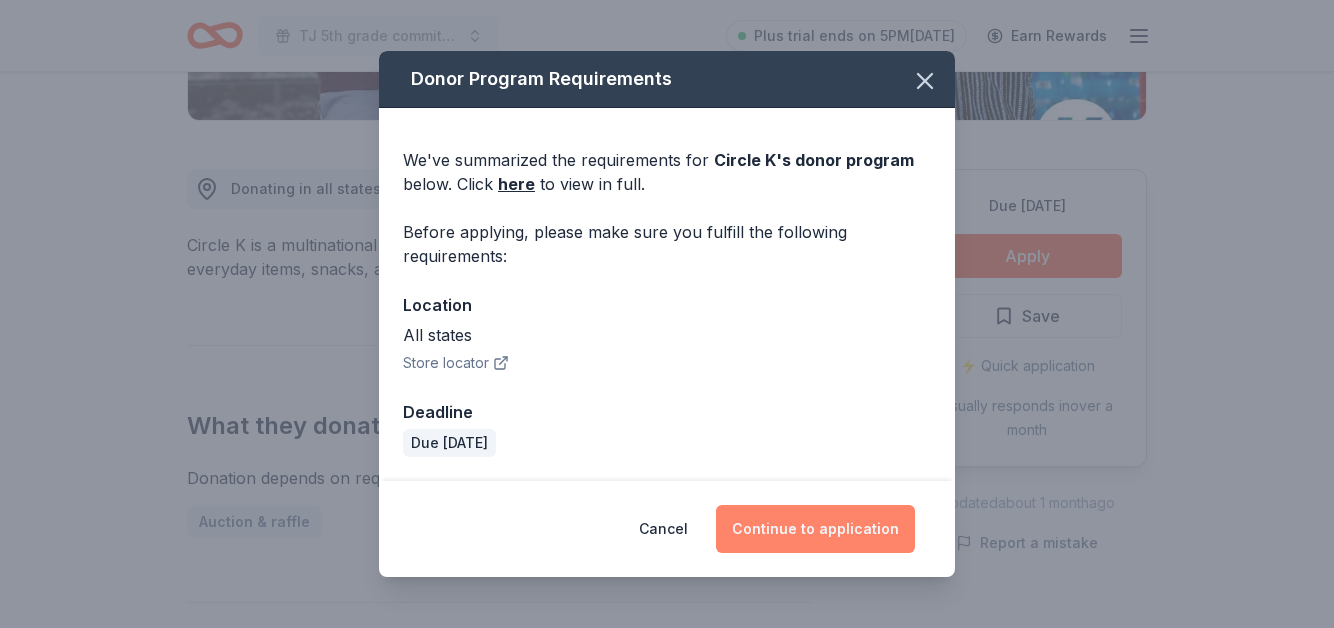 click on "Continue to application" at bounding box center [815, 529] 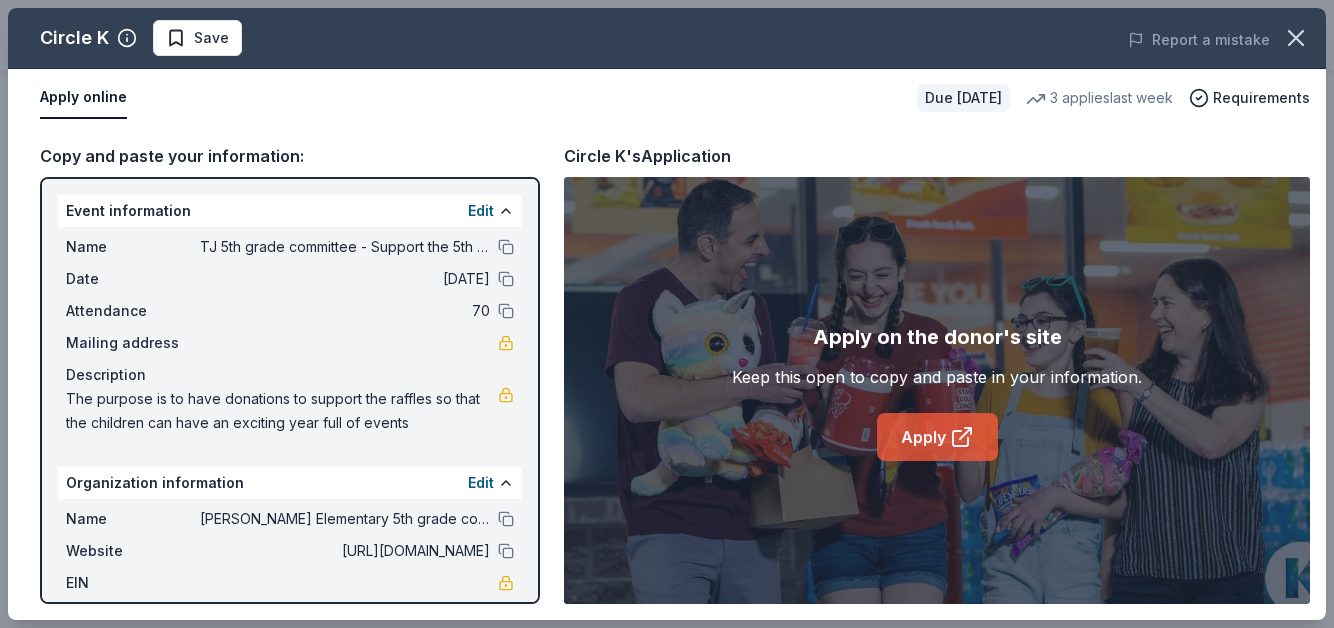 click on "Apply" at bounding box center (937, 437) 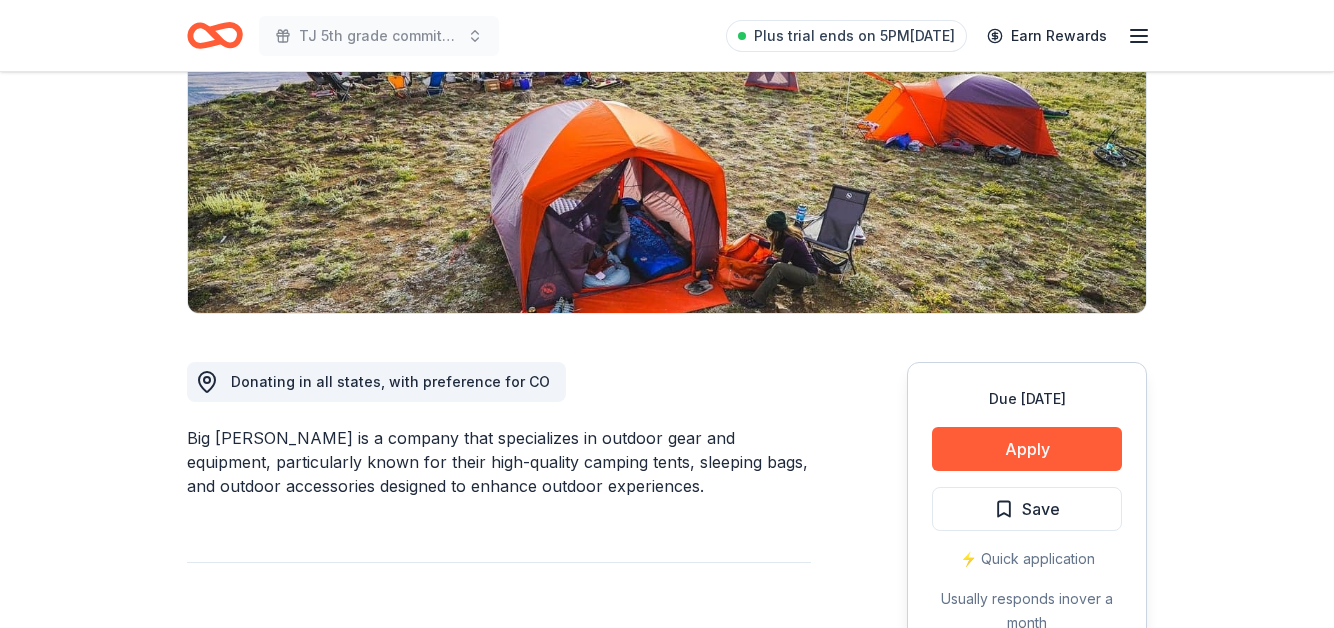 scroll, scrollTop: 297, scrollLeft: 0, axis: vertical 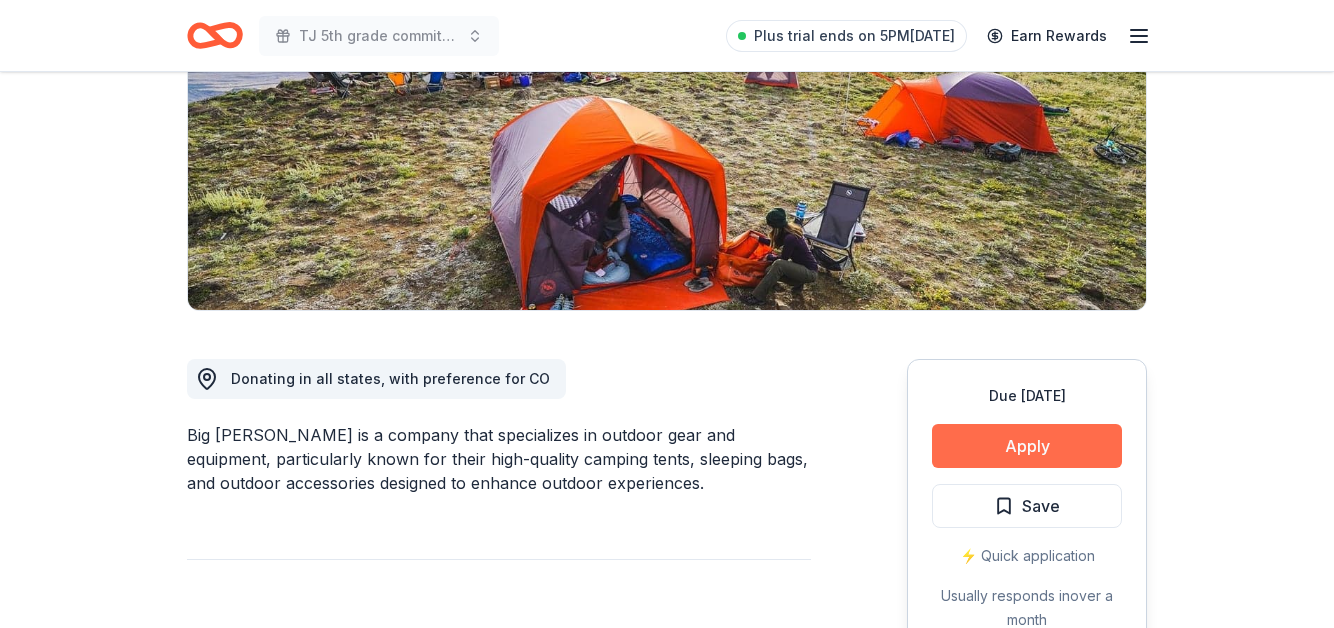 click on "Apply" at bounding box center [1027, 446] 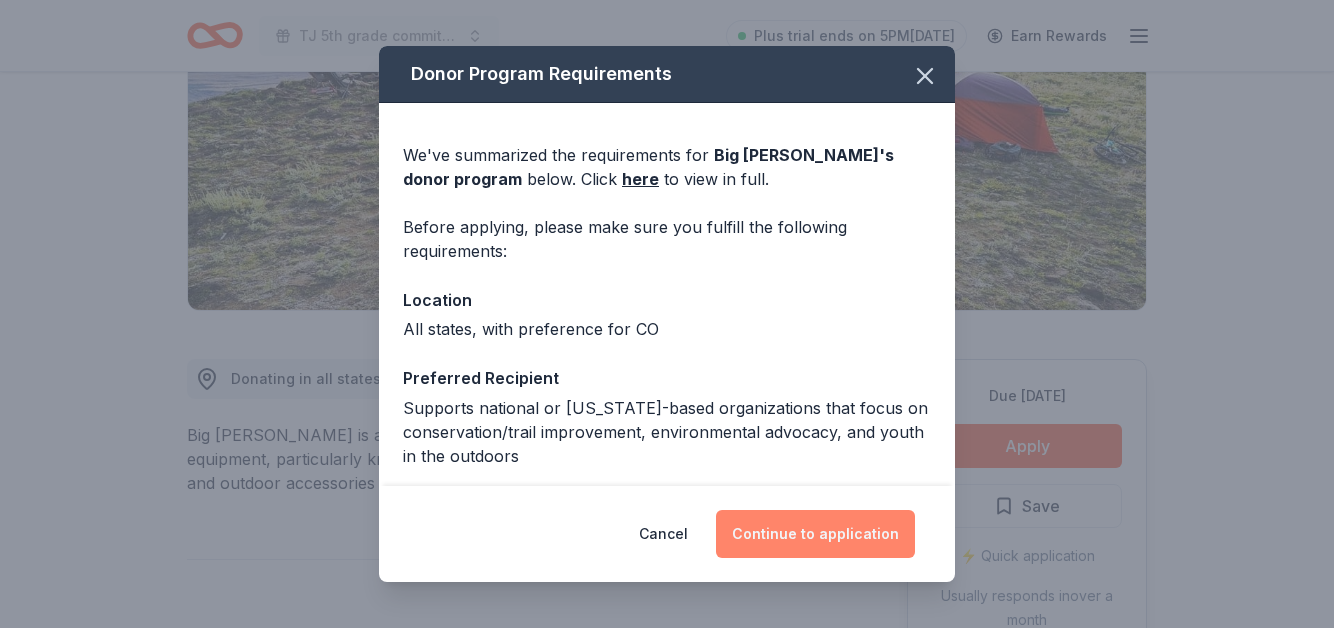 click on "Continue to application" at bounding box center [815, 534] 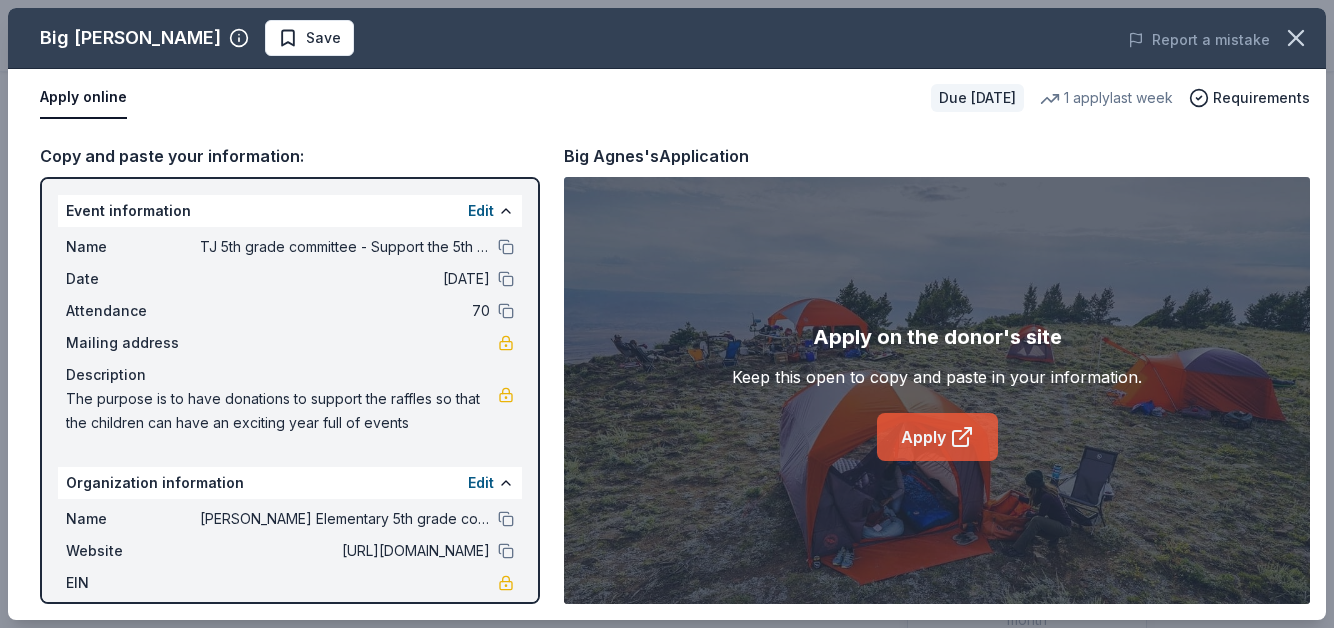 click on "Apply" at bounding box center (937, 437) 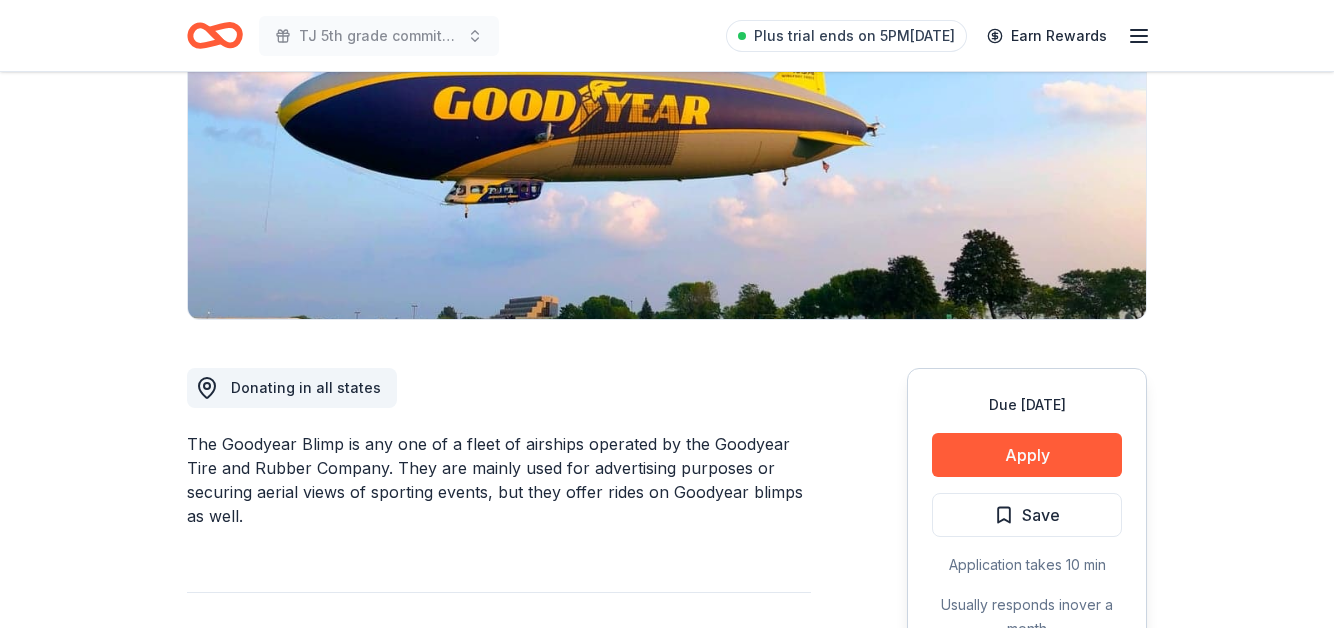 scroll, scrollTop: 277, scrollLeft: 0, axis: vertical 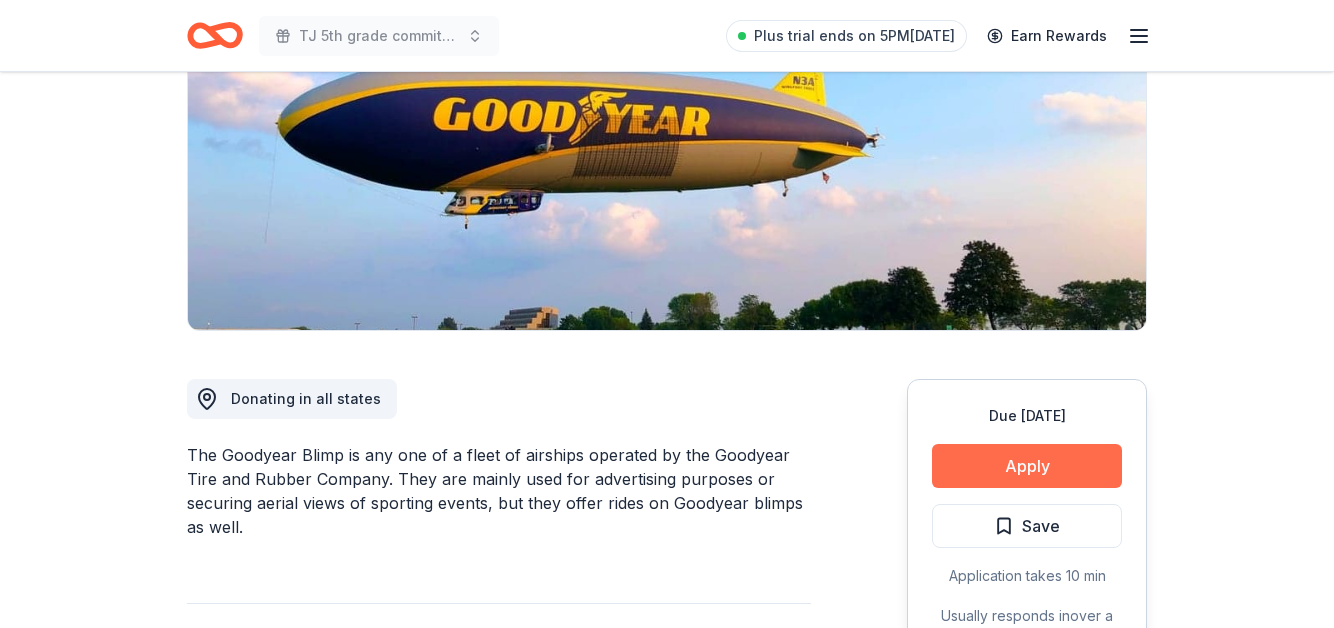 click on "Apply" at bounding box center [1027, 466] 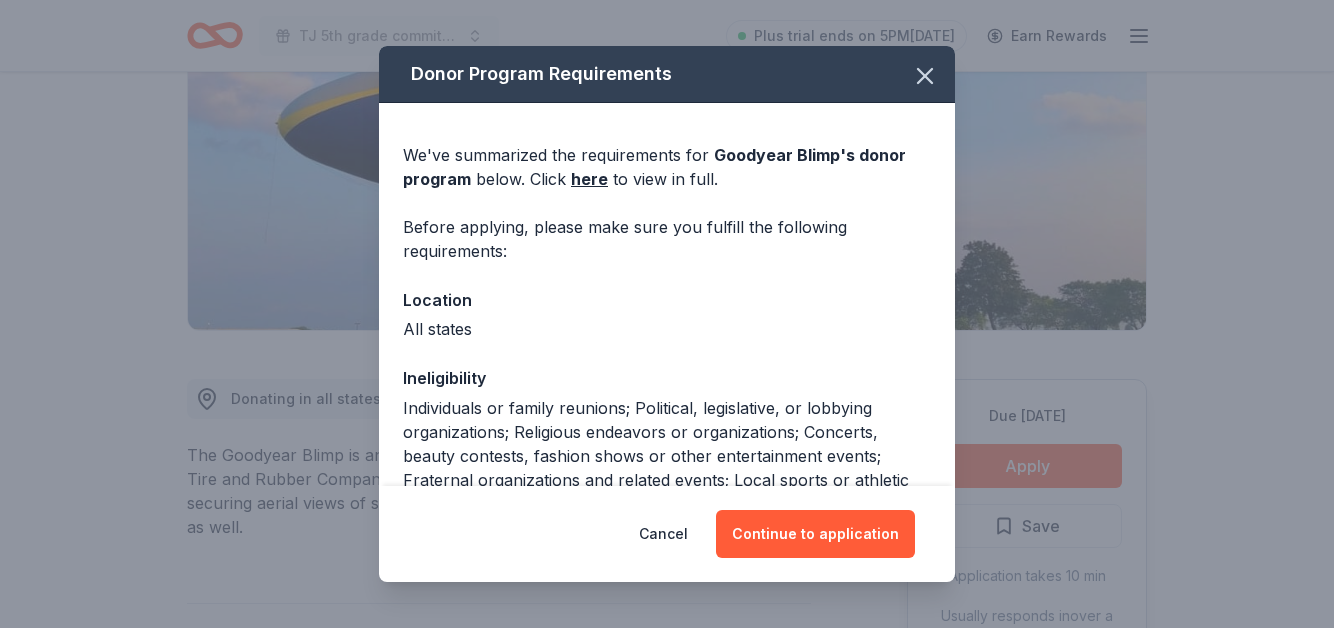 drag, startPoint x: 846, startPoint y: 523, endPoint x: 839, endPoint y: 508, distance: 16.552946 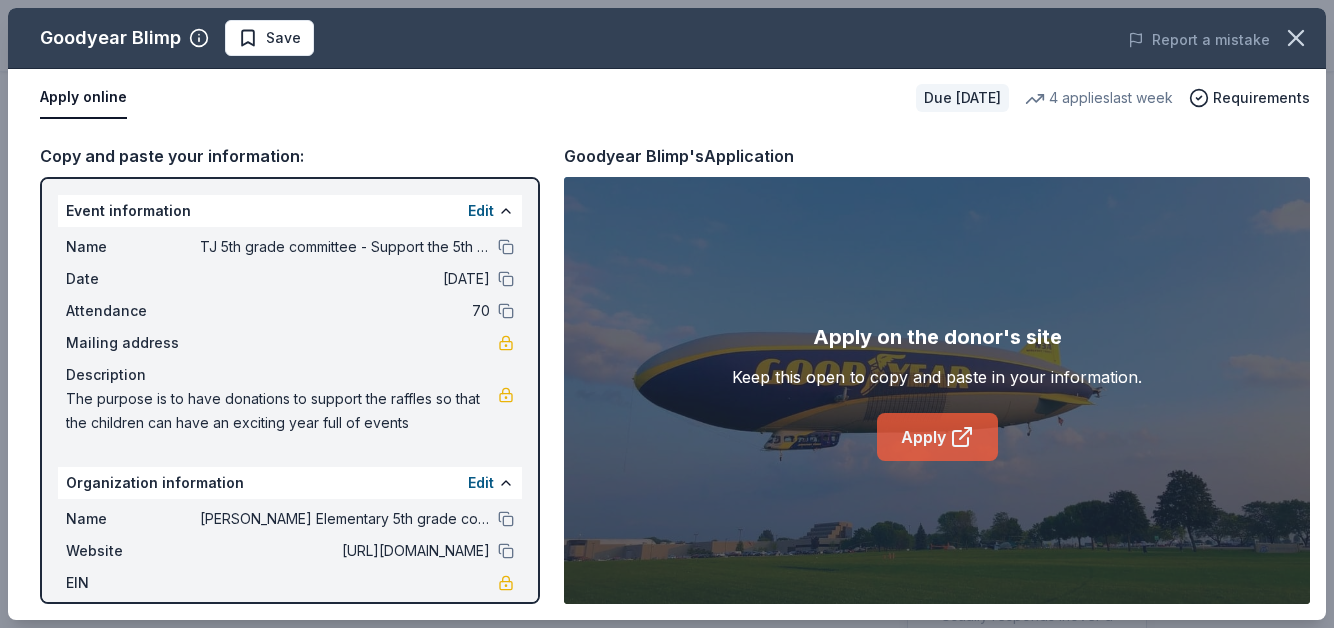 click on "Apply" at bounding box center [937, 437] 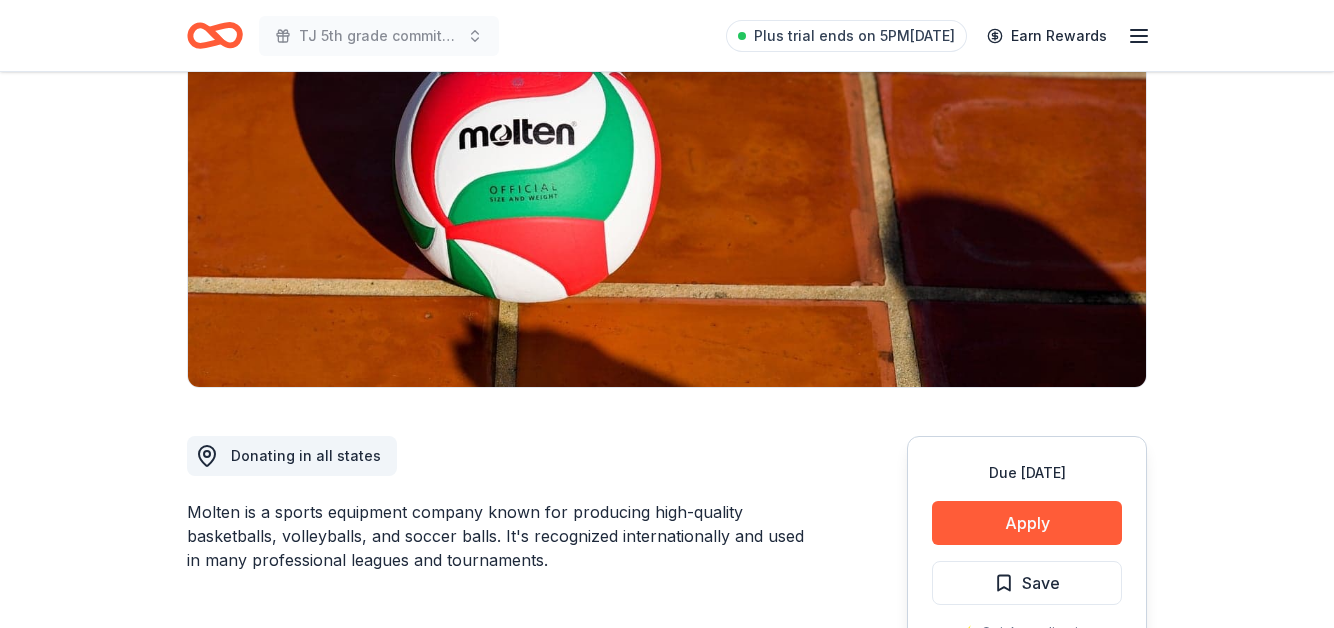 scroll, scrollTop: 228, scrollLeft: 0, axis: vertical 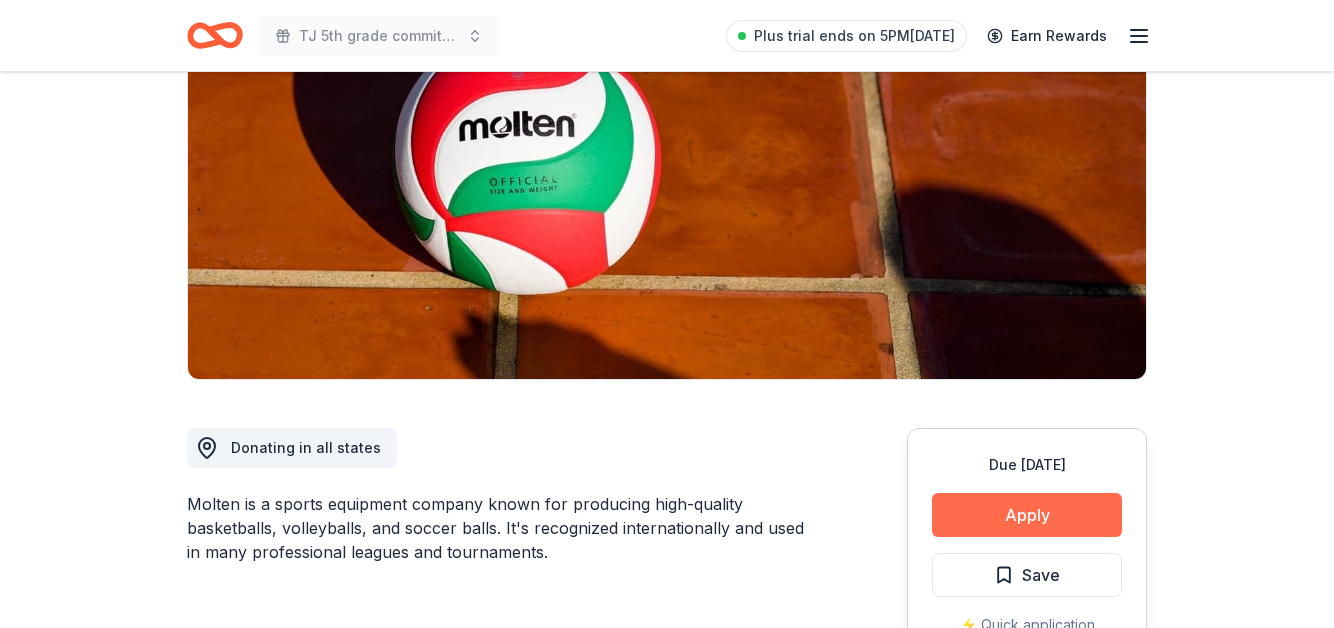 click on "Apply" at bounding box center [1027, 515] 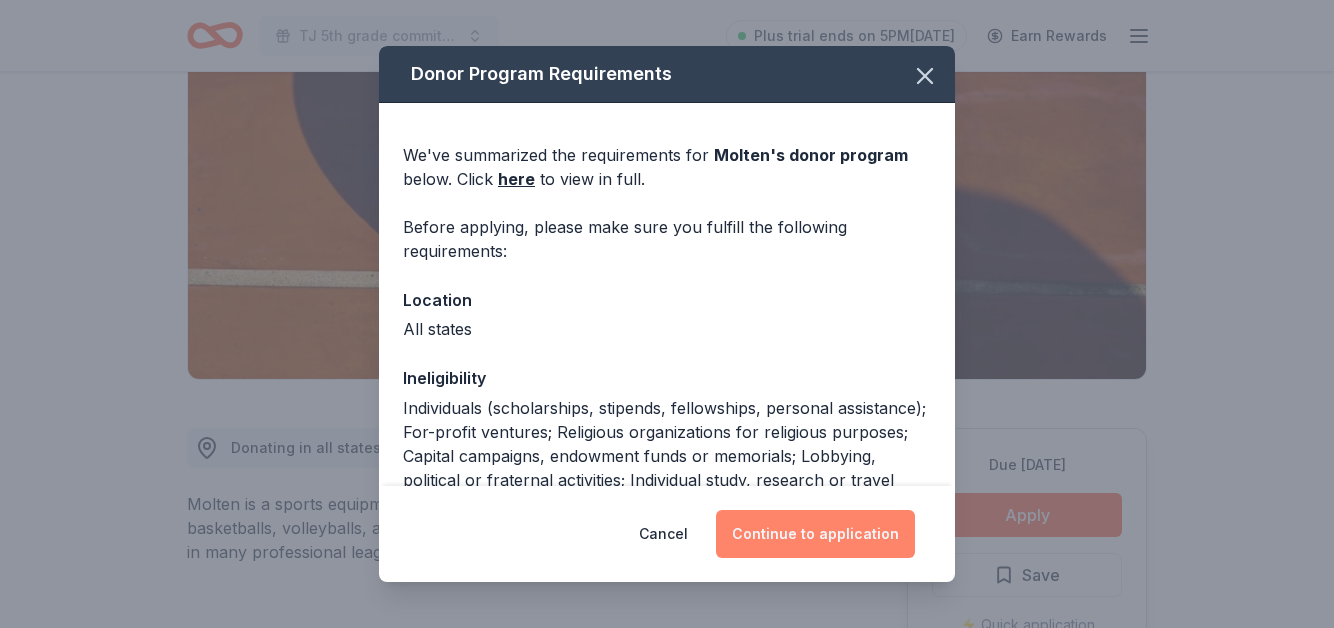click on "Continue to application" at bounding box center [815, 534] 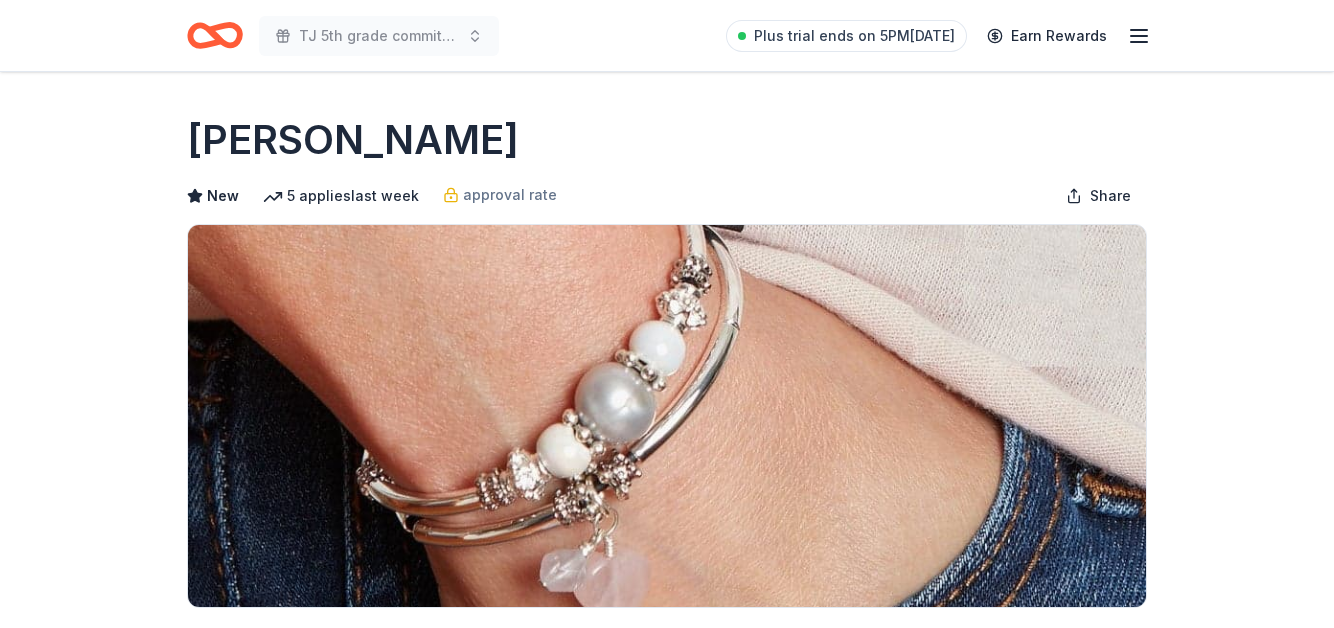 scroll, scrollTop: 245, scrollLeft: 0, axis: vertical 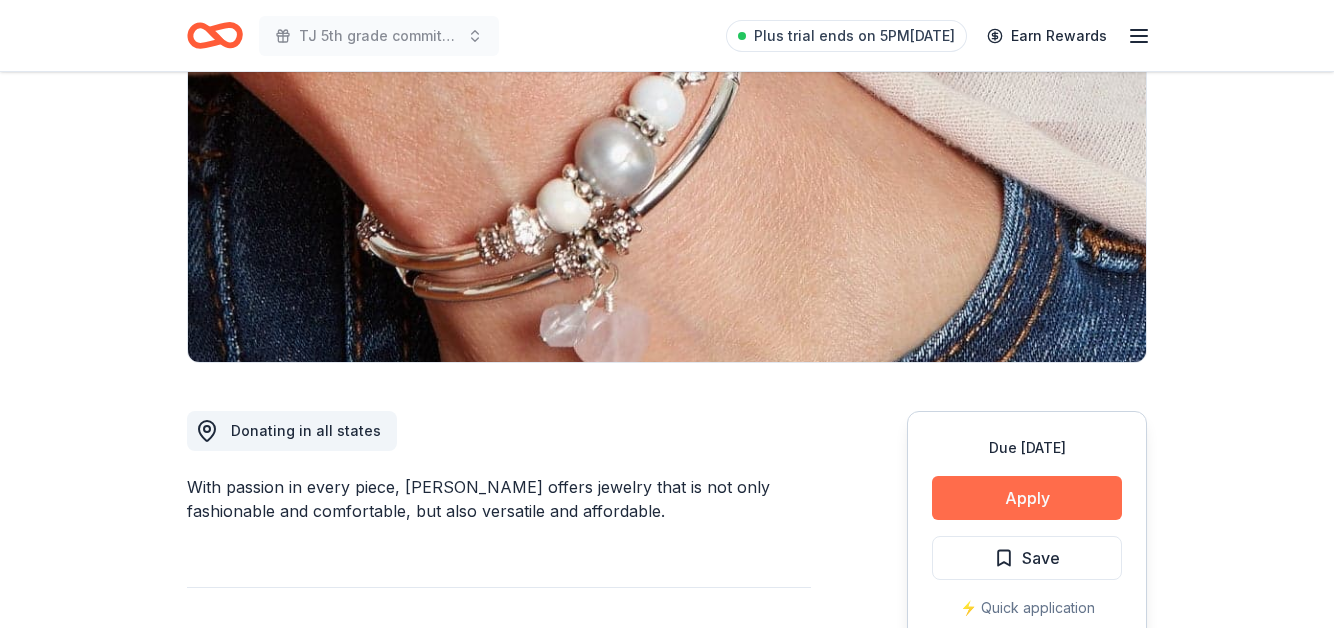 click on "Apply" at bounding box center [1027, 498] 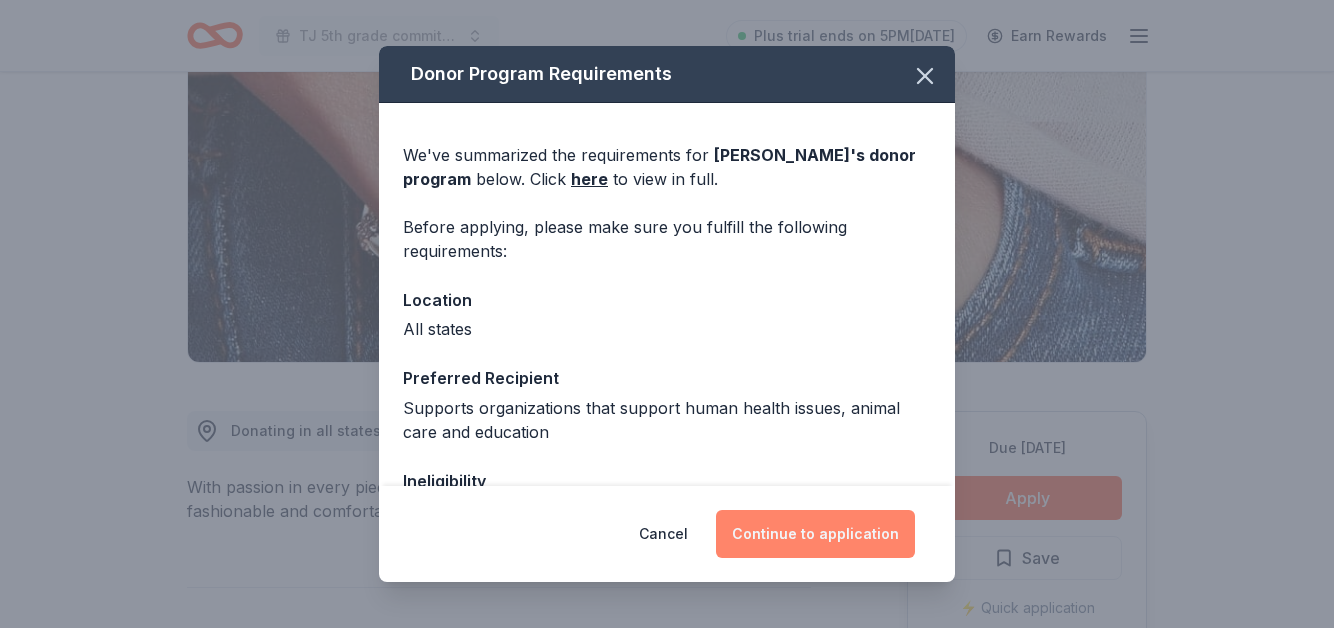 click on "Continue to application" at bounding box center [815, 534] 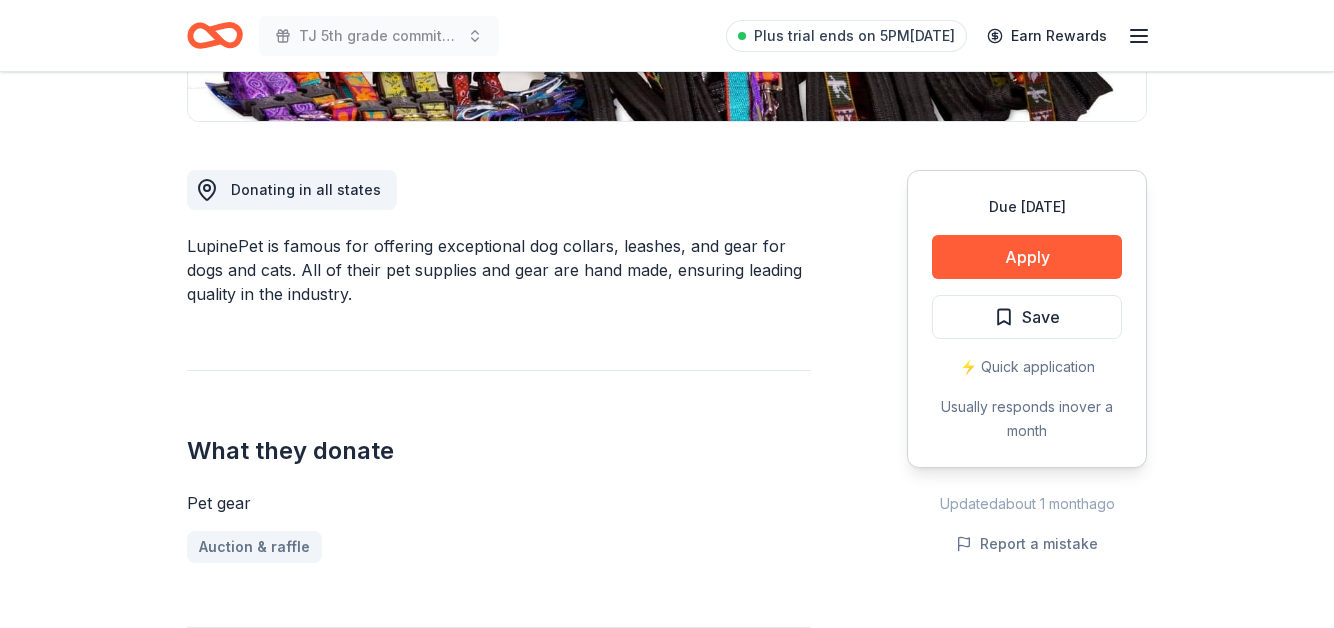 scroll, scrollTop: 437, scrollLeft: 0, axis: vertical 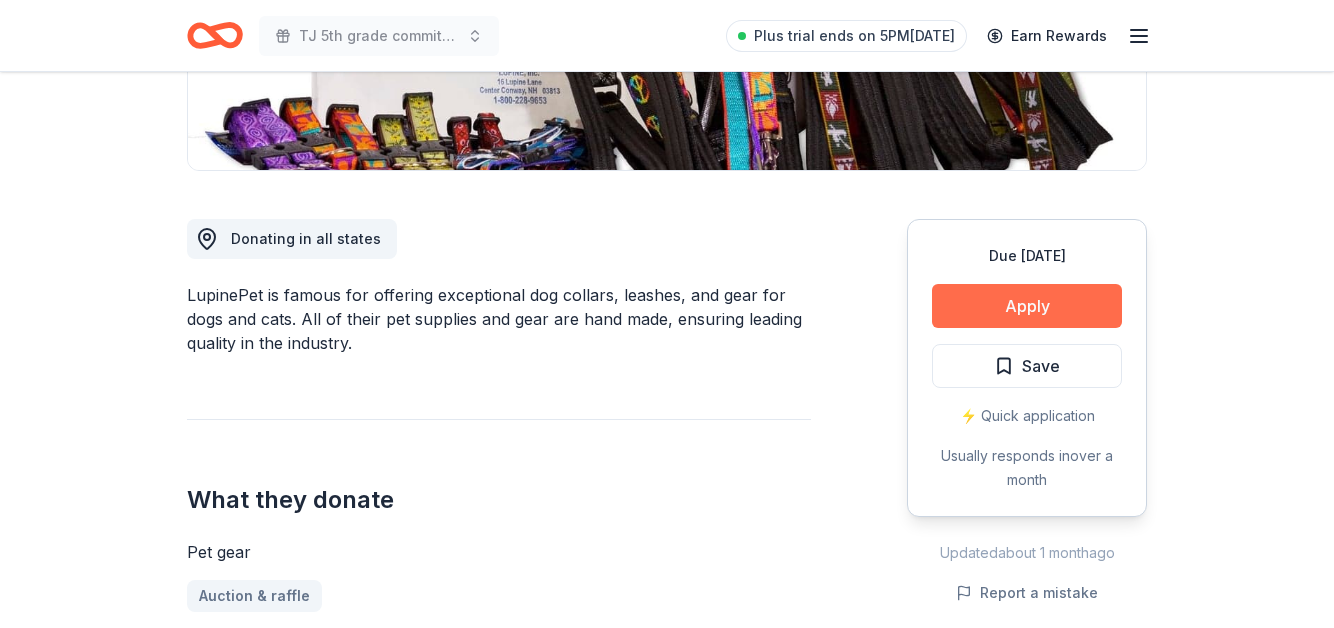 click on "Apply" at bounding box center (1027, 306) 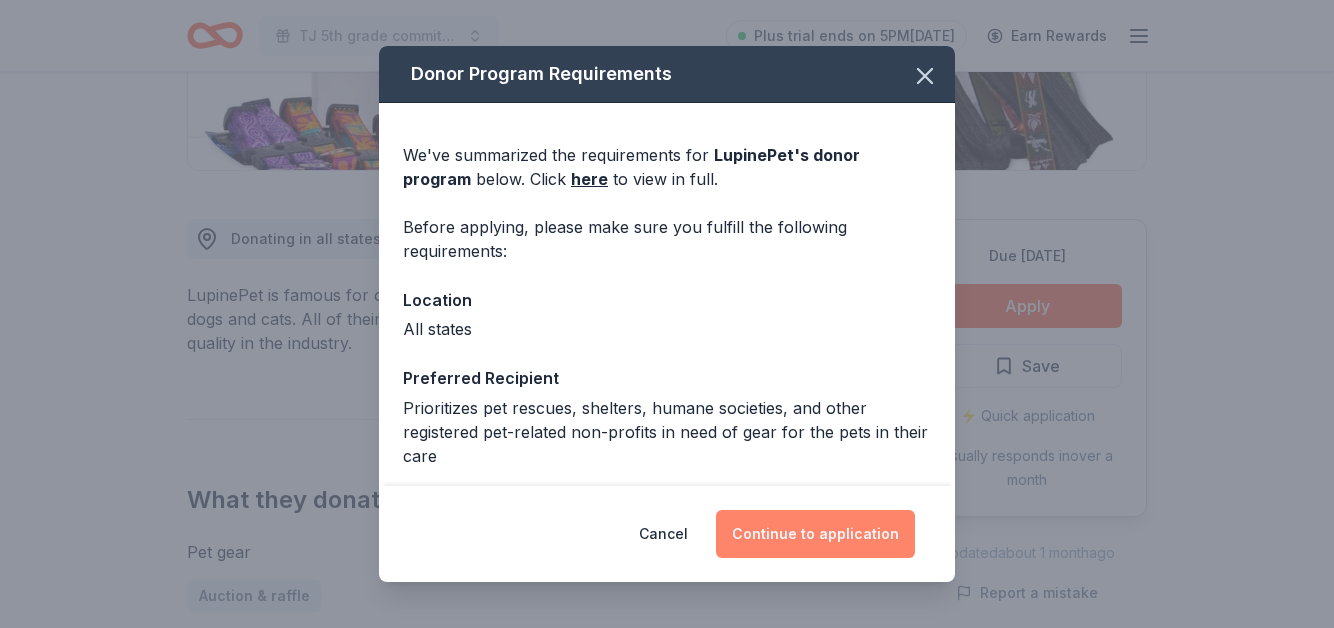 click on "Continue to application" at bounding box center (815, 534) 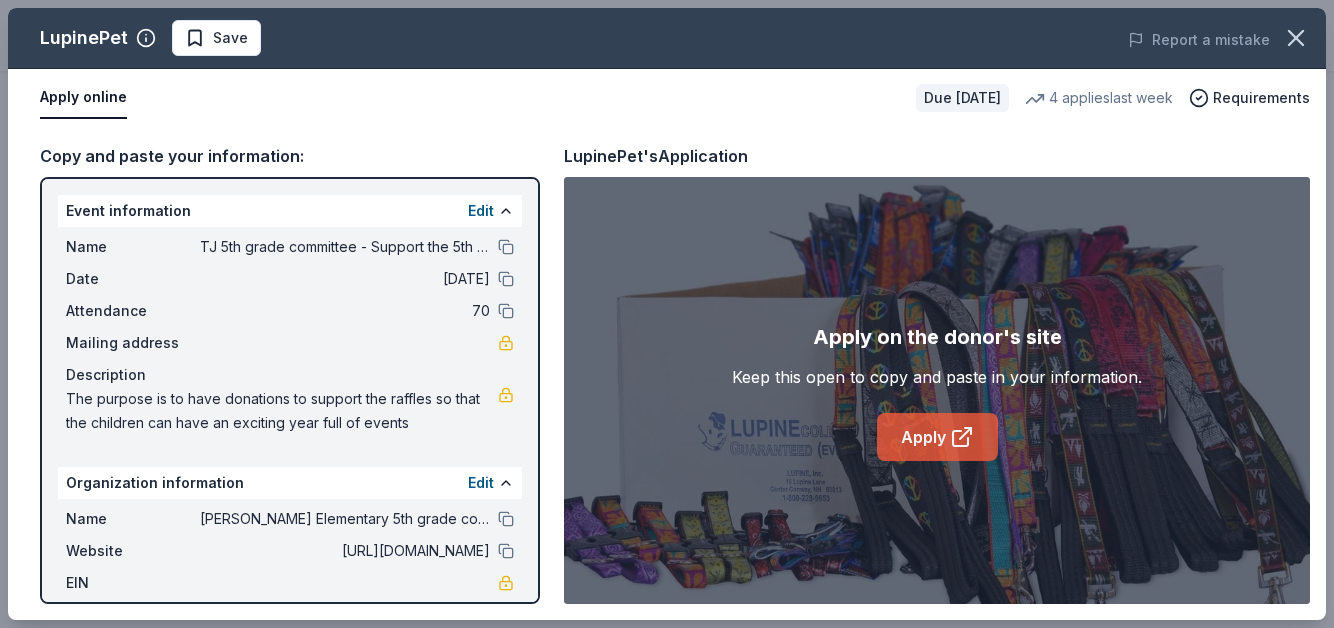 click on "Apply" at bounding box center [937, 437] 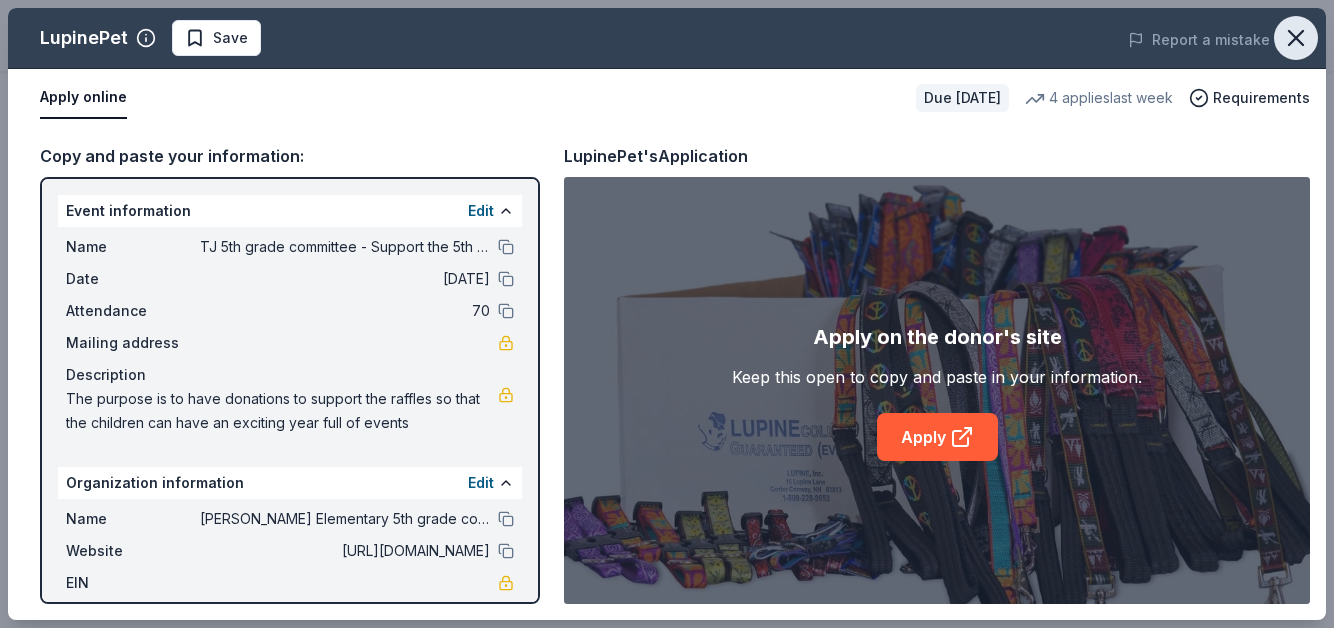 click 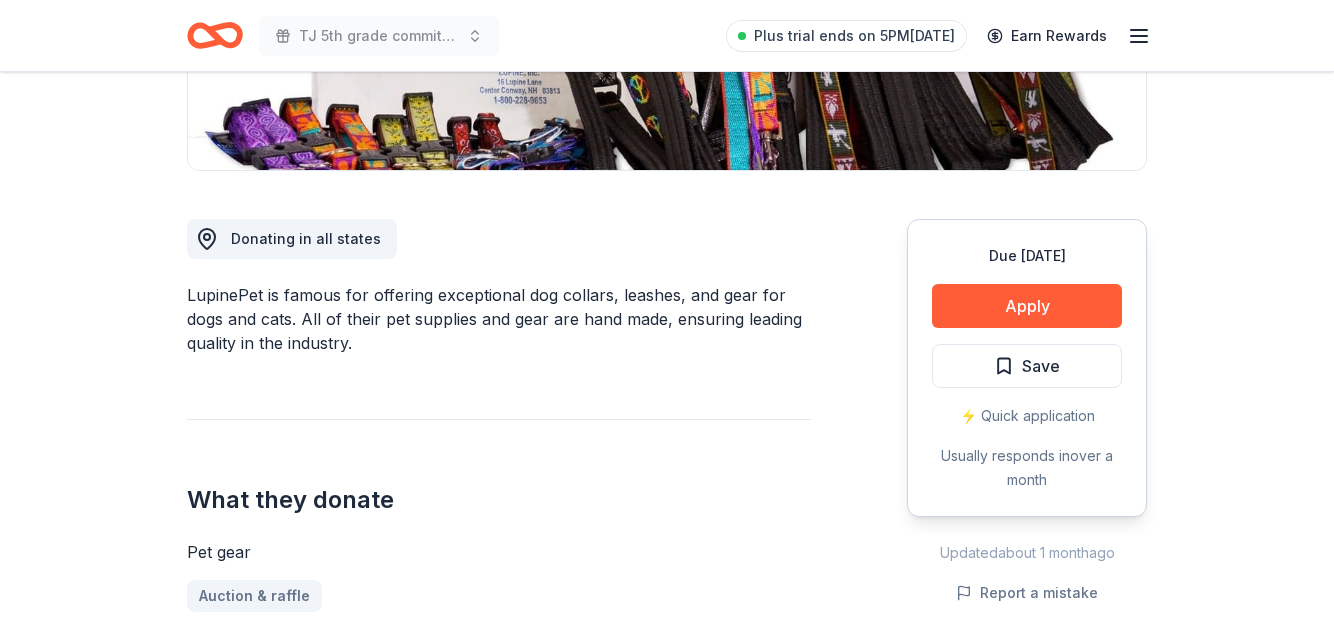scroll, scrollTop: 0, scrollLeft: 0, axis: both 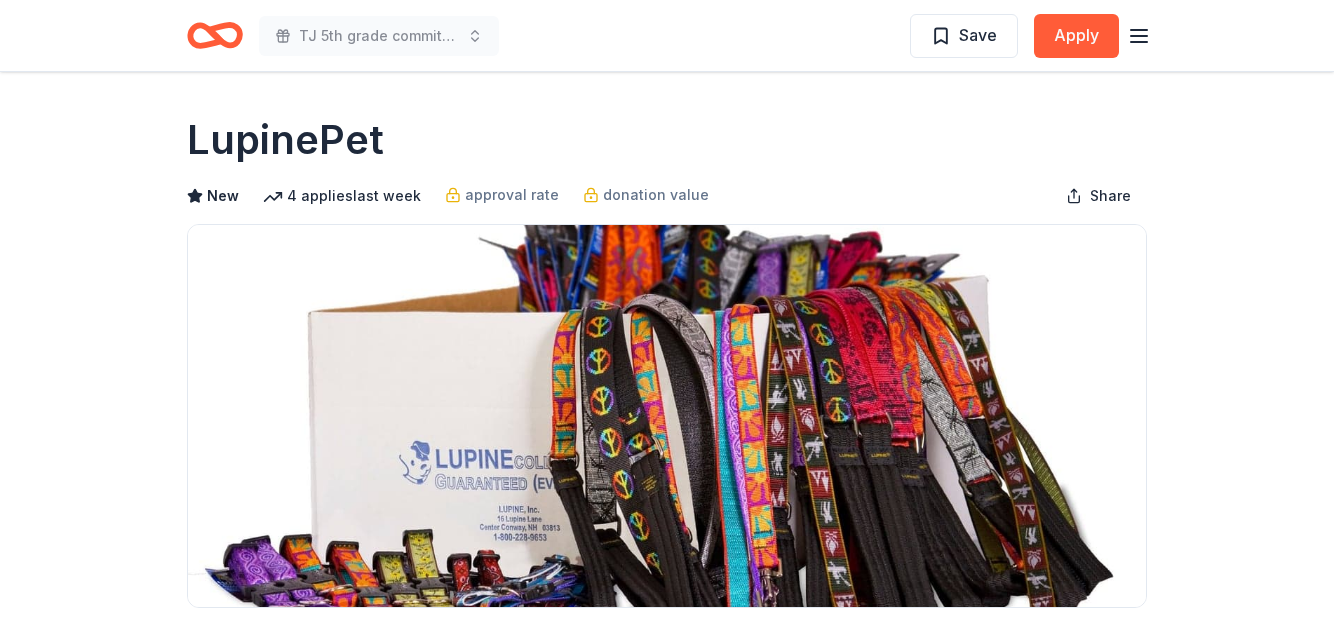 click 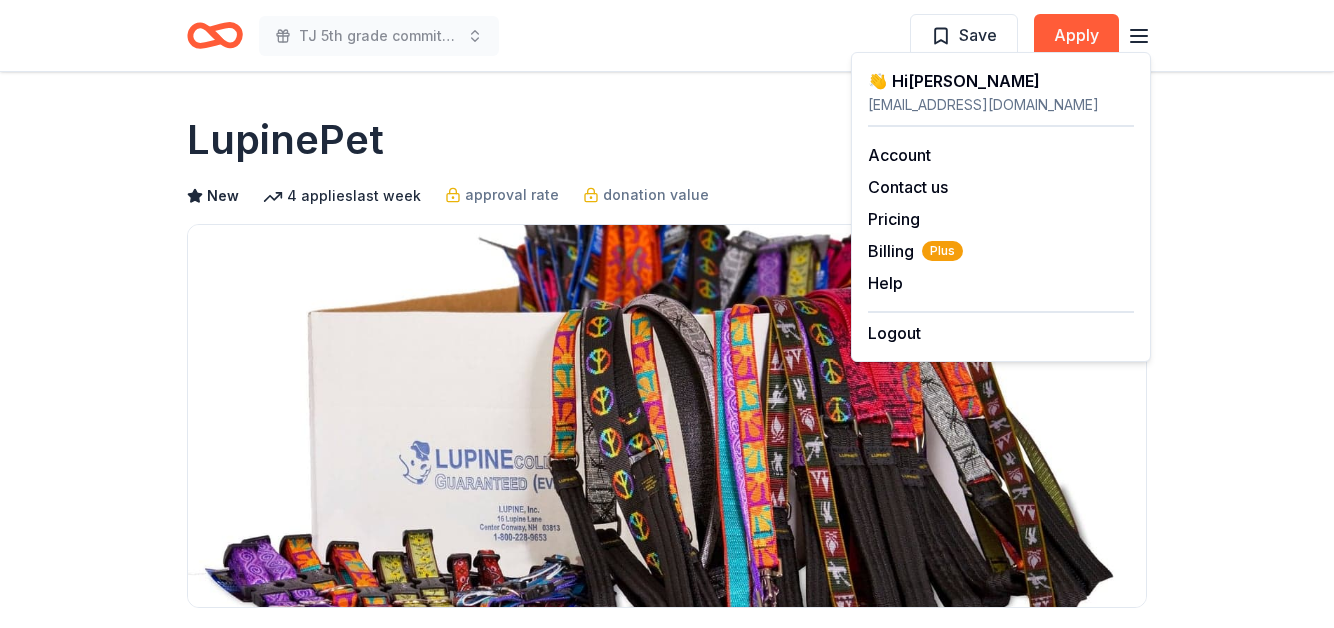 click on "tj5thgradecommittee2026@gmail.com" at bounding box center [1001, 105] 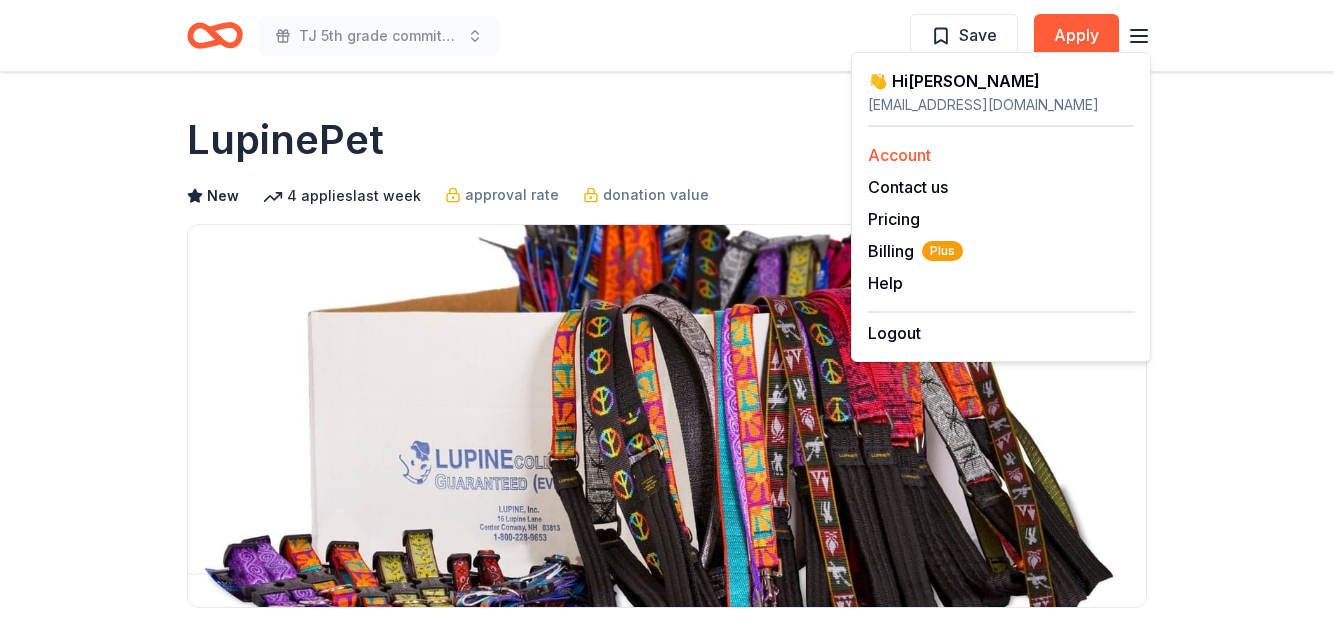 click on "Account" at bounding box center (899, 155) 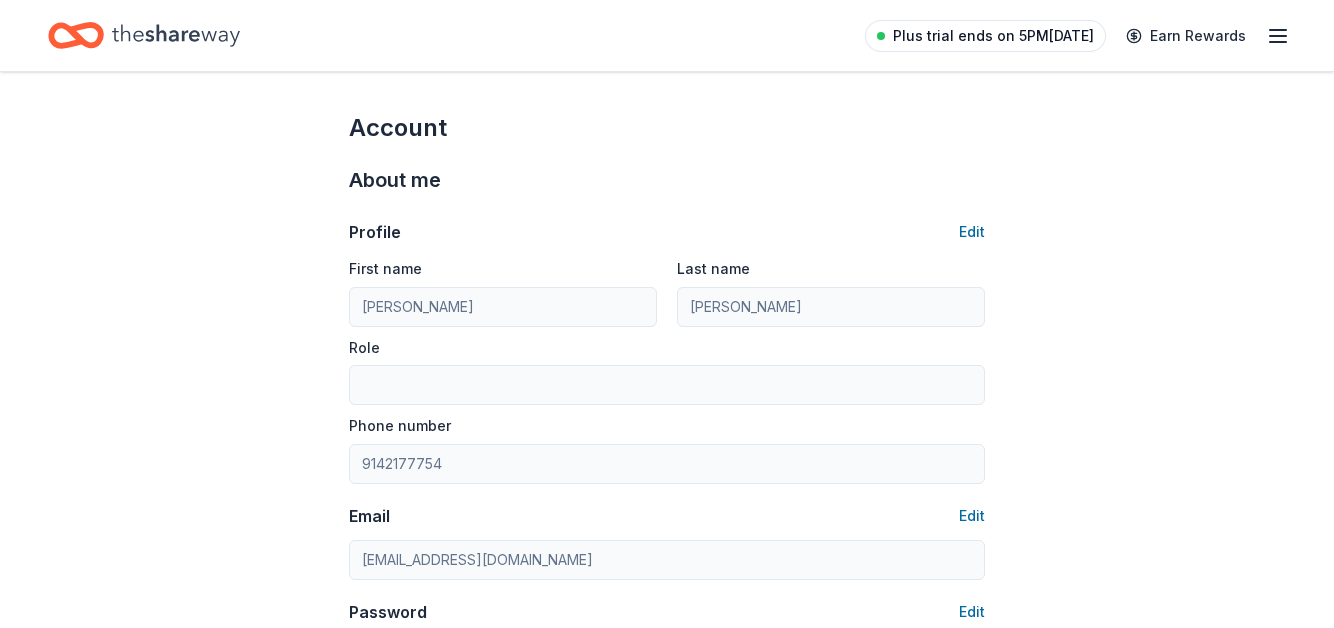 click on "Plus trial ends on 5PM[DATE]" at bounding box center (993, 36) 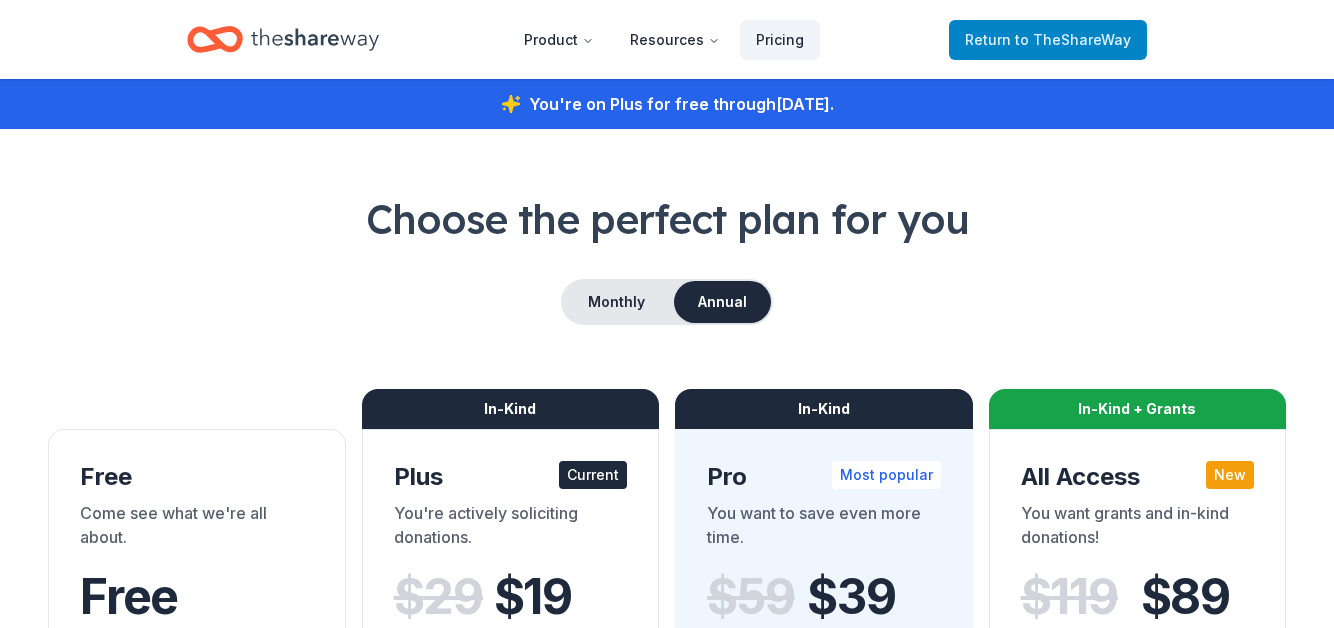 click on "to TheShareWay" at bounding box center (1073, 39) 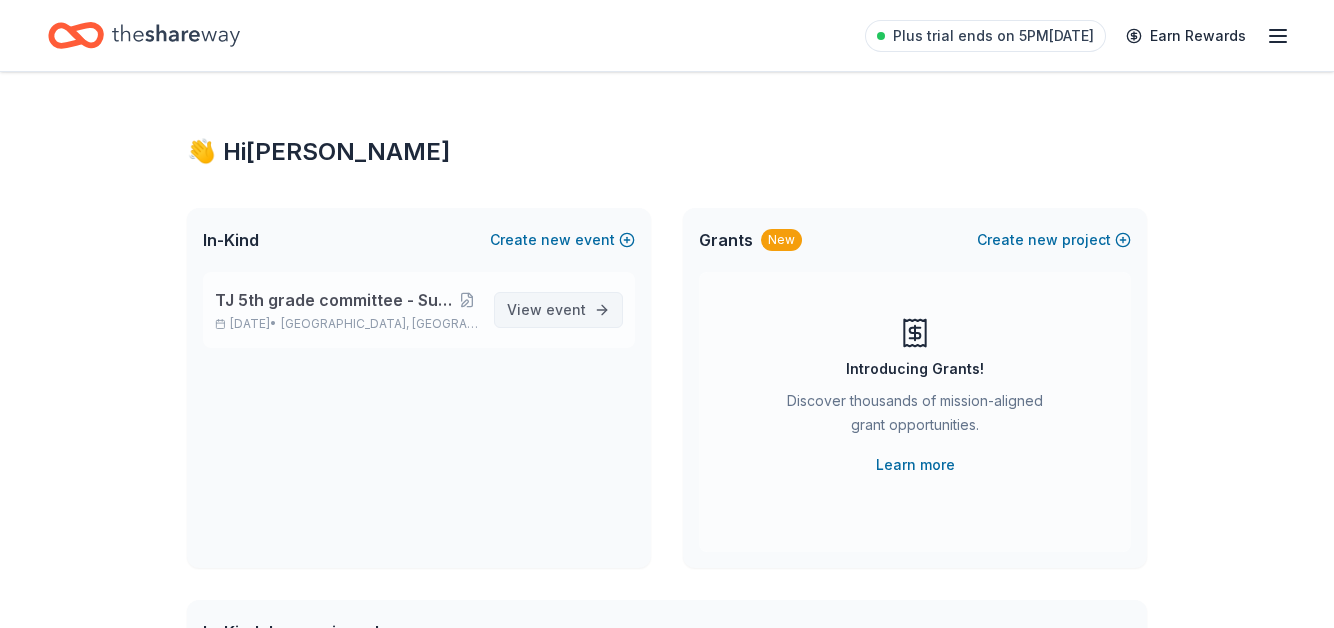 click on "View   event" at bounding box center [546, 310] 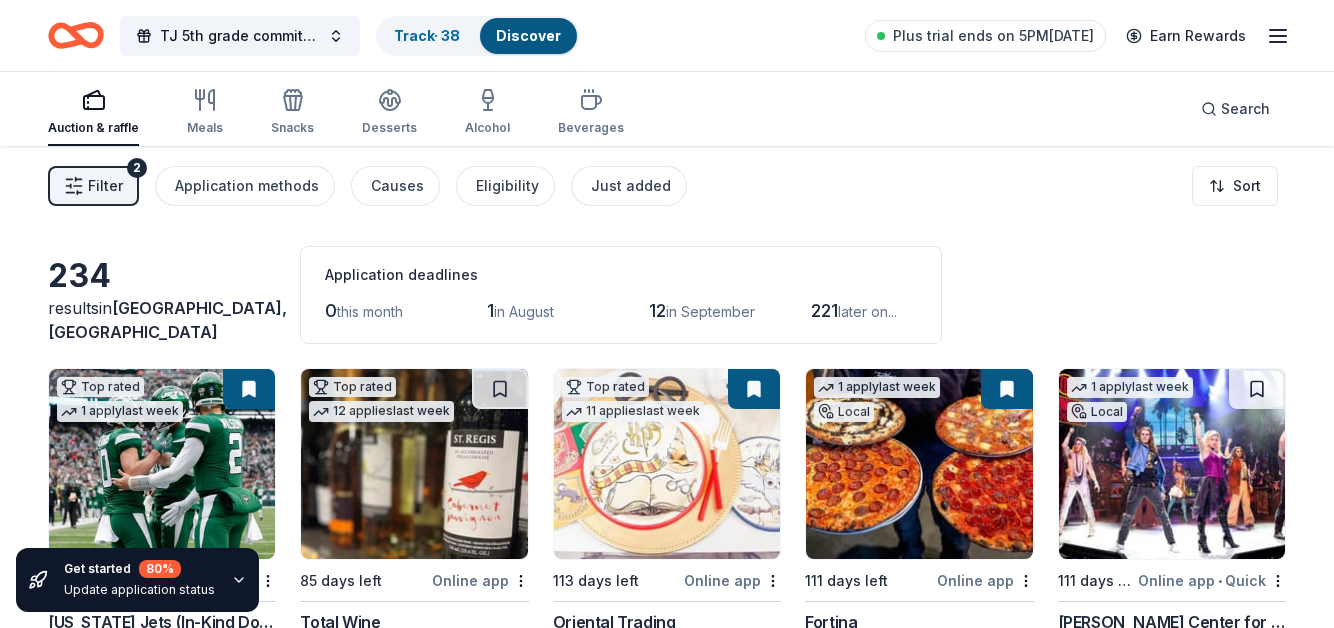 click on "Filter" at bounding box center (105, 186) 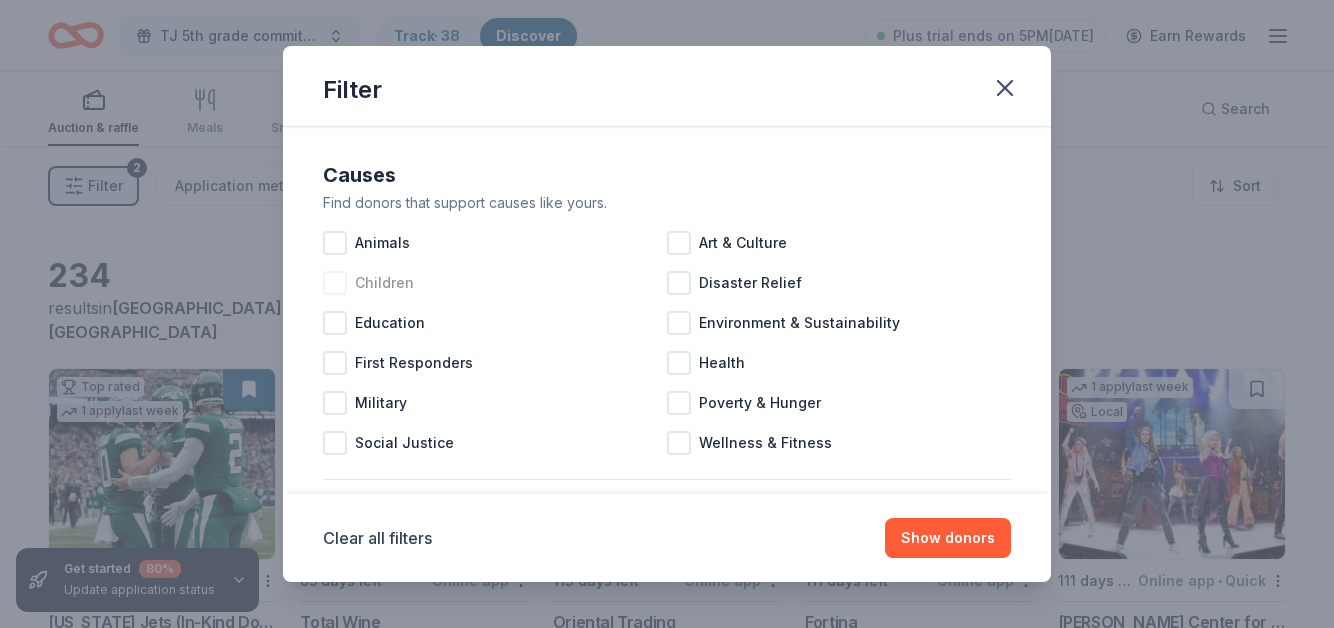click on "Children" at bounding box center [384, 283] 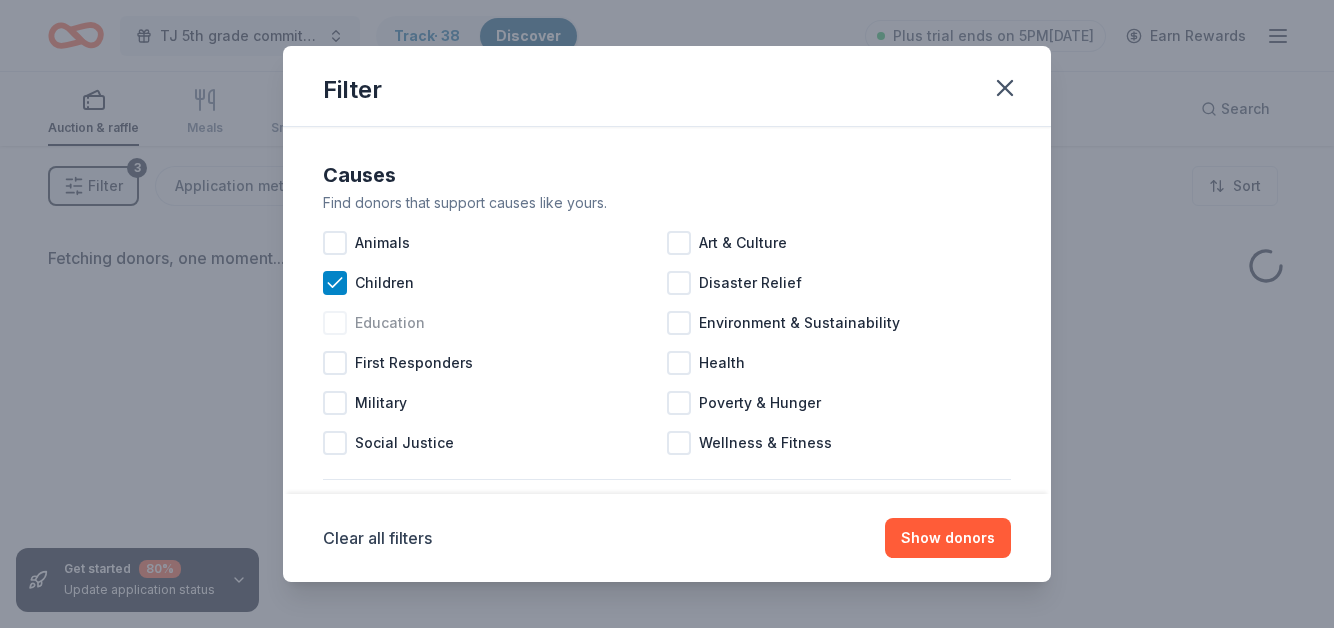 click on "Education" at bounding box center [390, 323] 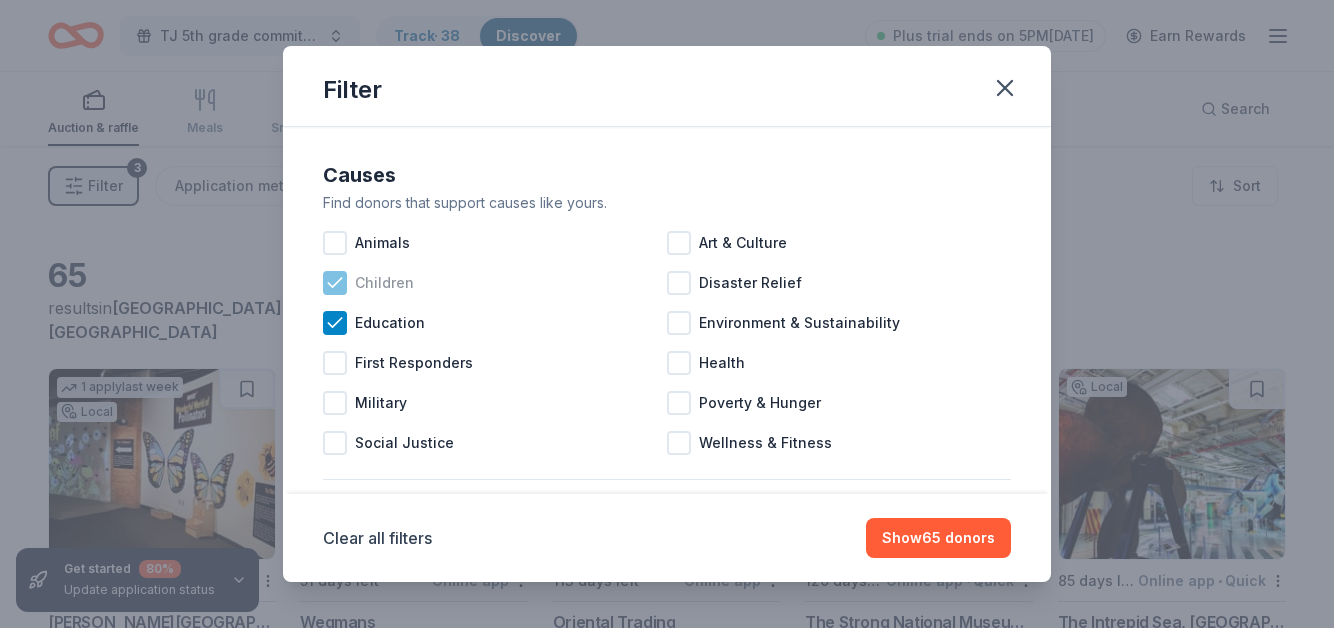 click 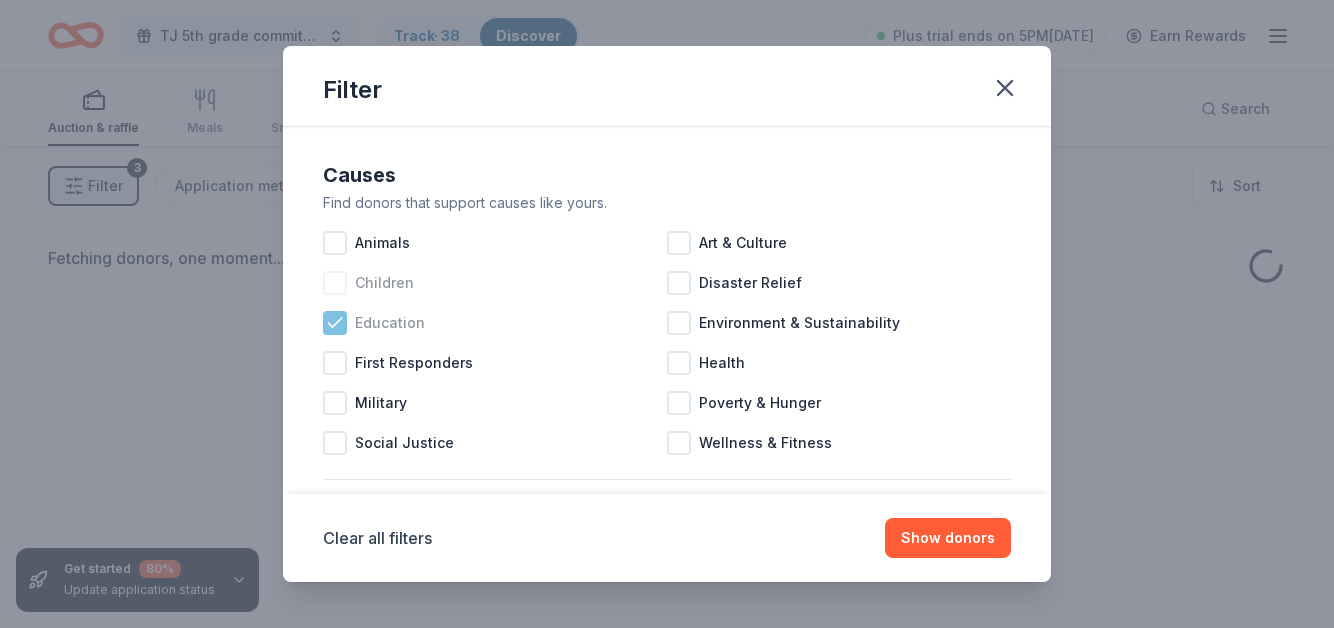 click 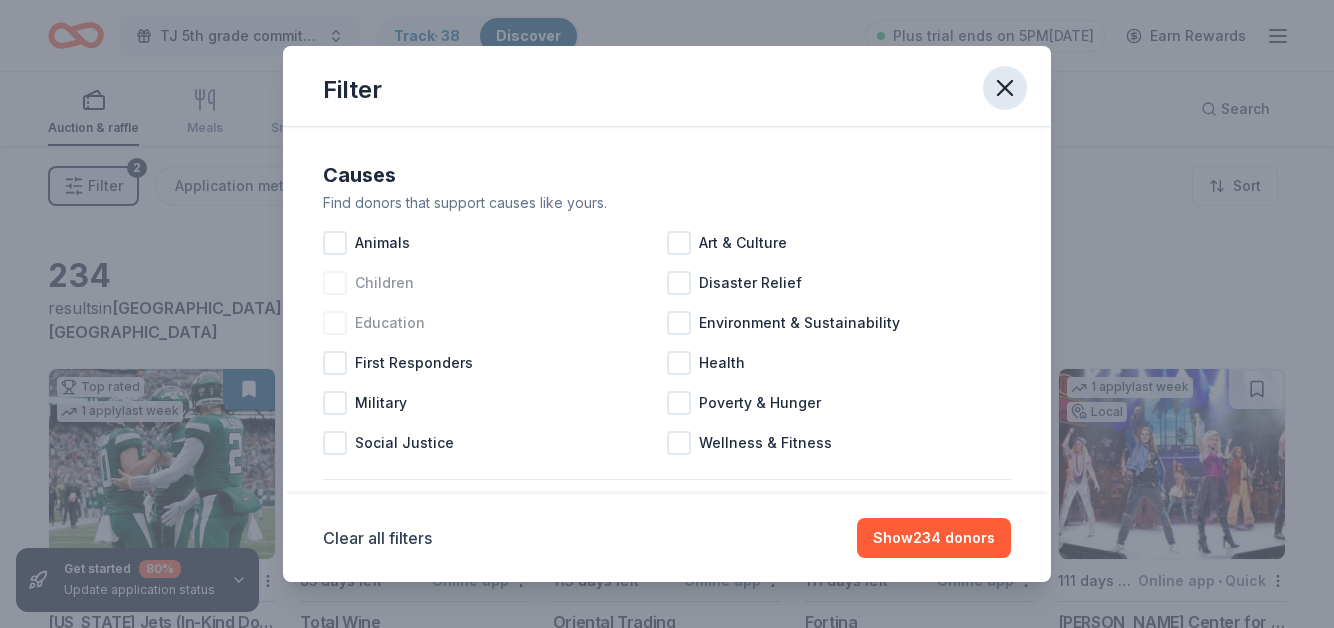 click 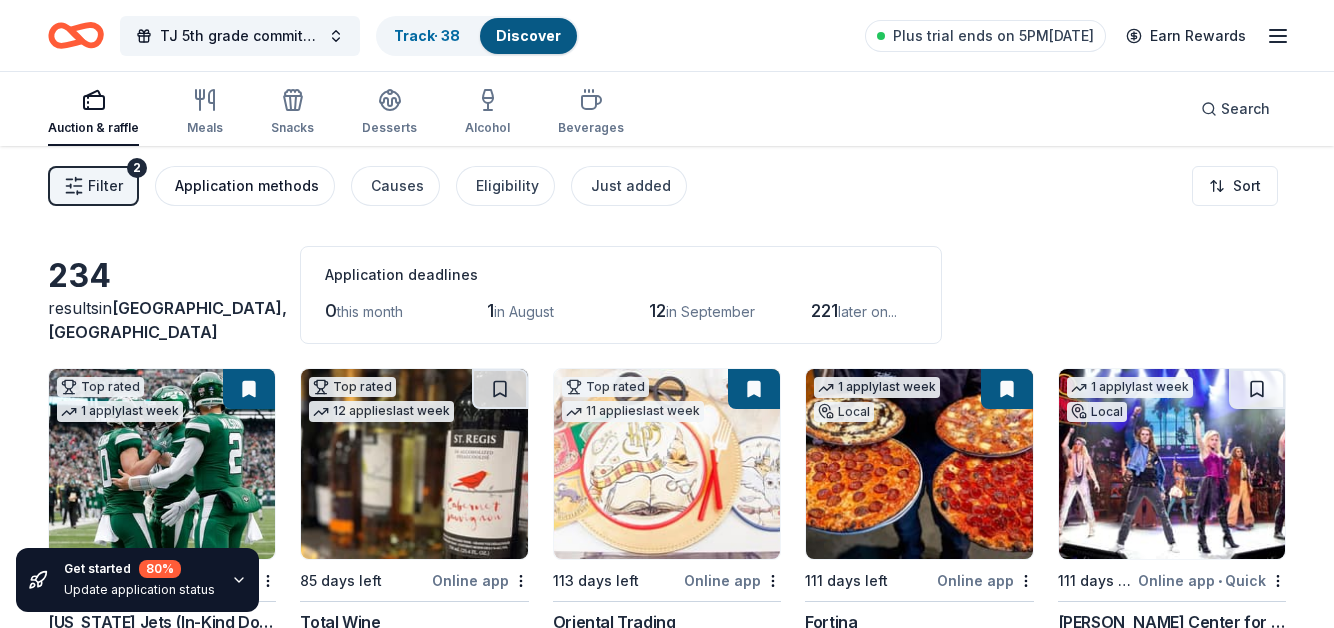 click on "Application methods" at bounding box center (247, 186) 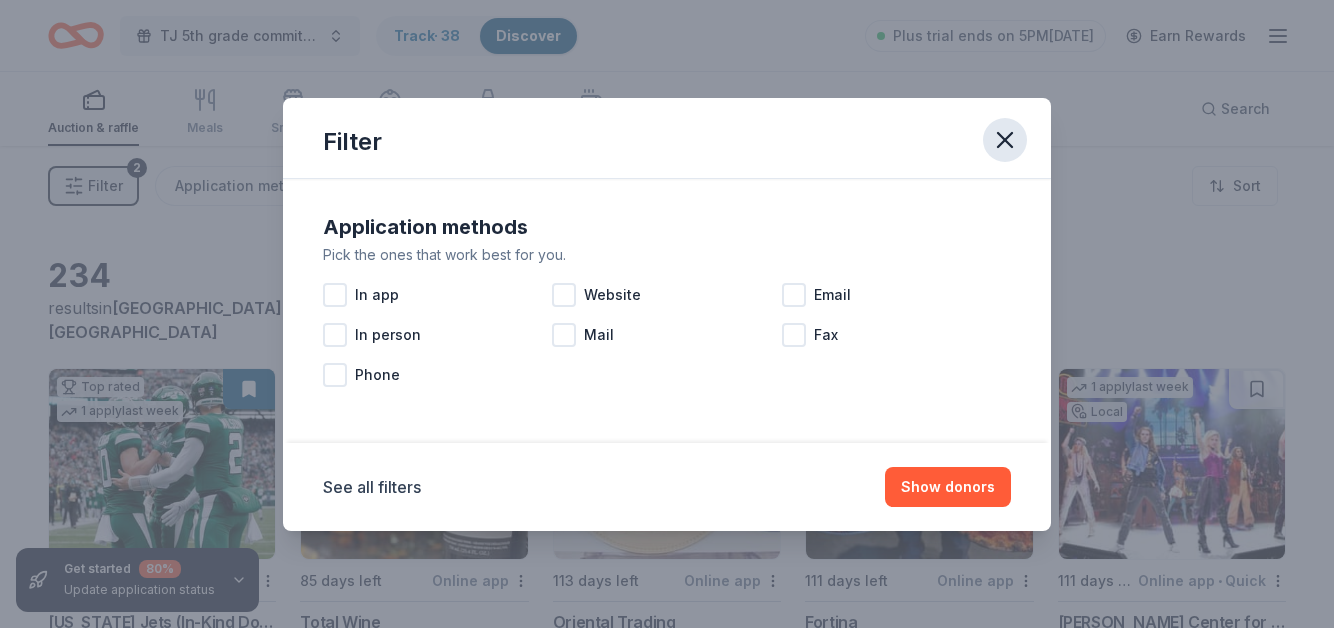 click 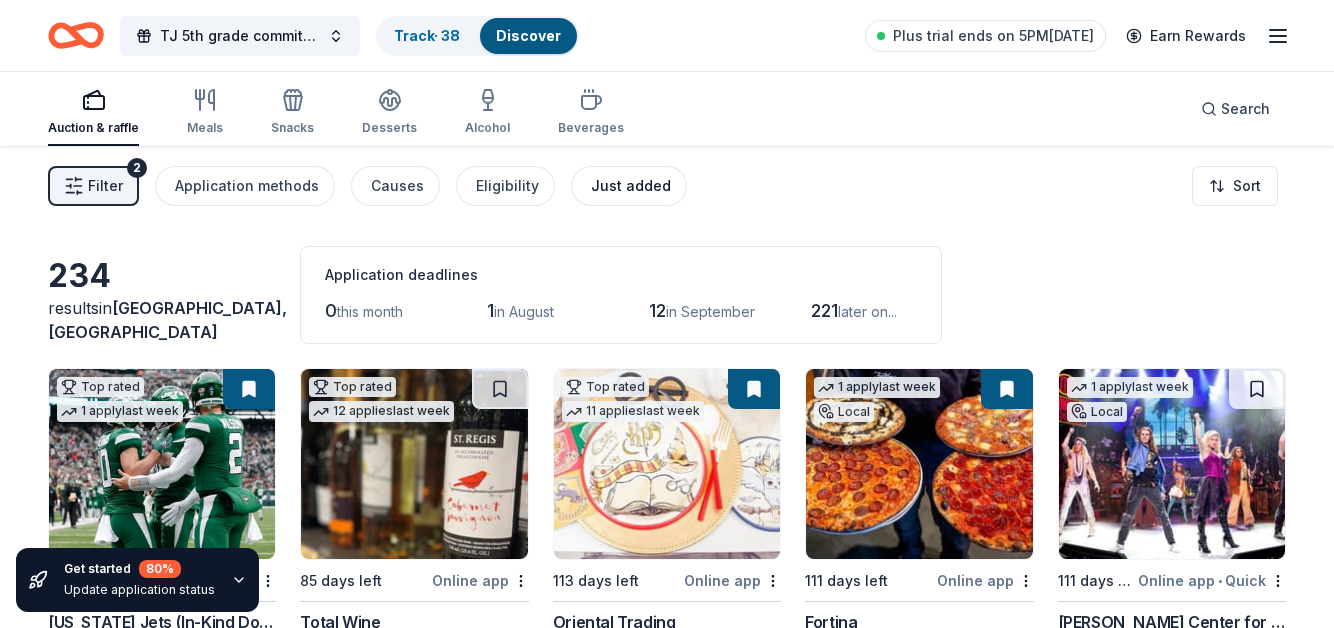click on "Just added" at bounding box center (631, 186) 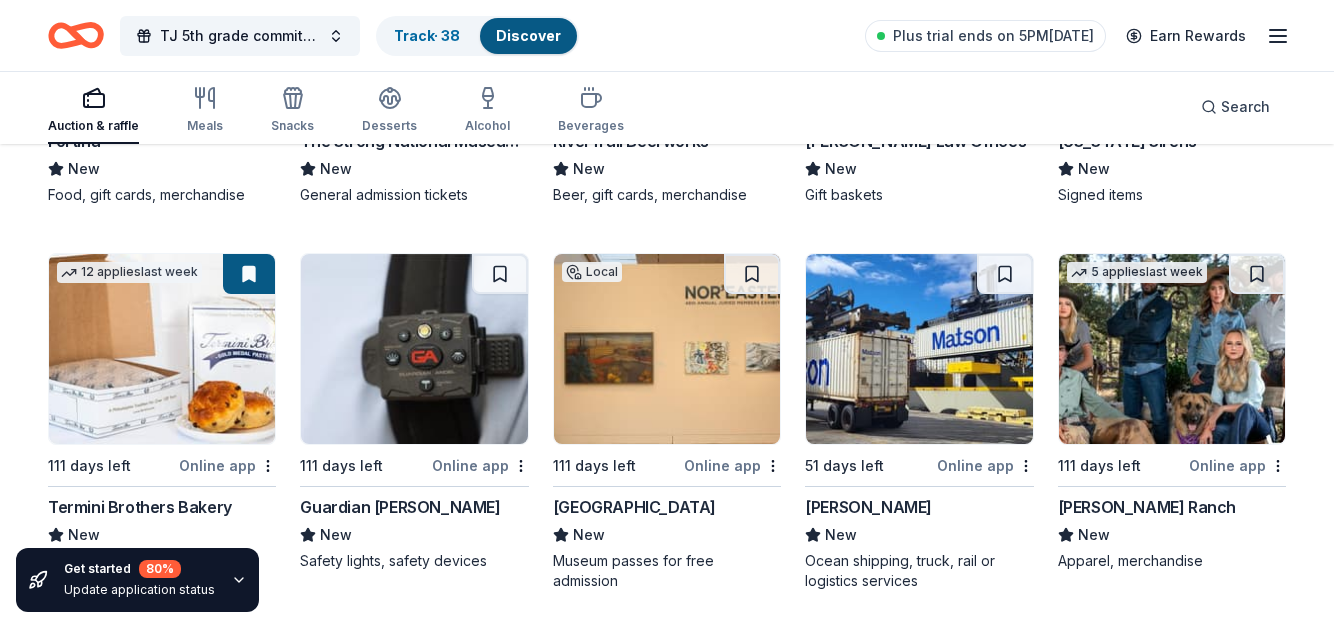 scroll, scrollTop: 483, scrollLeft: 0, axis: vertical 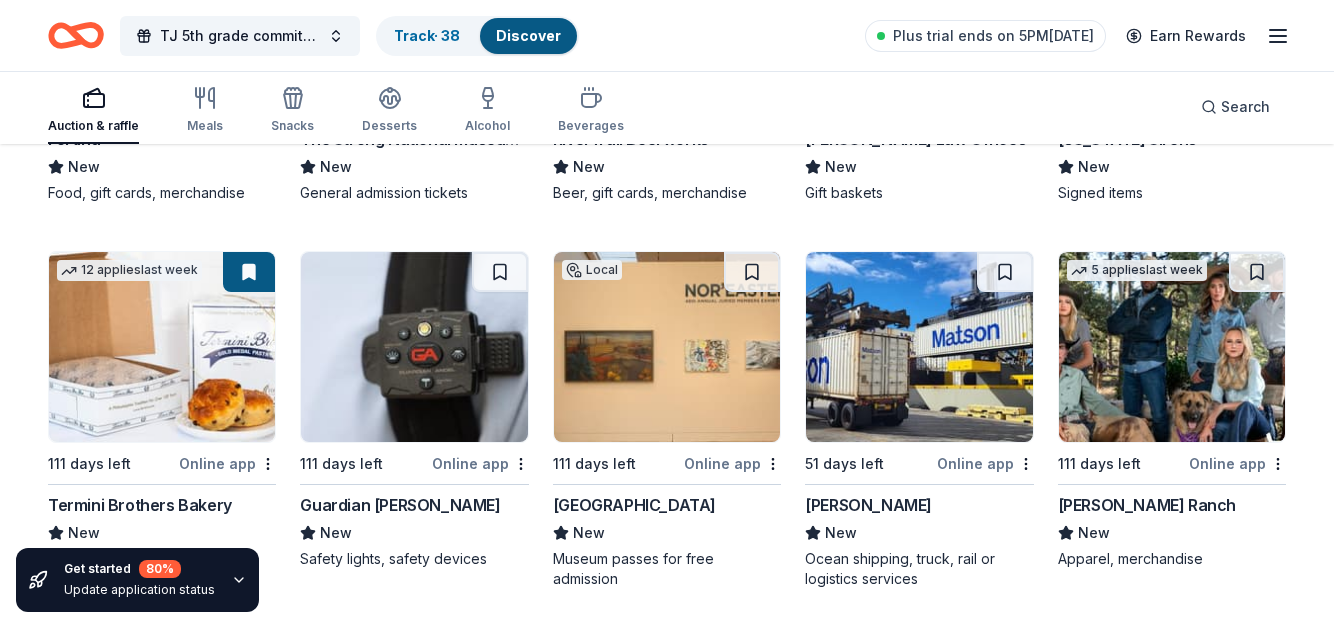click at bounding box center [1172, 347] 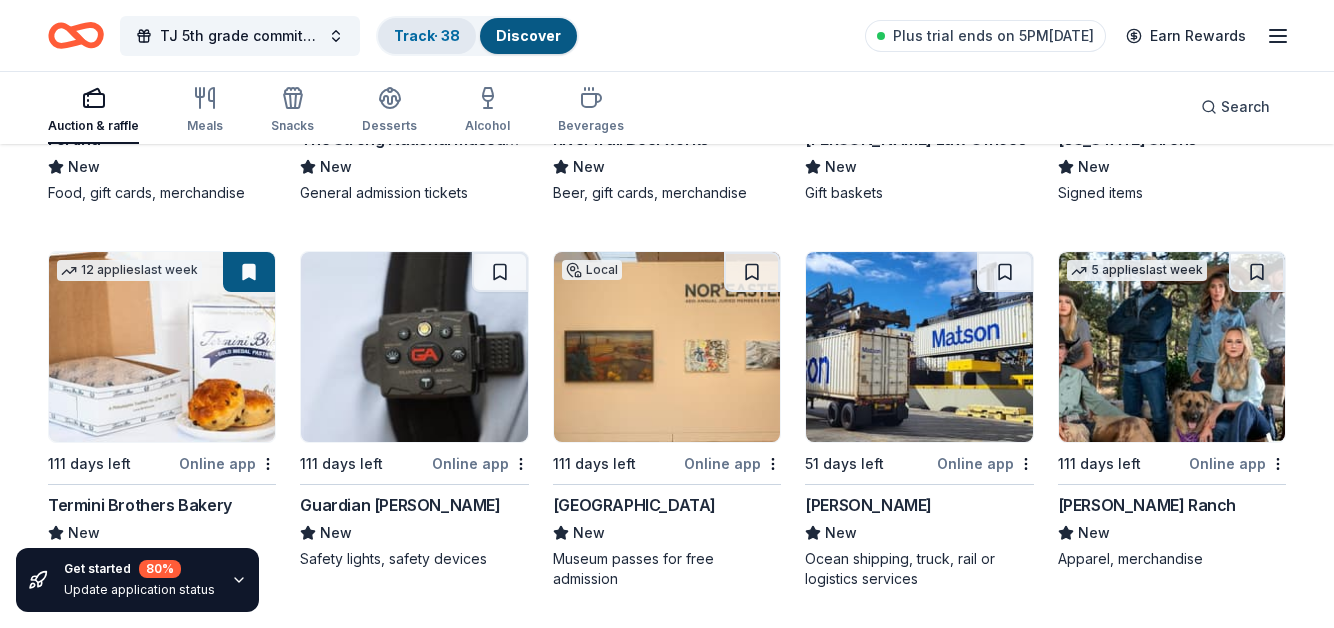 click on "Track  · 38" at bounding box center [427, 35] 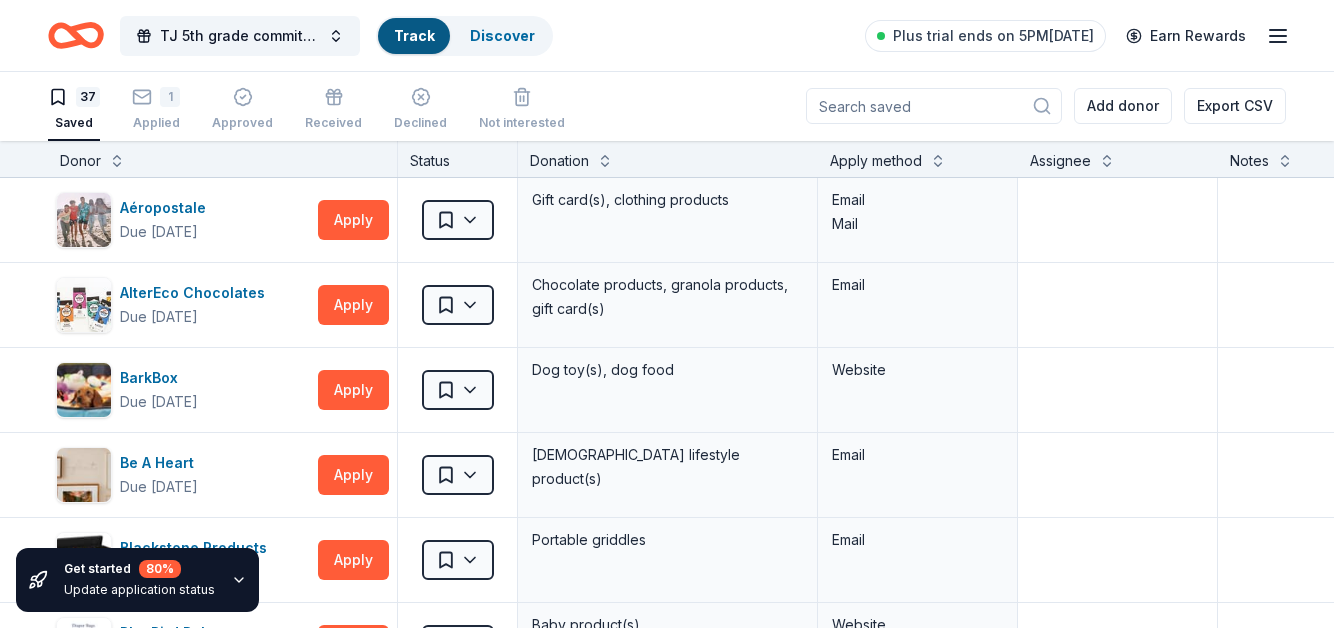 scroll, scrollTop: 1, scrollLeft: 0, axis: vertical 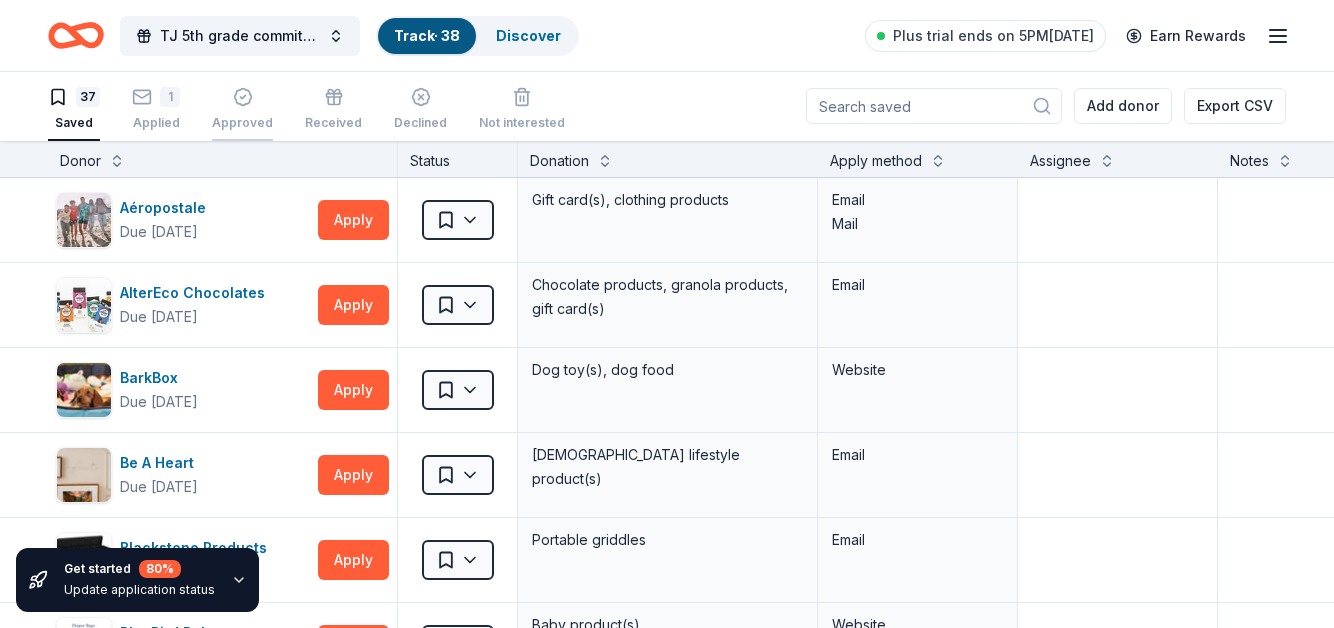 click 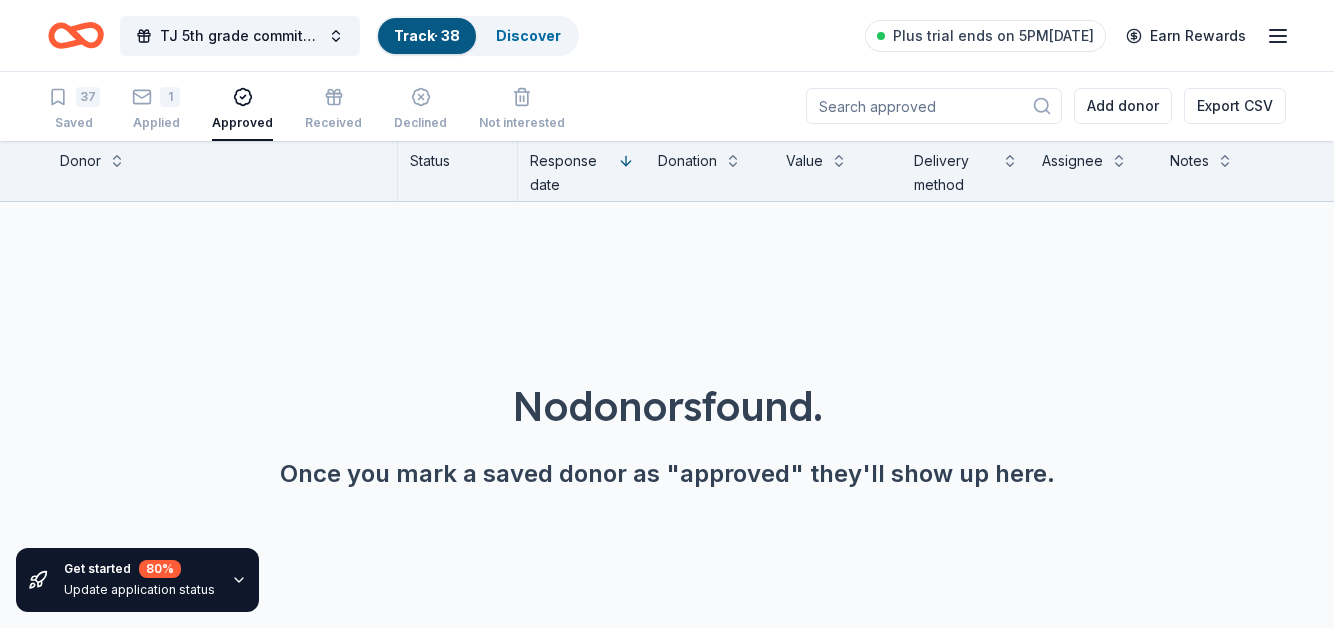 scroll, scrollTop: 0, scrollLeft: 0, axis: both 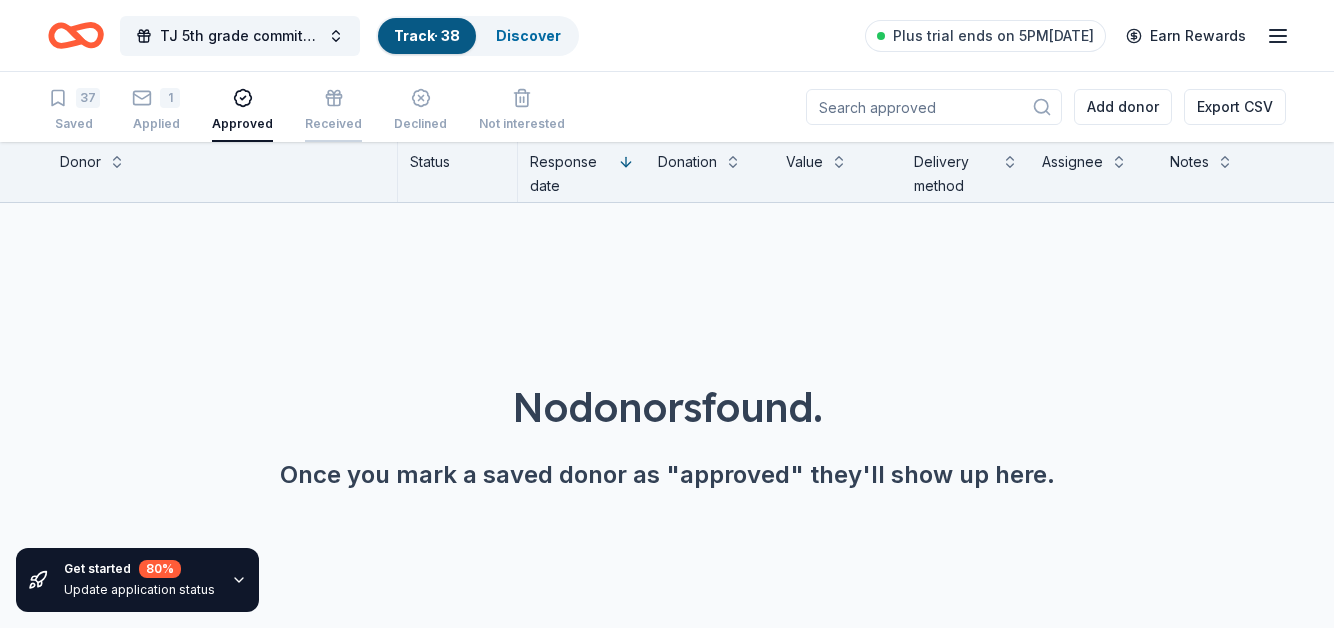 click on "Received" at bounding box center (333, 124) 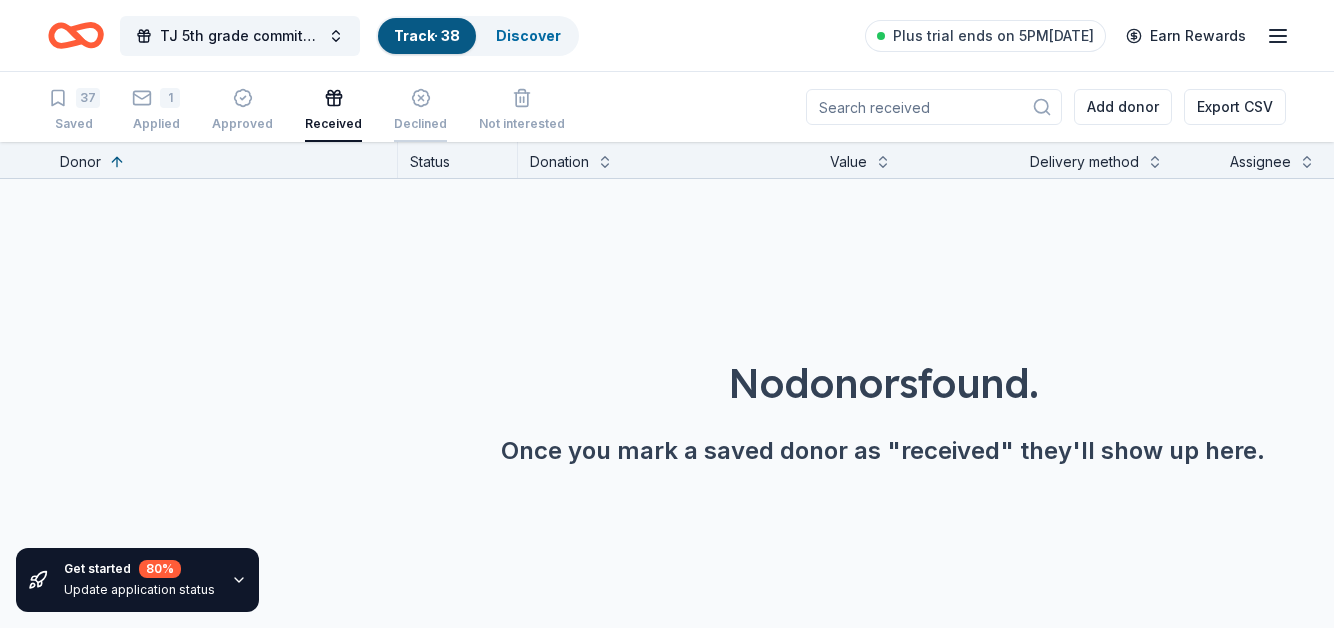 click on "Declined" at bounding box center (420, 124) 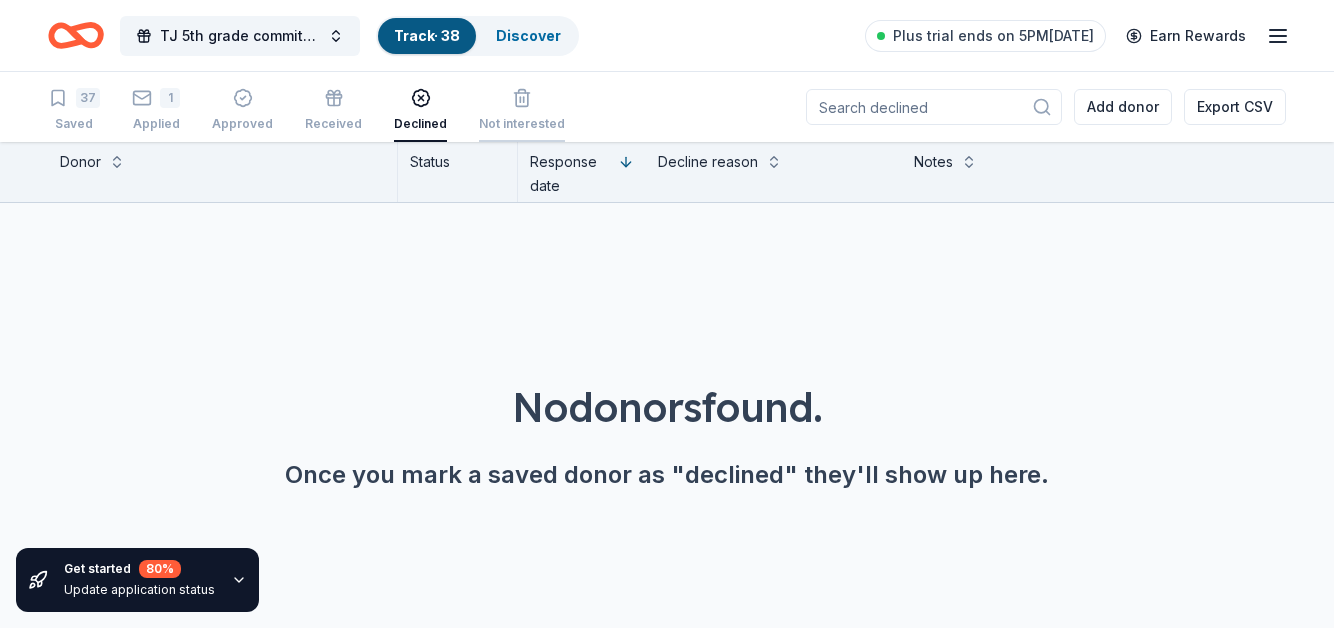 click on "Not interested" at bounding box center (522, 124) 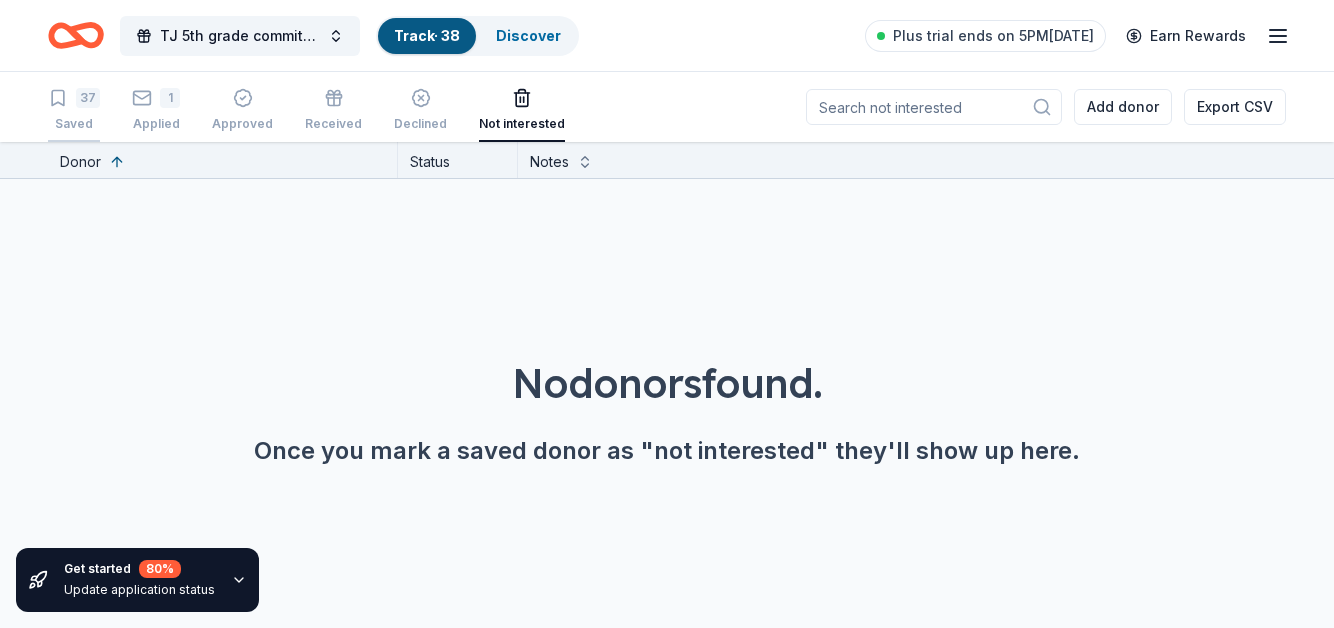 click on "37 Saved" at bounding box center (74, 110) 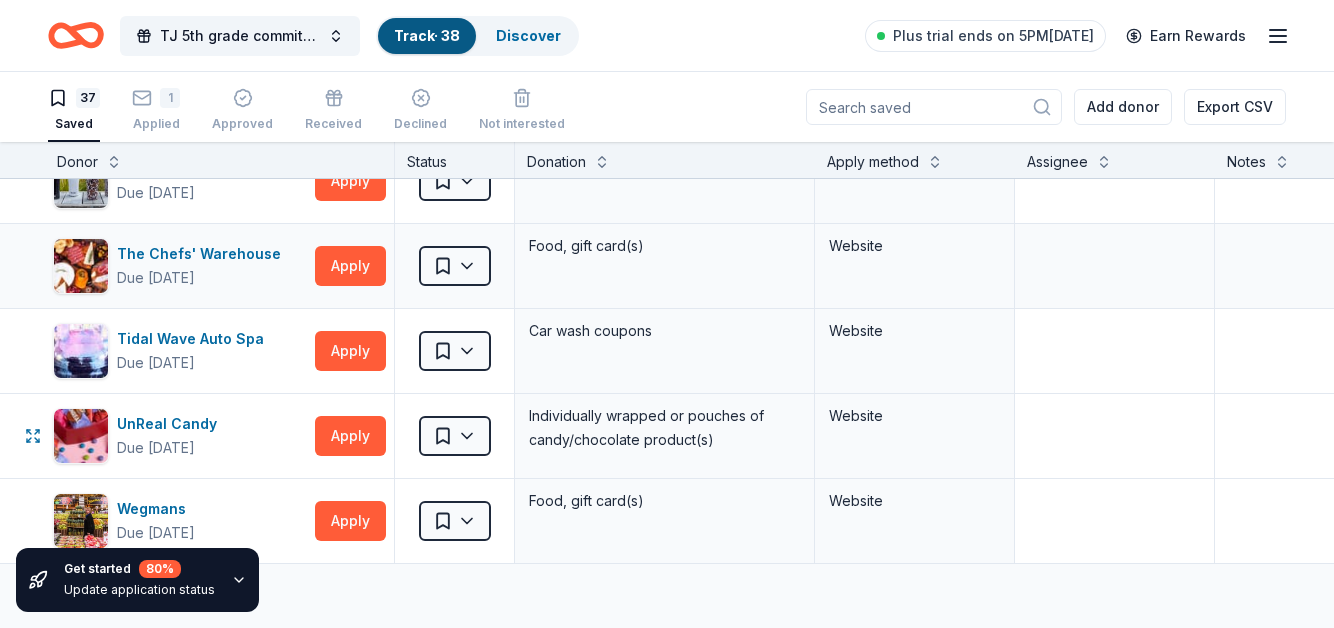 scroll, scrollTop: 2775, scrollLeft: 3, axis: both 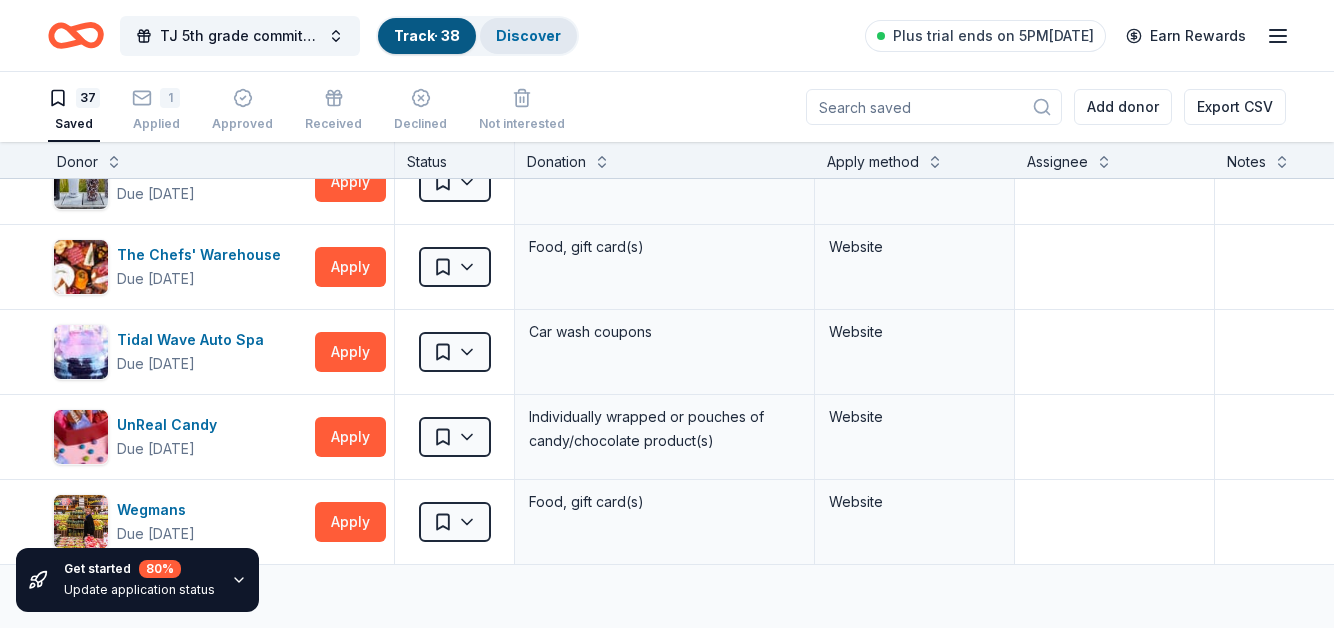click on "Discover" at bounding box center (528, 35) 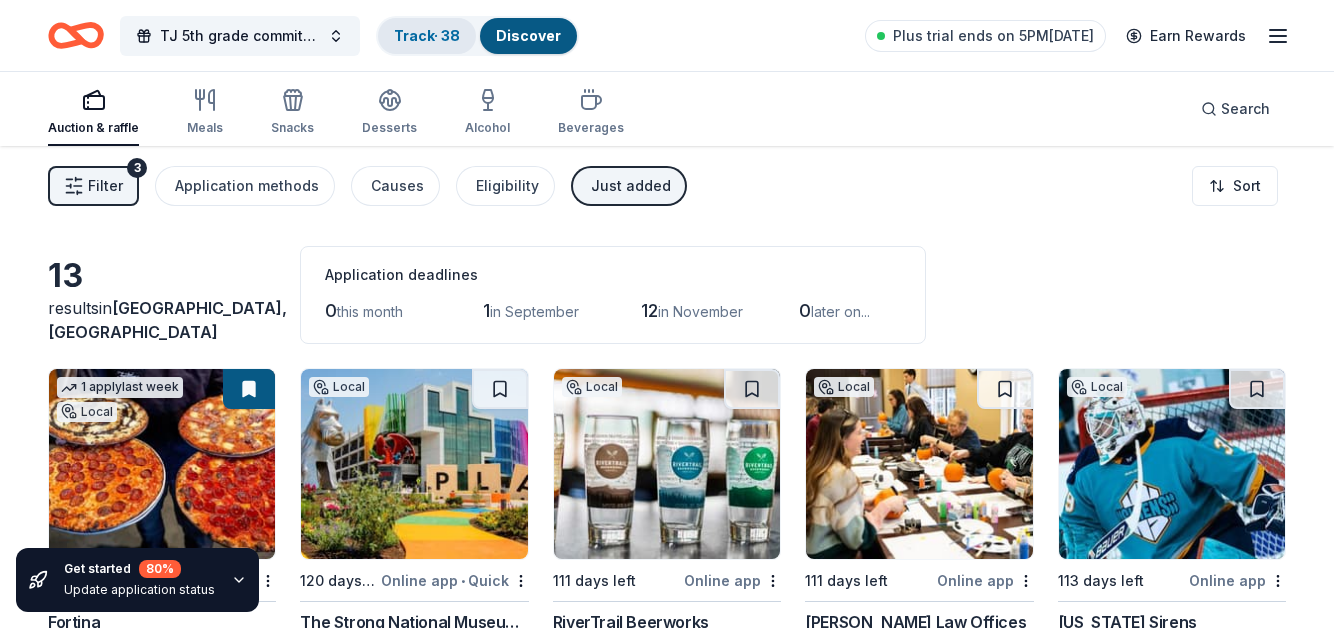 click on "Track  · 38" at bounding box center [427, 35] 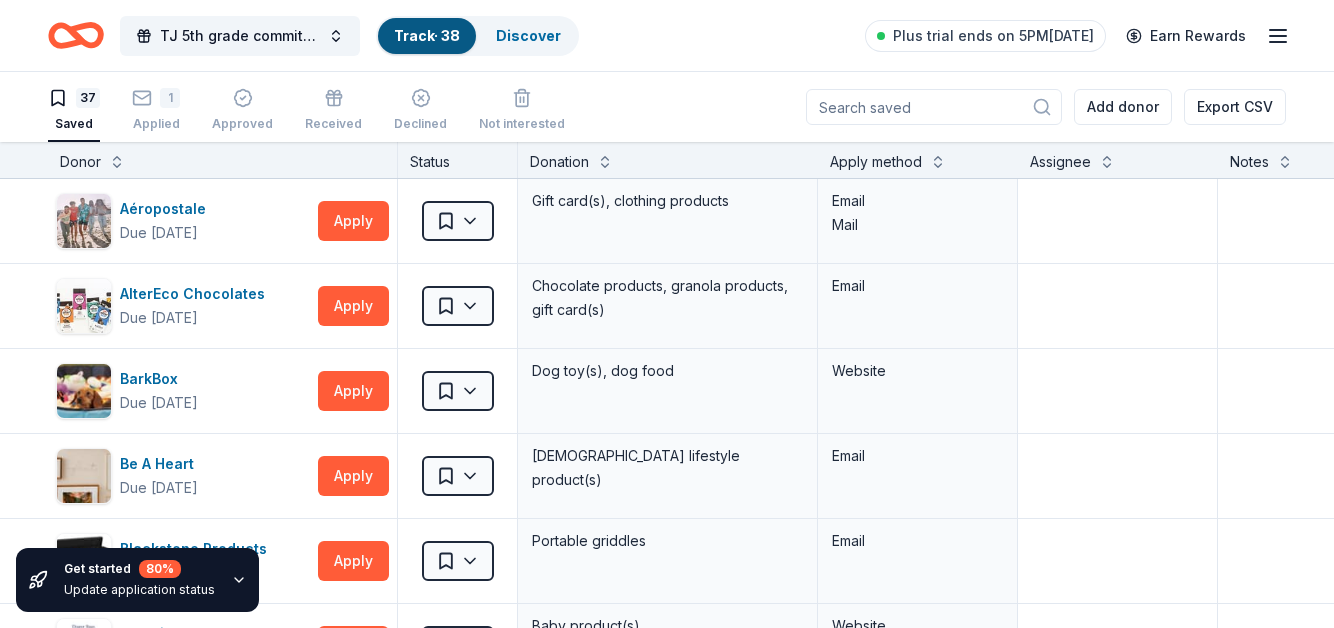 scroll, scrollTop: 1, scrollLeft: 0, axis: vertical 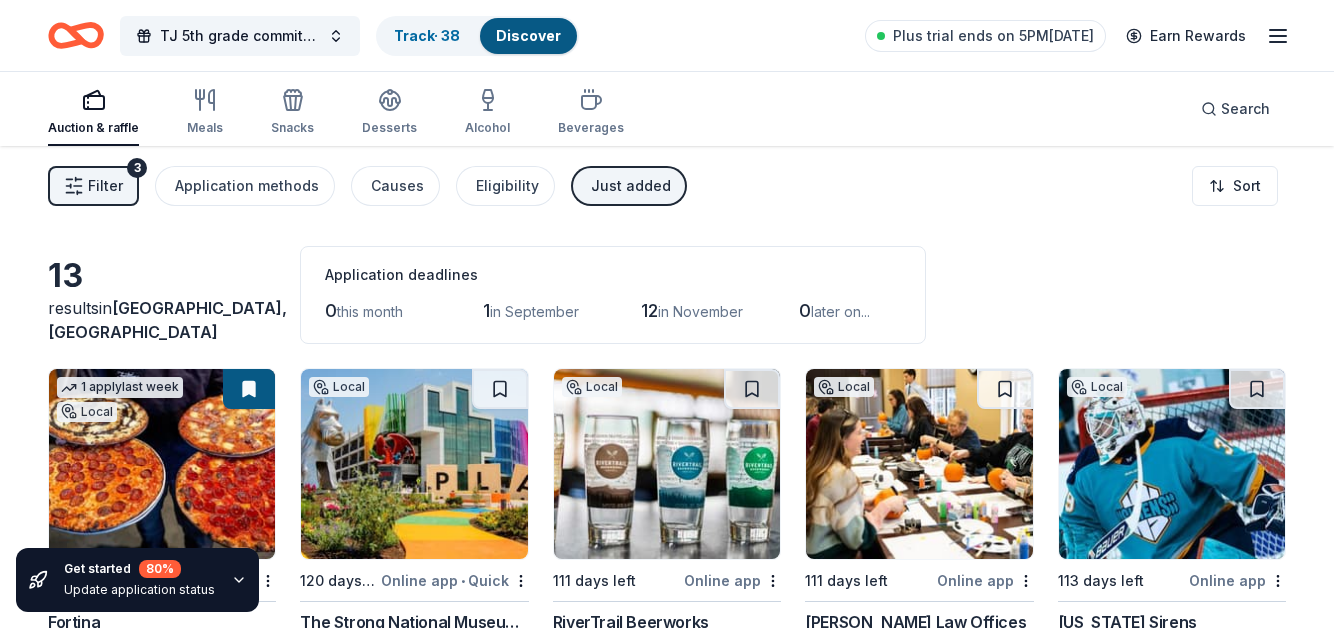 click on "Filter 3" at bounding box center [93, 186] 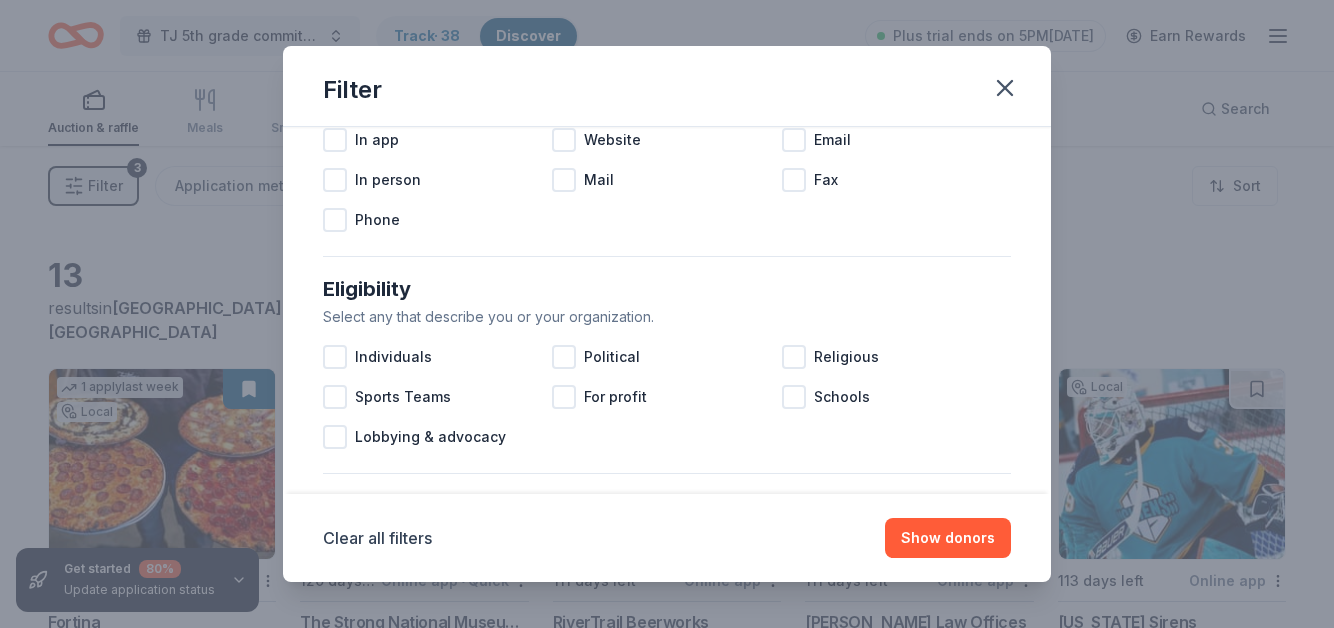 scroll, scrollTop: 951, scrollLeft: 0, axis: vertical 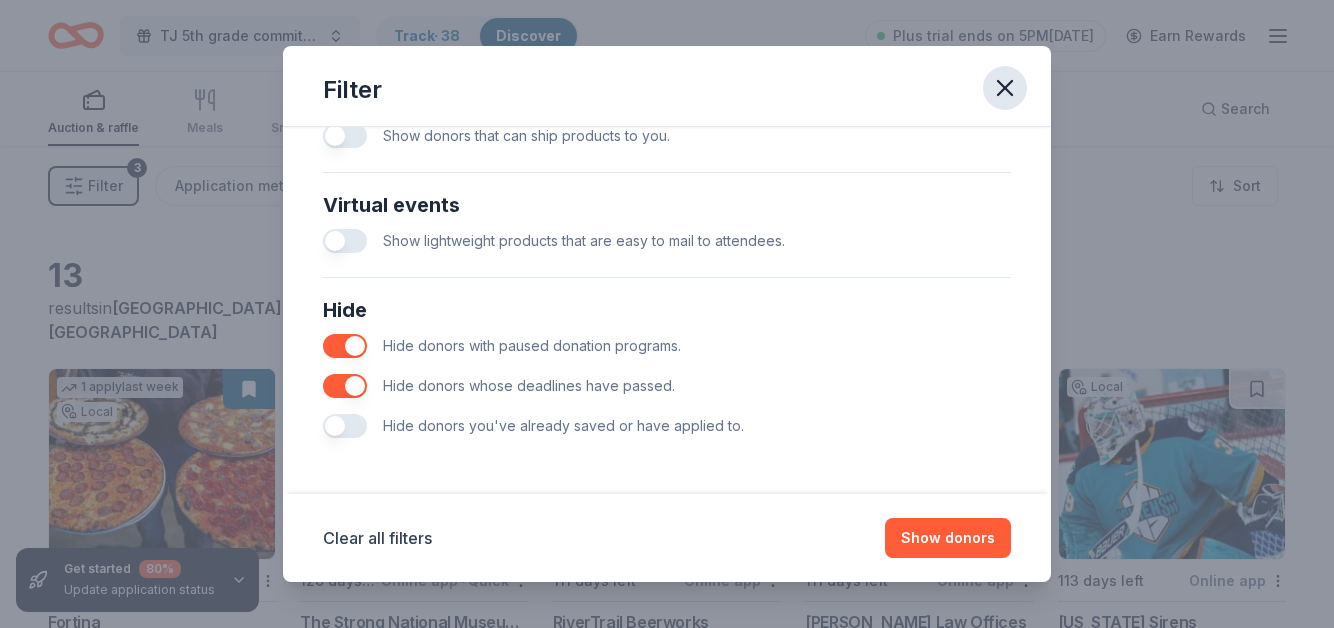 click 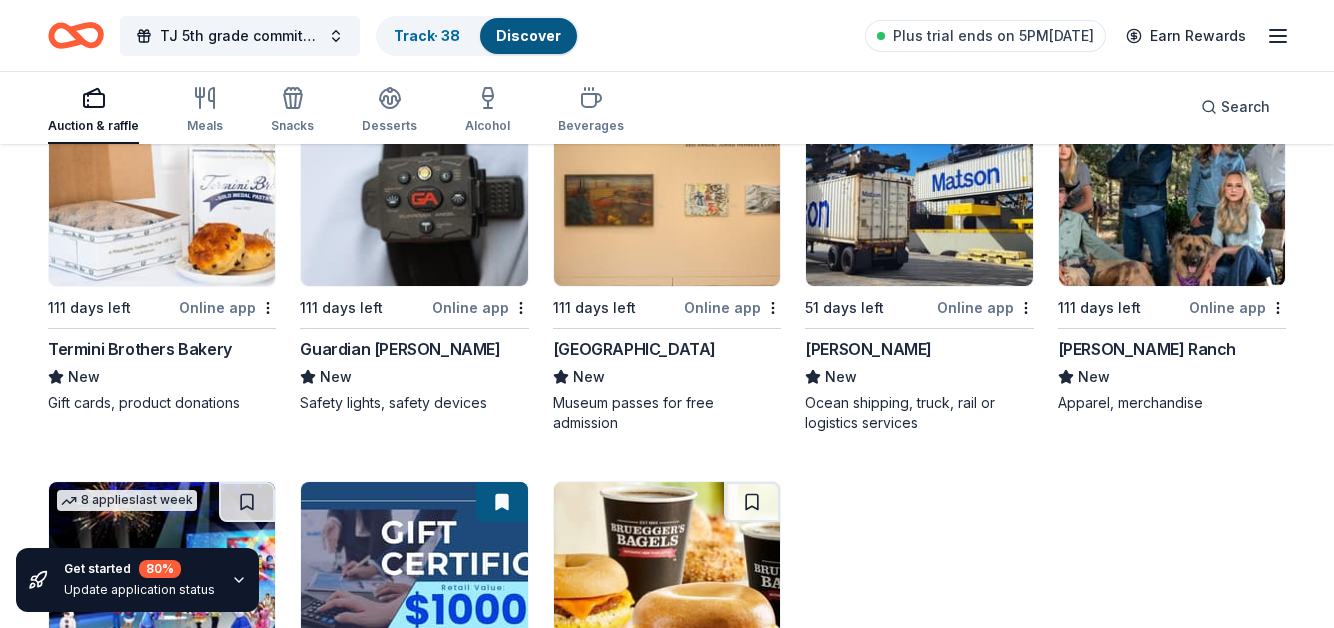 scroll, scrollTop: 0, scrollLeft: 0, axis: both 